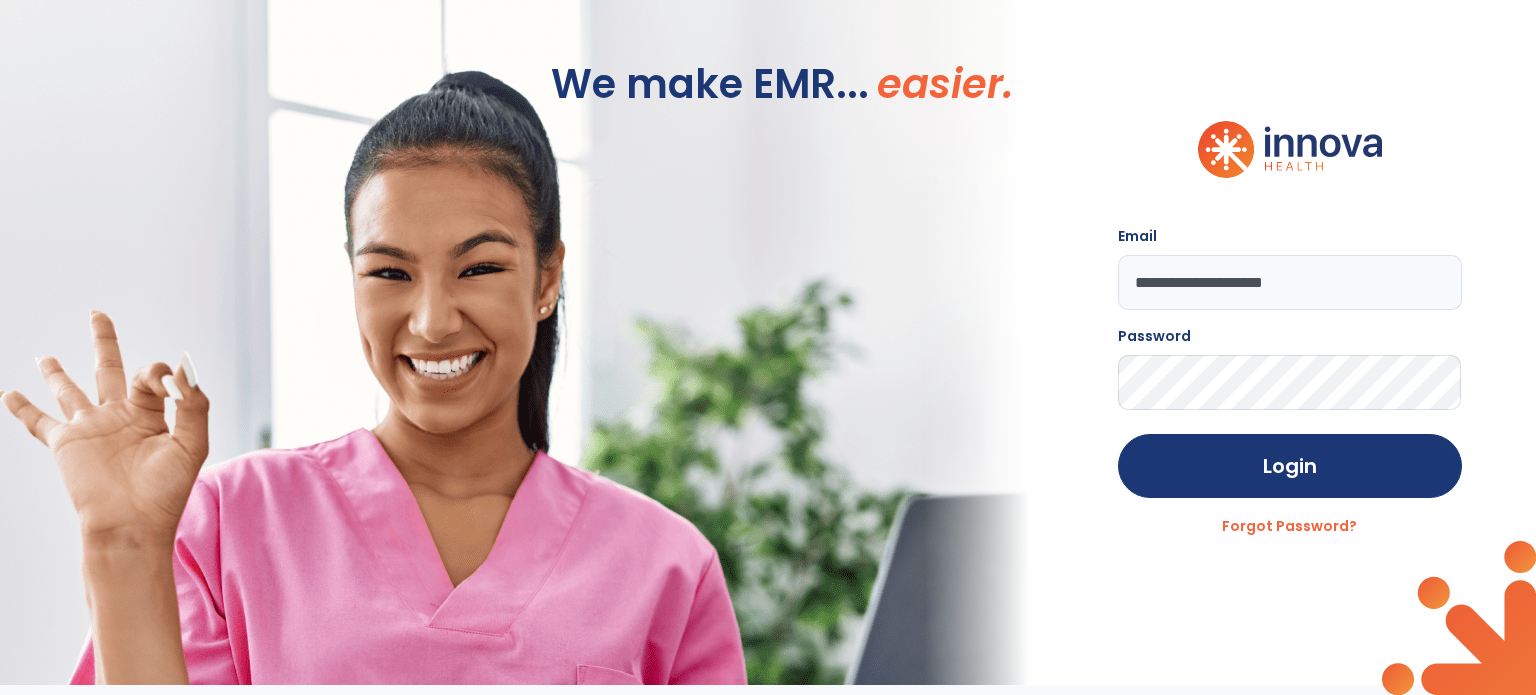 scroll, scrollTop: 0, scrollLeft: 0, axis: both 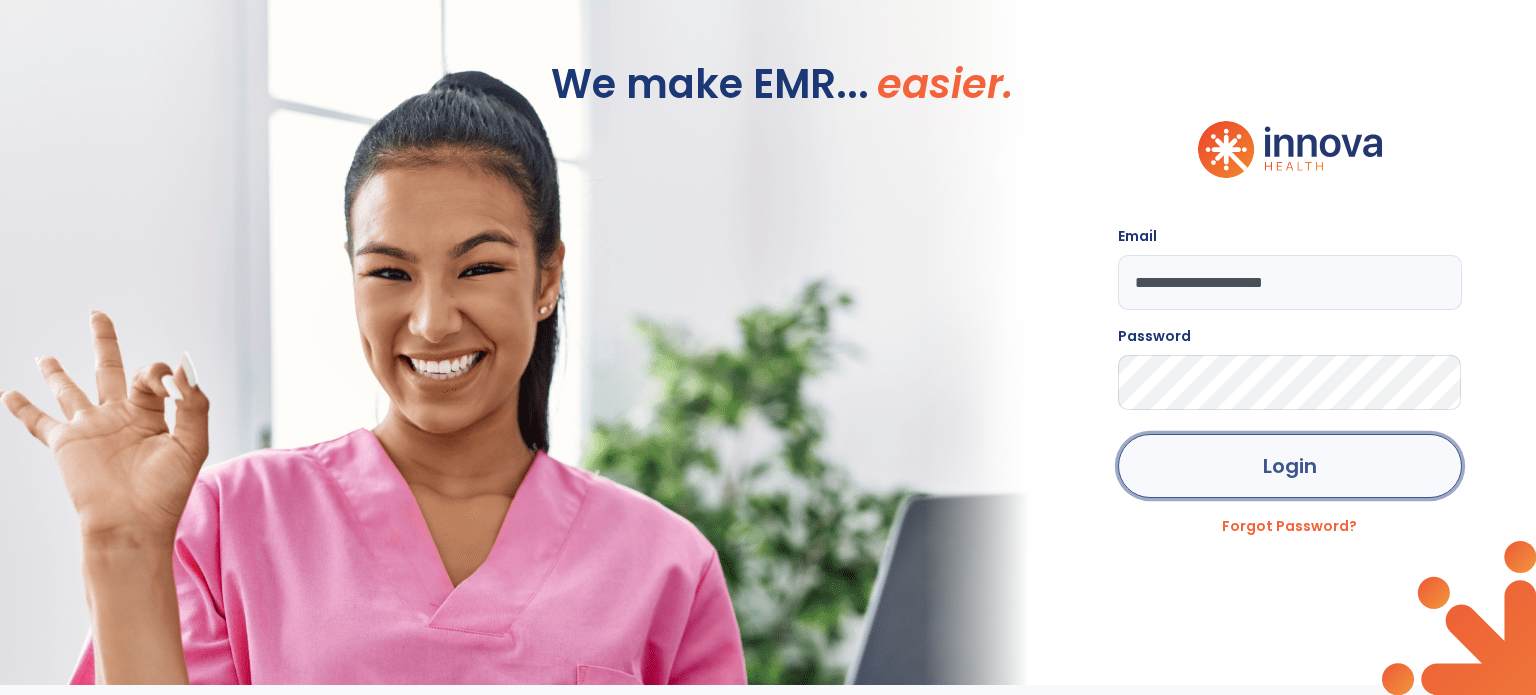 click on "Login" 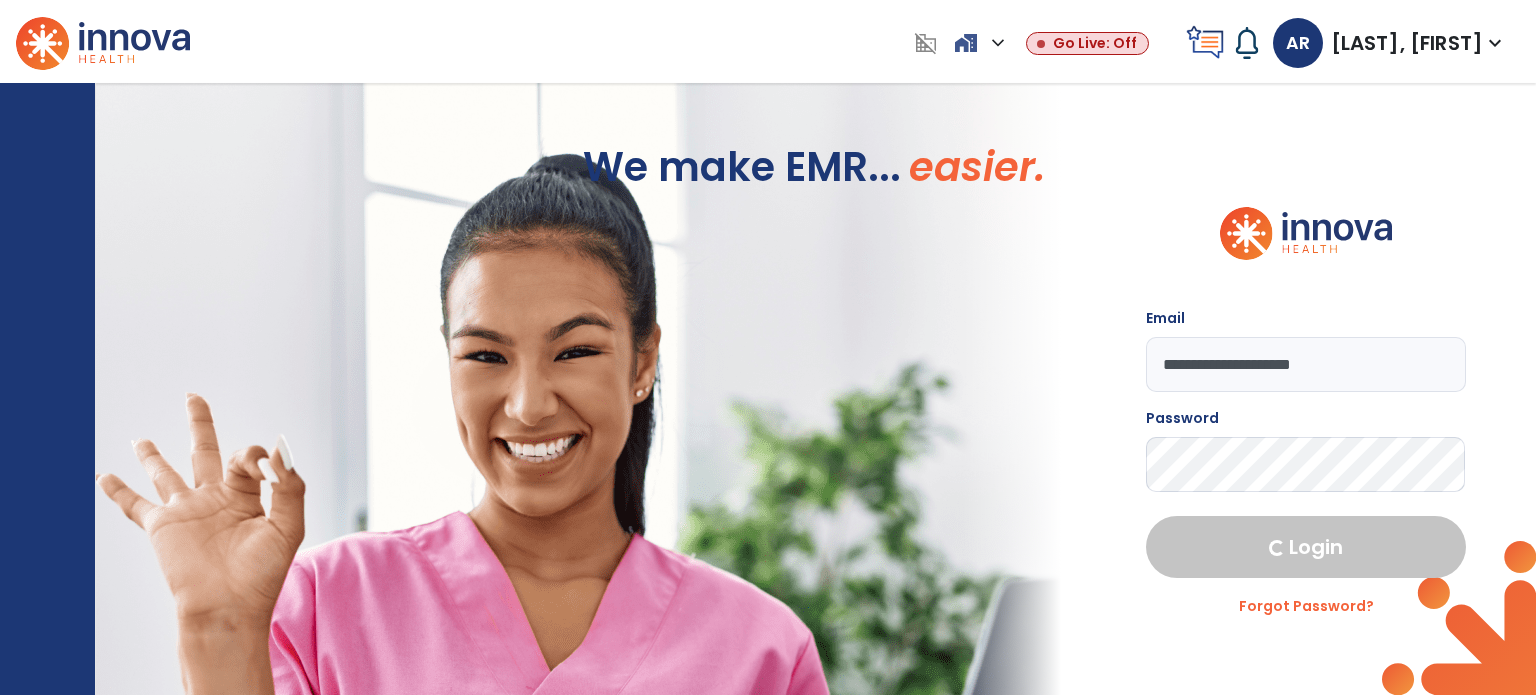 select on "****" 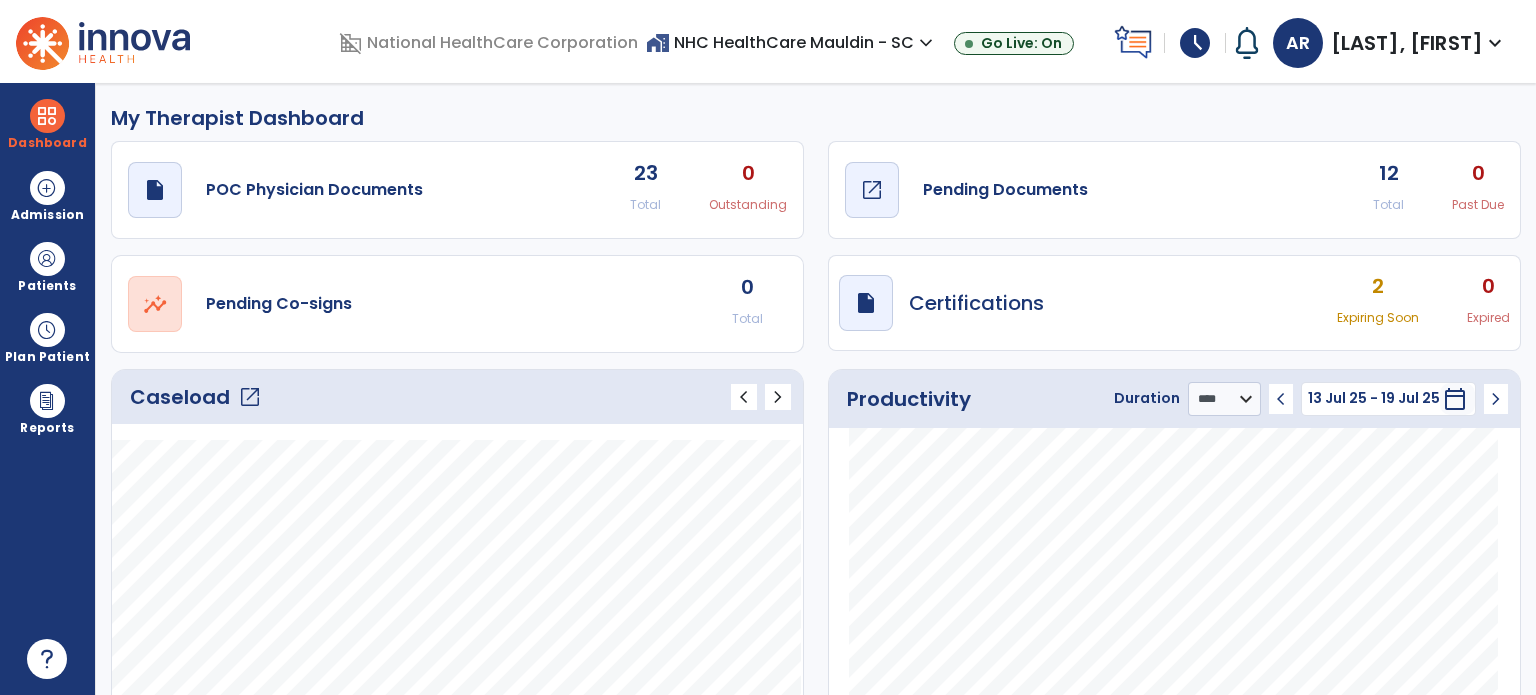click on "draft   open_in_new  Pending Documents" 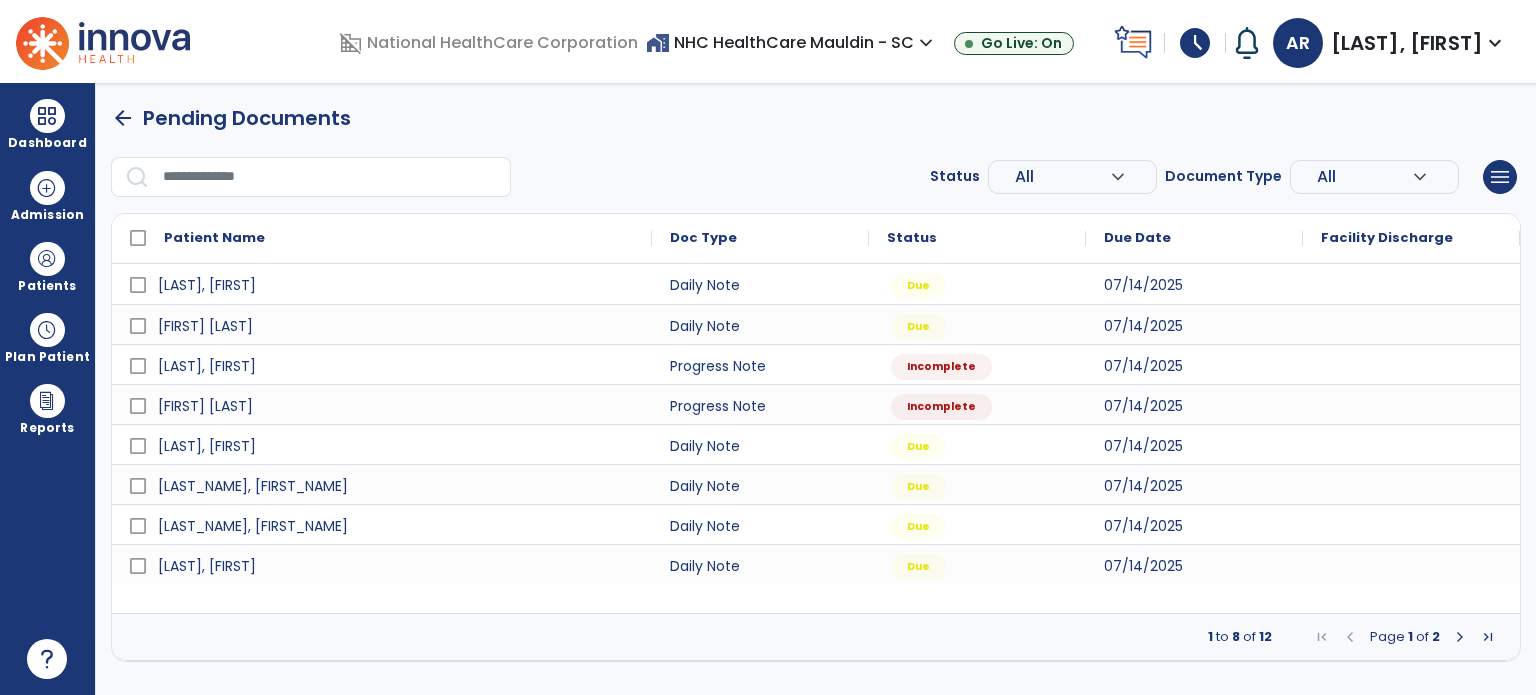 click at bounding box center [1460, 637] 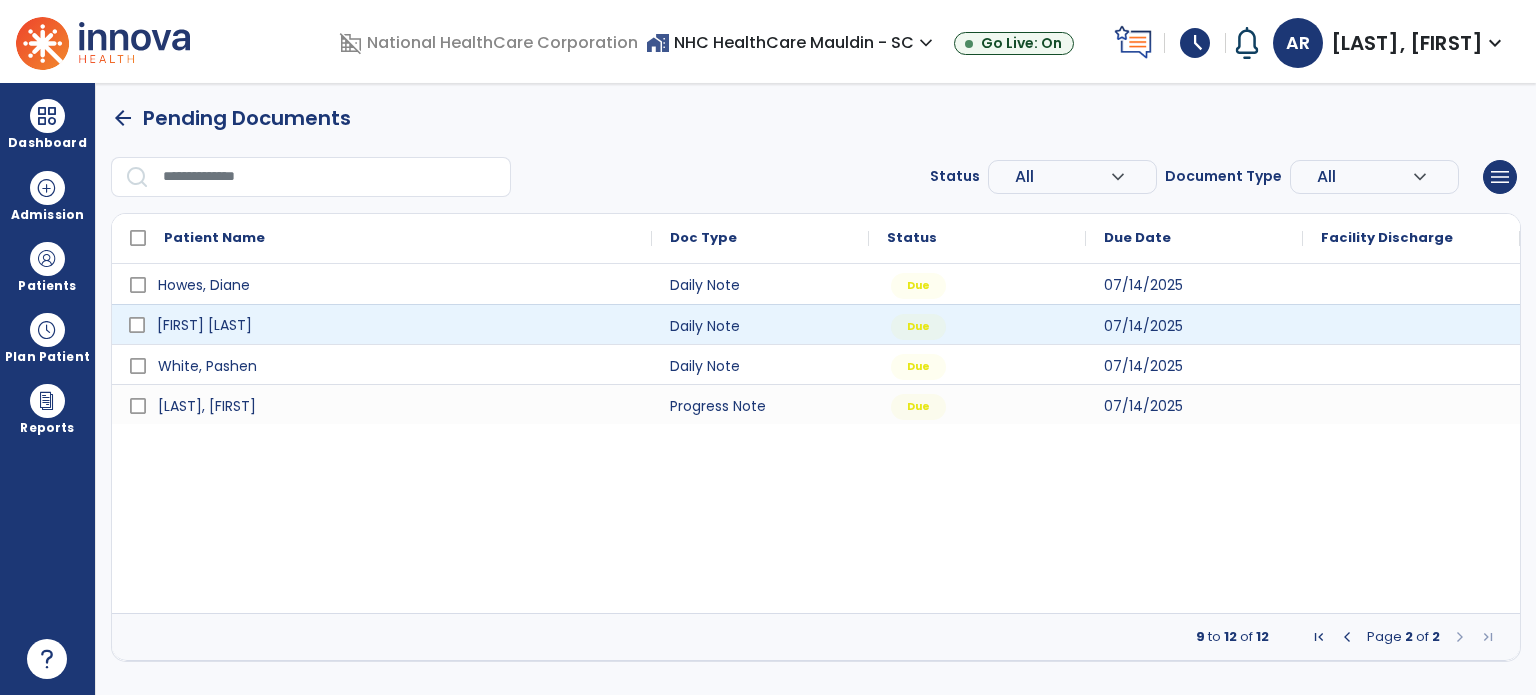 click on "[FIRST] [LAST]" at bounding box center (396, 325) 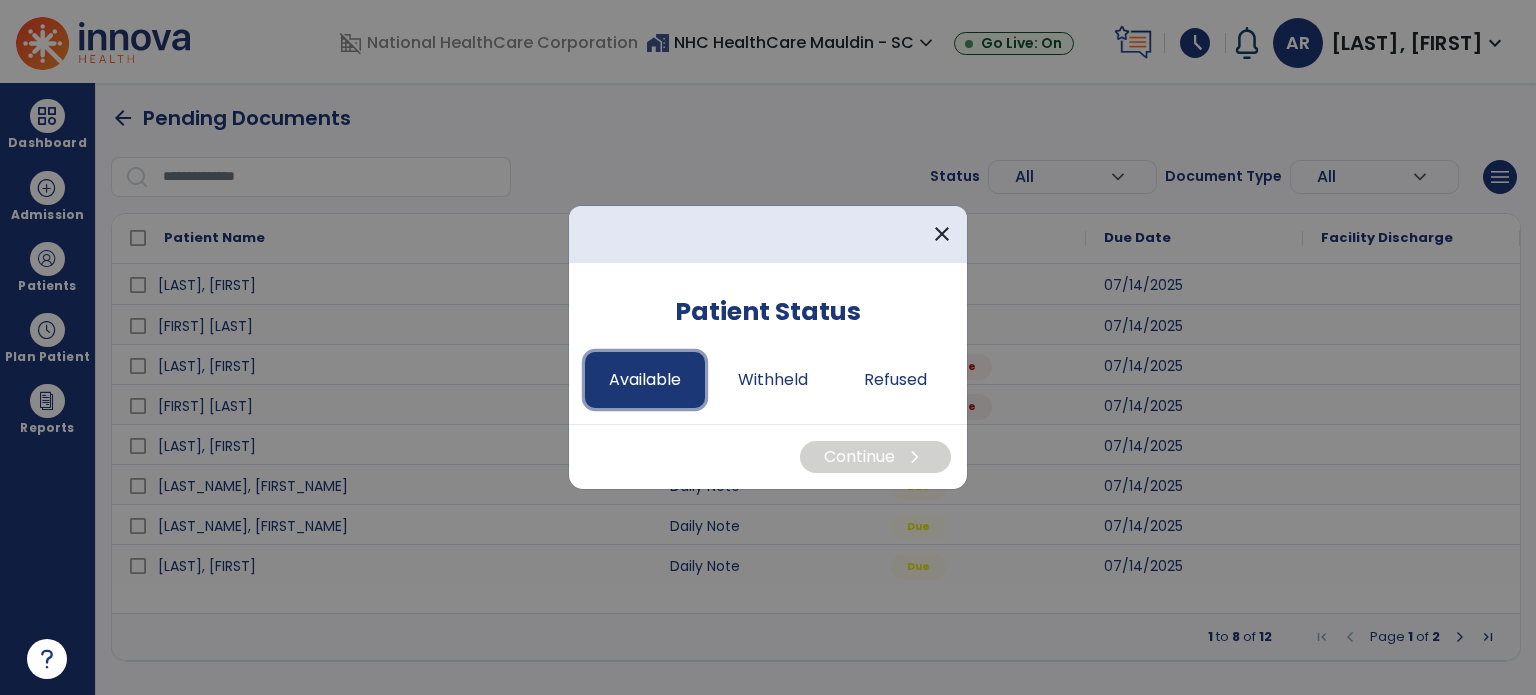 click on "Available" at bounding box center [645, 380] 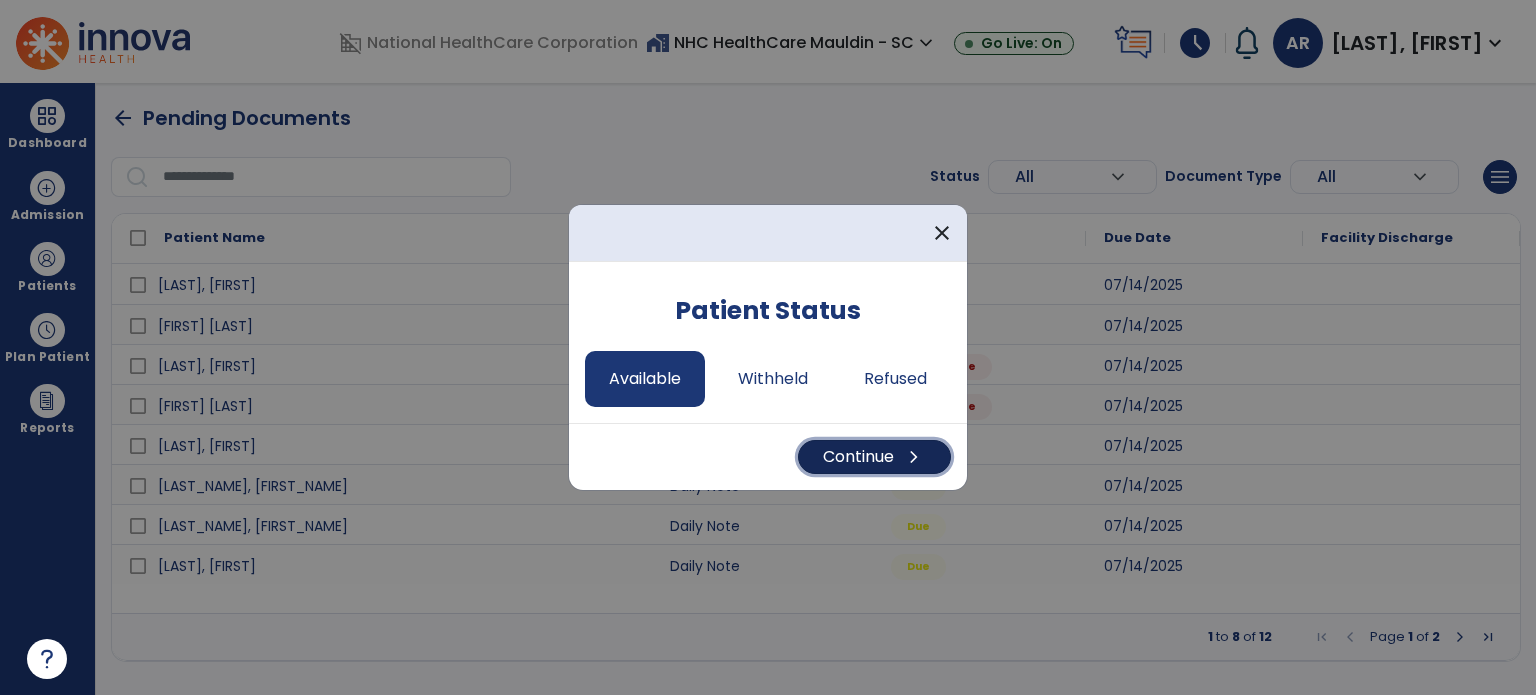 click on "Continue   chevron_right" at bounding box center [874, 457] 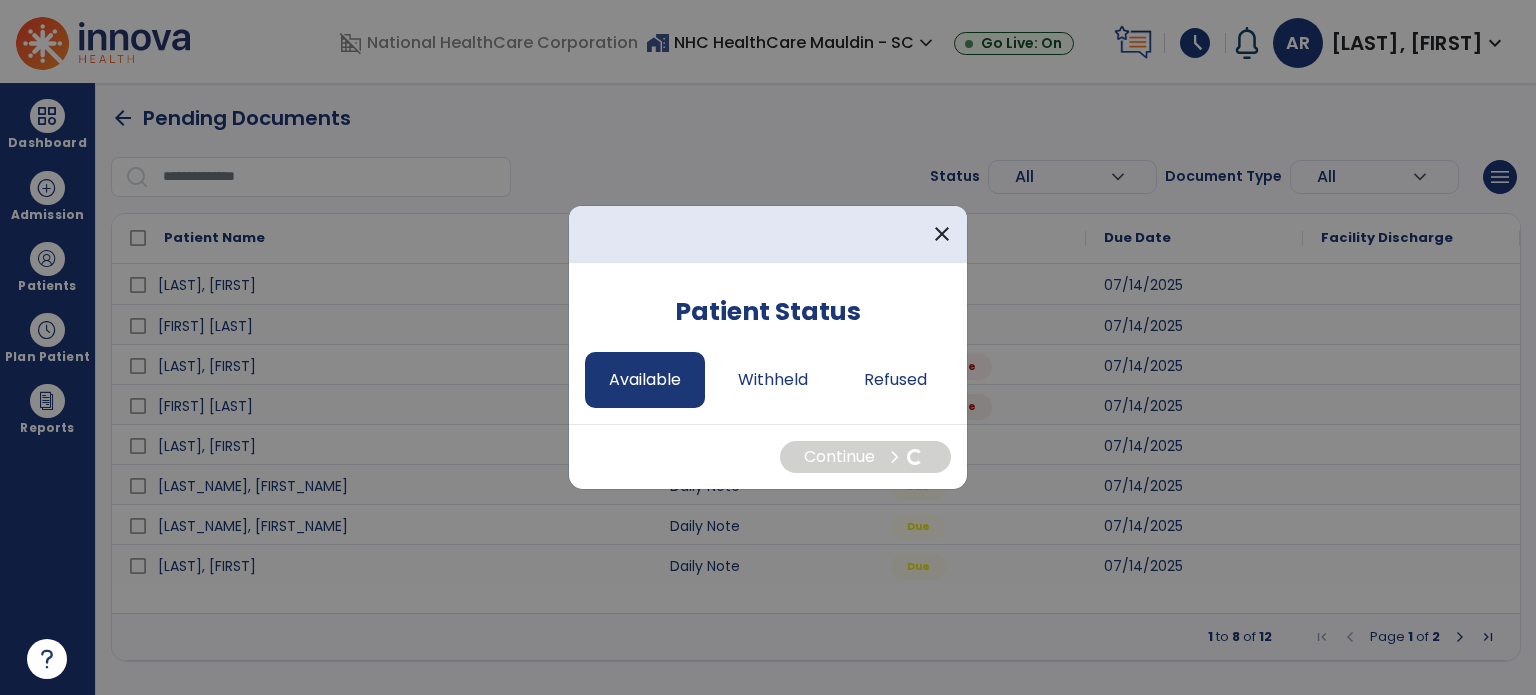 select on "*" 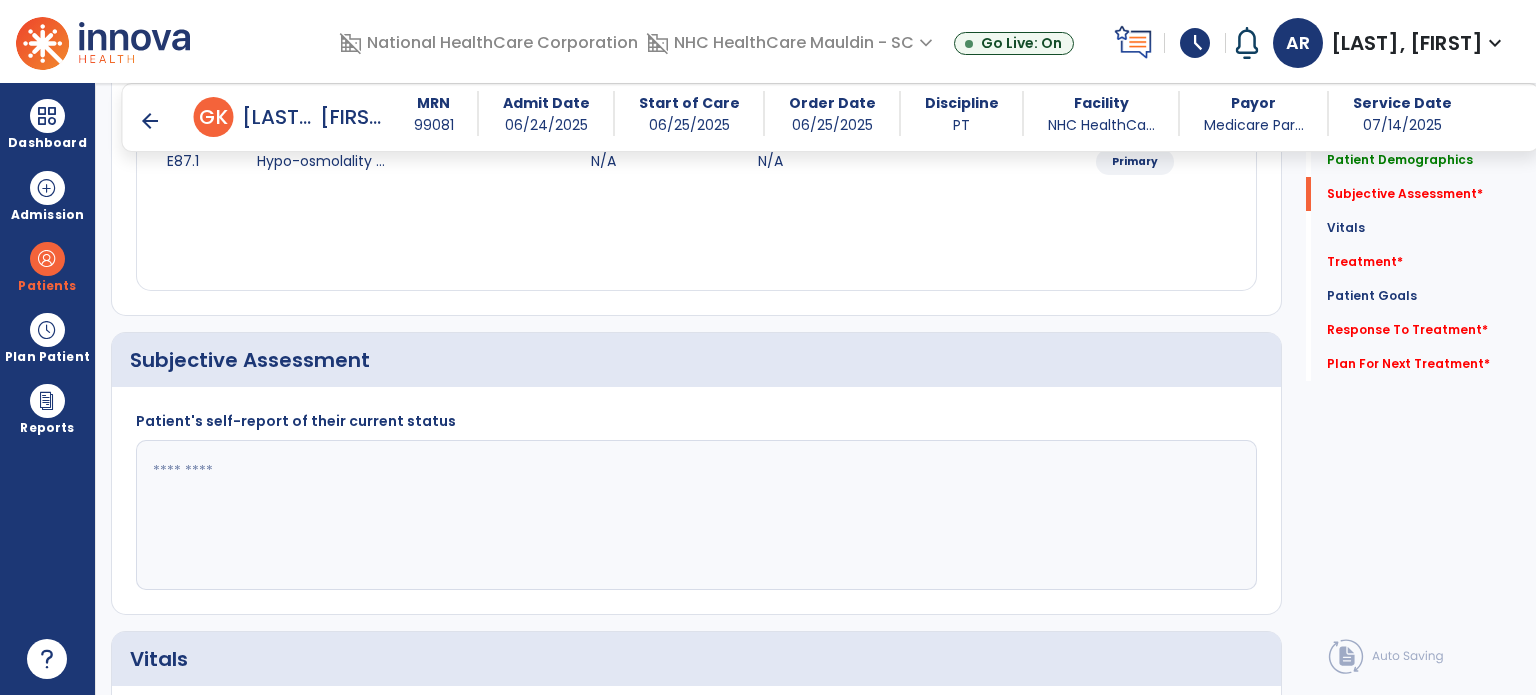scroll, scrollTop: 307, scrollLeft: 0, axis: vertical 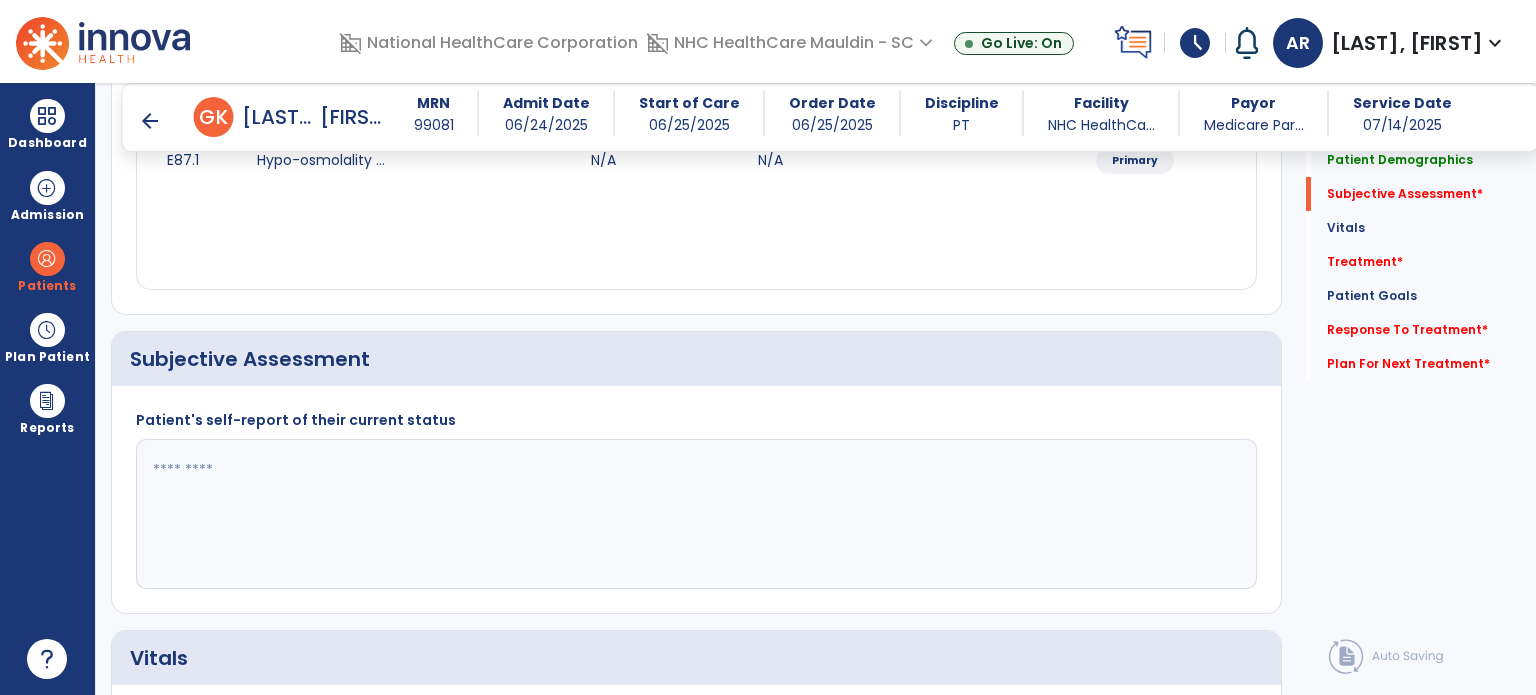 click 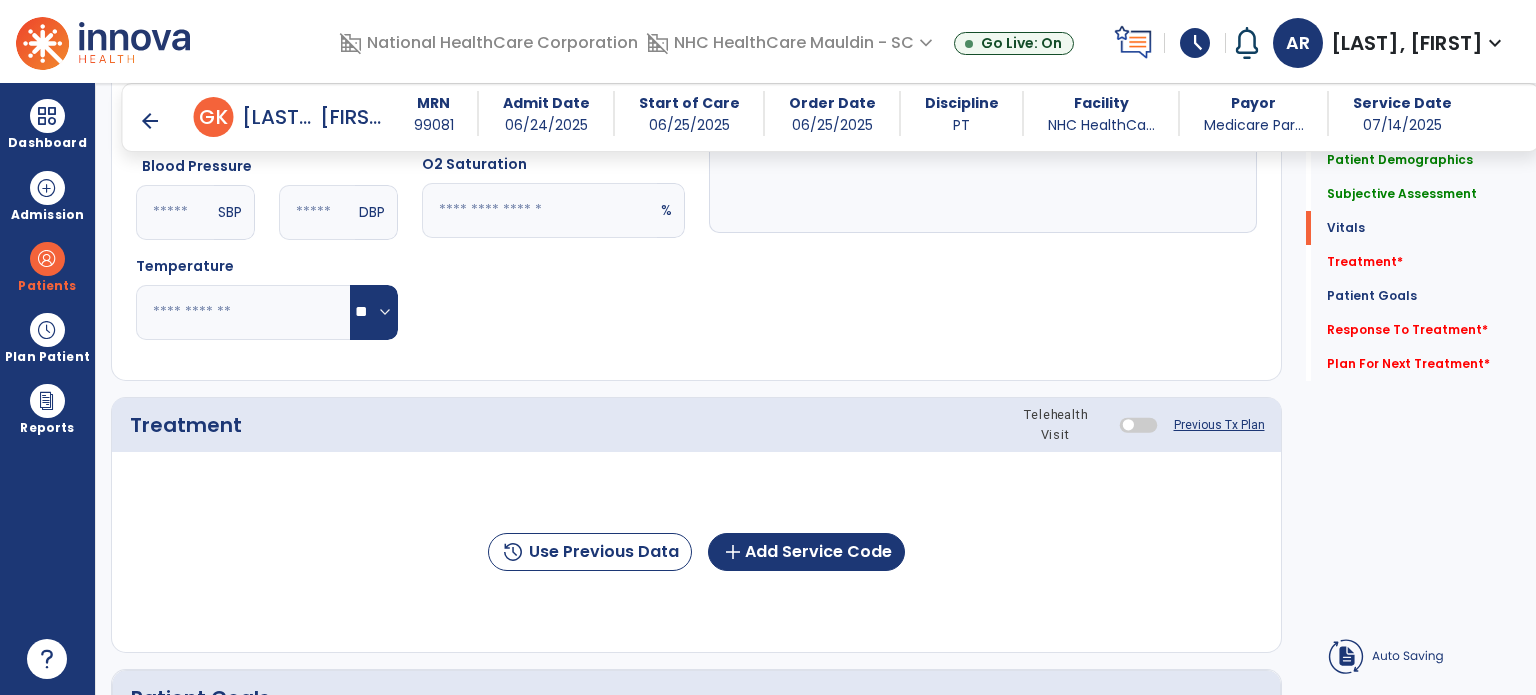 scroll, scrollTop: 960, scrollLeft: 0, axis: vertical 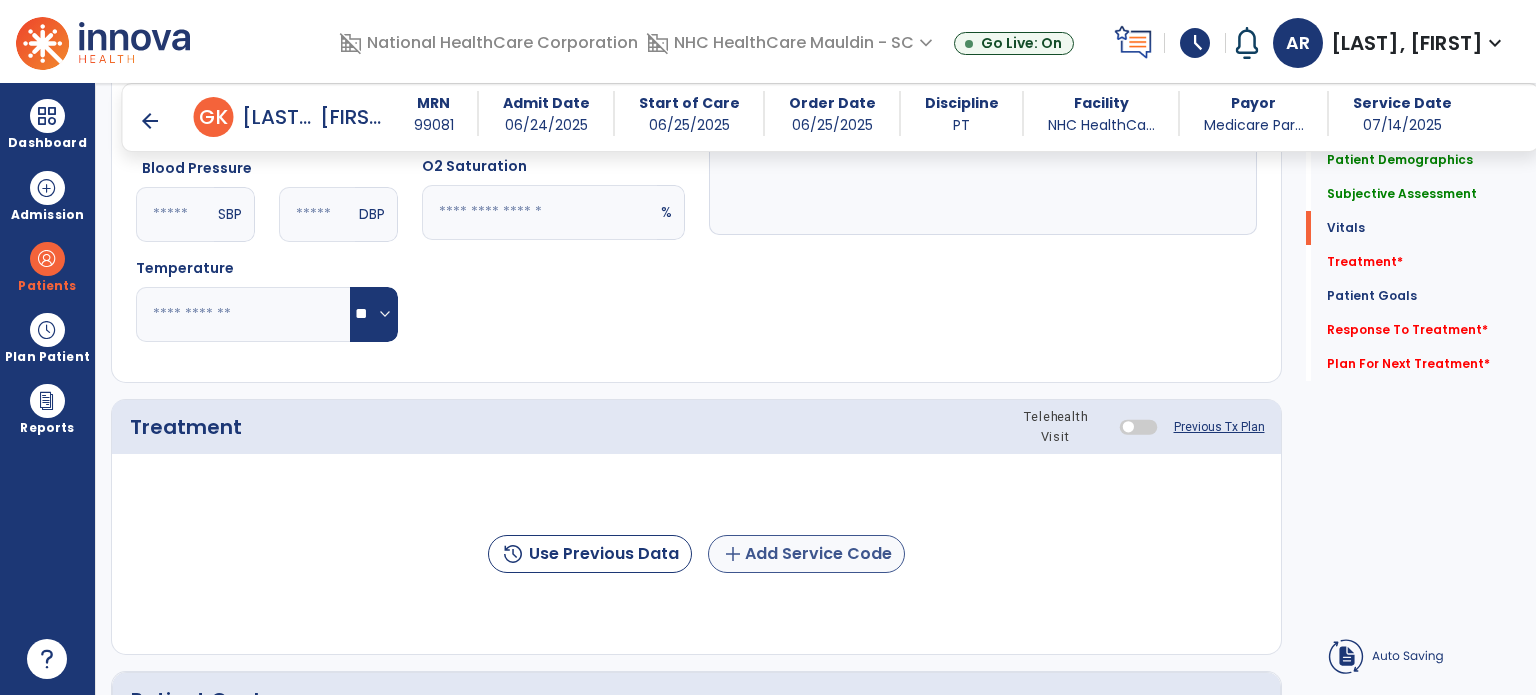 type on "**********" 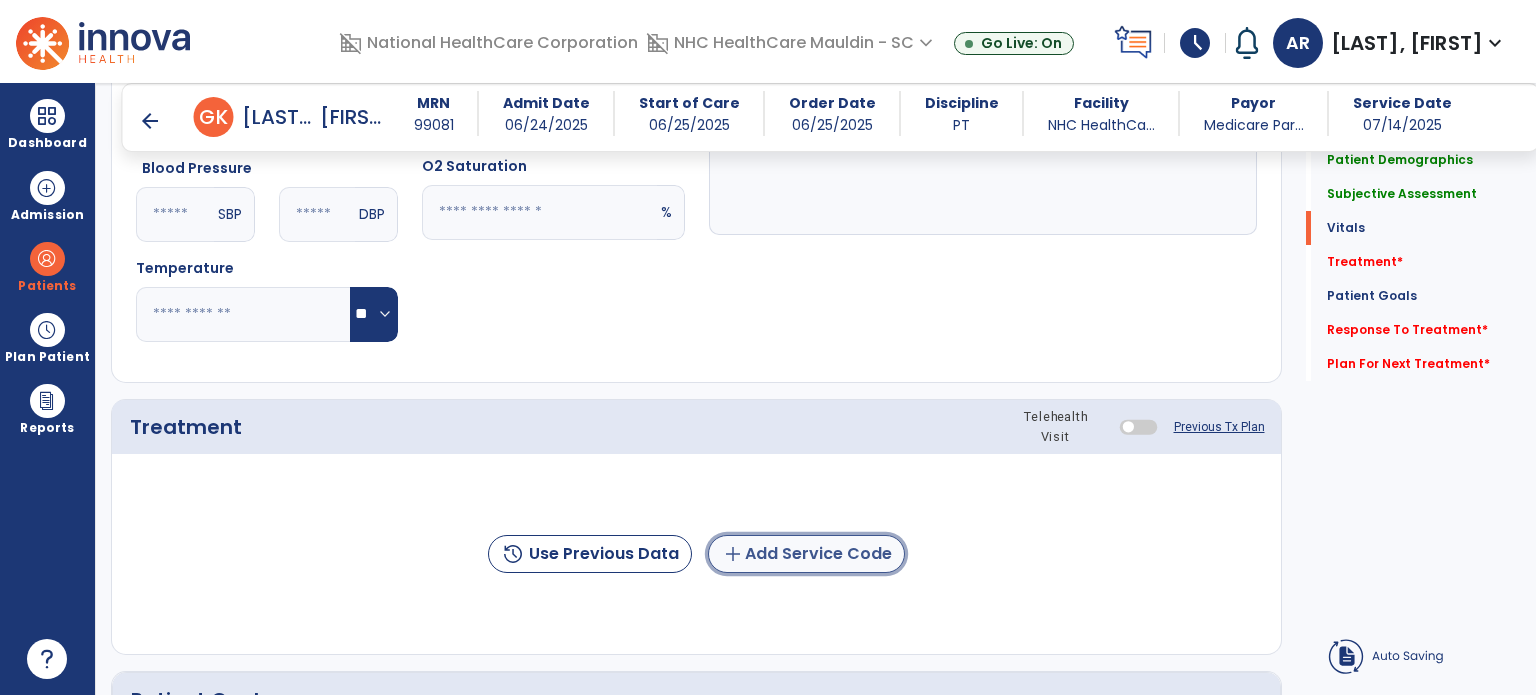 click on "add  Add Service Code" 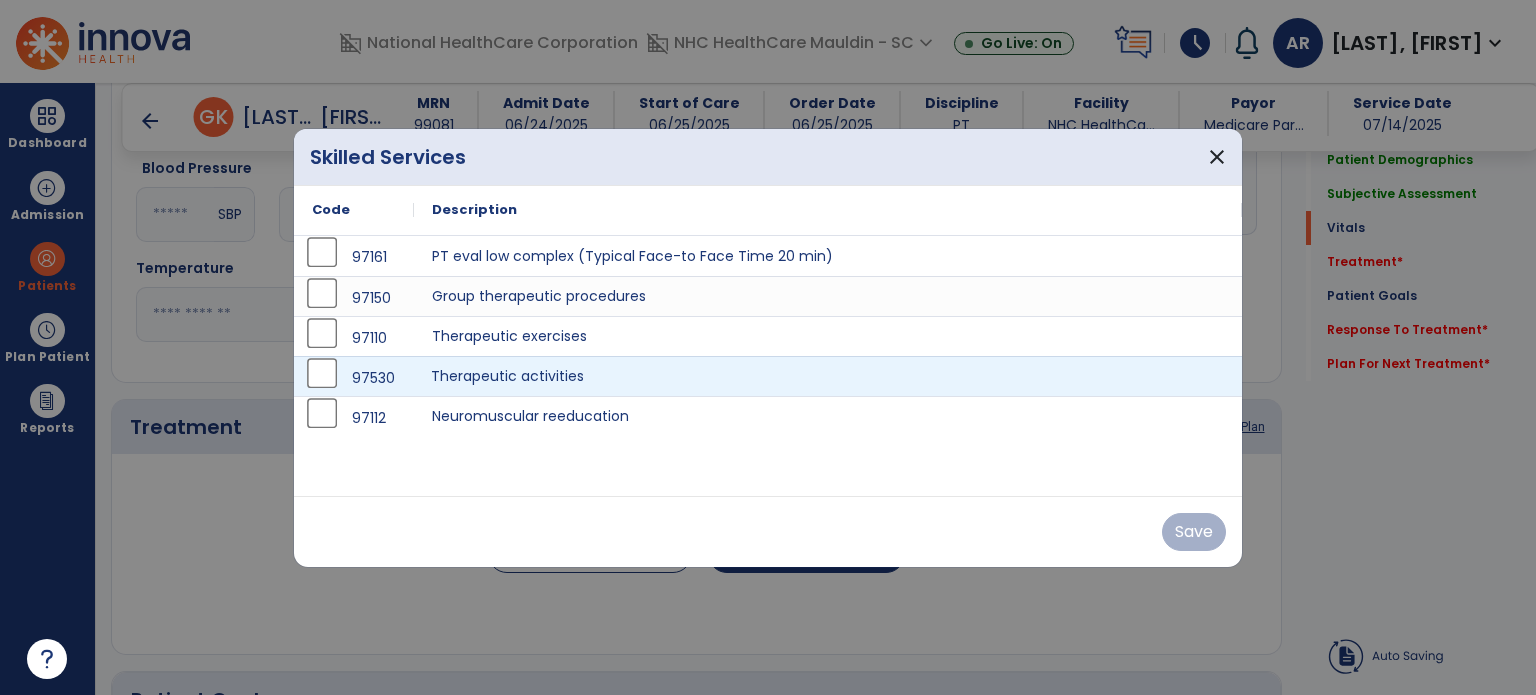 click on "Therapeutic activities" at bounding box center [828, 376] 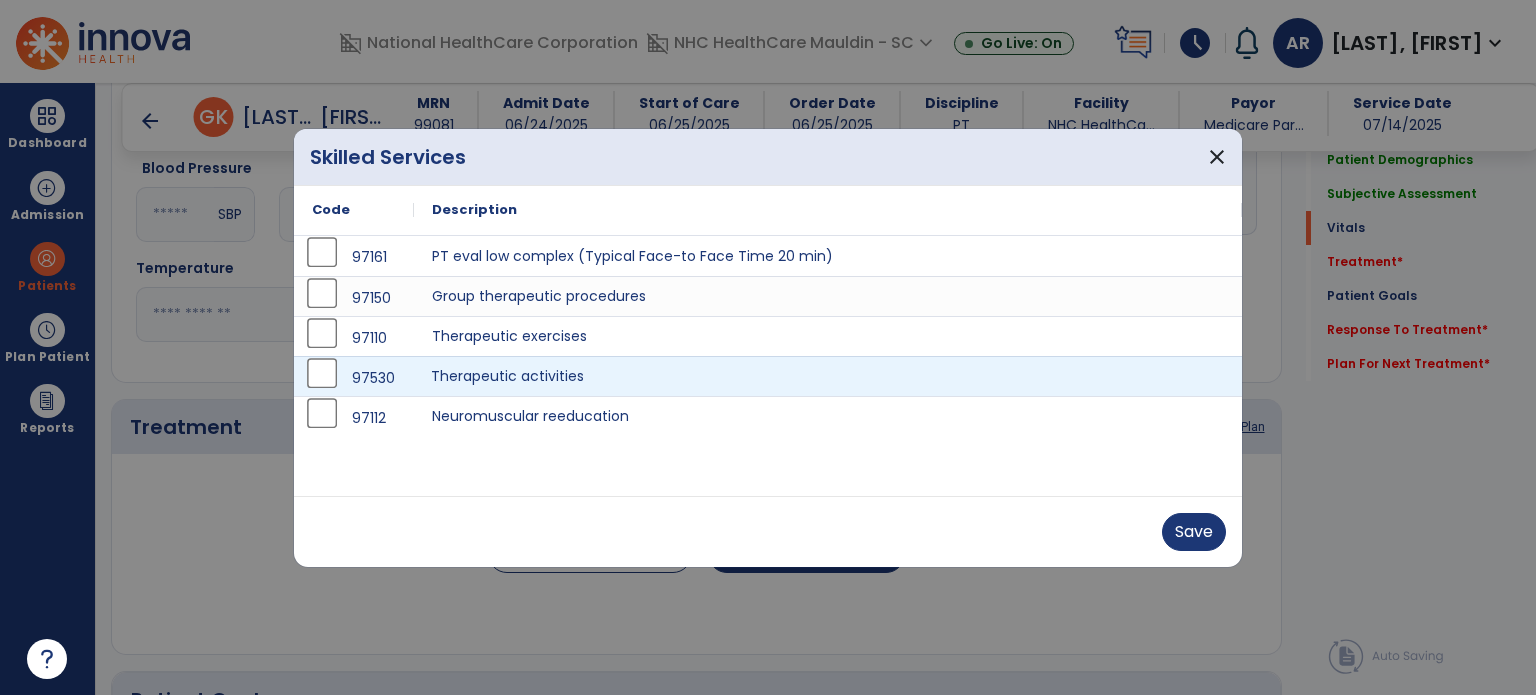 click on "Therapeutic activities" at bounding box center (828, 376) 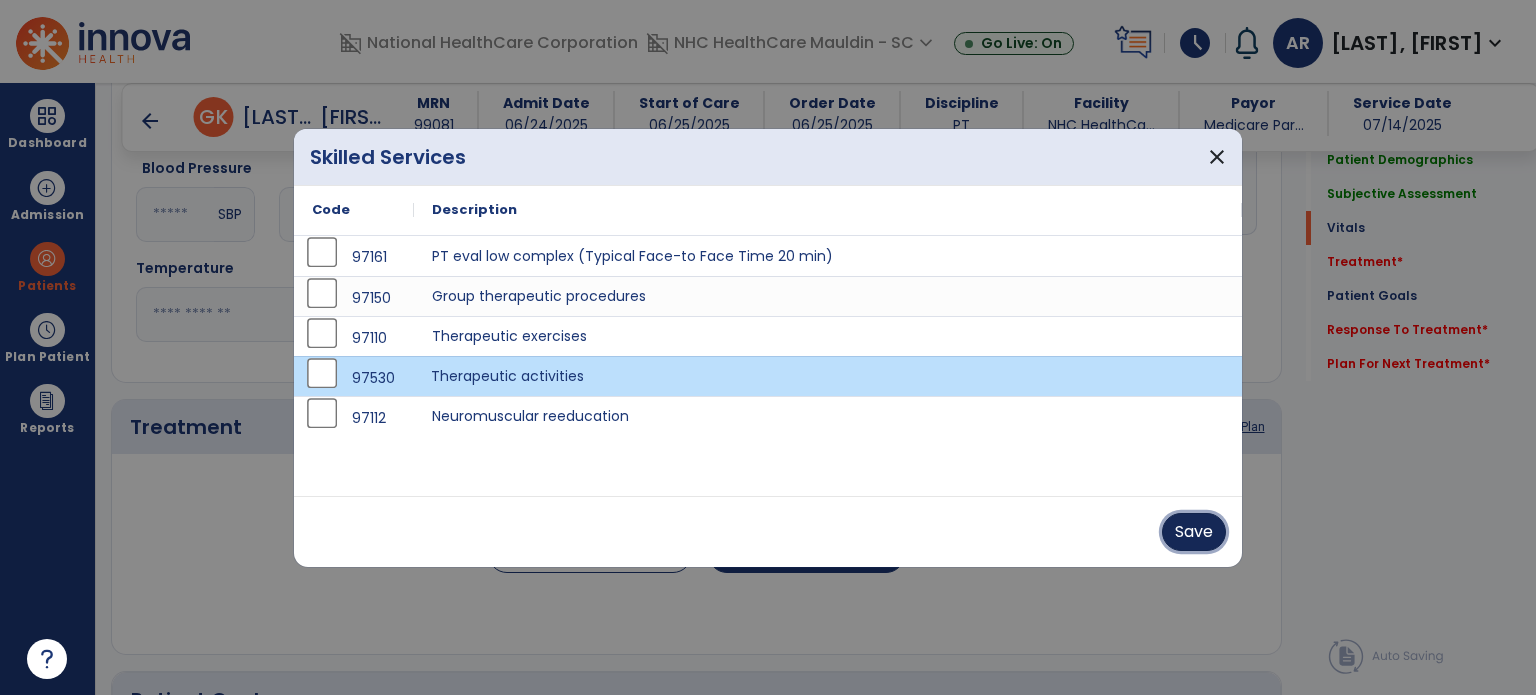click on "Save" at bounding box center (1194, 532) 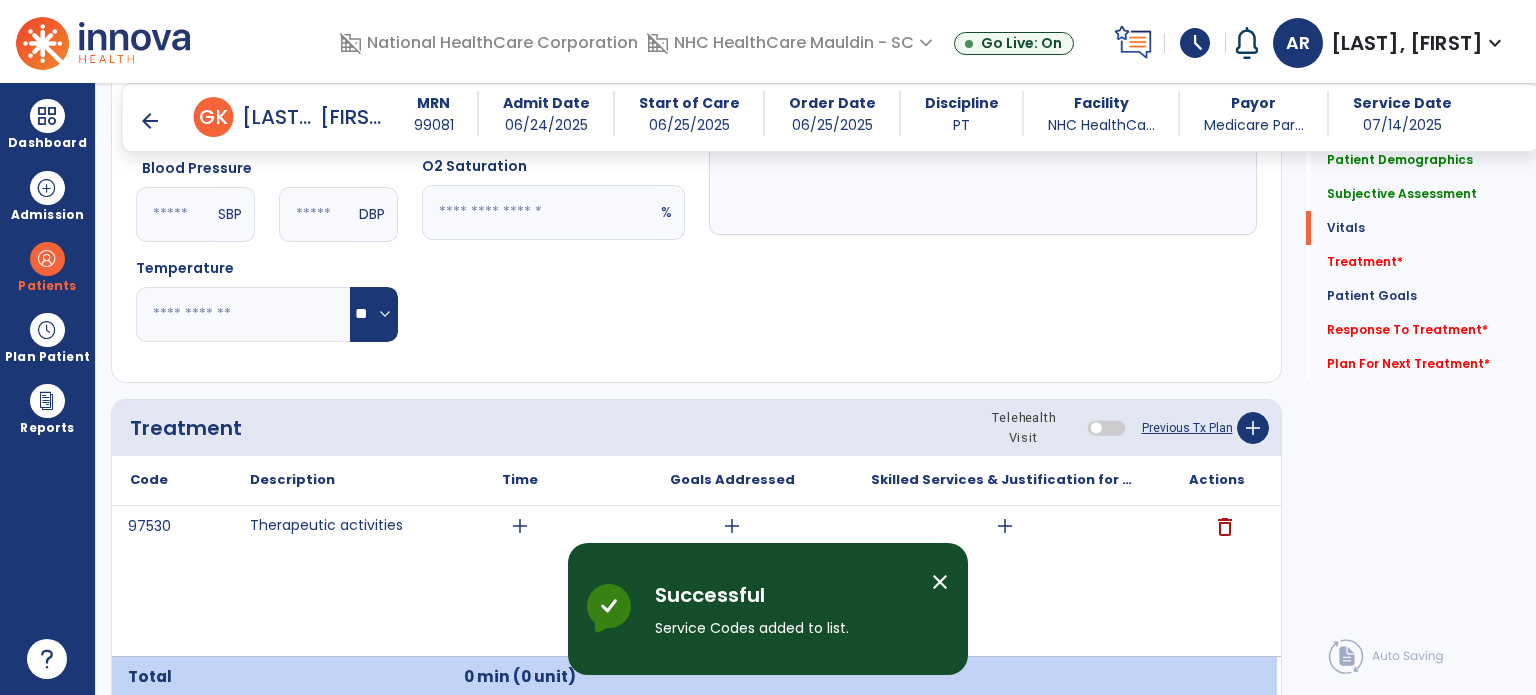 scroll, scrollTop: 1059, scrollLeft: 0, axis: vertical 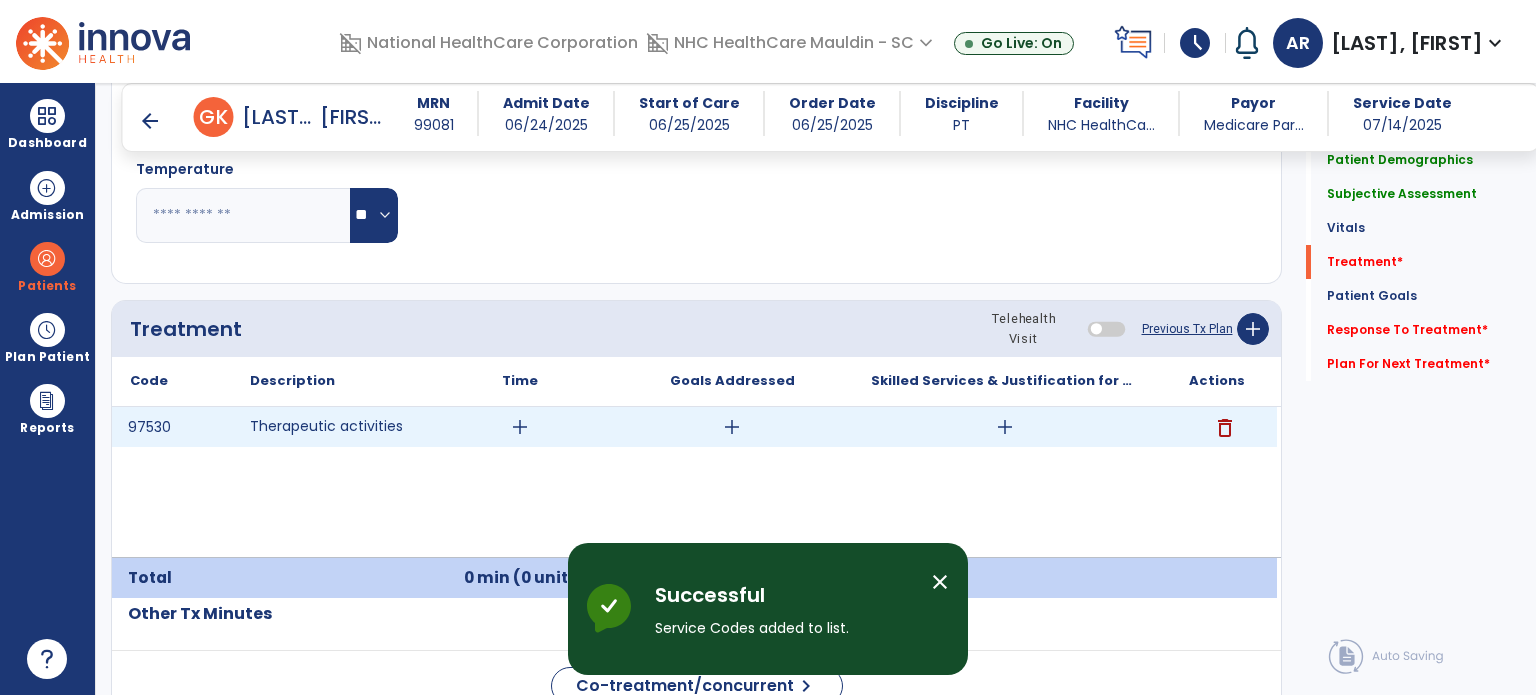 click on "add" at bounding box center (520, 427) 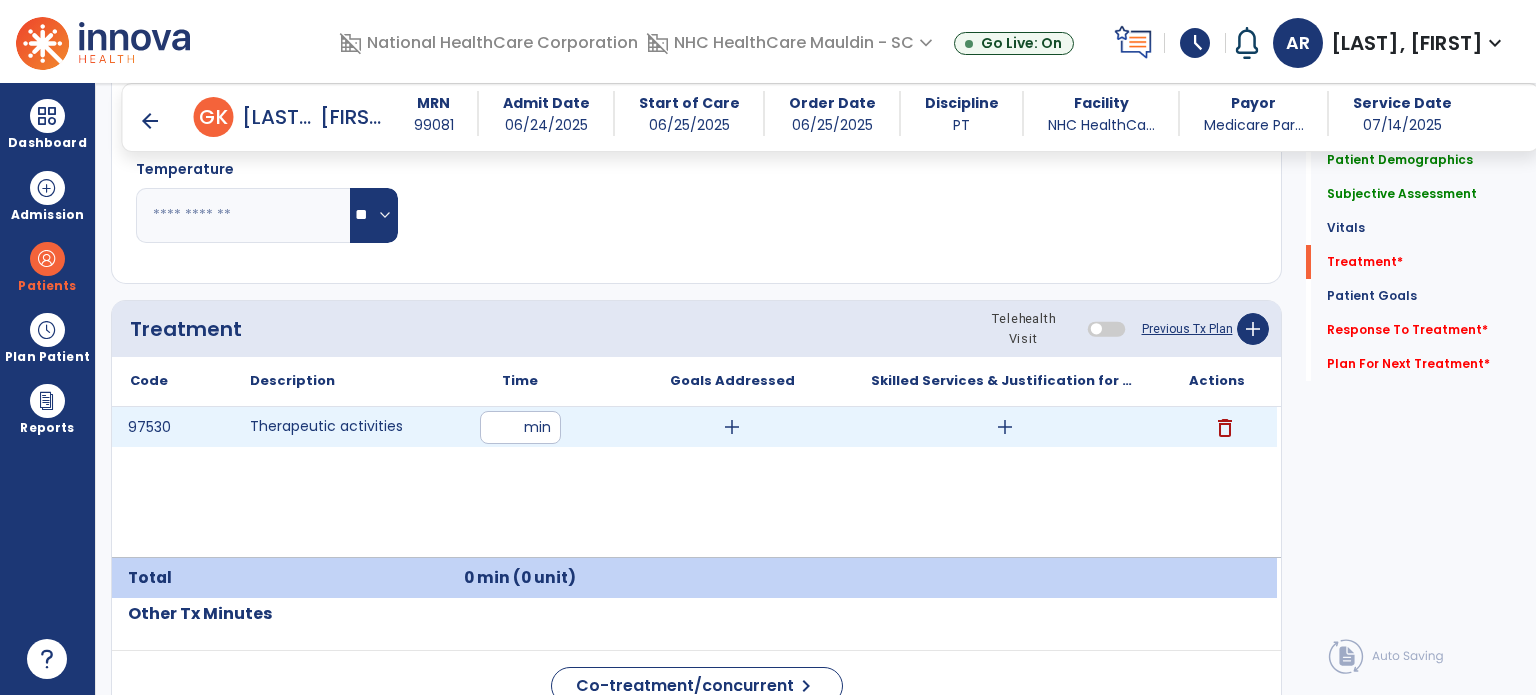 type on "**" 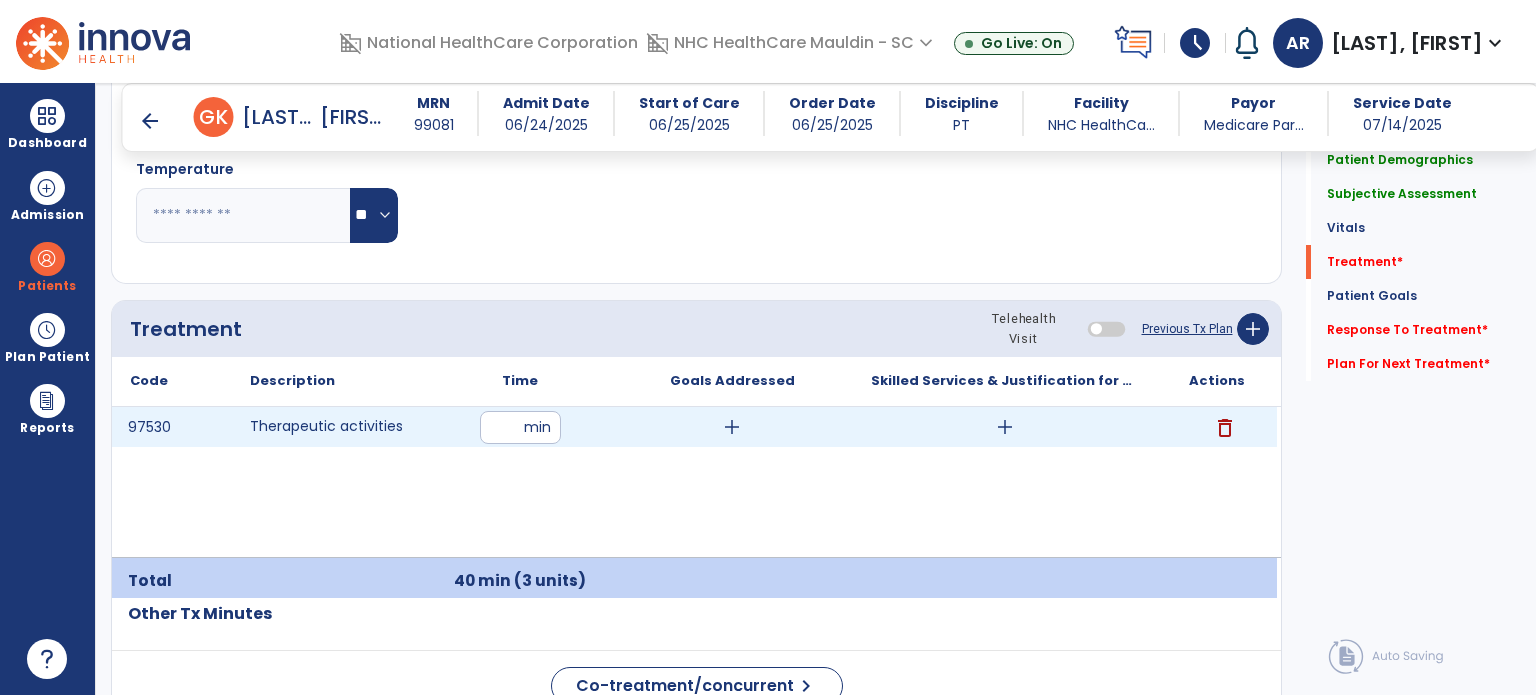 click on "add" at bounding box center (1005, 427) 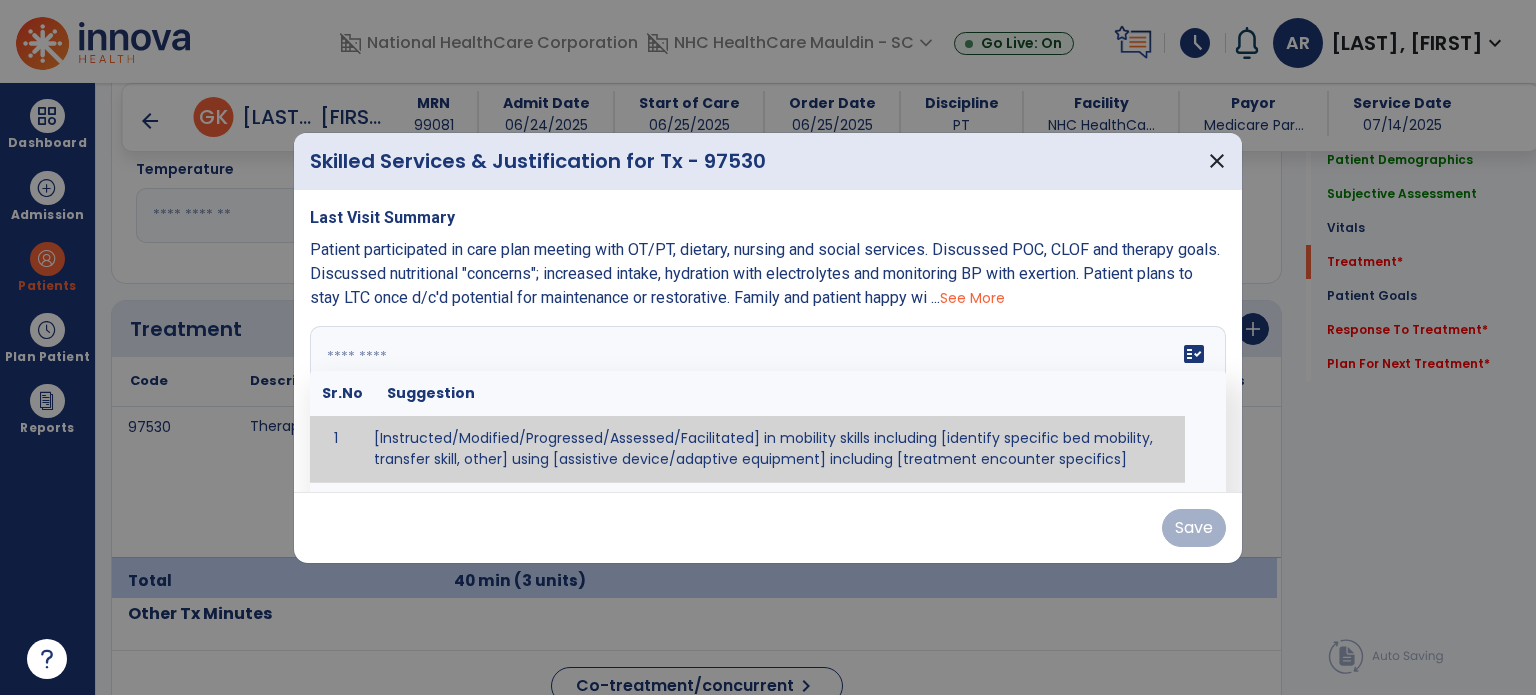click on "fact_check  Sr.No Suggestion 1 [Instructed/Modified/Progressed/Assessed/Facilitated] in mobility skills including [identify specific bed mobility, transfer skill, other] using [assistive device/adaptive equipment] including [treatment encounter specifics]" at bounding box center [768, 401] 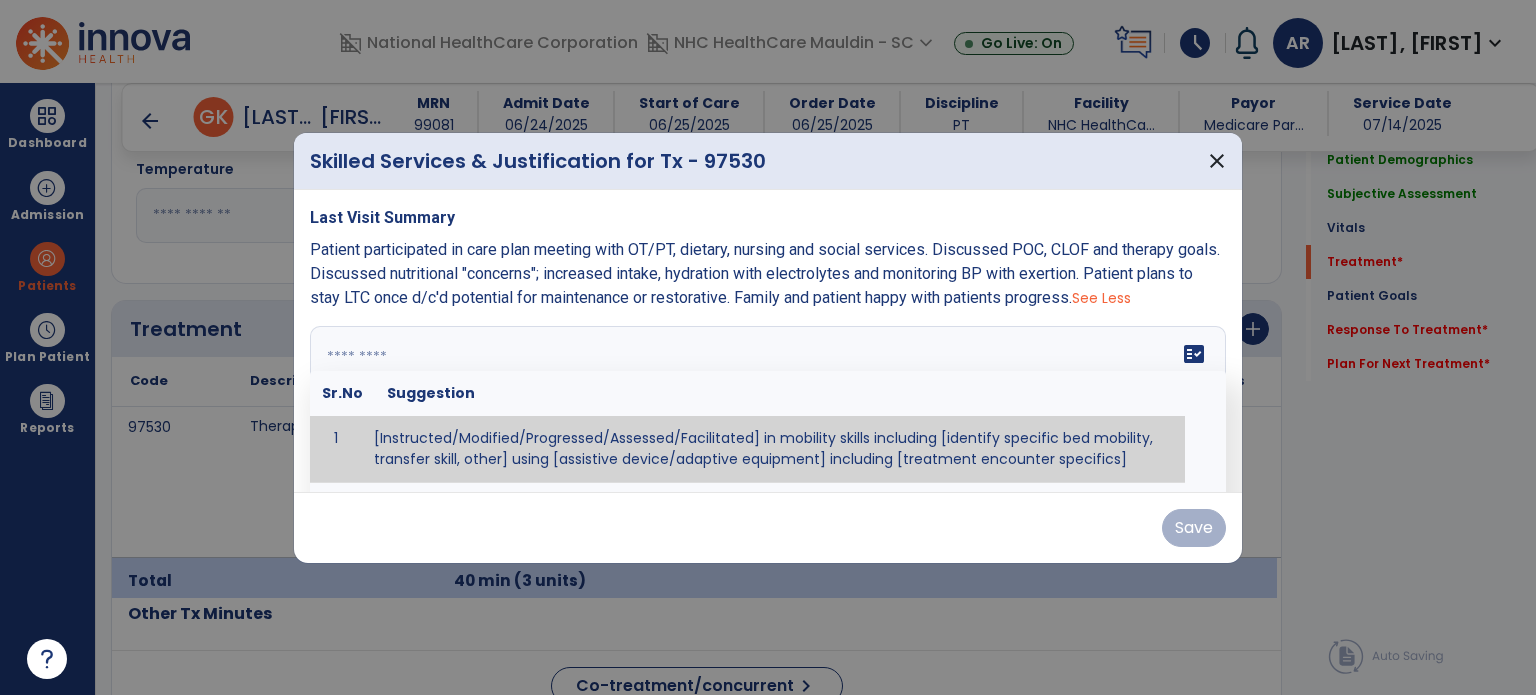click at bounding box center [766, 401] 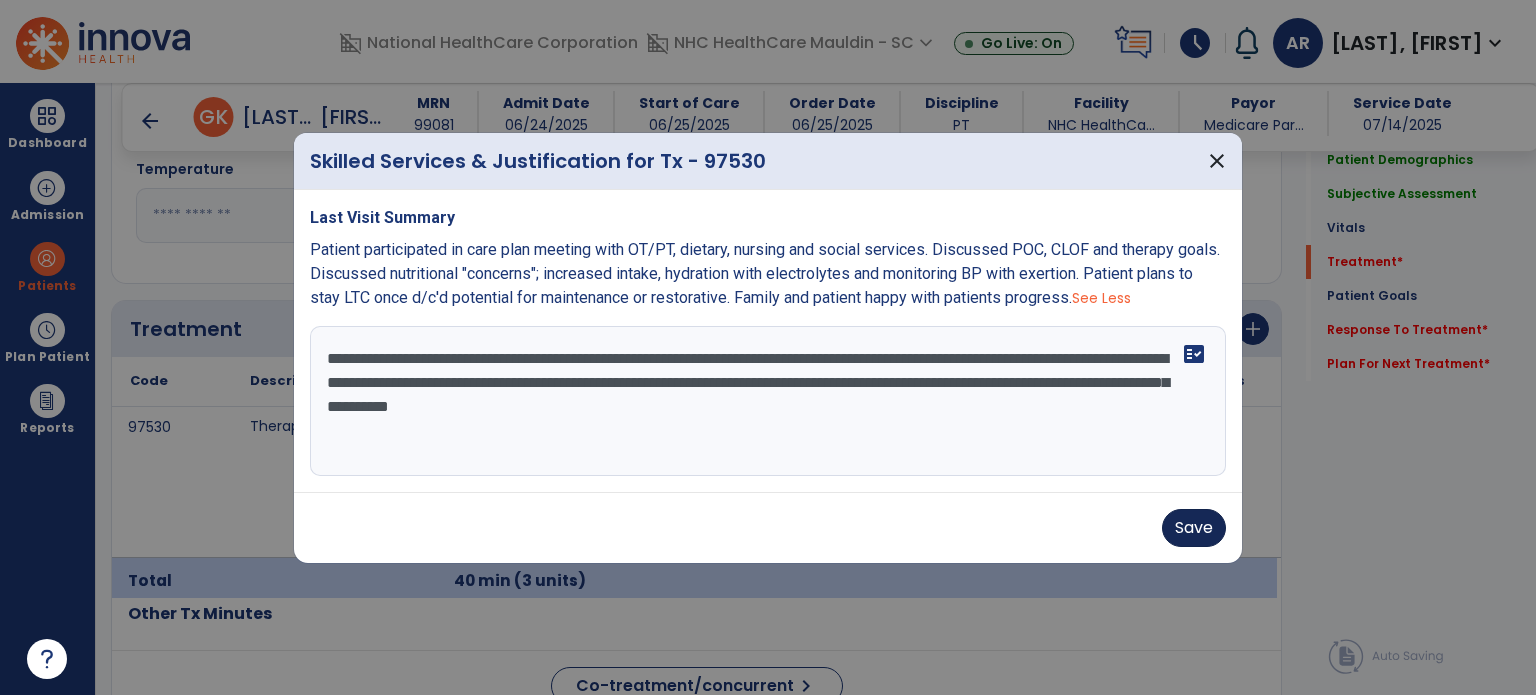 type on "**********" 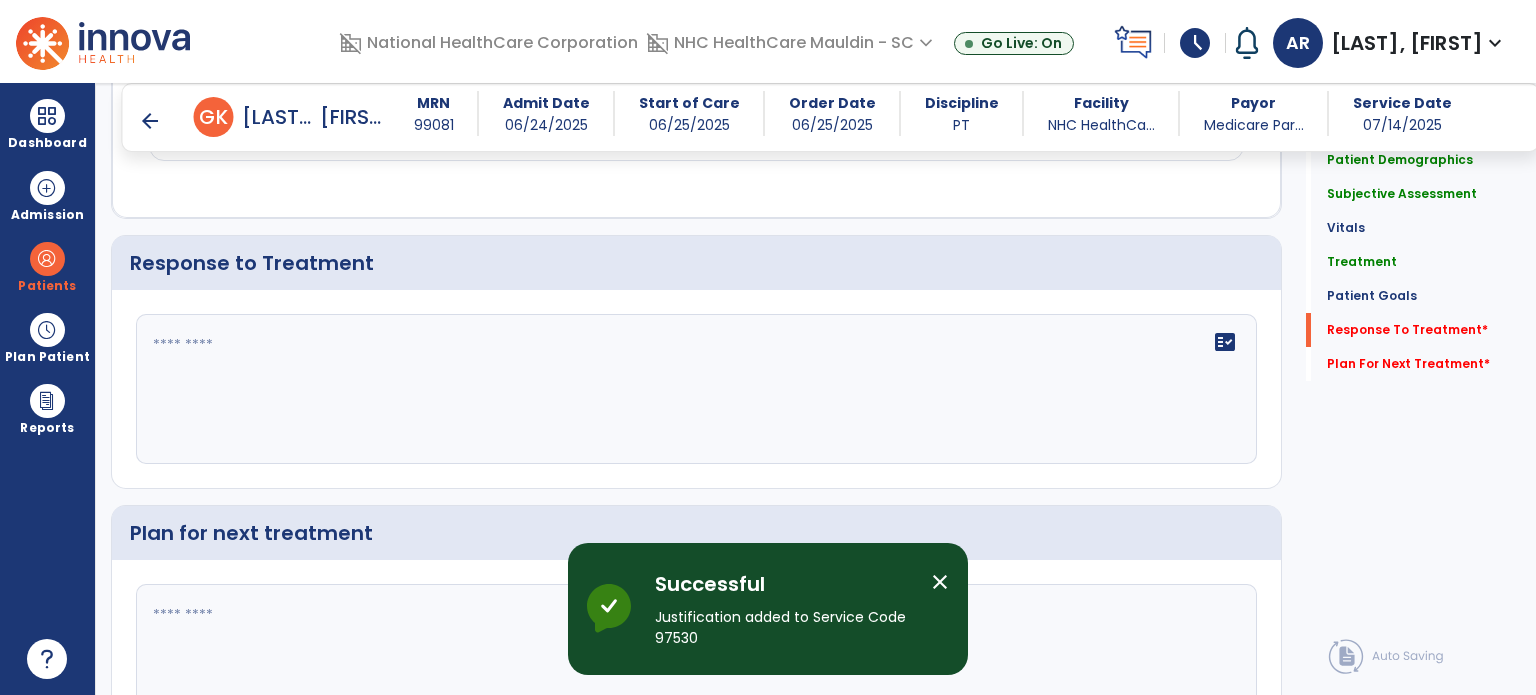 scroll, scrollTop: 2578, scrollLeft: 0, axis: vertical 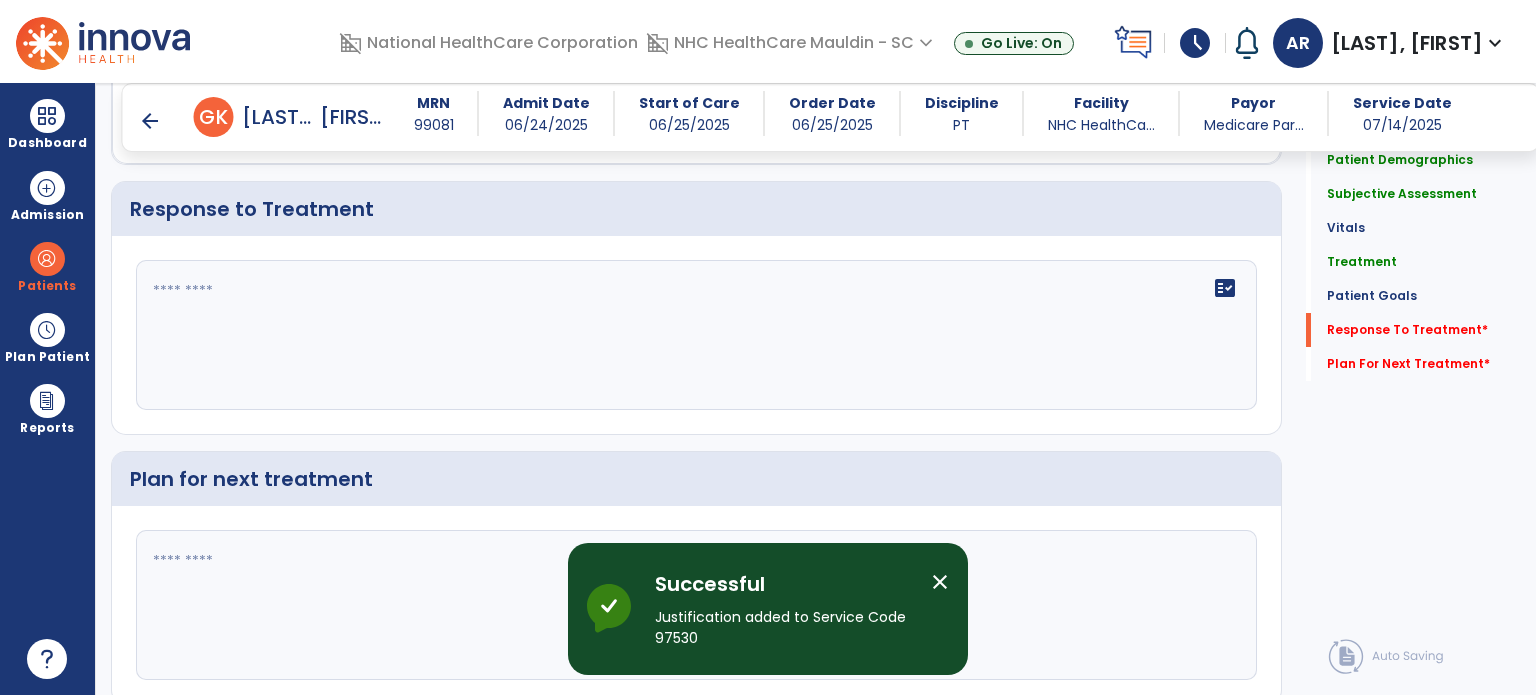 click on "fact_check" 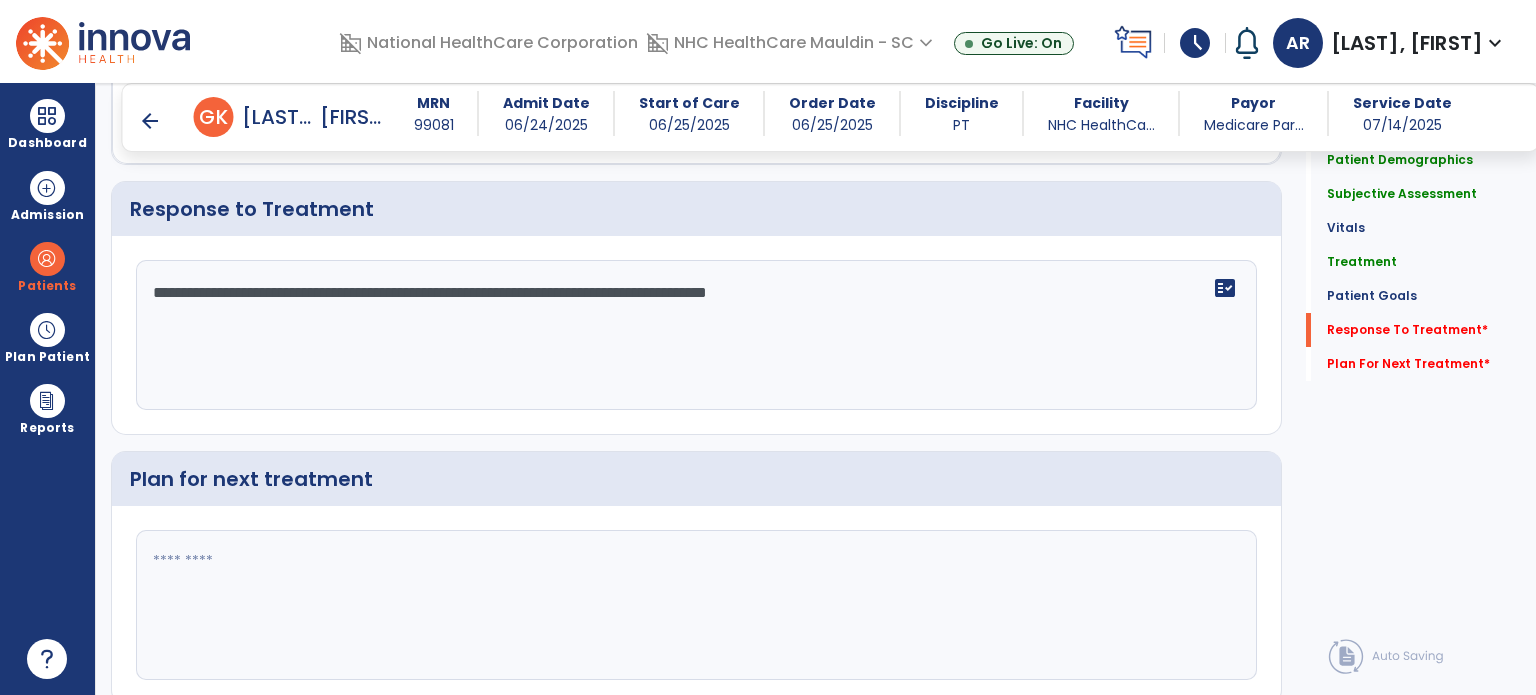 type on "**********" 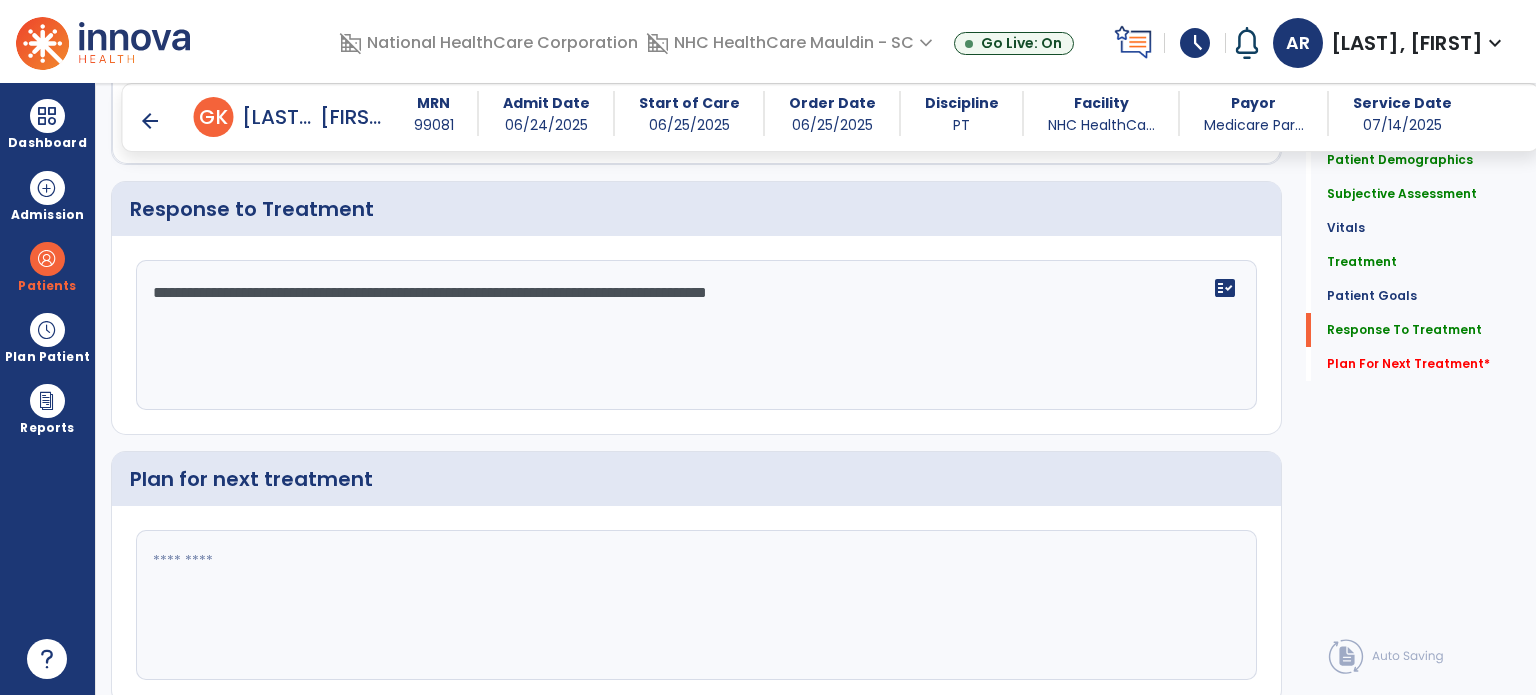 click 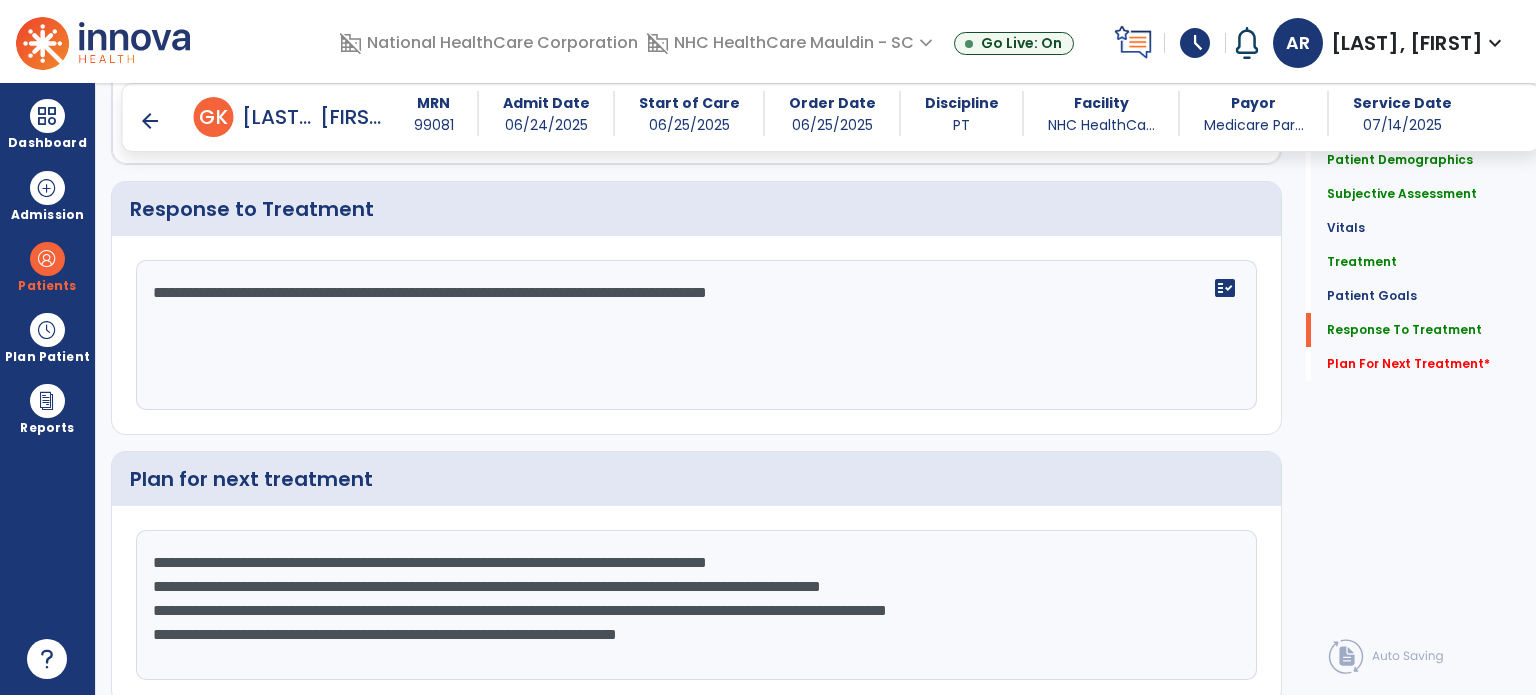 type on "**********" 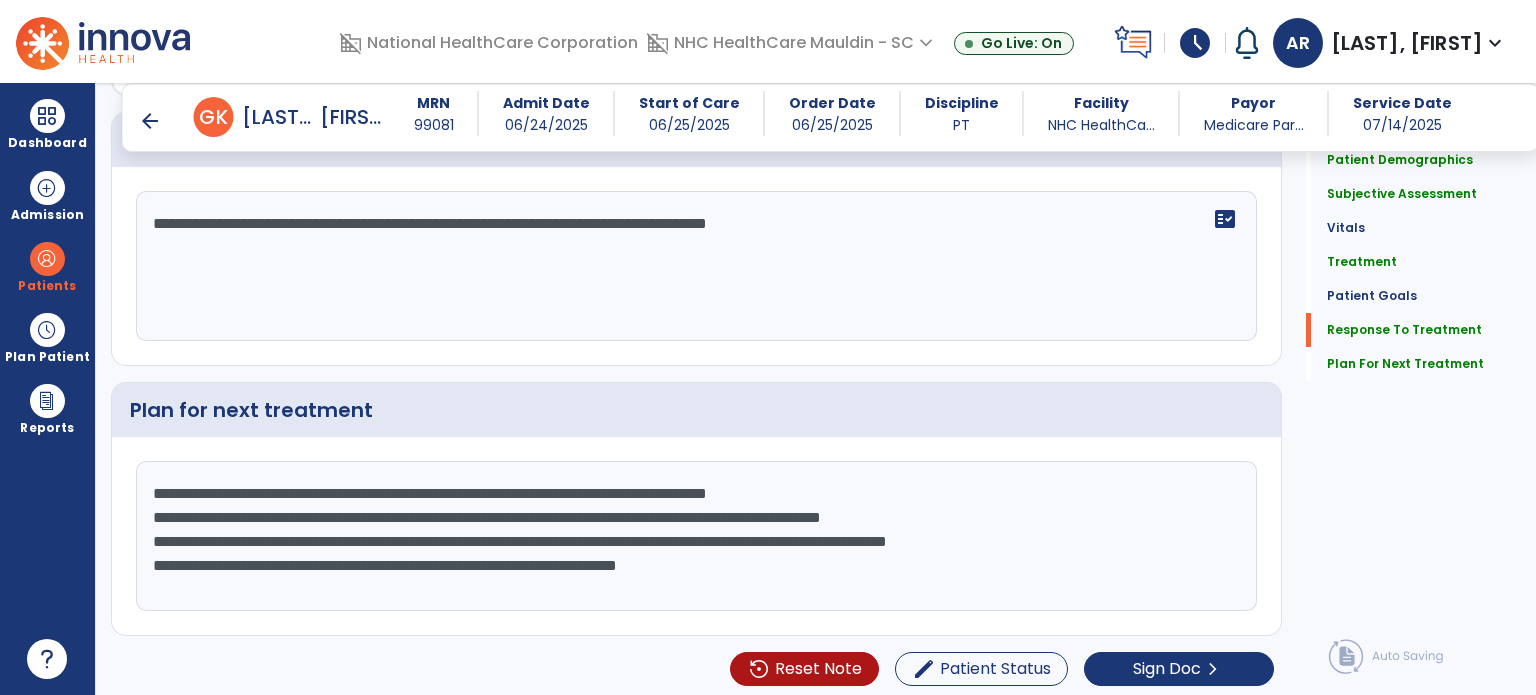 click on "**********" 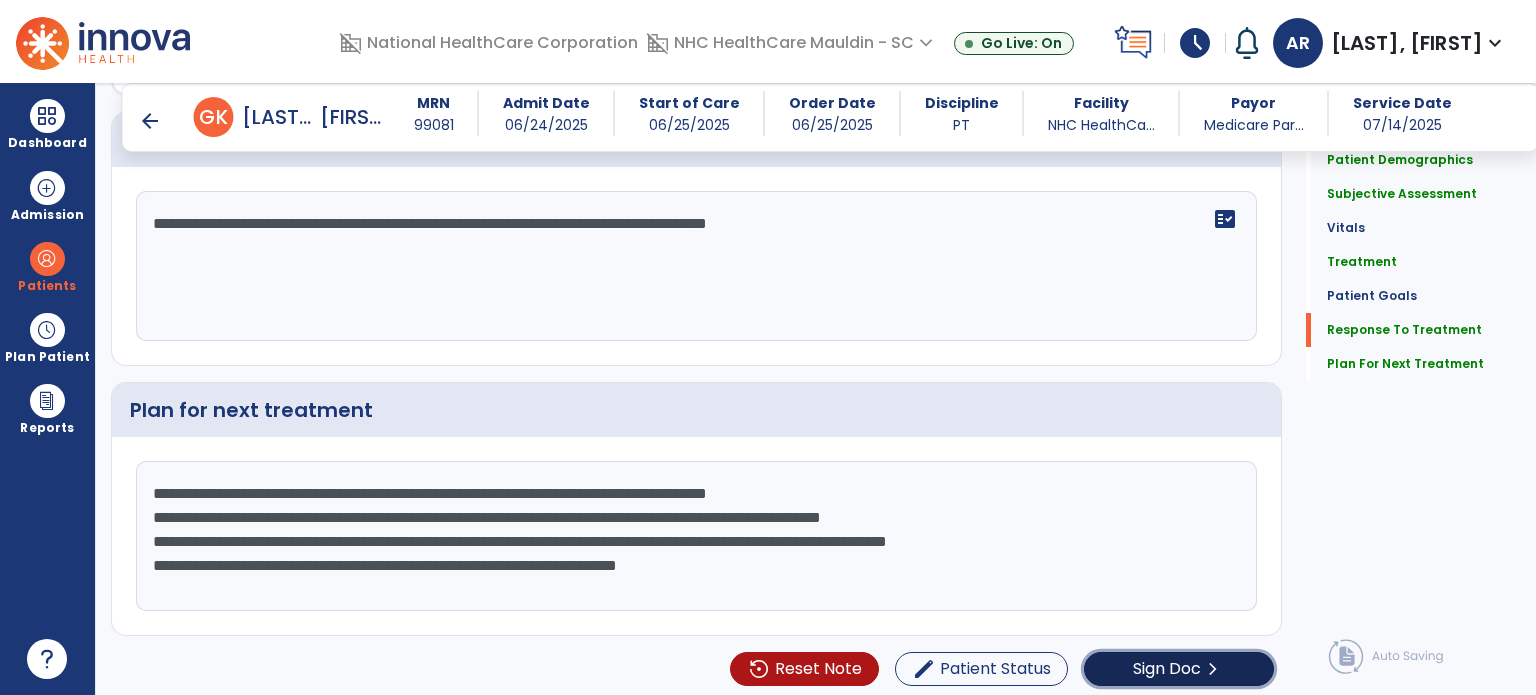 click on "chevron_right" 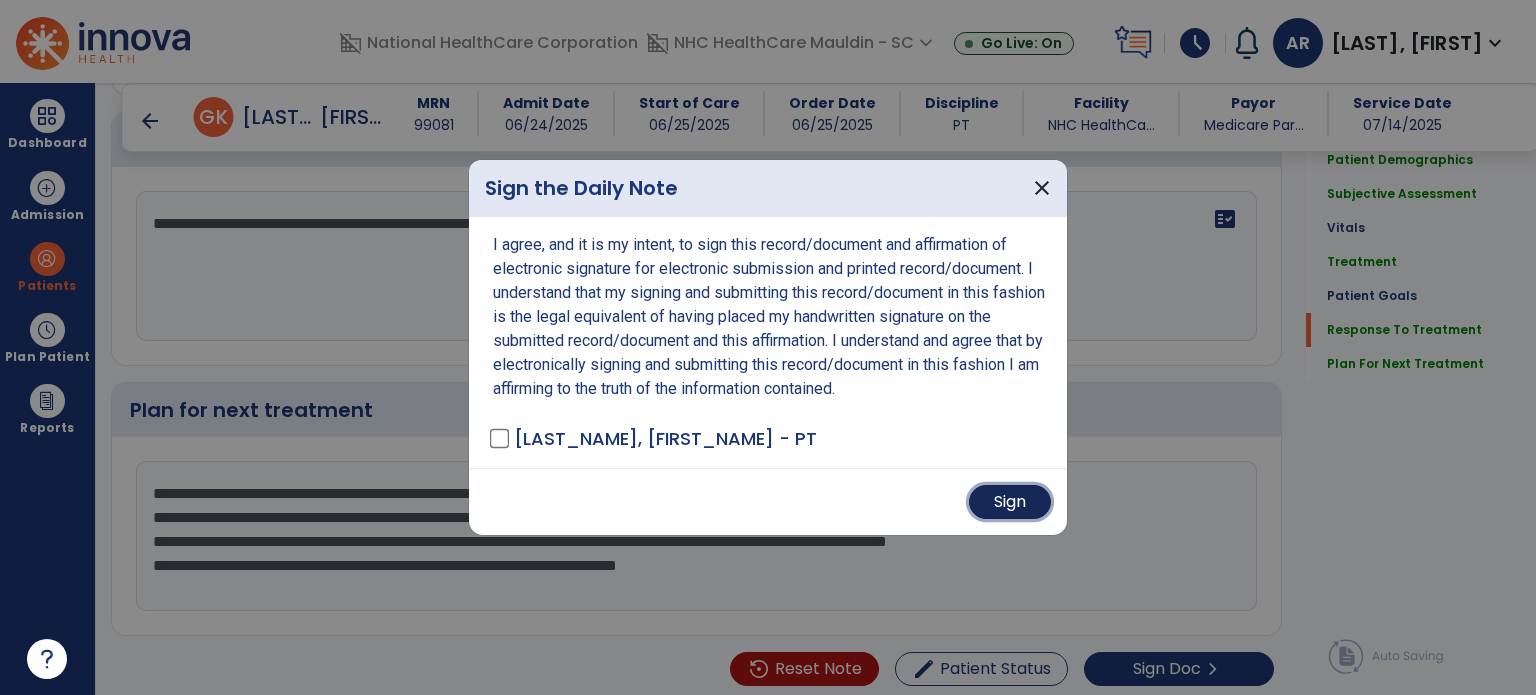 click on "Sign" at bounding box center (1010, 502) 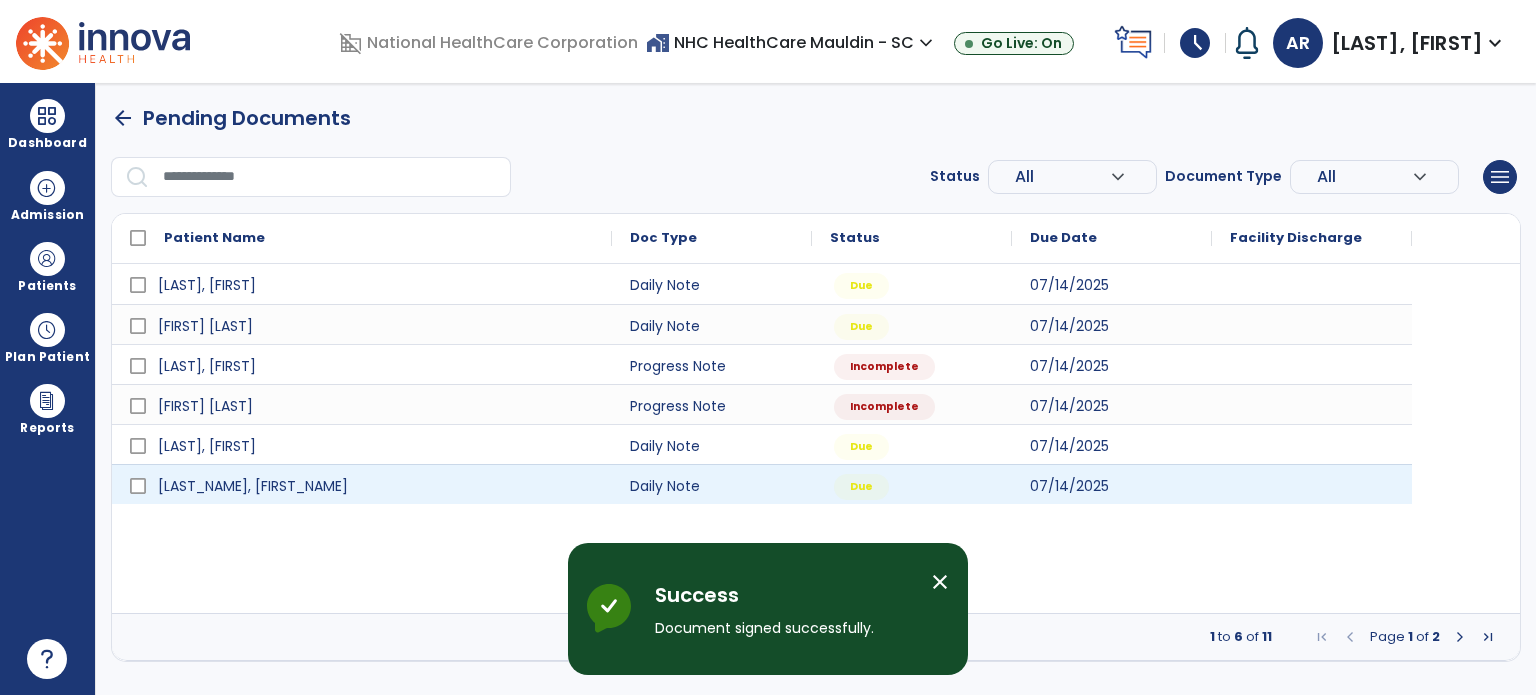 scroll, scrollTop: 0, scrollLeft: 0, axis: both 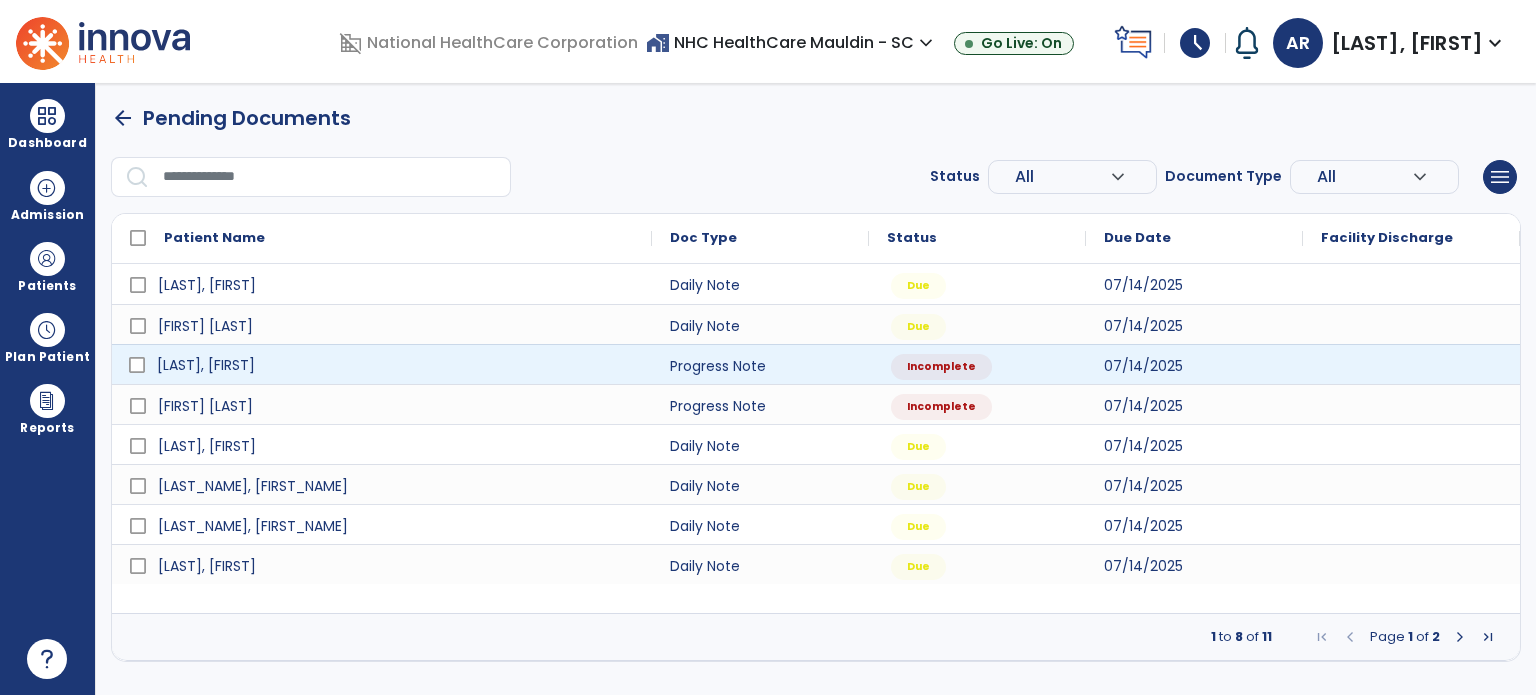 click on "[LAST], [FIRST]" at bounding box center [396, 365] 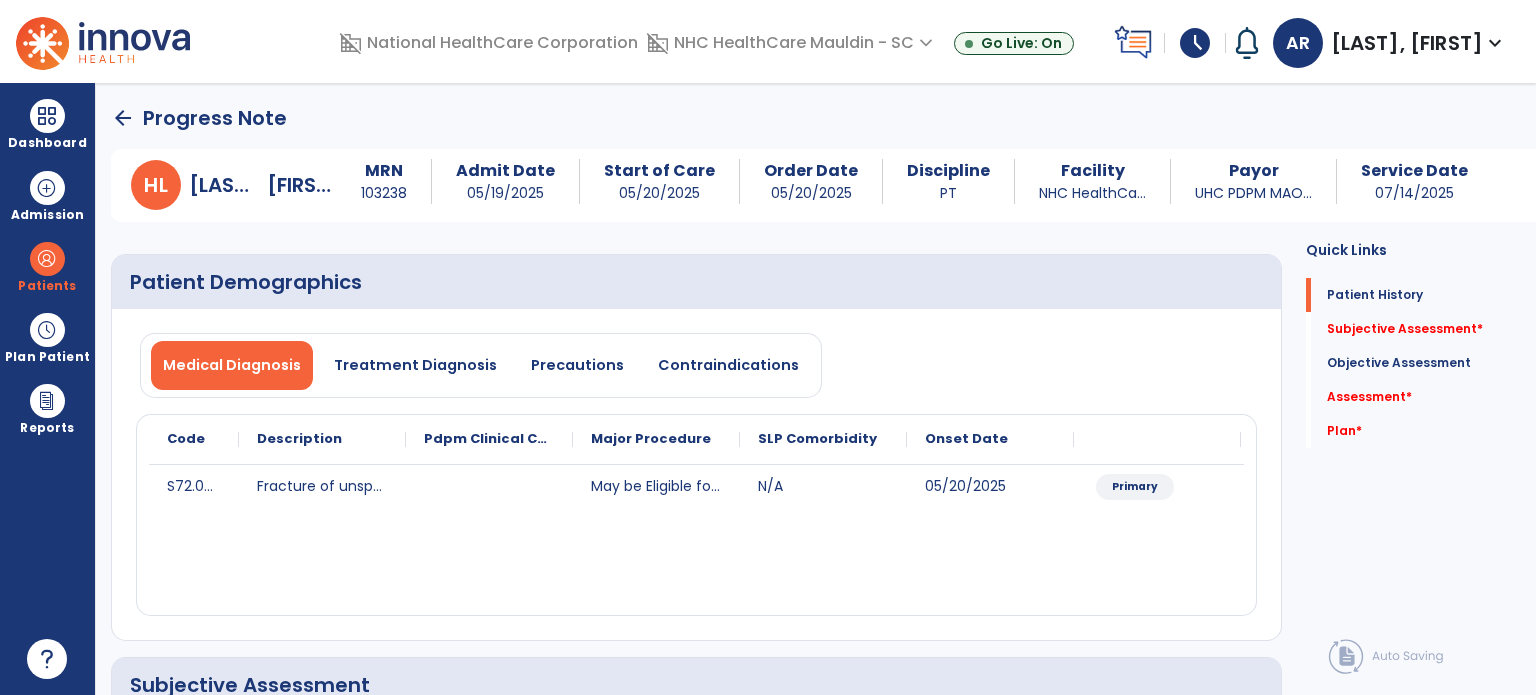 click on "arrow_back" 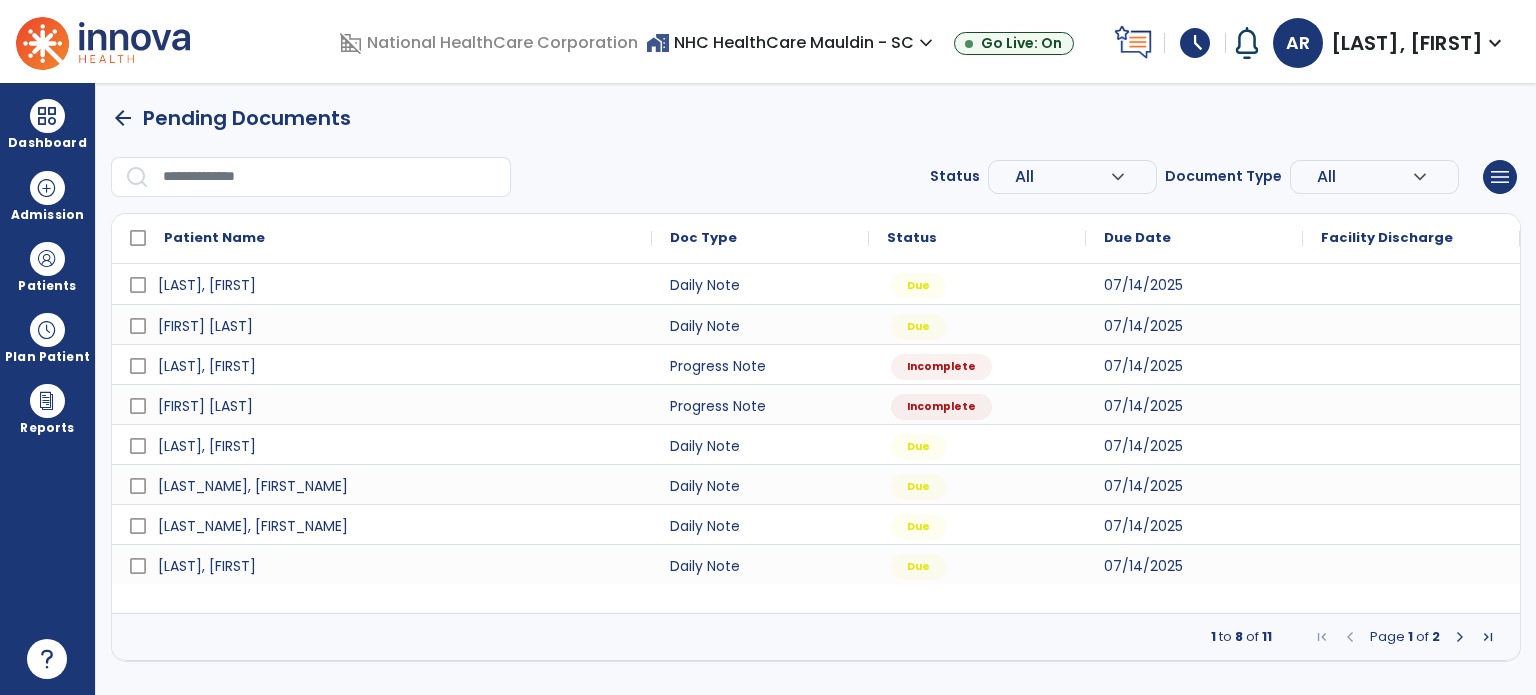 click at bounding box center [1460, 637] 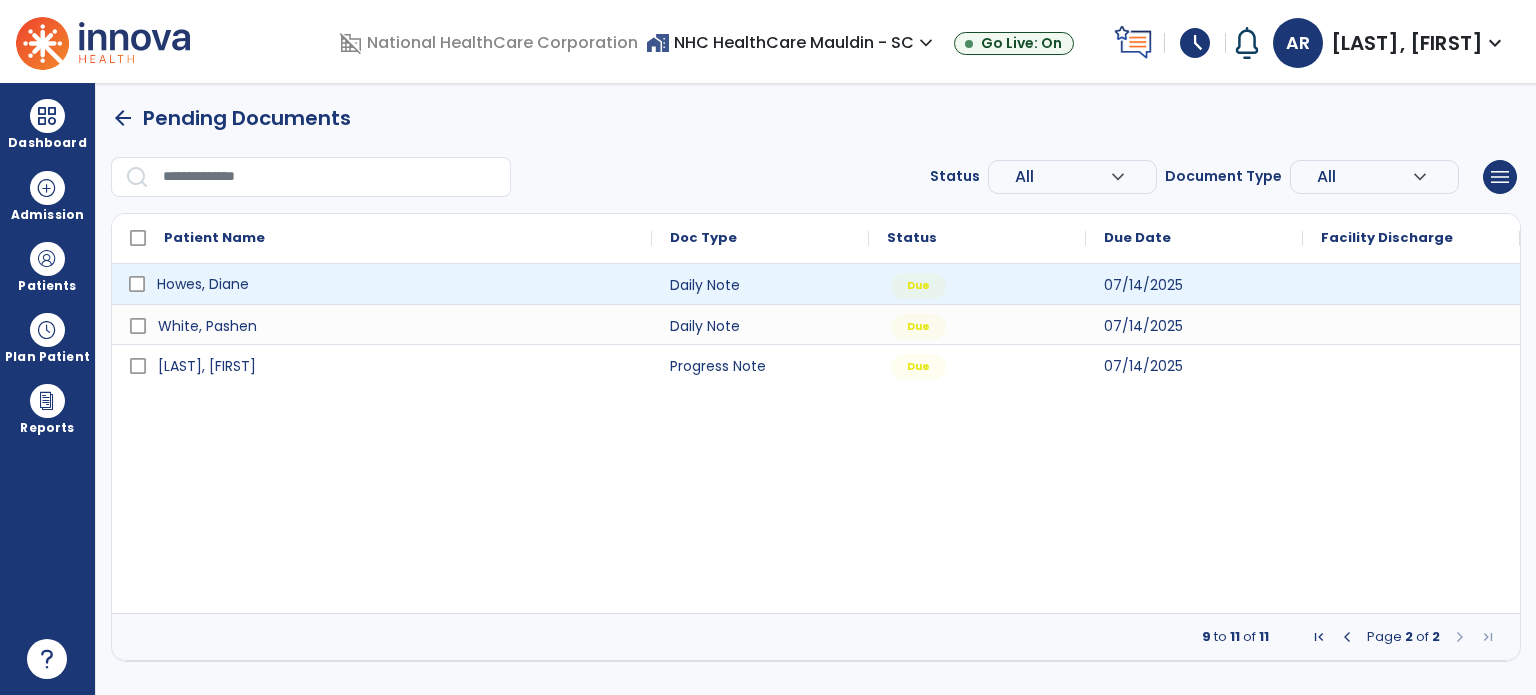 click on "Howes, Diane" at bounding box center [396, 284] 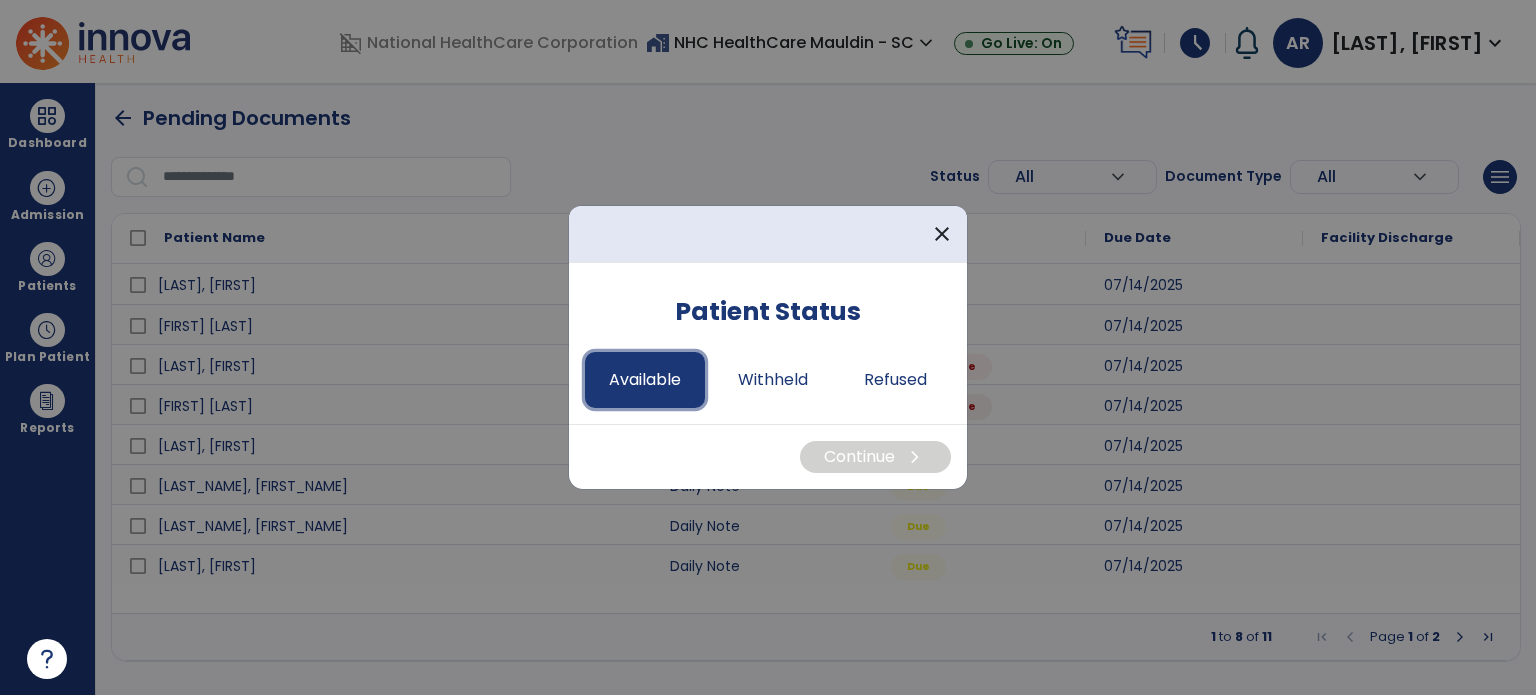 click on "Available" at bounding box center (645, 380) 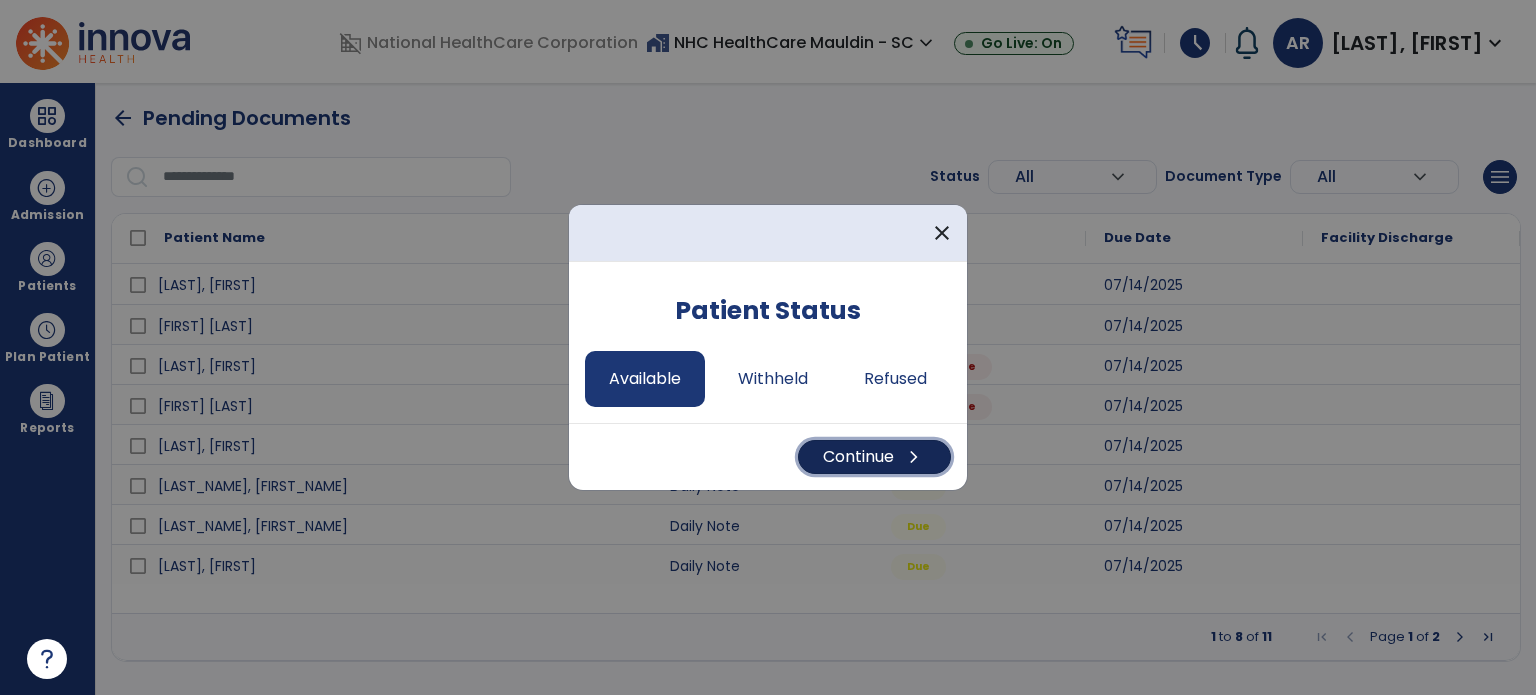 click on "Continue   chevron_right" at bounding box center [874, 457] 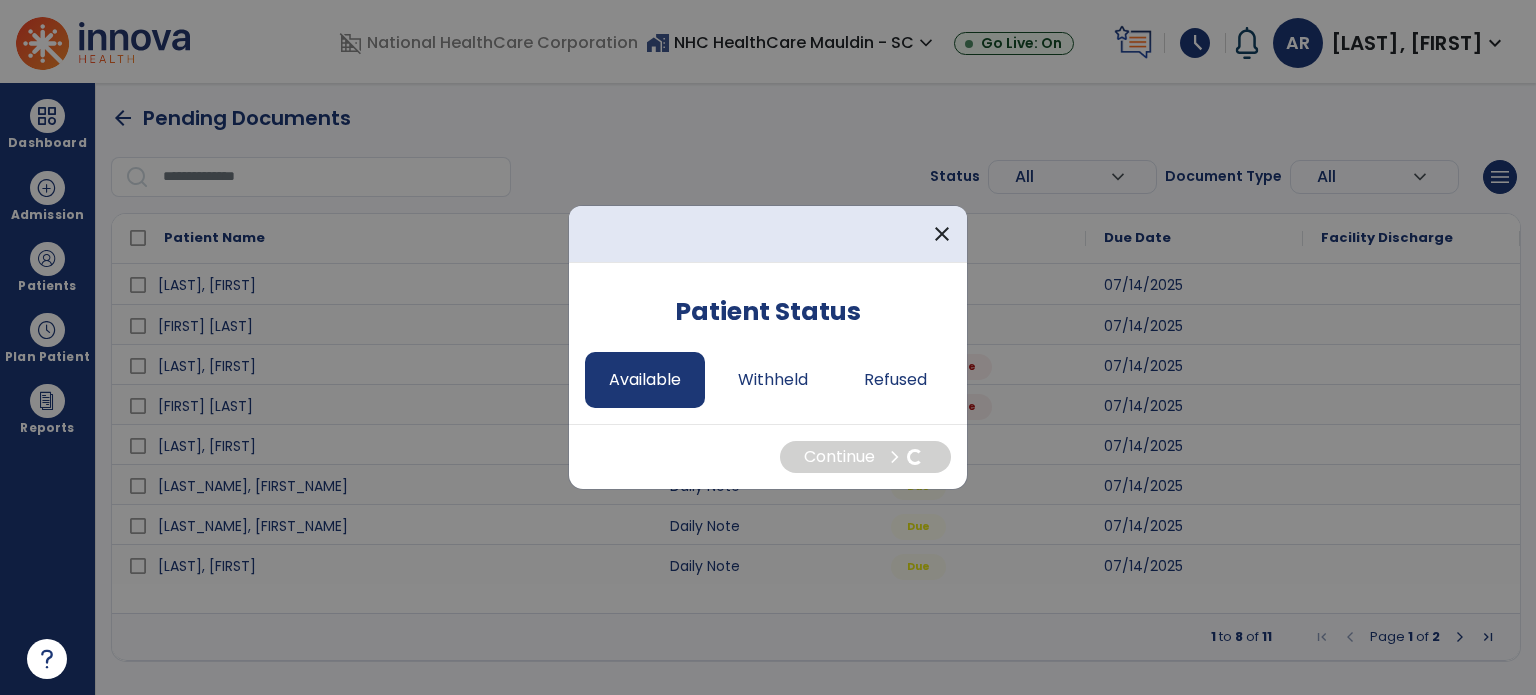 select on "*" 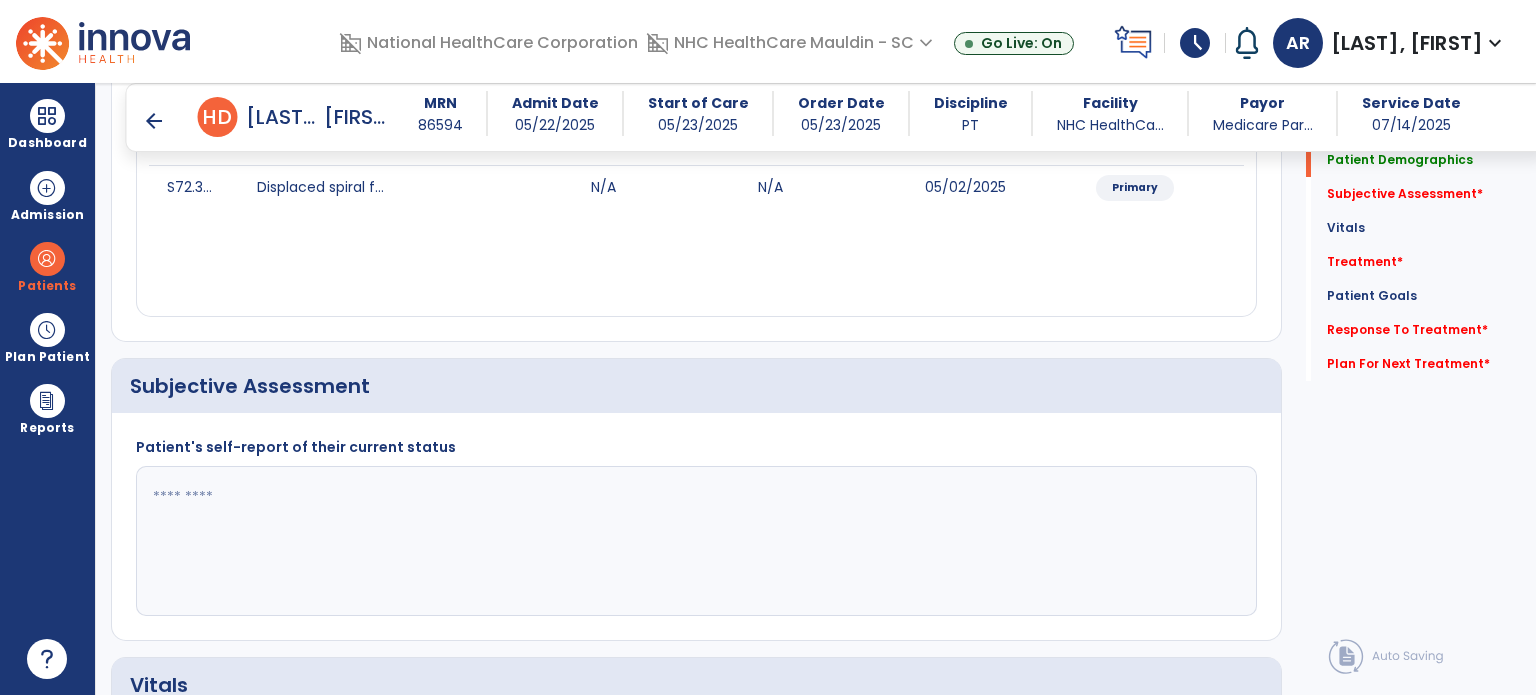 scroll, scrollTop: 282, scrollLeft: 0, axis: vertical 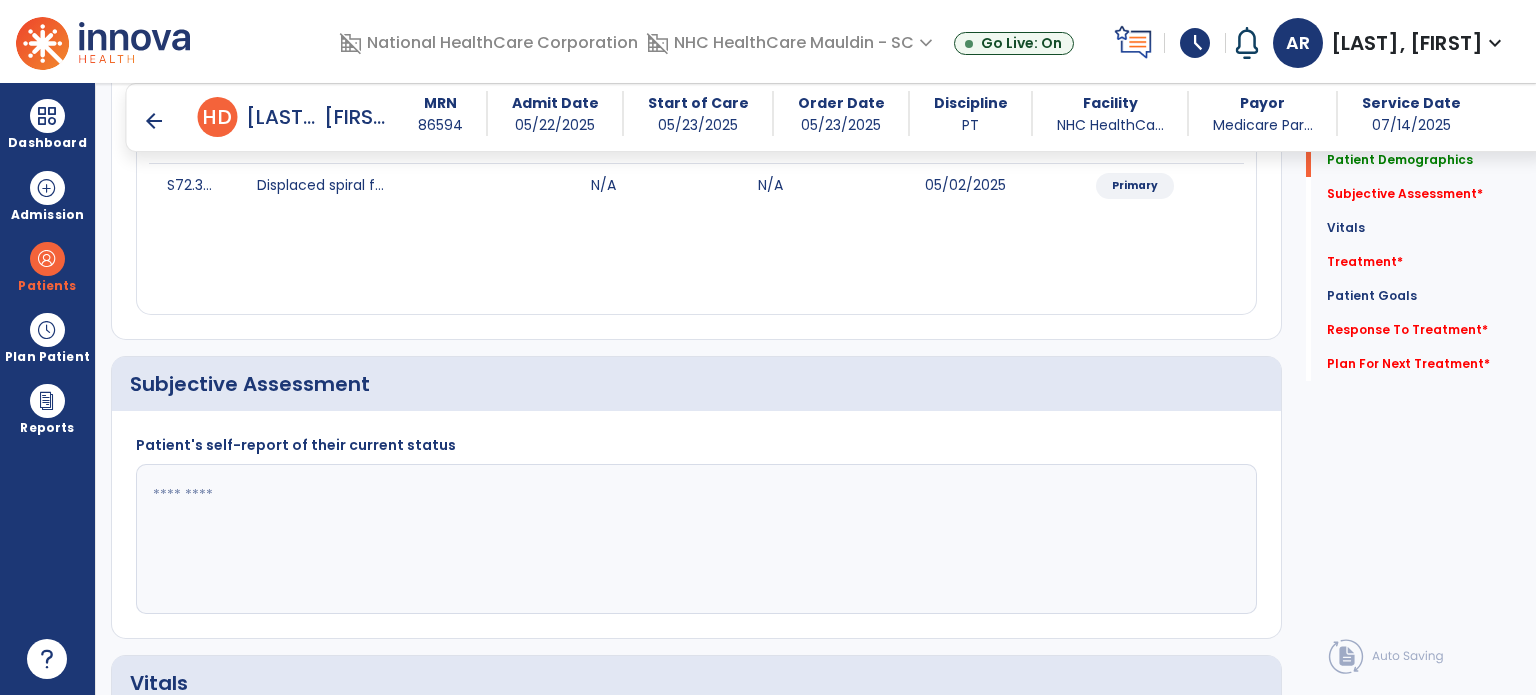 click 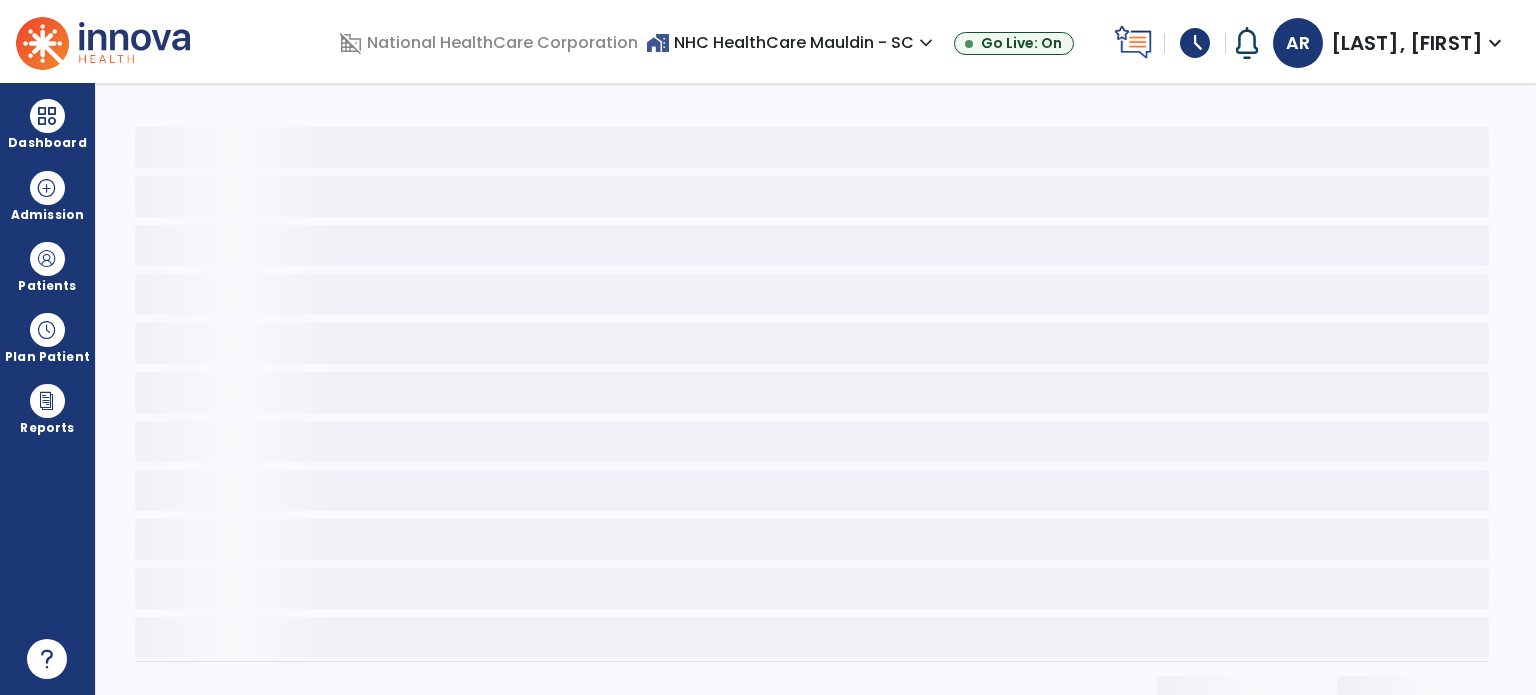 scroll, scrollTop: 0, scrollLeft: 0, axis: both 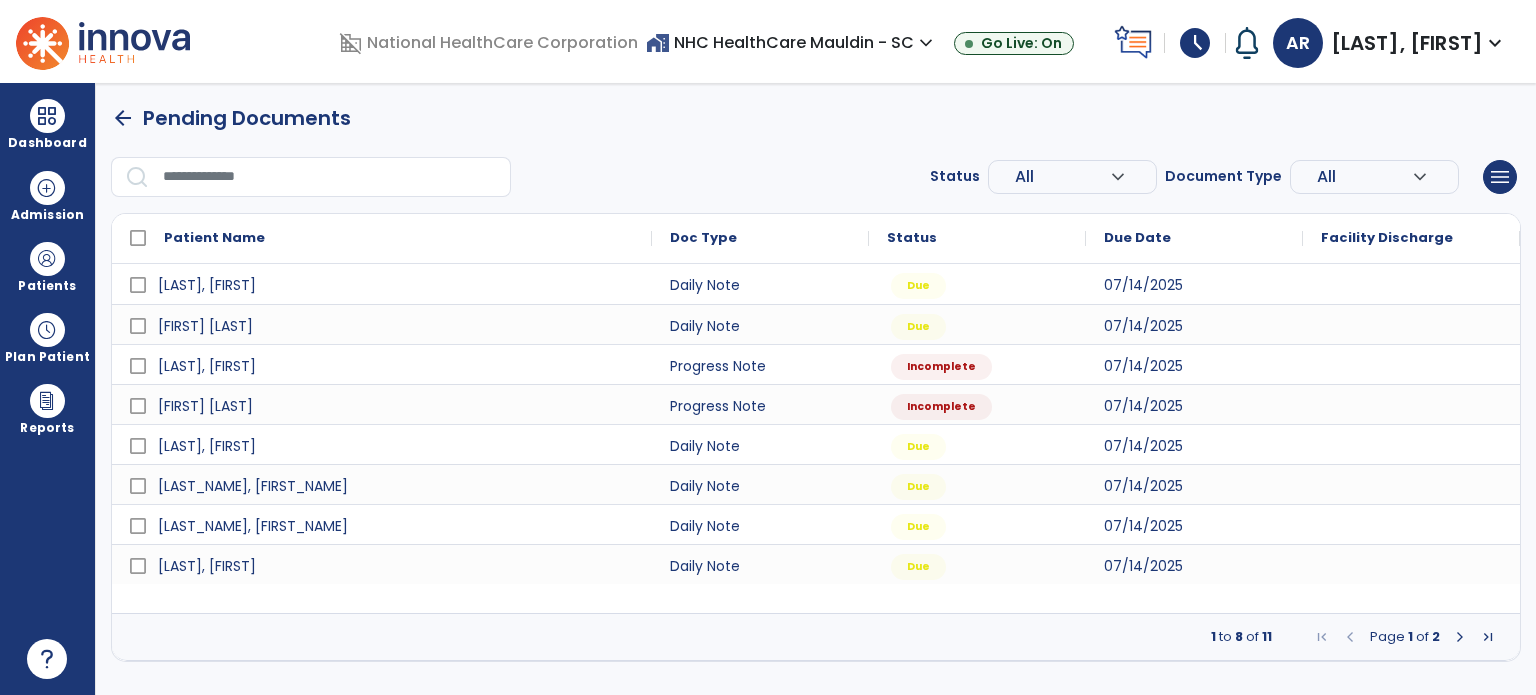 click on "Status All  expand_more  ALL Due Past Due Incomplete Document Type All  expand_more  ALL Daily Note Progress Note Evaluation Discharge Note Recertification  menu   Export List   Print List" at bounding box center [816, 177] 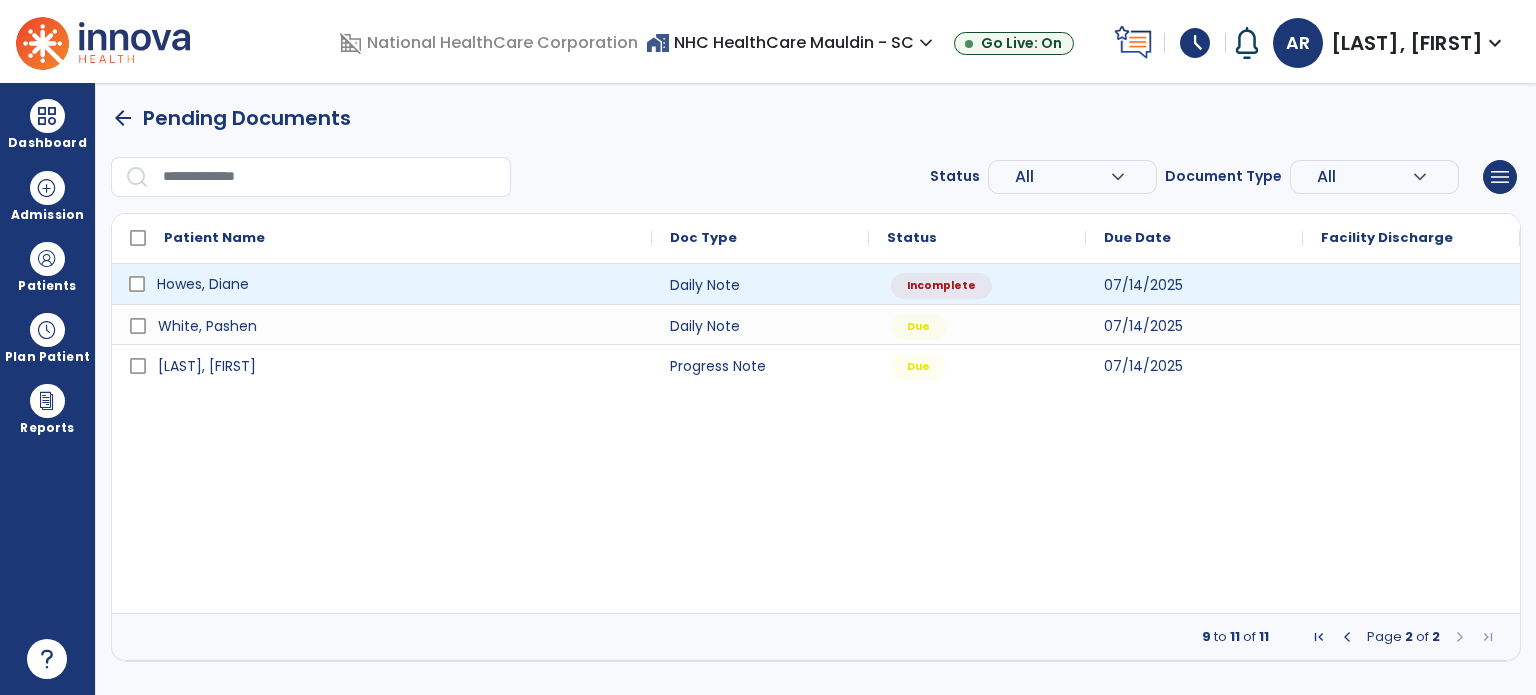 click on "Howes, Diane" at bounding box center [396, 284] 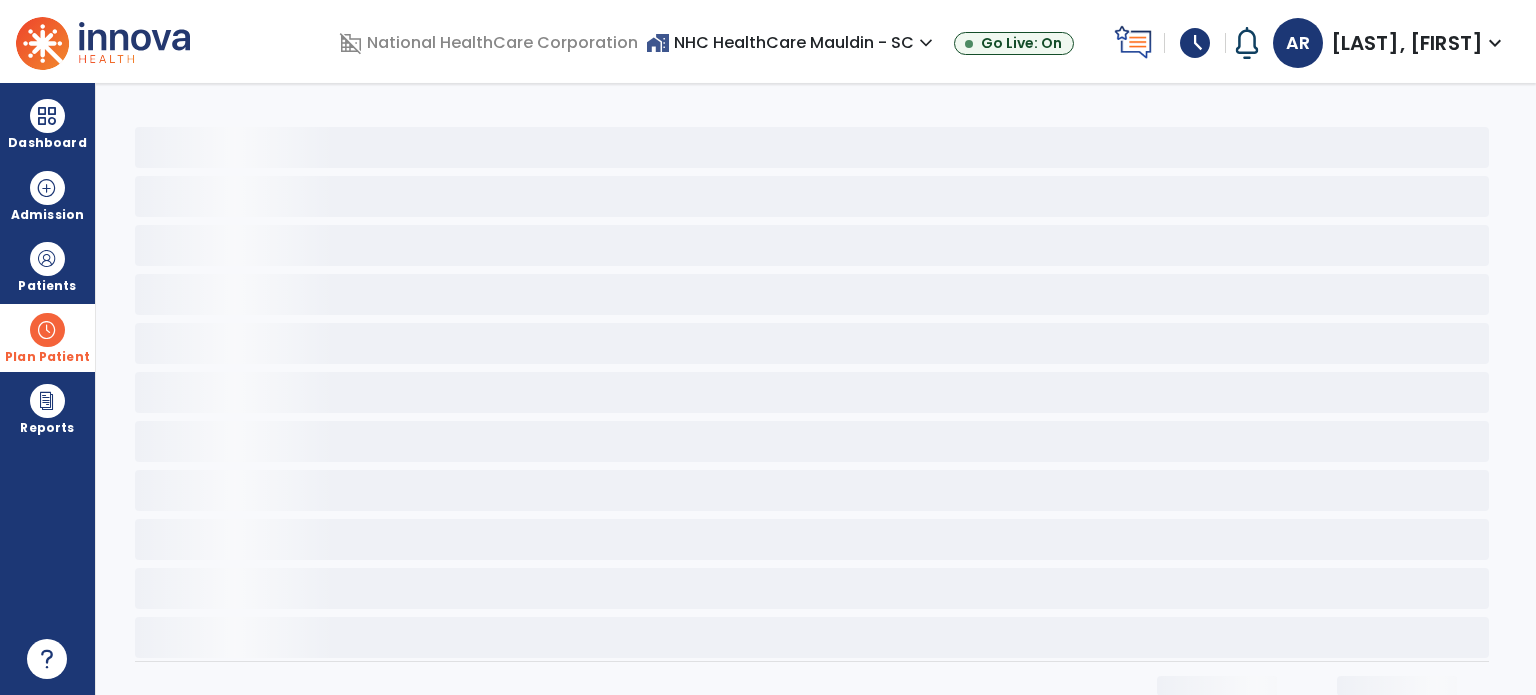 click at bounding box center (47, 330) 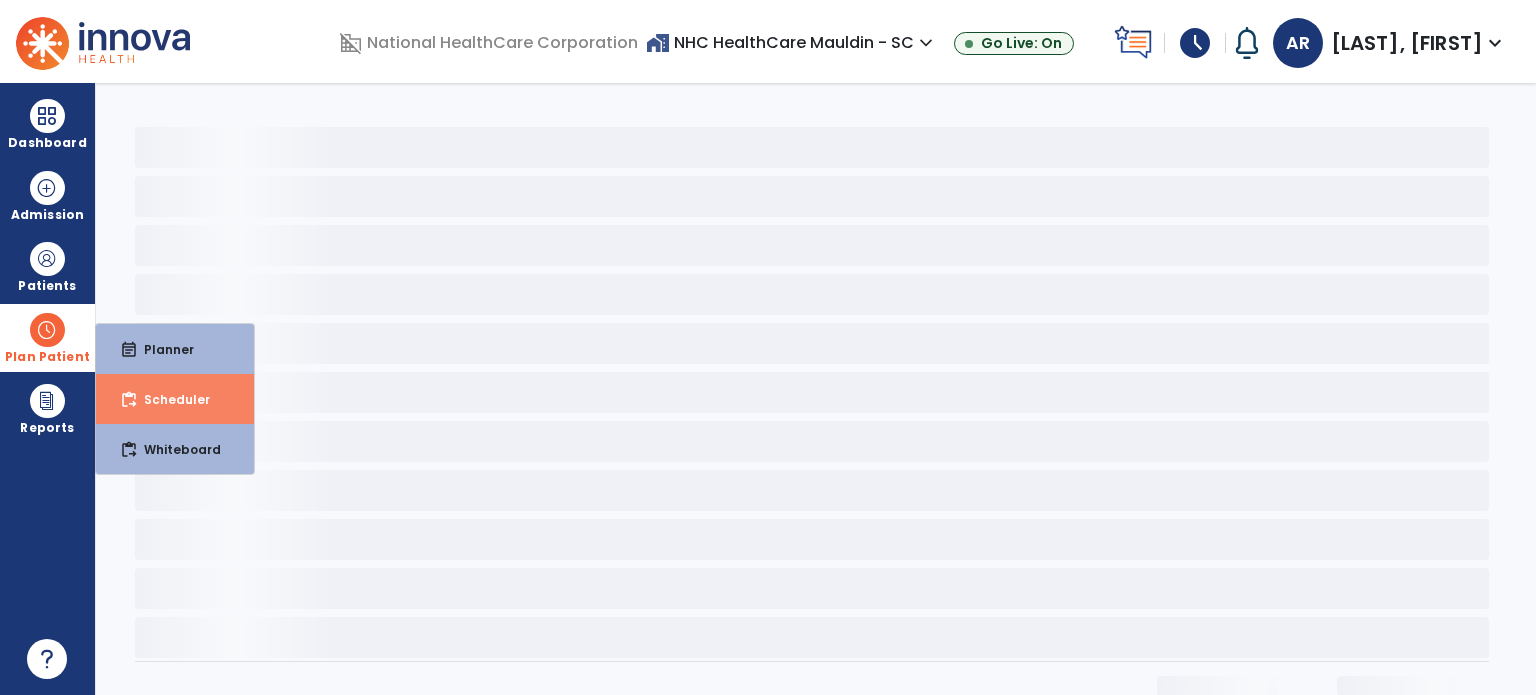 click on "Scheduler" at bounding box center (169, 399) 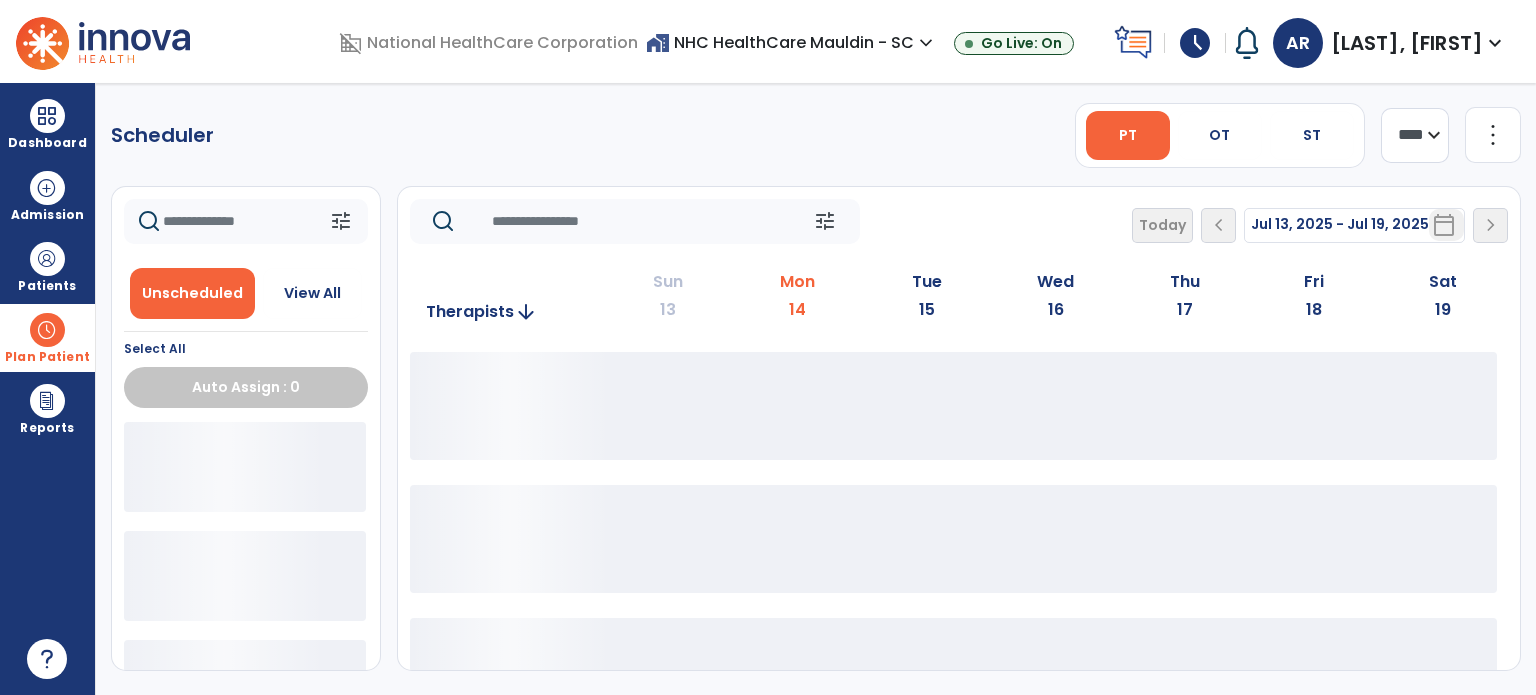 select on "*" 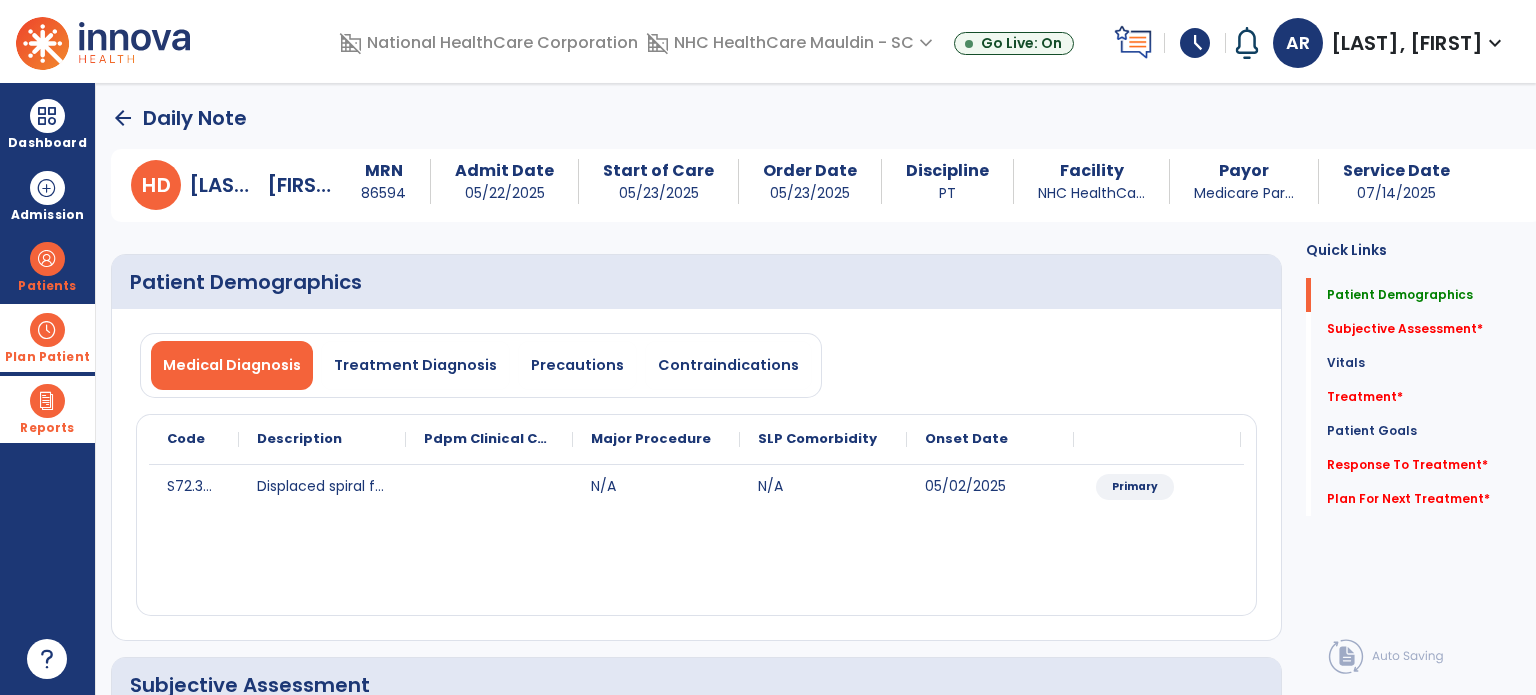 click on "Reports" at bounding box center (47, 409) 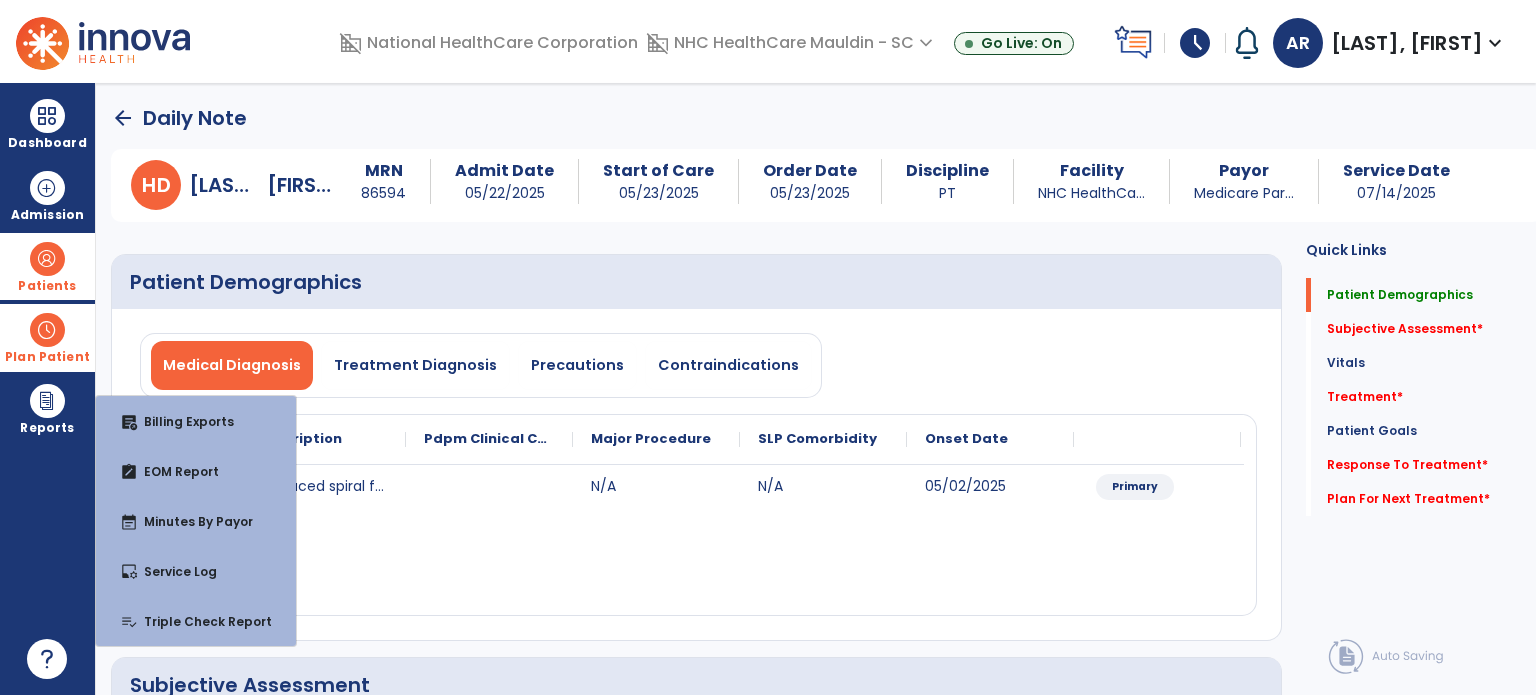 click at bounding box center [47, 259] 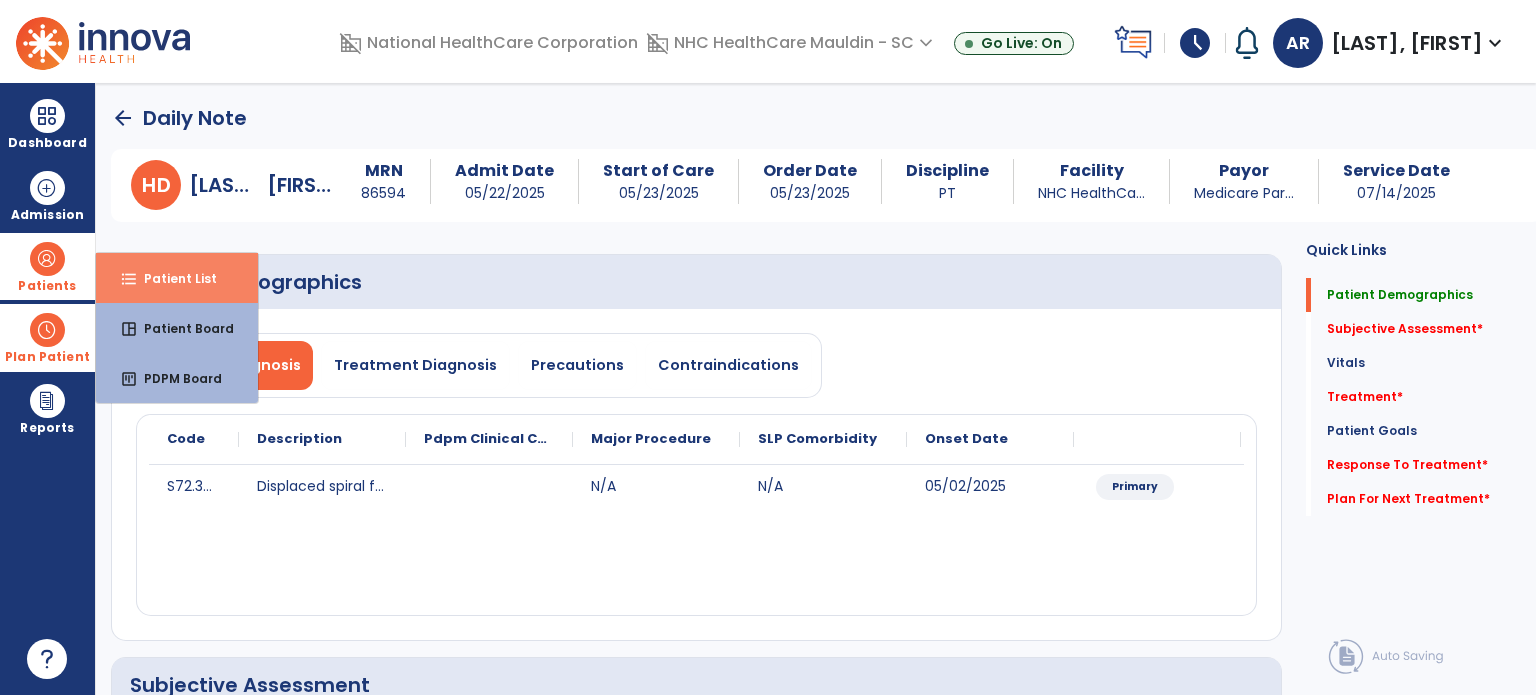 click on "Patient List" at bounding box center [172, 278] 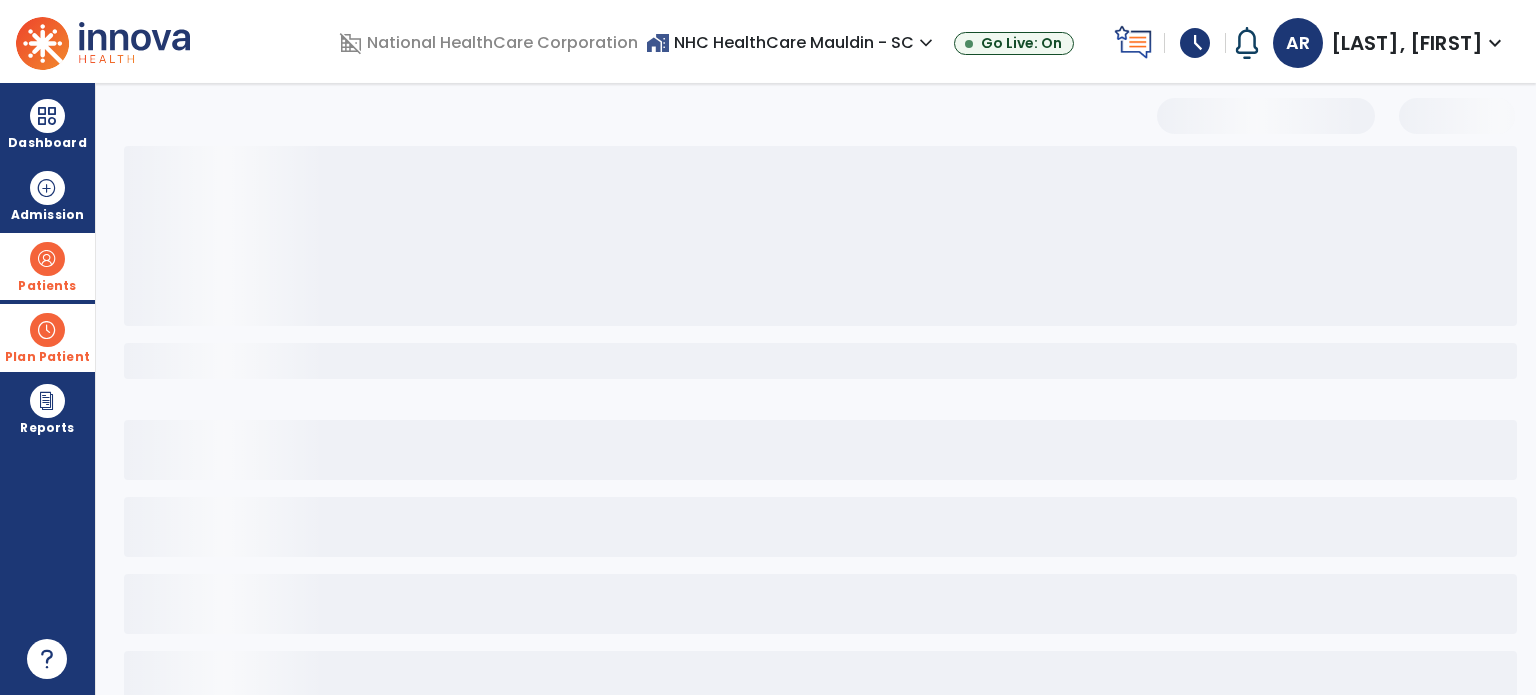 select on "***" 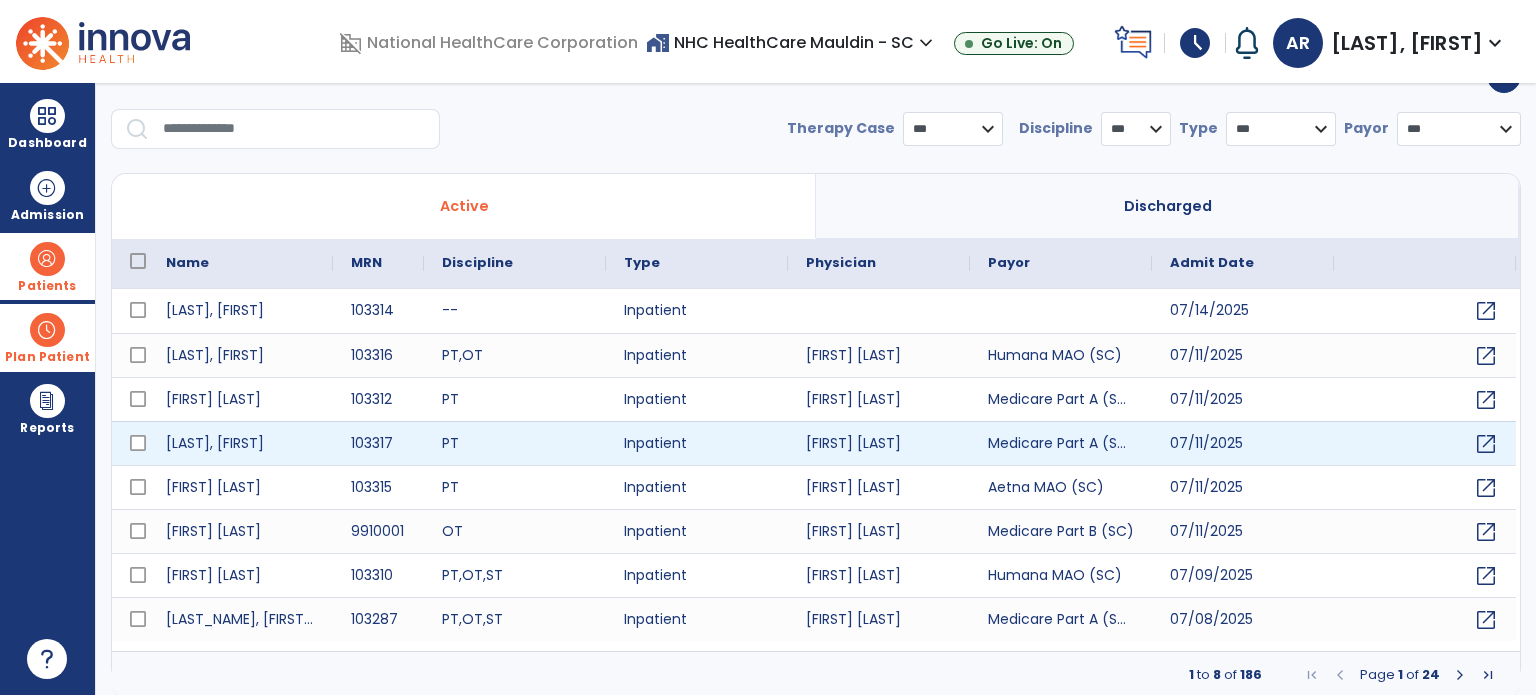 scroll, scrollTop: 0, scrollLeft: 0, axis: both 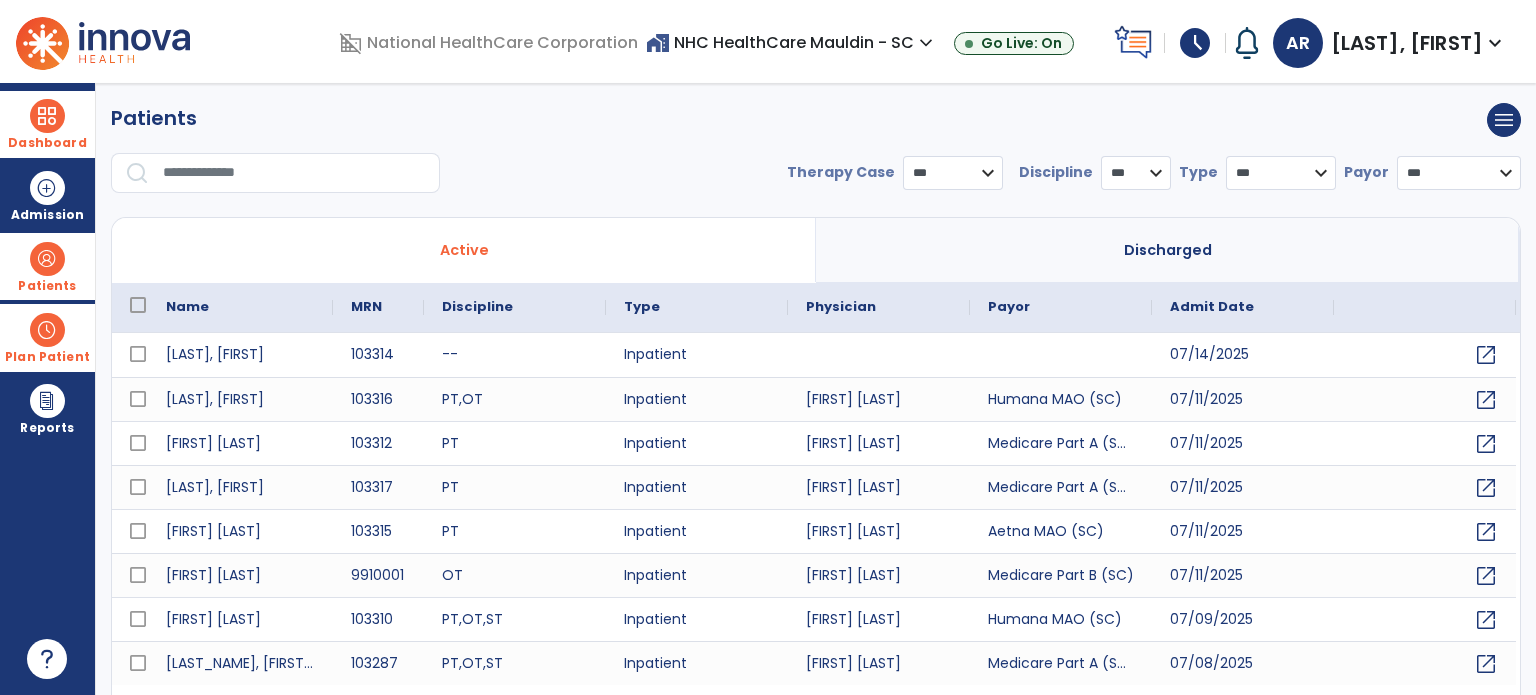 click on "Dashboard" at bounding box center (47, 124) 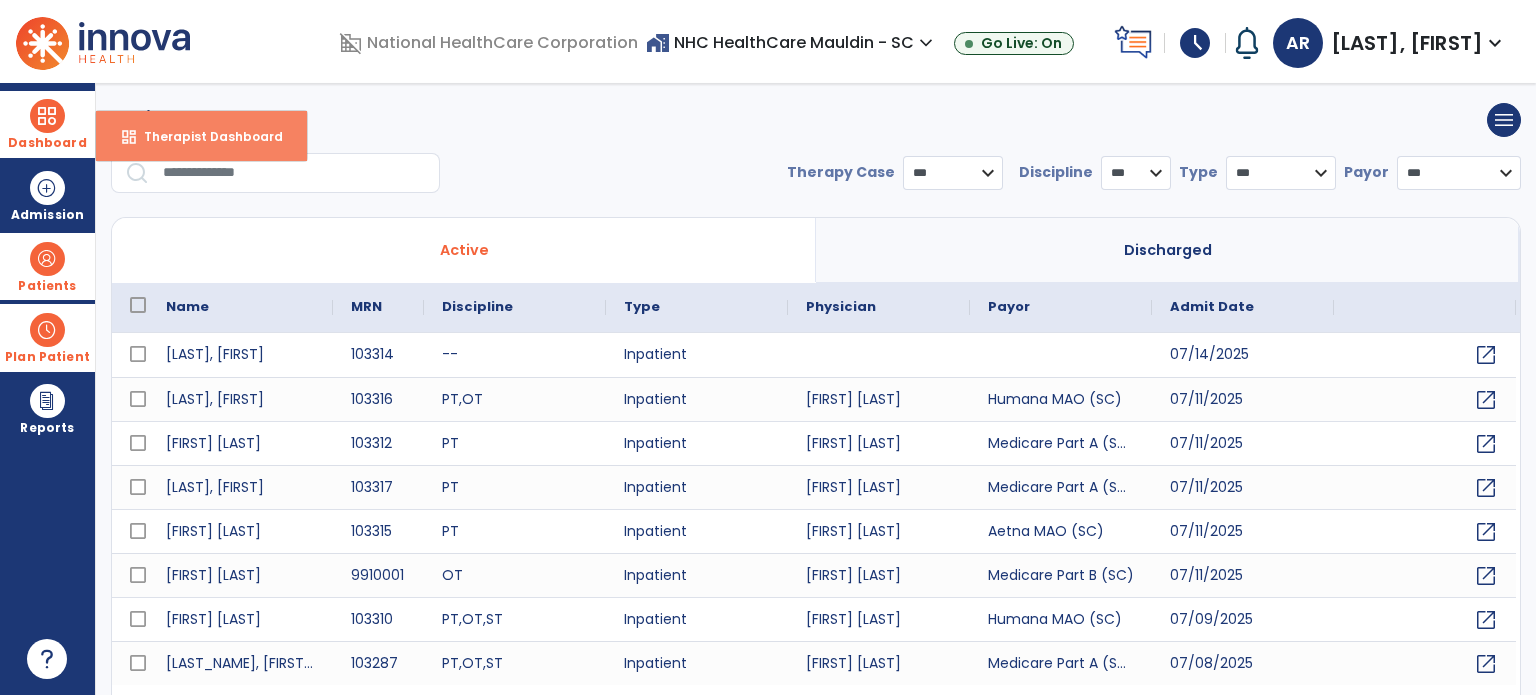 click on "dashboard  Therapist Dashboard" at bounding box center (201, 136) 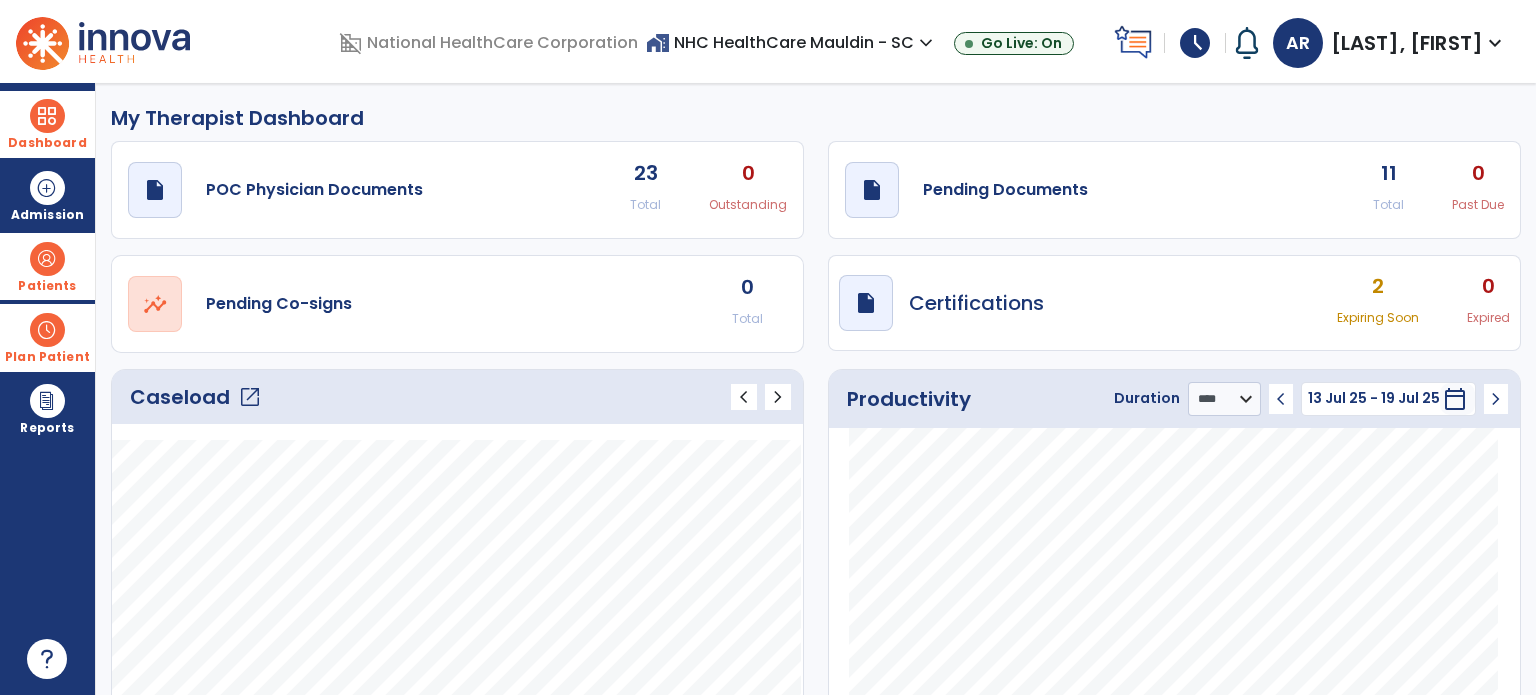 click on "draft   open_in_new  Pending Documents 11 Total 0 Past Due" 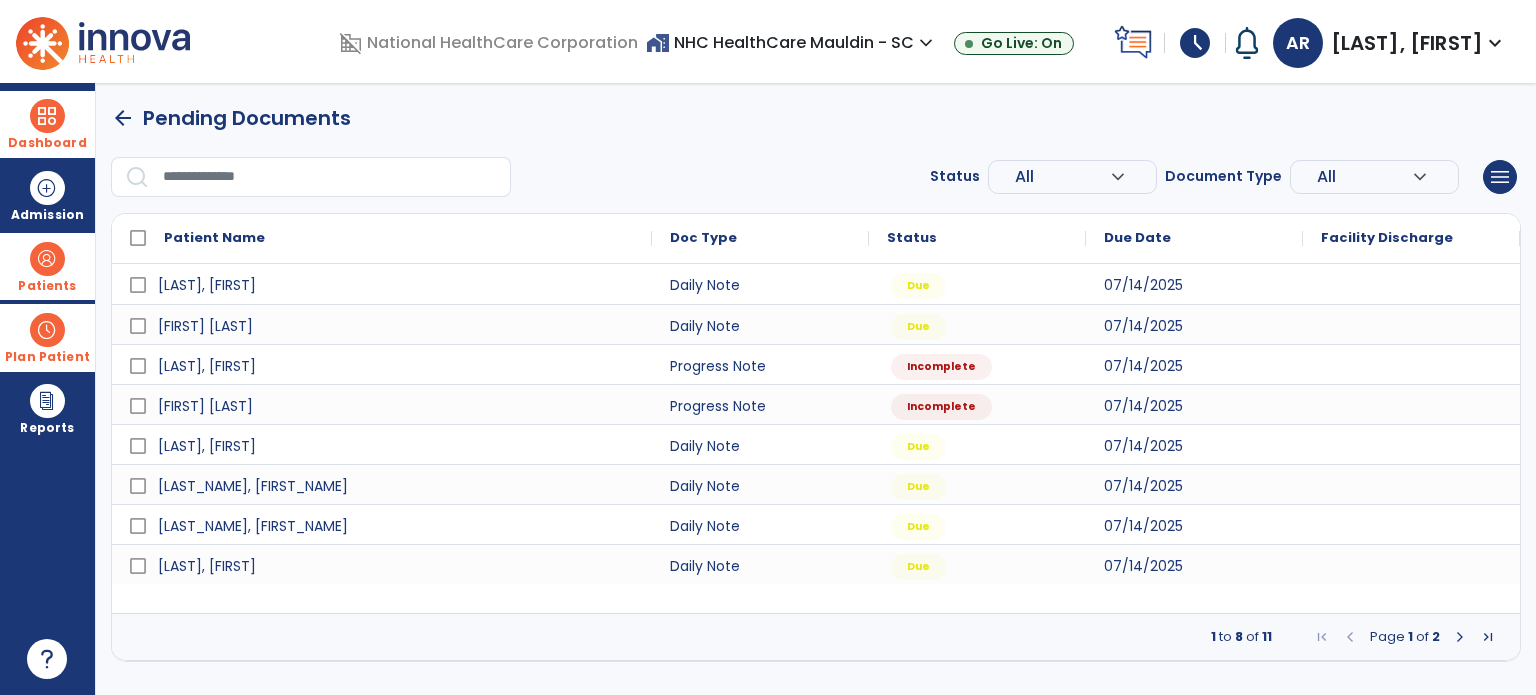 click at bounding box center [1460, 637] 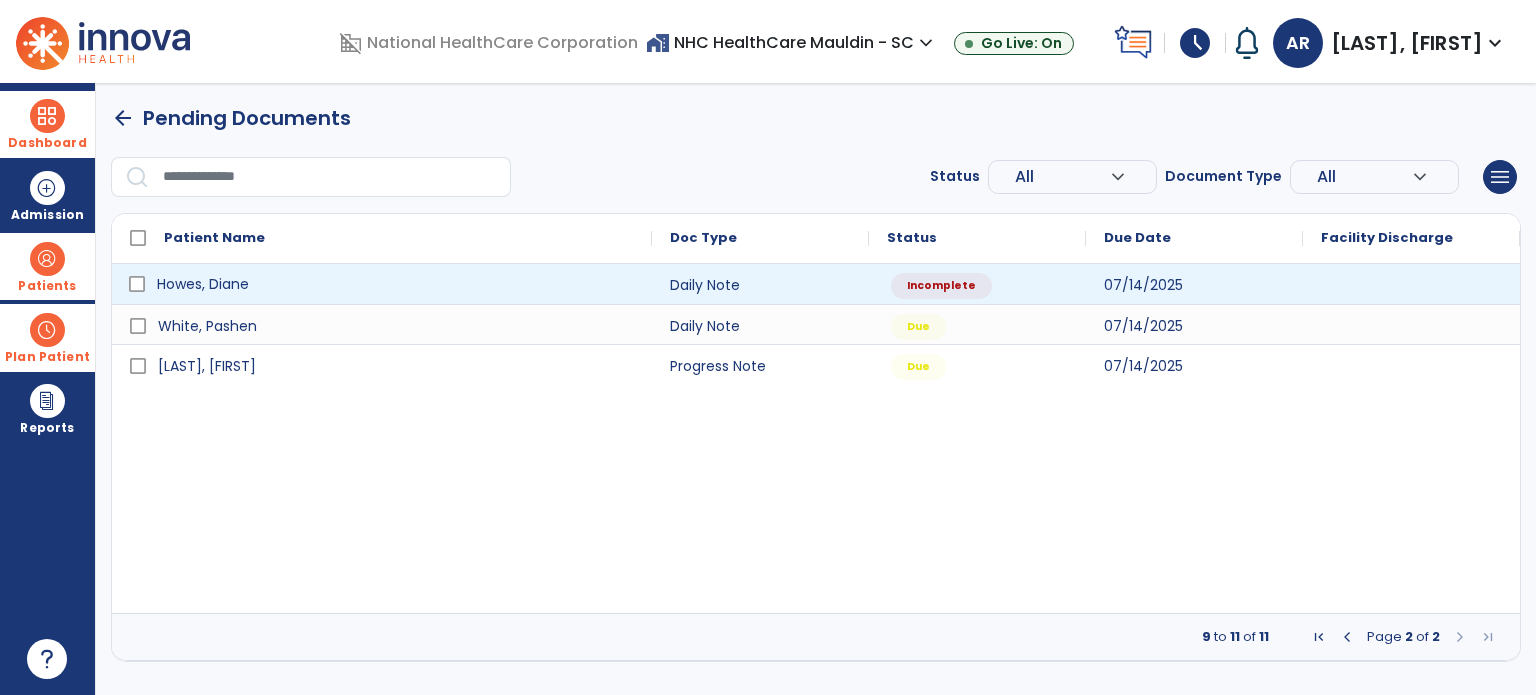 click on "Howes, Diane" at bounding box center [396, 284] 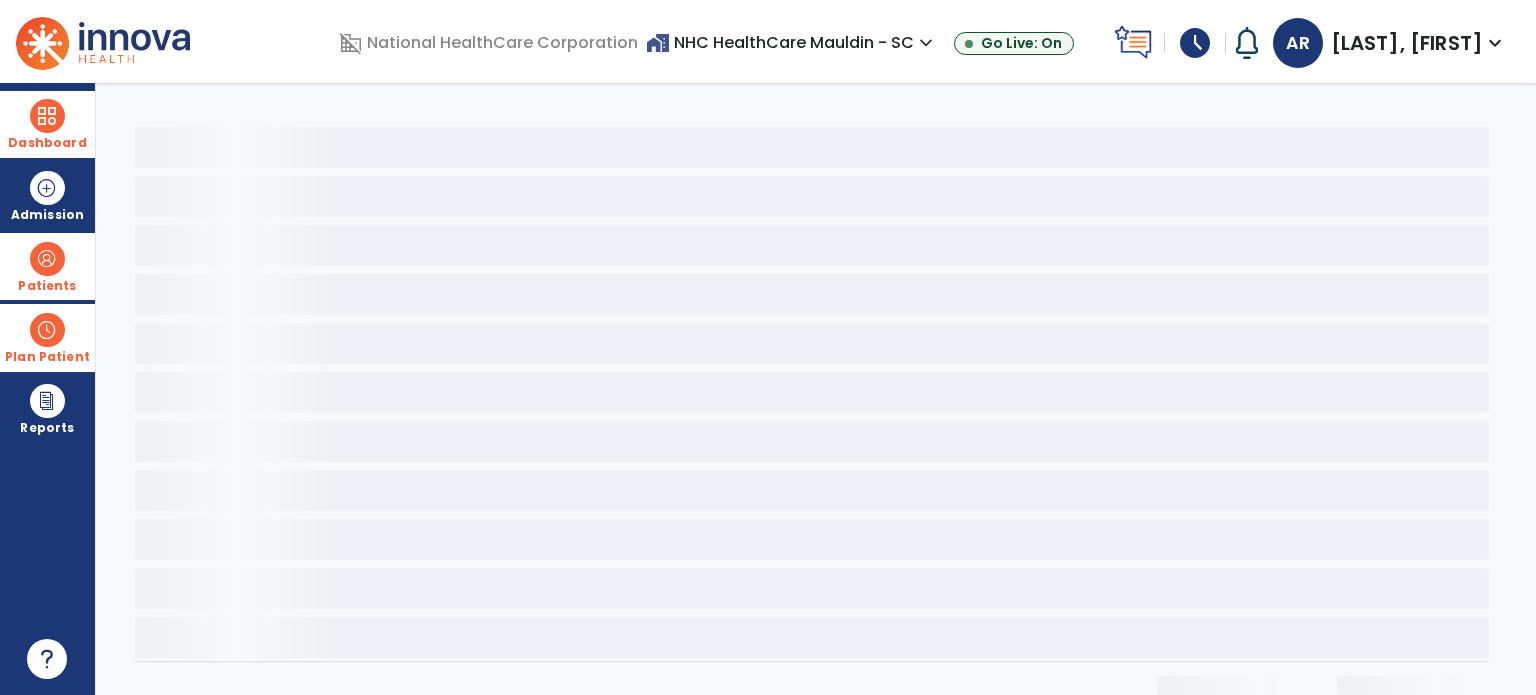 select on "*" 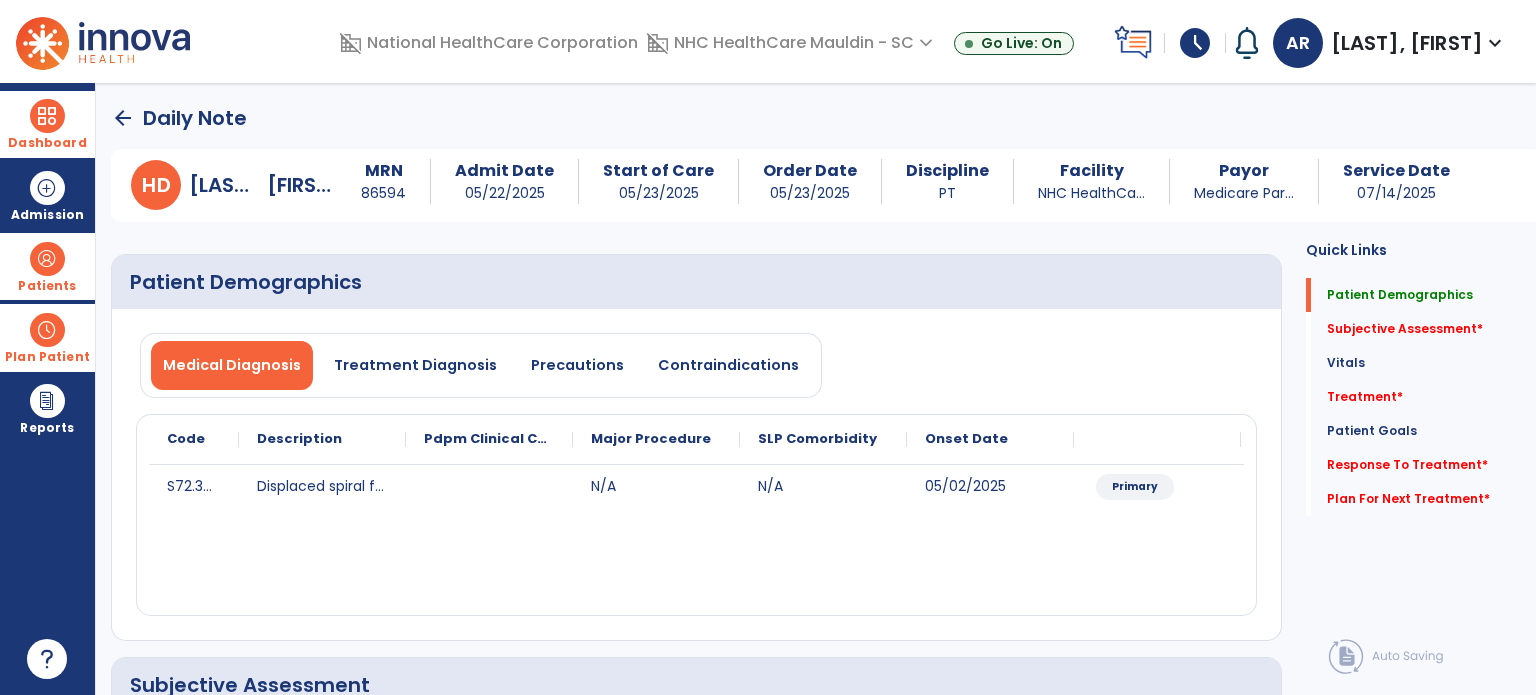 scroll, scrollTop: 256, scrollLeft: 0, axis: vertical 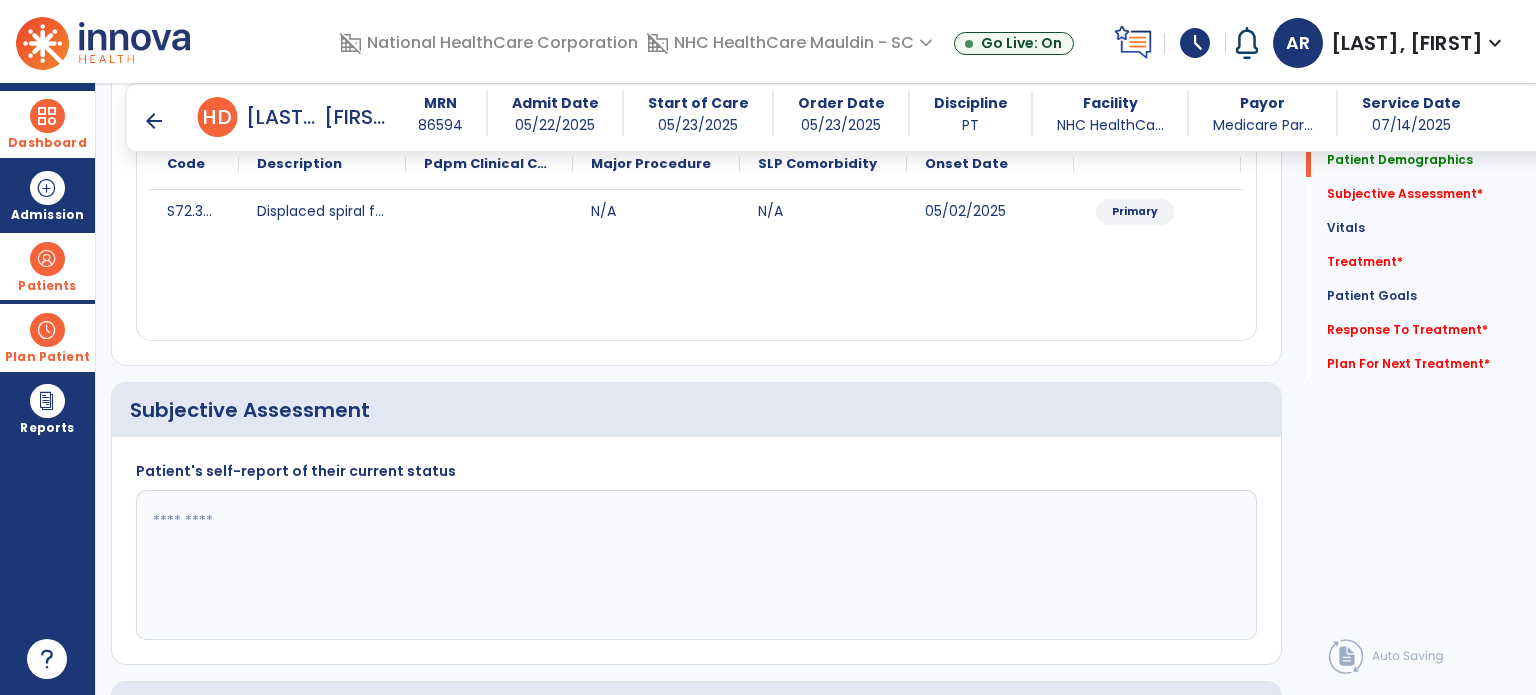 click 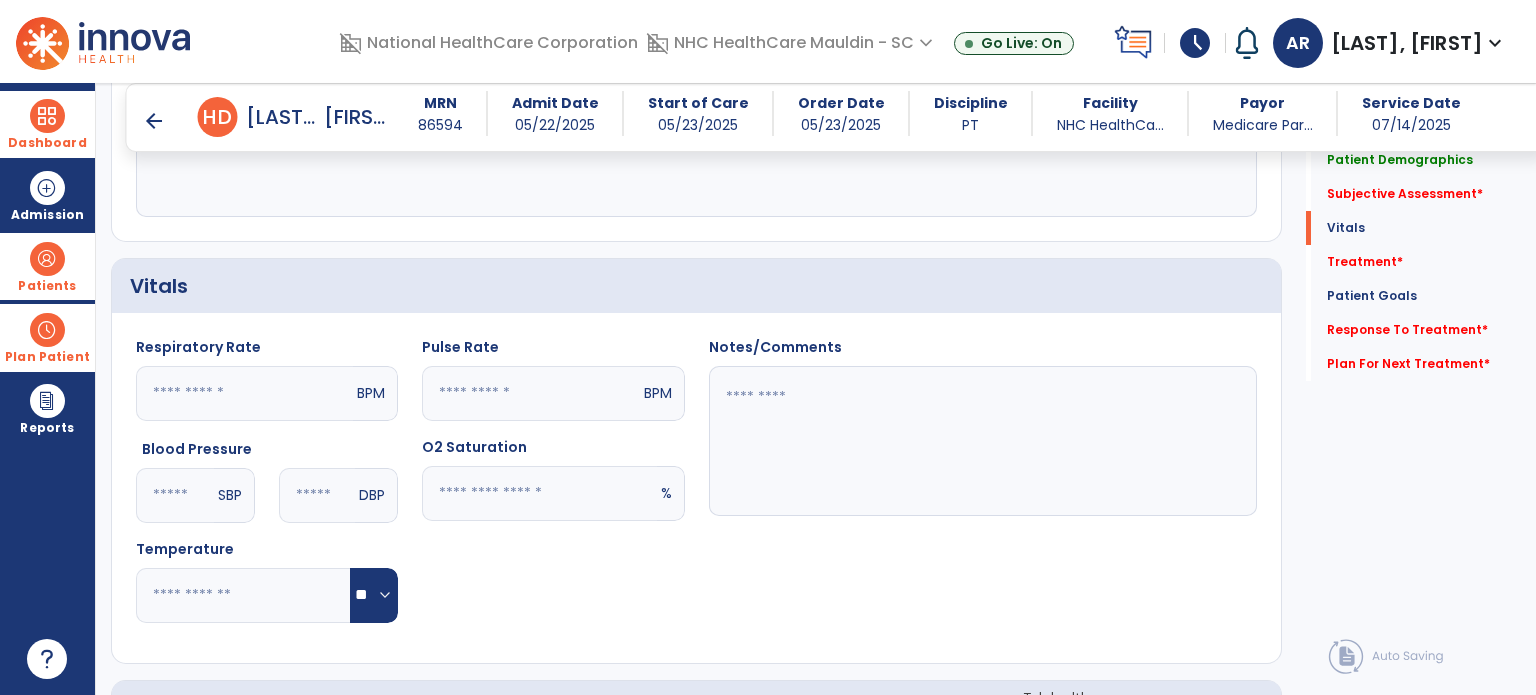 scroll, scrollTop: 956, scrollLeft: 0, axis: vertical 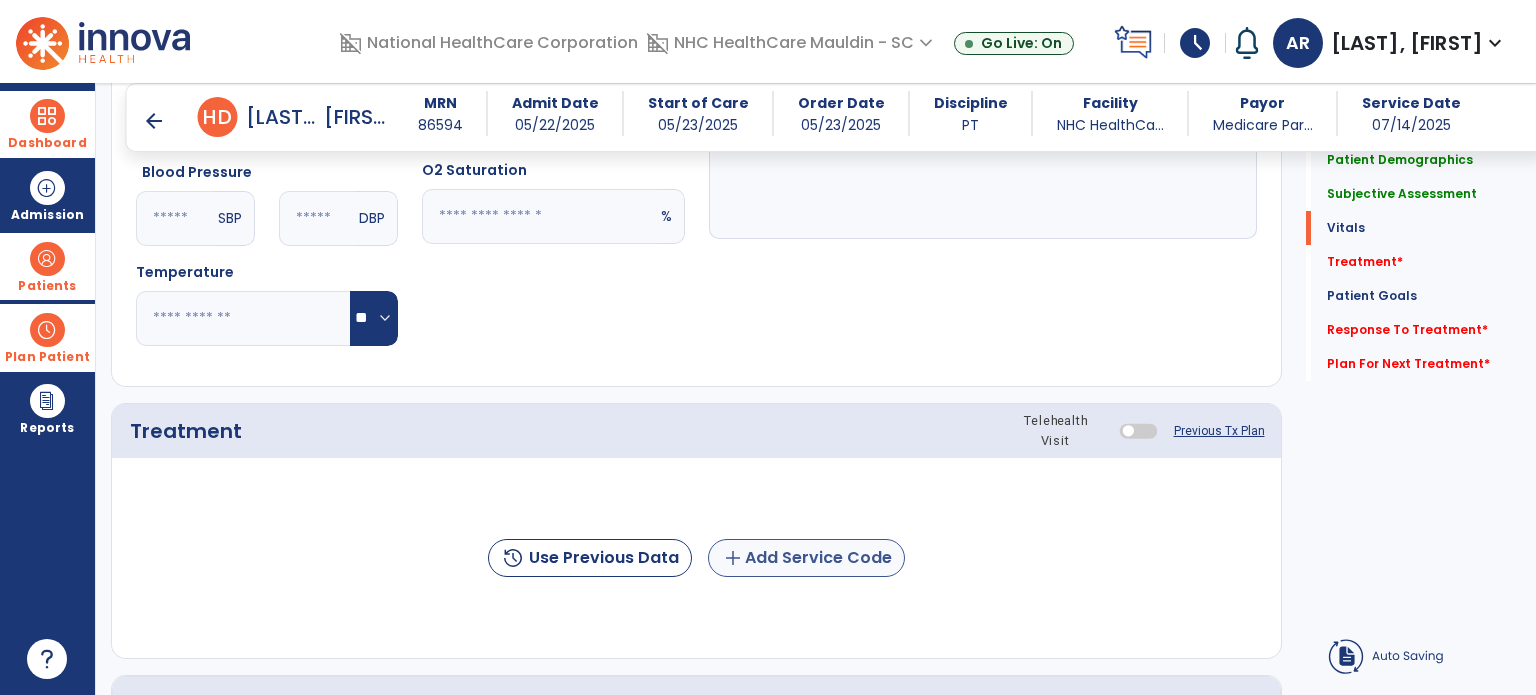 type on "**********" 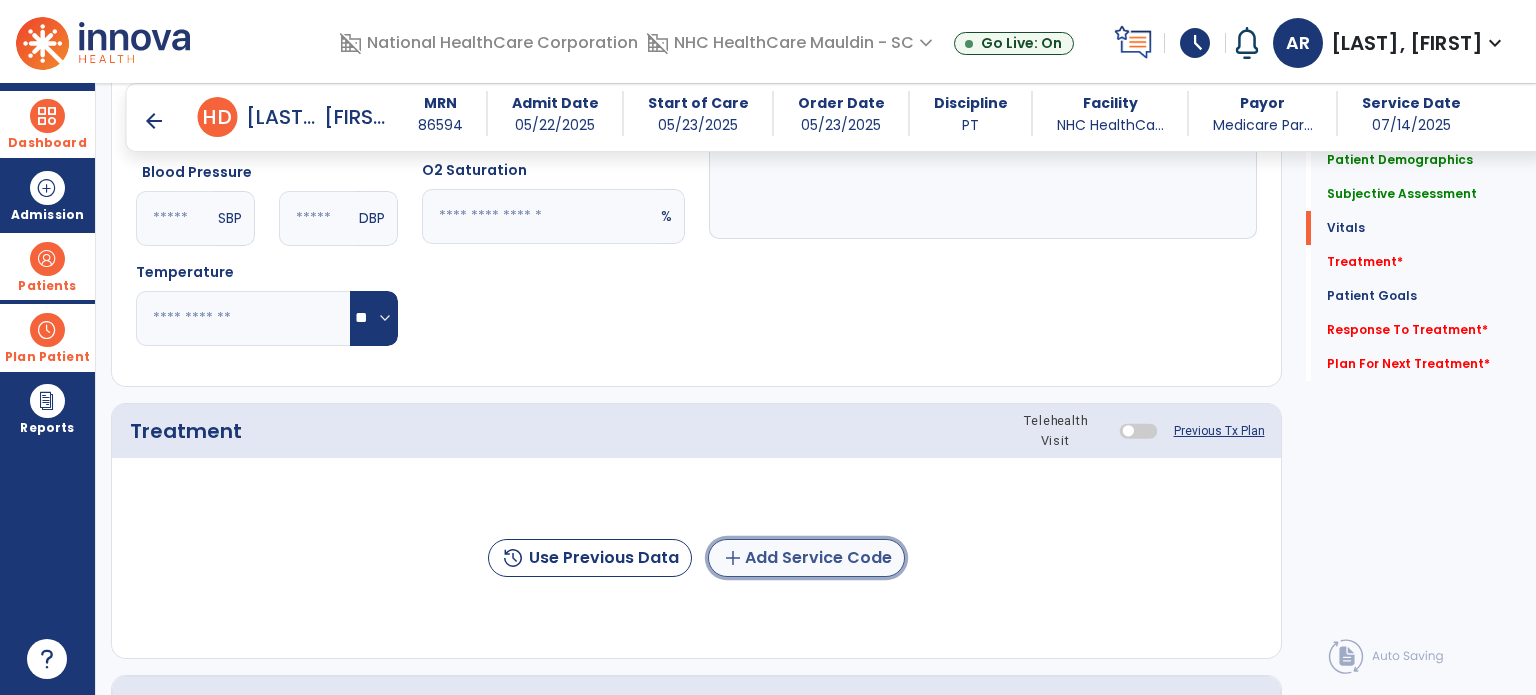 click on "add  Add Service Code" 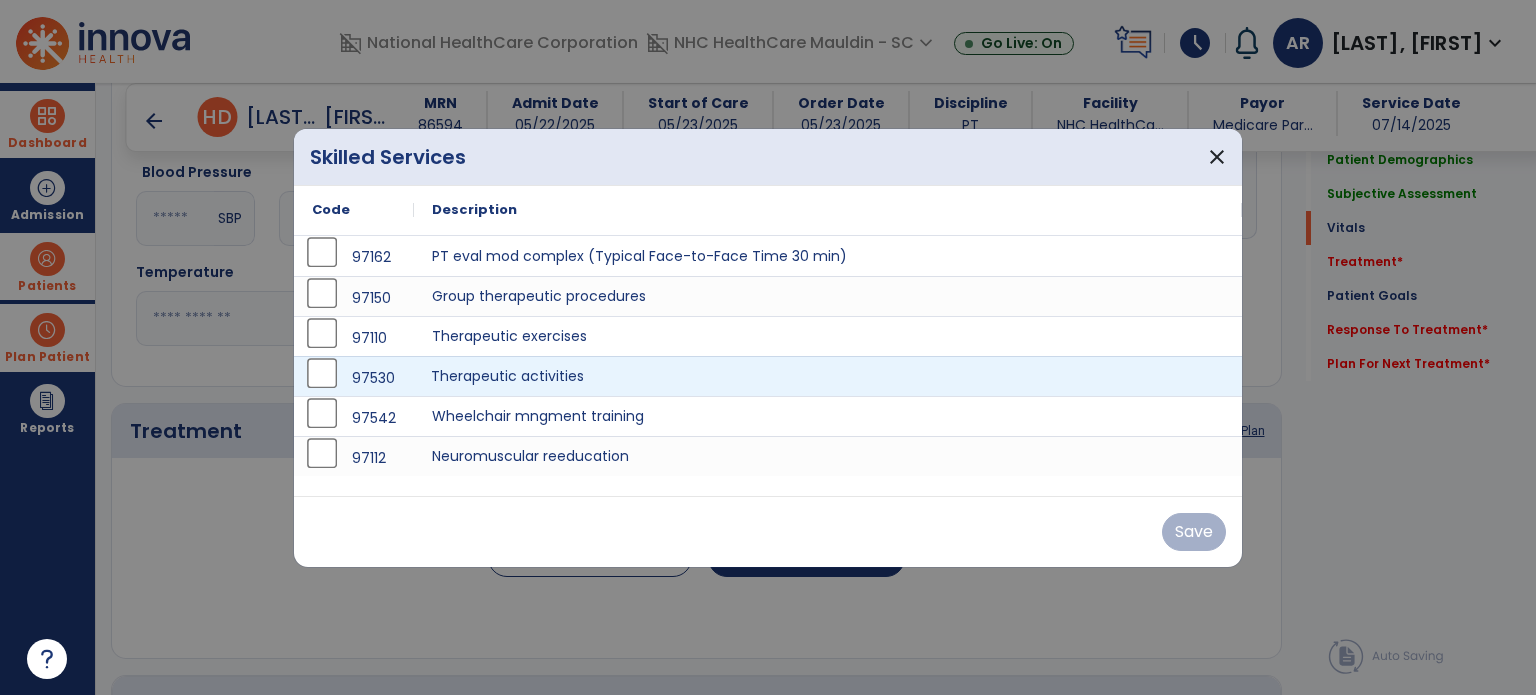 click on "Therapeutic activities" at bounding box center (828, 376) 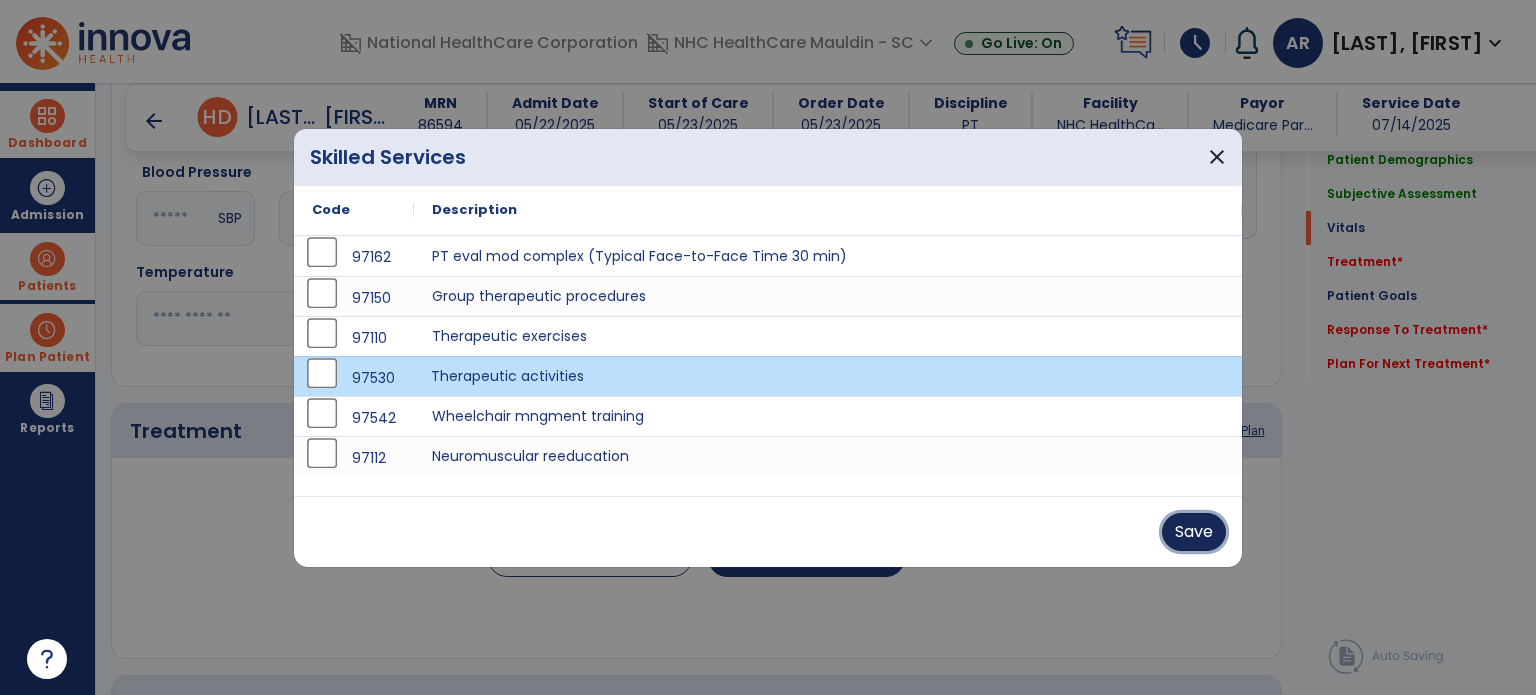 click on "Save" at bounding box center [1194, 532] 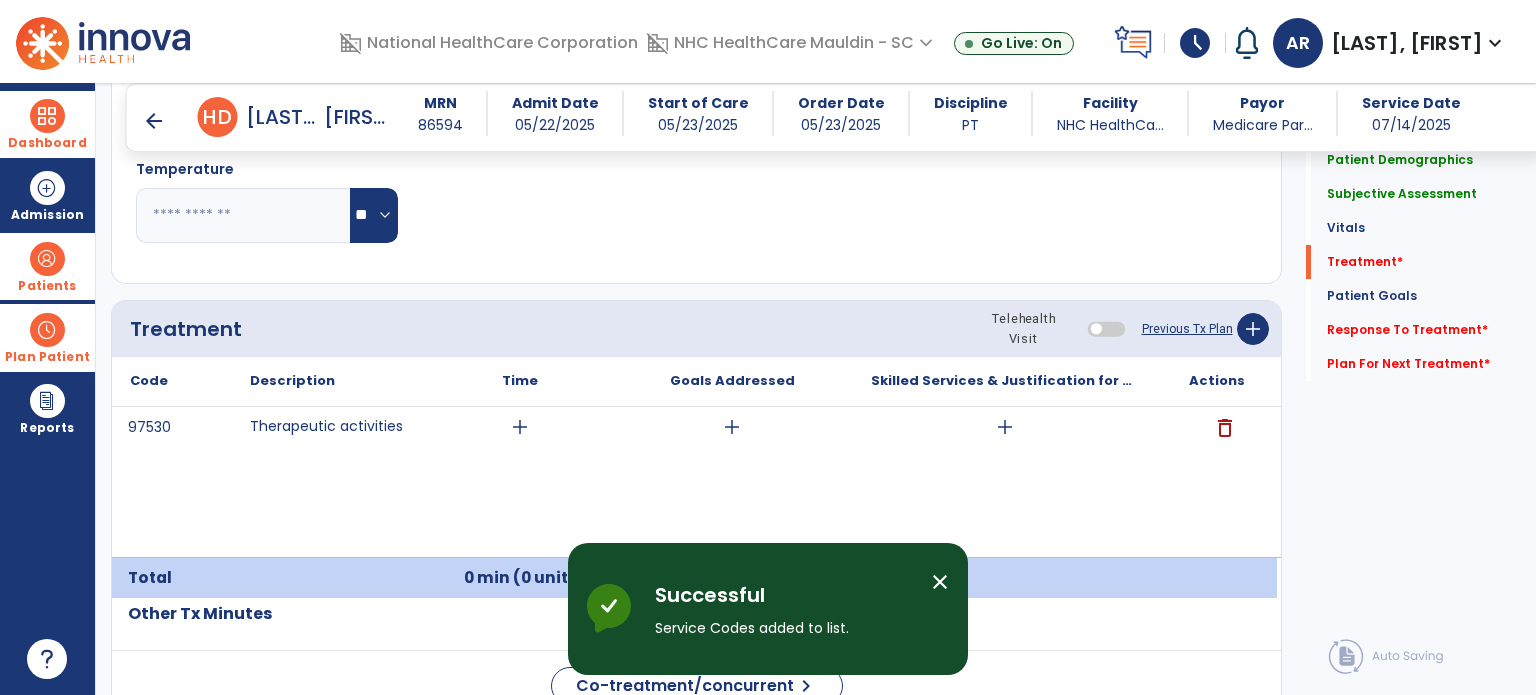 scroll, scrollTop: 1060, scrollLeft: 0, axis: vertical 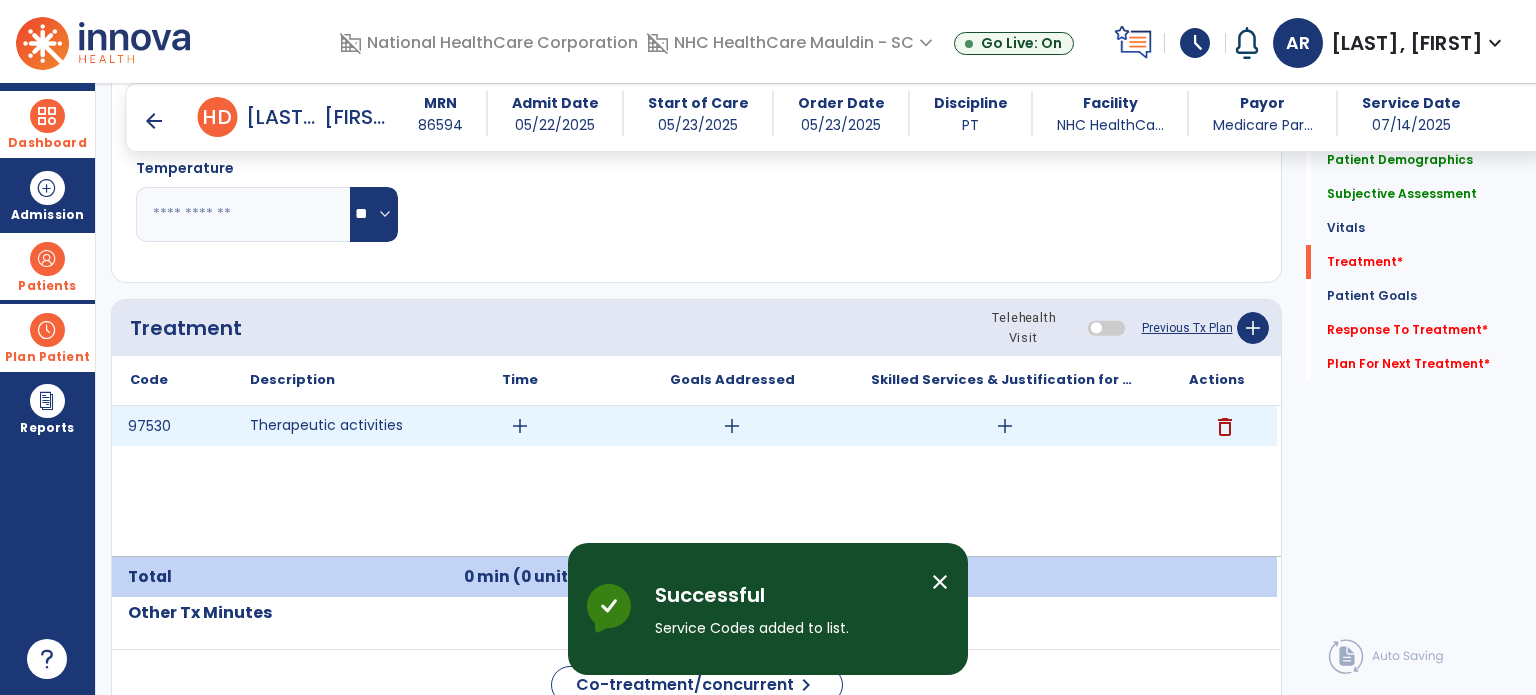 click on "add" at bounding box center (732, 426) 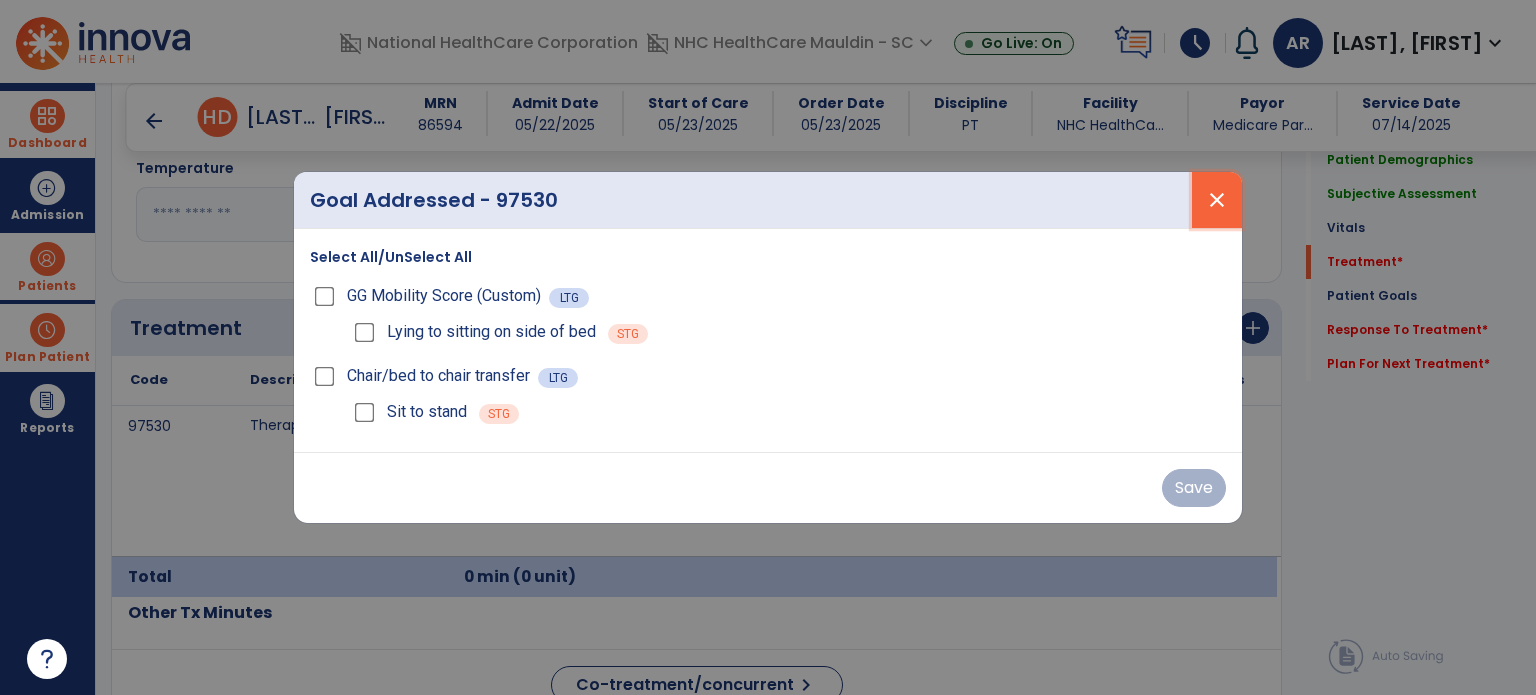 click on "close" at bounding box center [1217, 200] 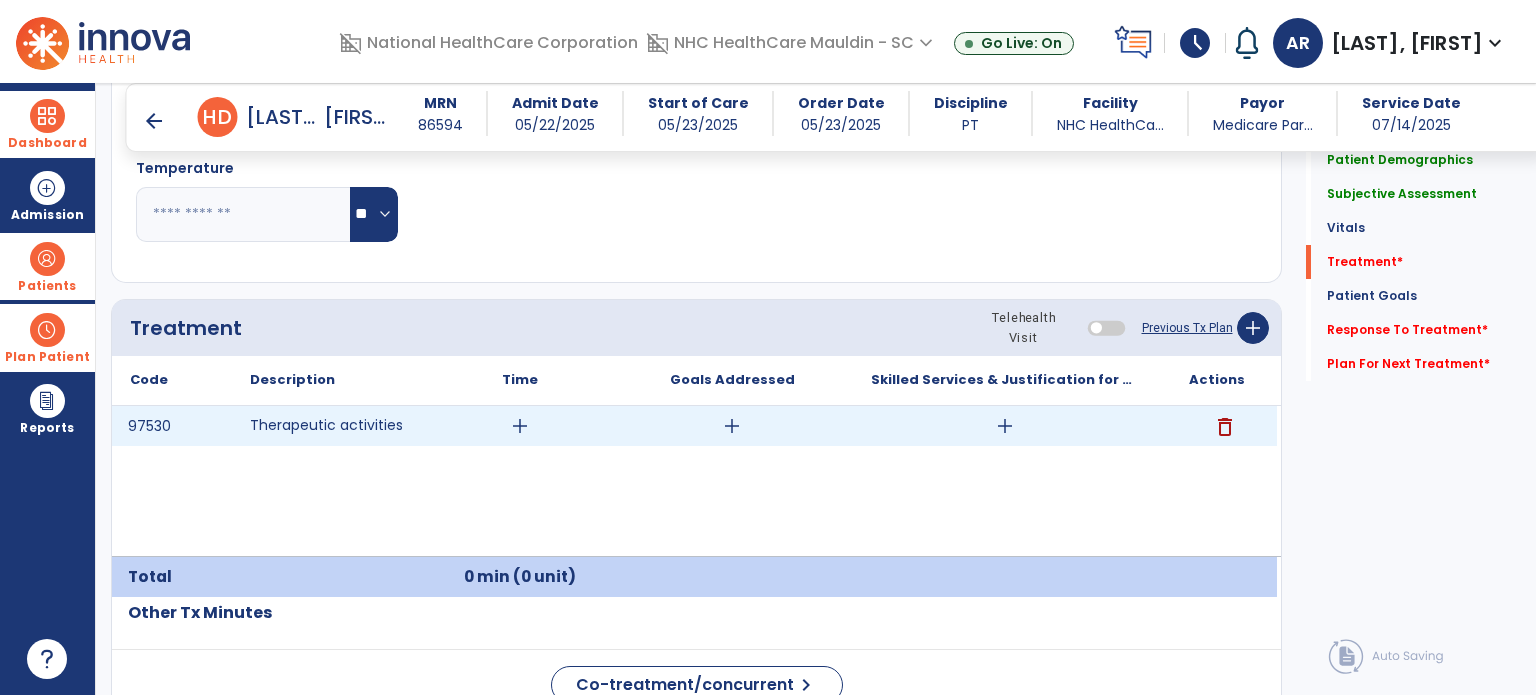 click on "add" at bounding box center (1005, 426) 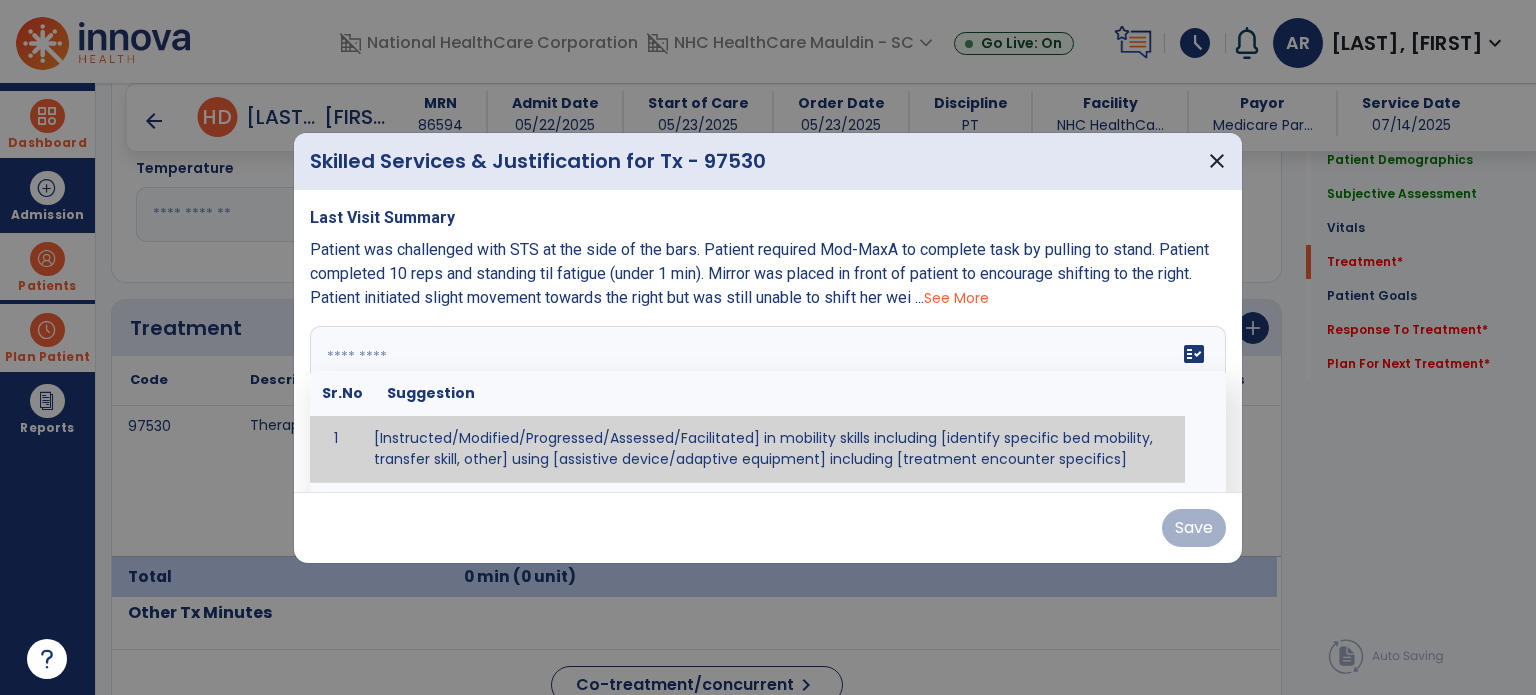 click at bounding box center [768, 401] 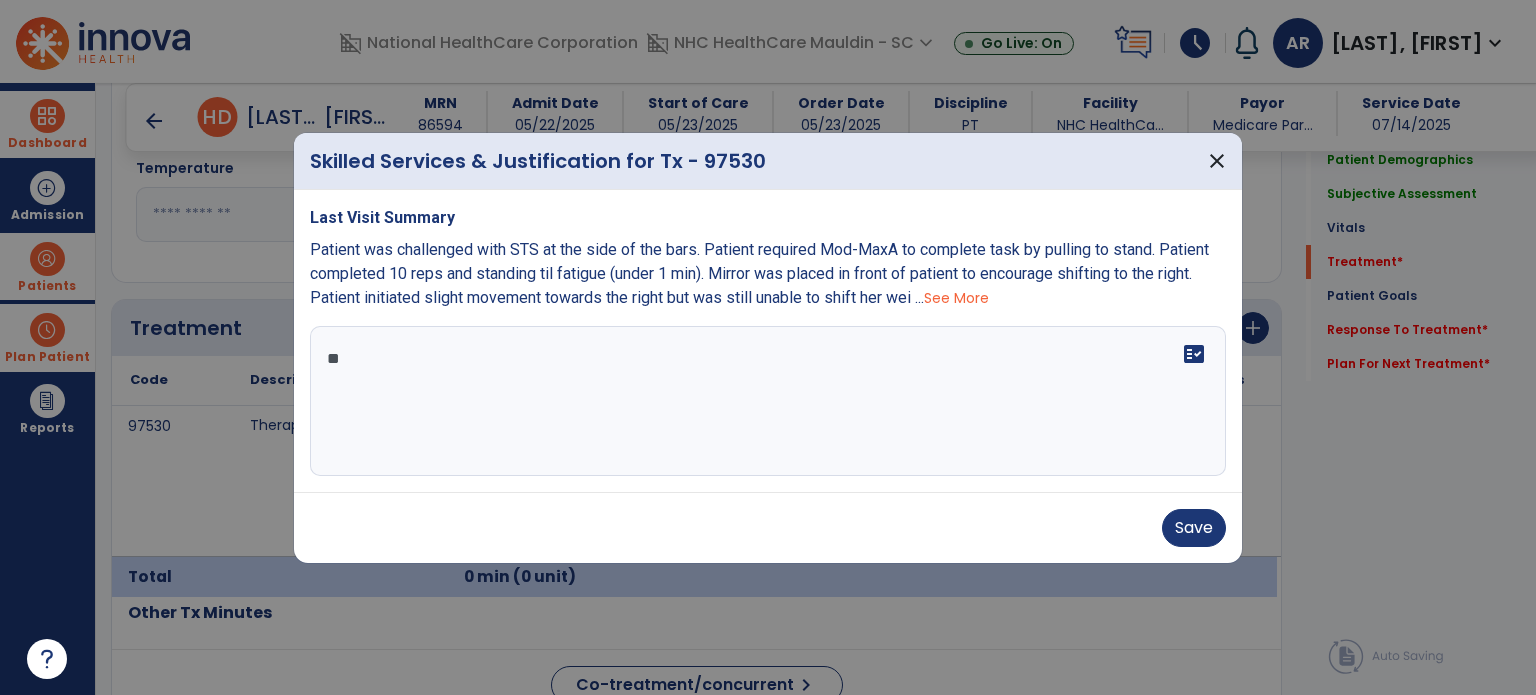 type on "*" 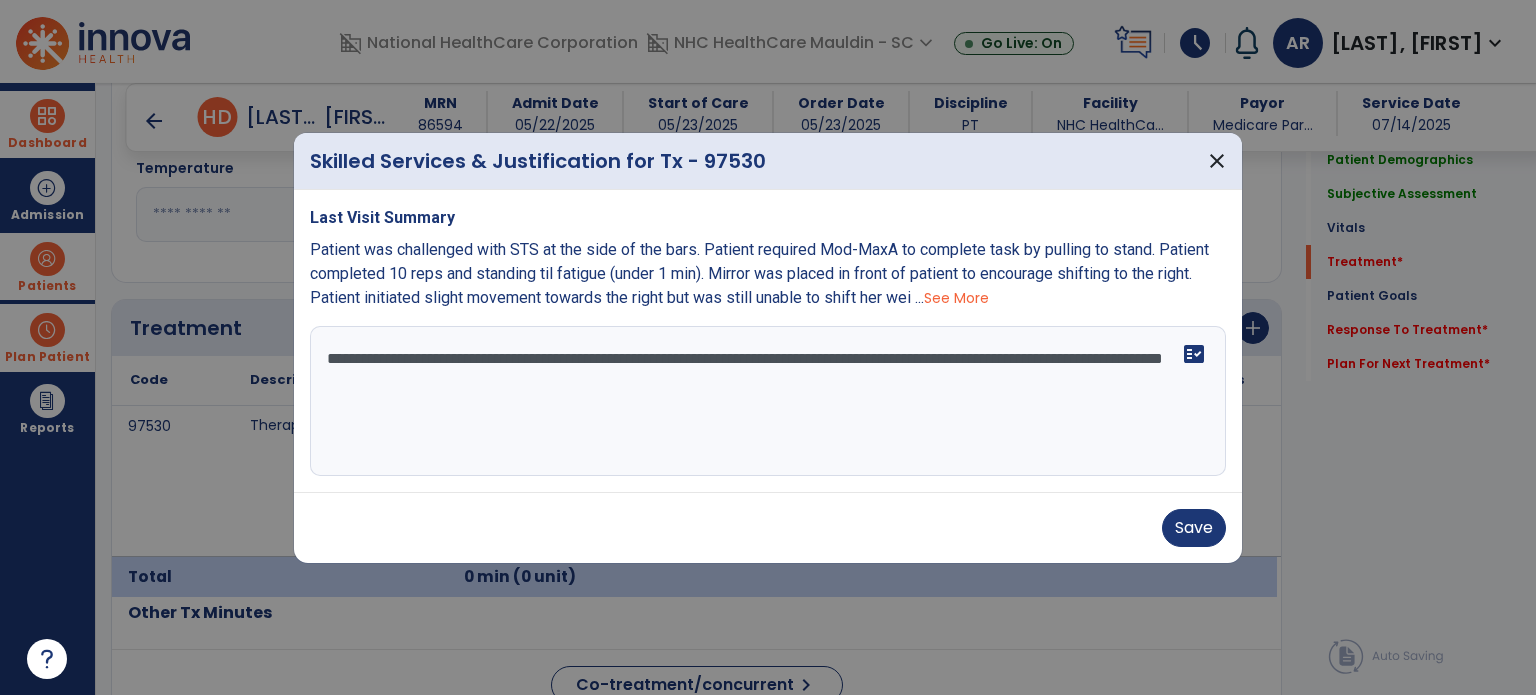 click on "**********" at bounding box center (768, 401) 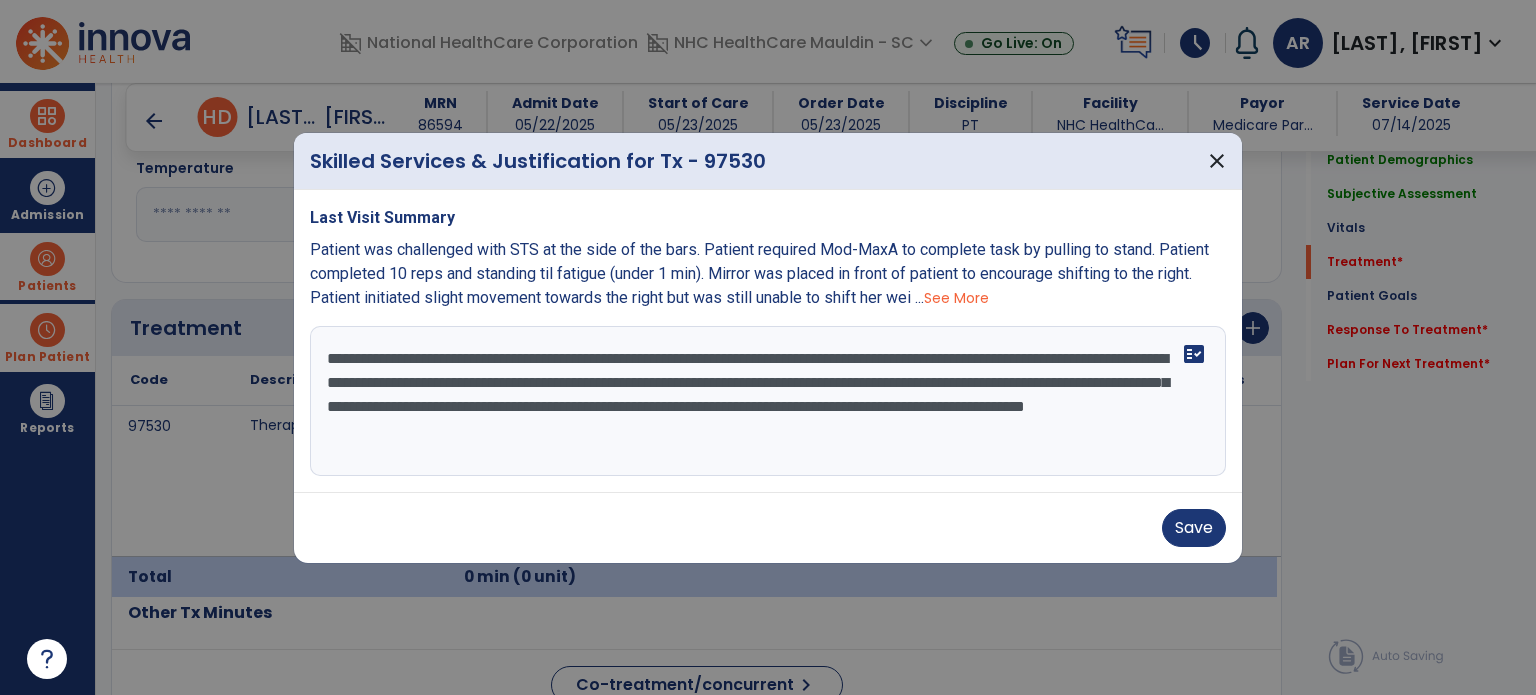 click on "**********" at bounding box center (768, 401) 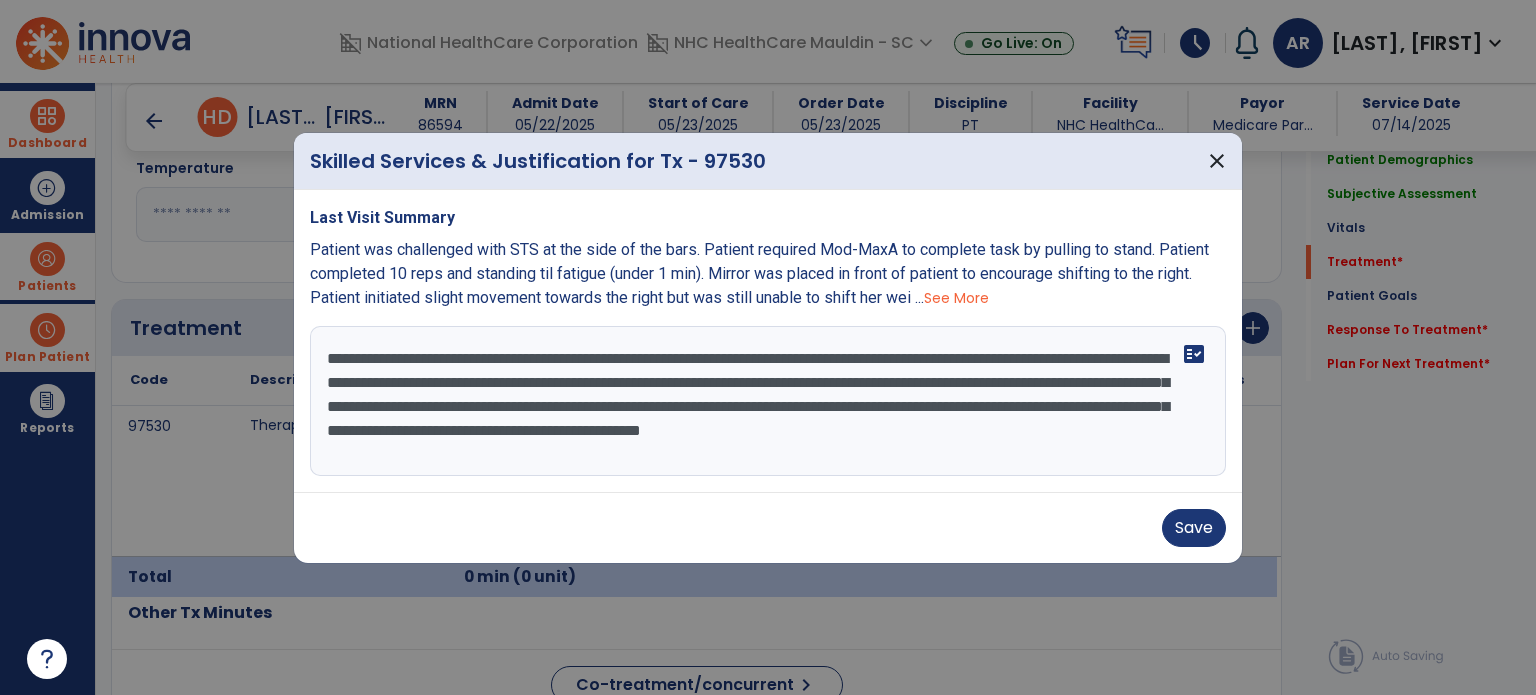 drag, startPoint x: 814, startPoint y: 407, endPoint x: 669, endPoint y: 314, distance: 172.26143 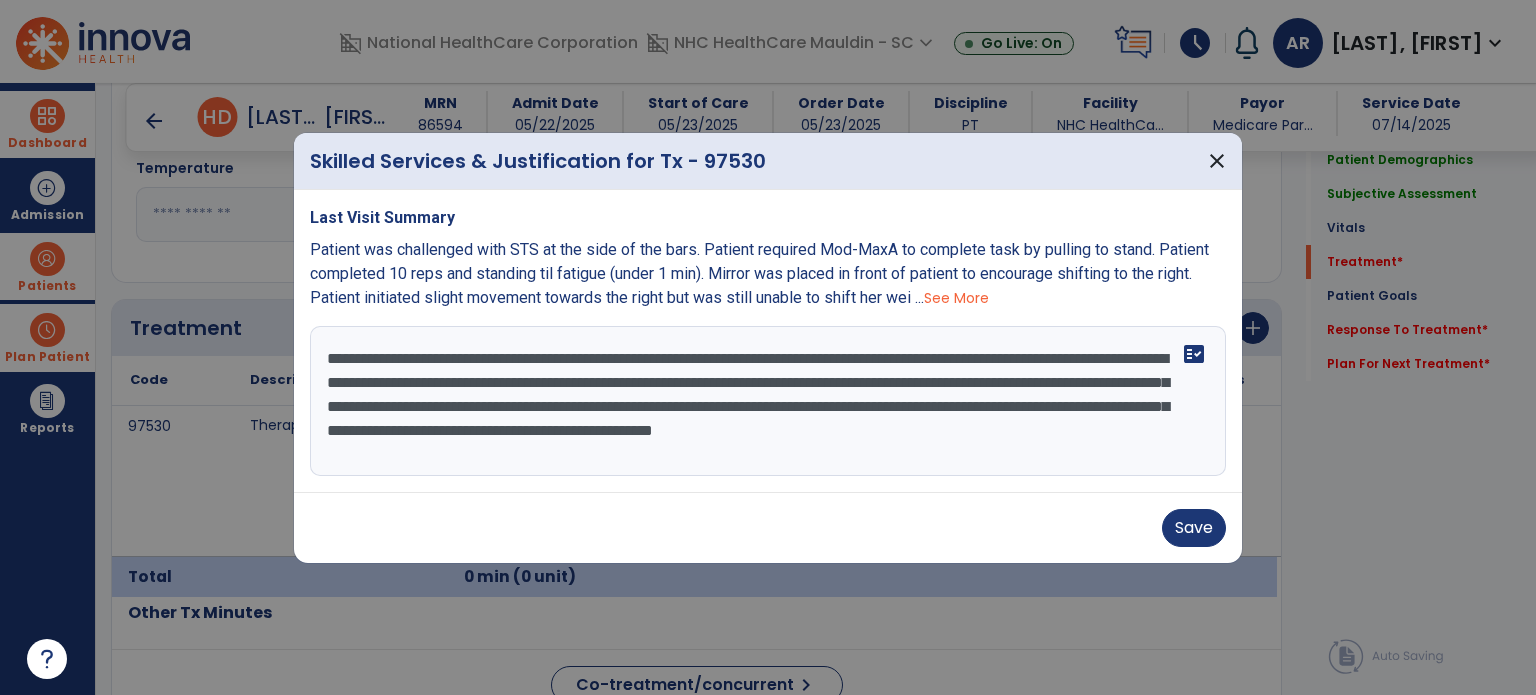 click on "**********" at bounding box center [768, 401] 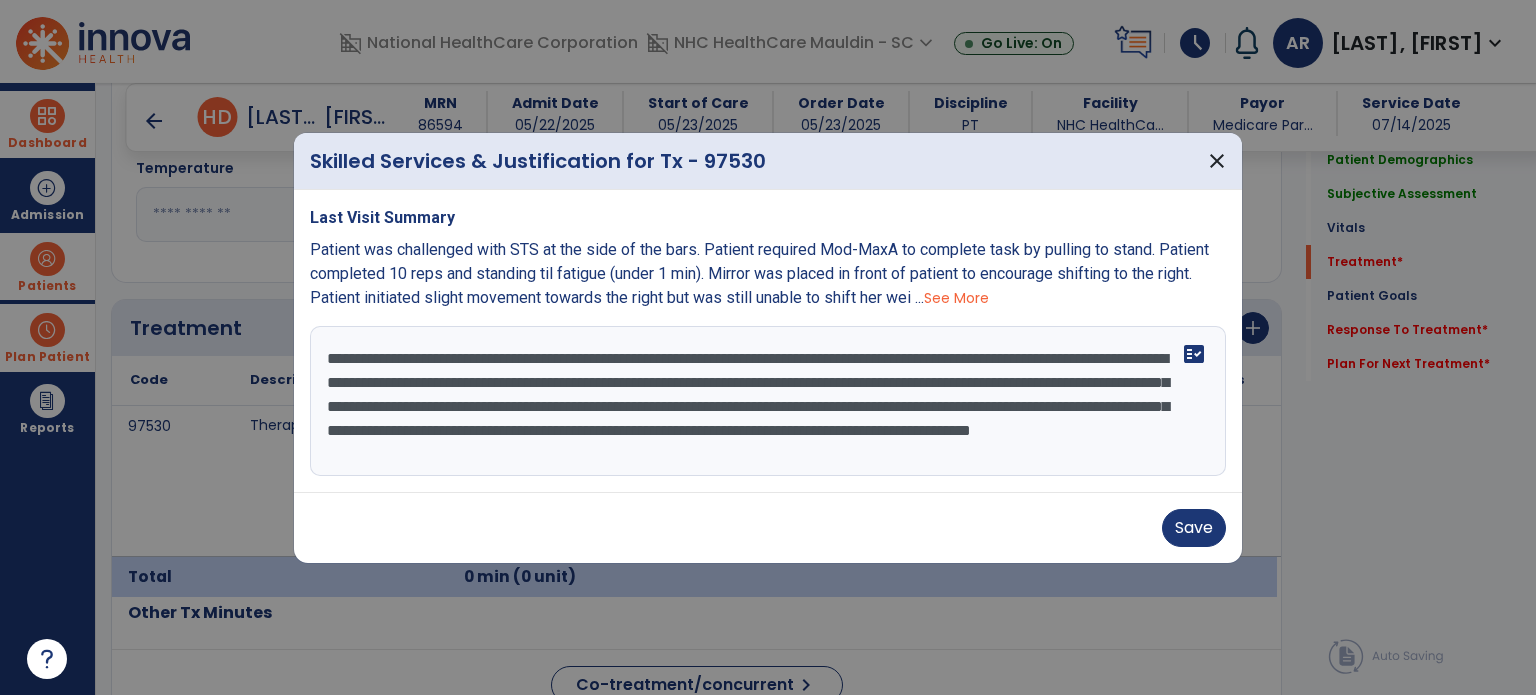 scroll, scrollTop: 15, scrollLeft: 0, axis: vertical 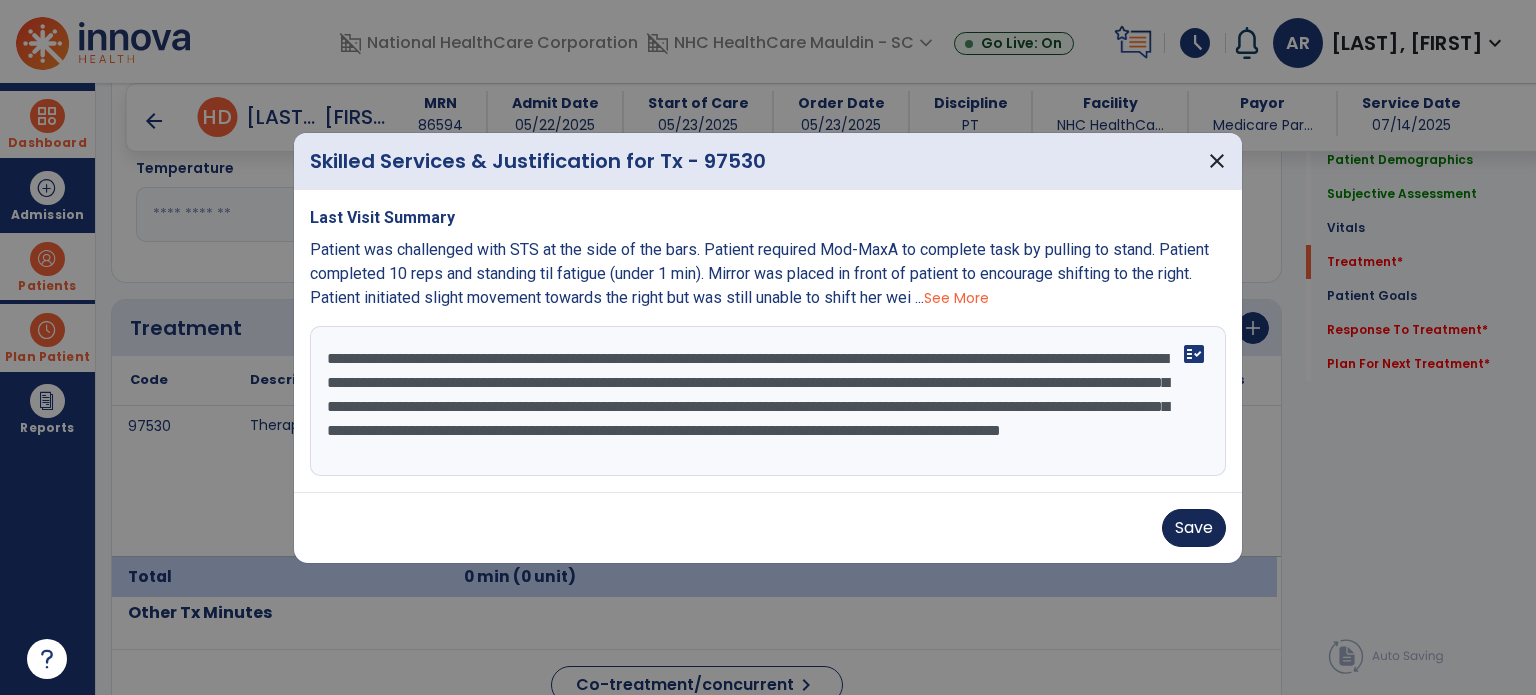 type on "**********" 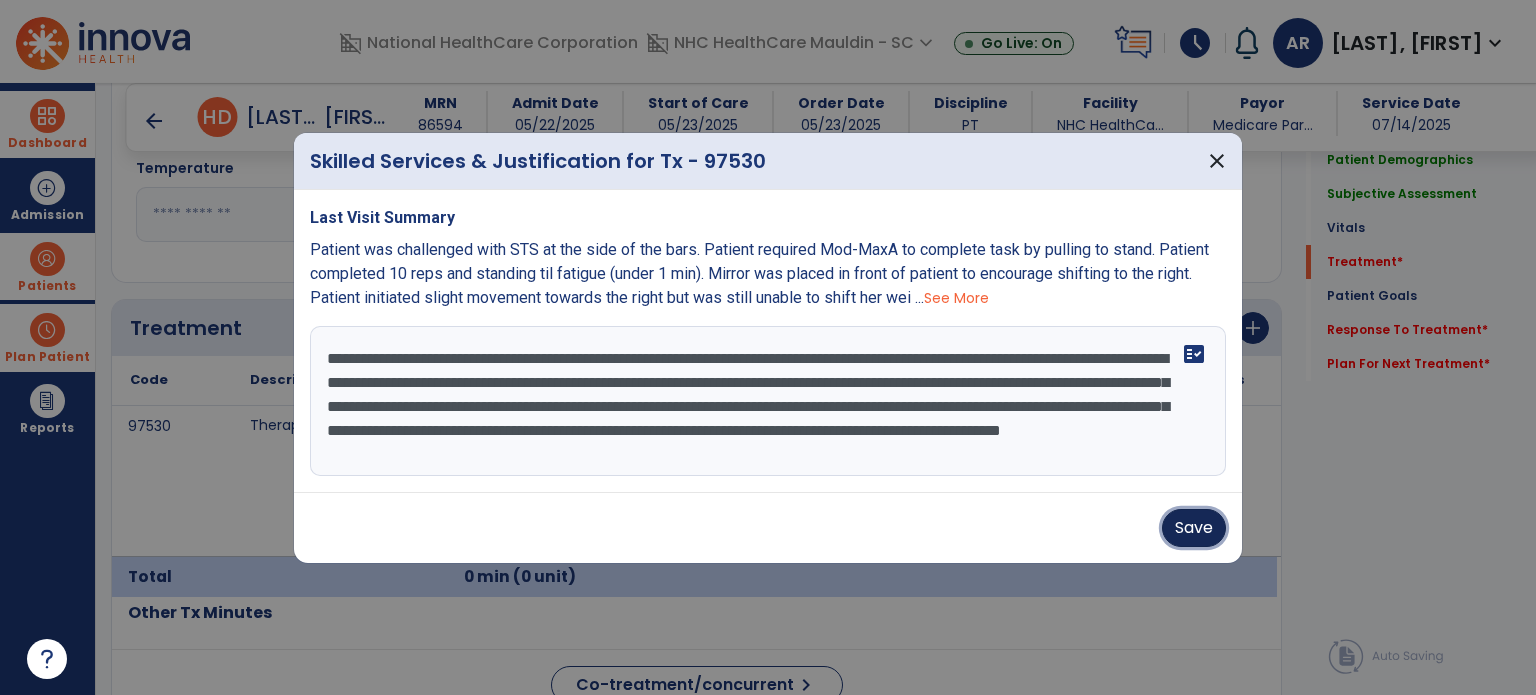 click on "Save" at bounding box center (1194, 528) 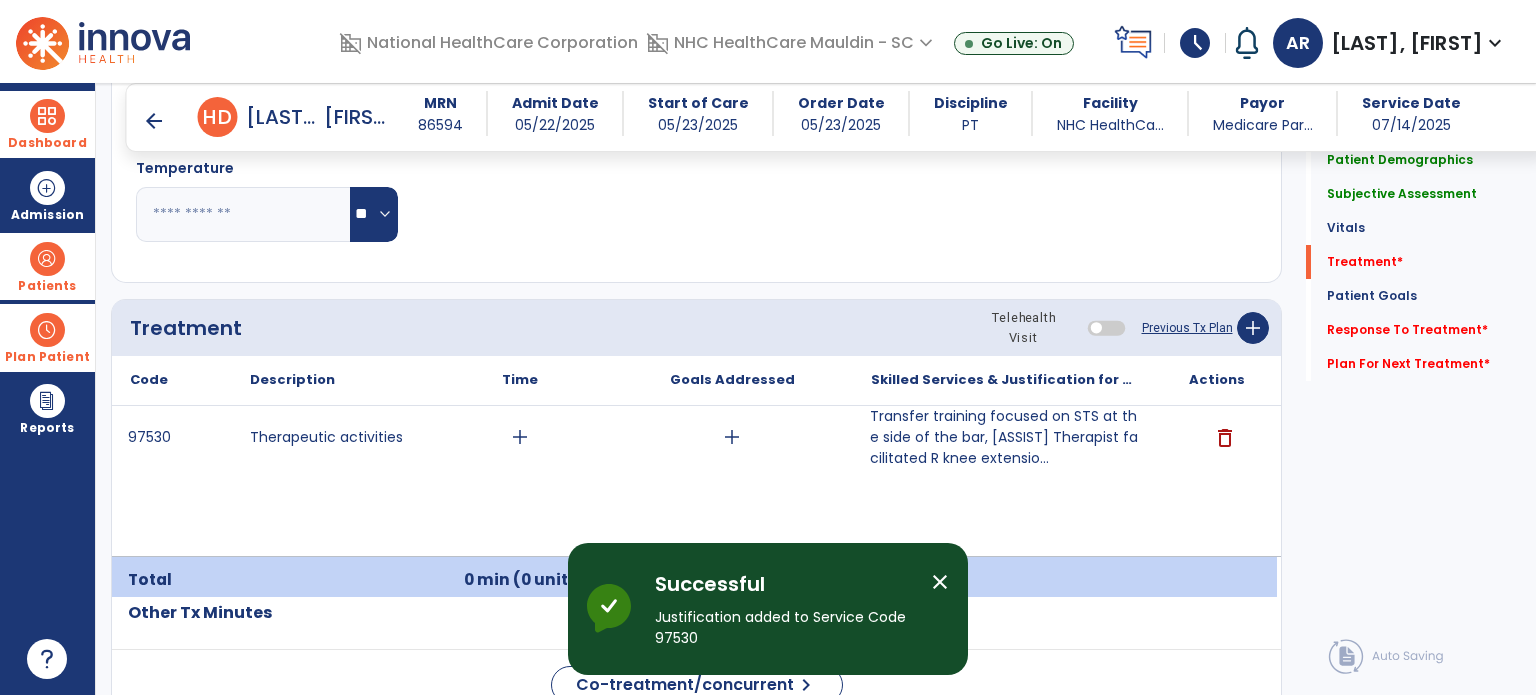 click on "Treatment Telehealth Visit  Previous Tx Plan   add" 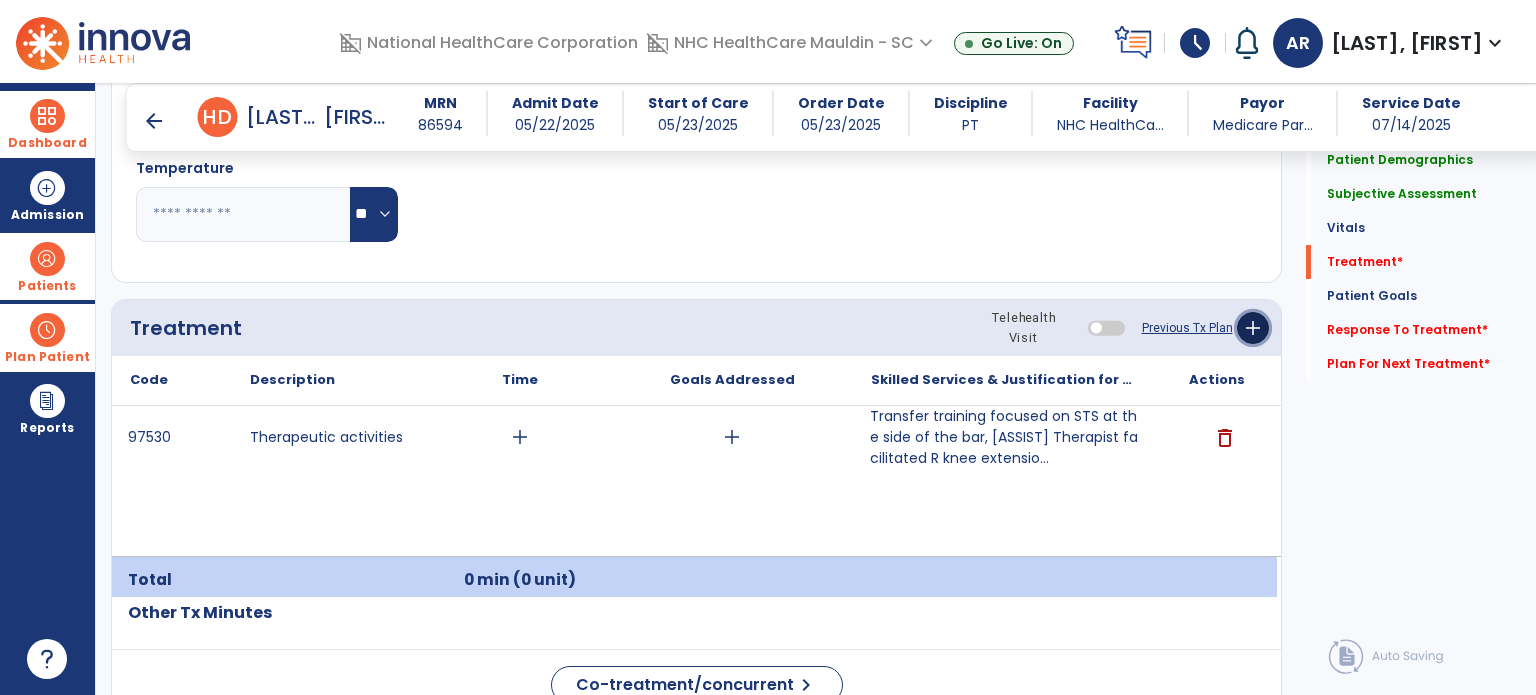 click on "add" 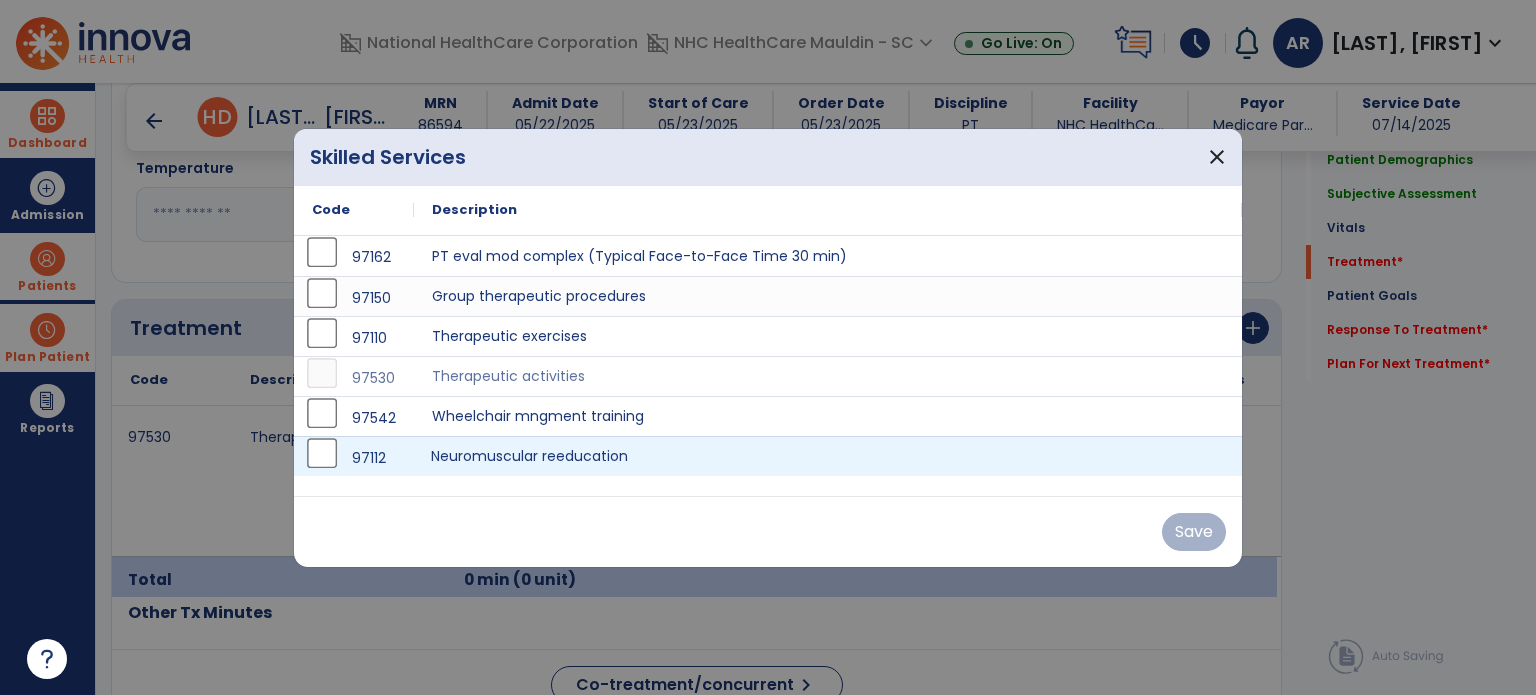 click on "Neuromuscular reeducation" at bounding box center (828, 456) 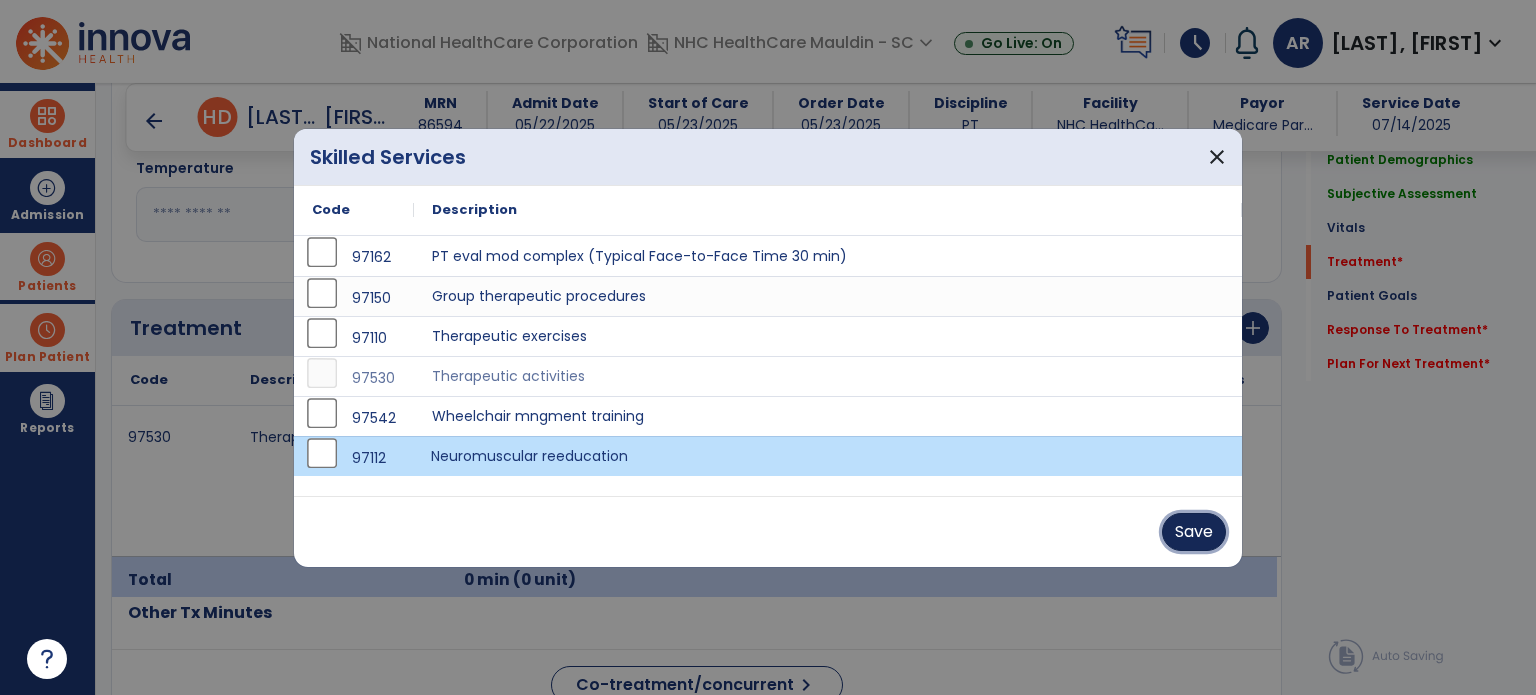 click on "Save" at bounding box center (1194, 532) 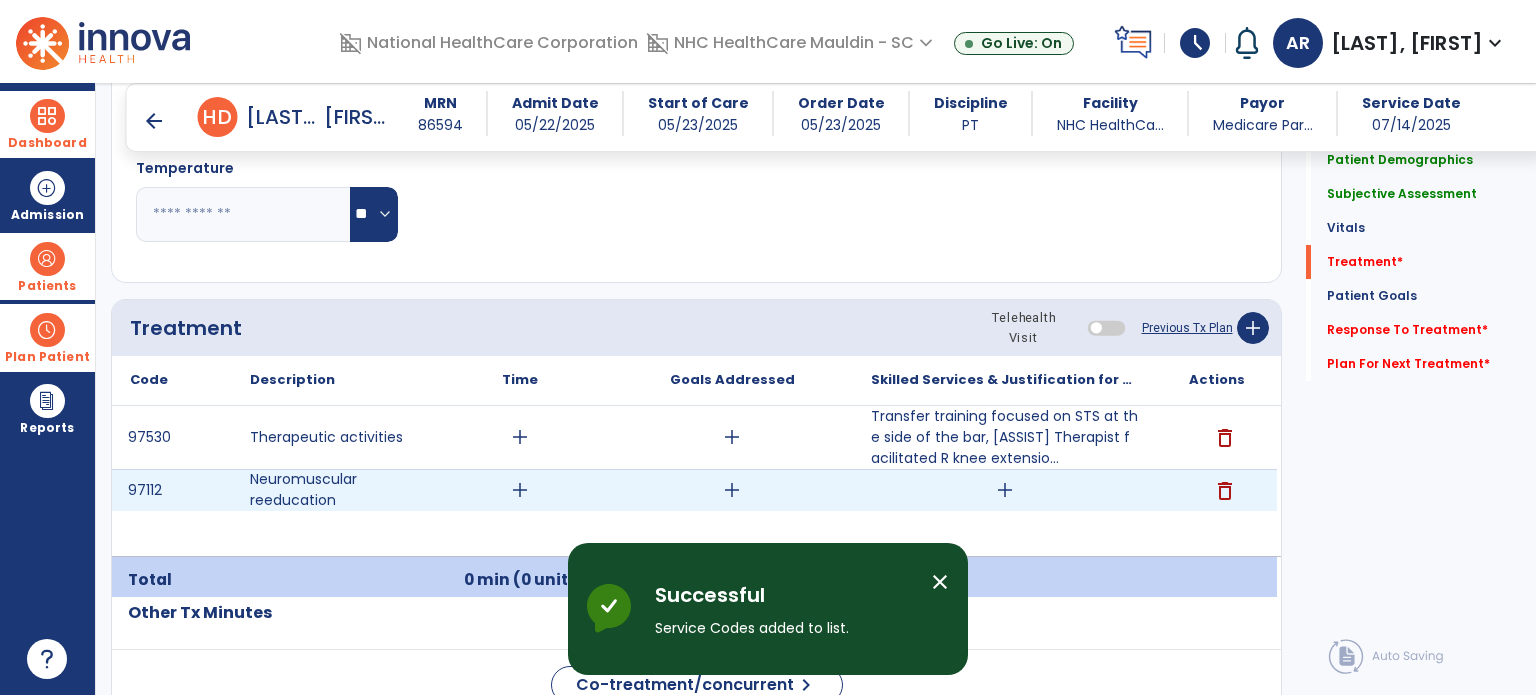 click on "add" at bounding box center (1005, 490) 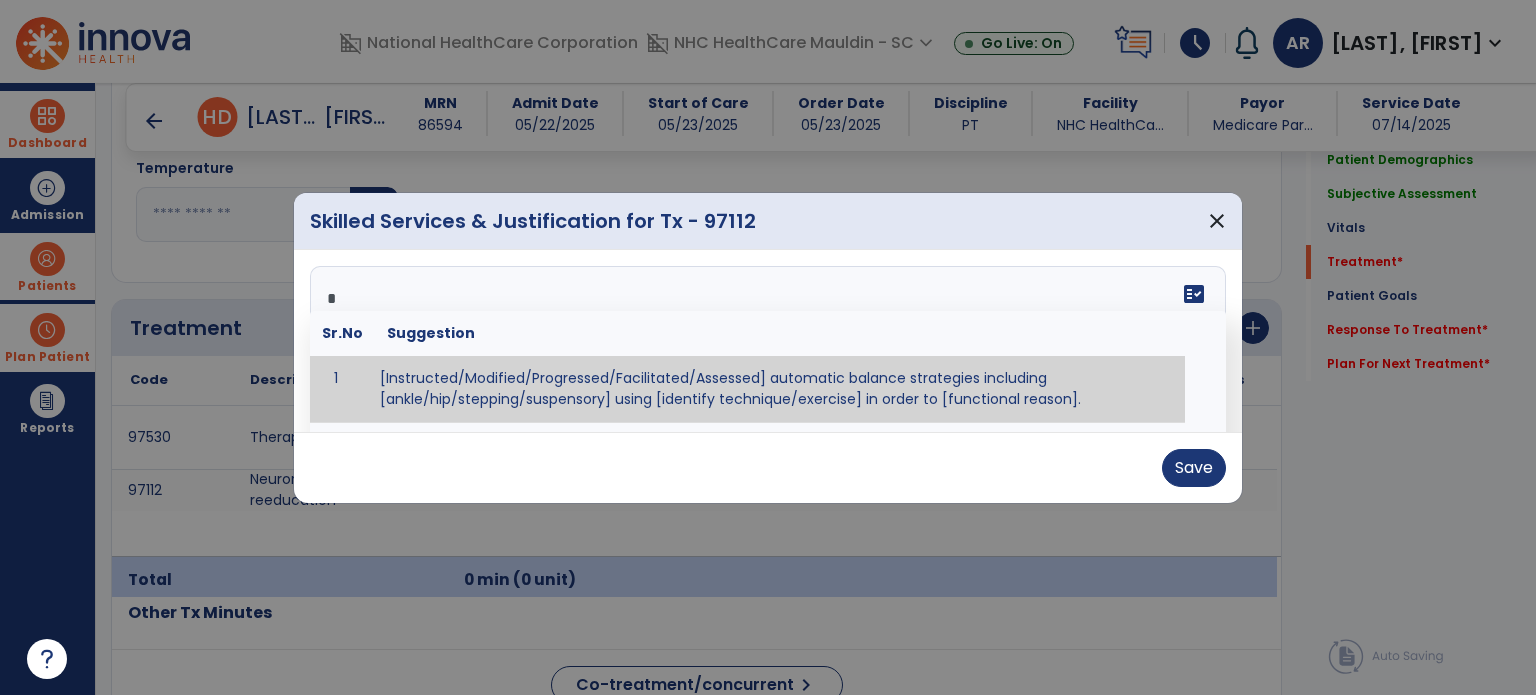 click on "S * fact_check Sr.No Suggestion 1 [Instructed/Modified/Progressed/Facilitated/Assessed] automatic balance strategies including [ankle/hip/stepping/suspensory] using [identify technique/exercise] in order to [functional reason]. 2 [Instructed/Modified/Progressed/Facilitated/Assessed] sensory integration techniques including [visual inhibition/somatosensory inhibition/visual excitatory/somatosensory excitatory/vestibular excitatory] using [identify technique/exercise] in order to [functional reason]. 3 [Instructed/Modified/Progressed/Facilitated/Assessed] visual input including [oculomotor exercises, smooth pursuits, saccades, visual field, other] in order to [functional reasons]. 4 [Instructed/Modified/Progressed/Assessed] somatosensory techniques including [joint compression, proprioceptive activities, other] in order to [functional reasons]. 5 [Instructed/Modified/Progressed/Assessed] vestibular techniques including [gaze stabilization, Brandt-Darhoff, Epley, other] in order to [functional reasons]. 6 7" at bounding box center [768, 341] 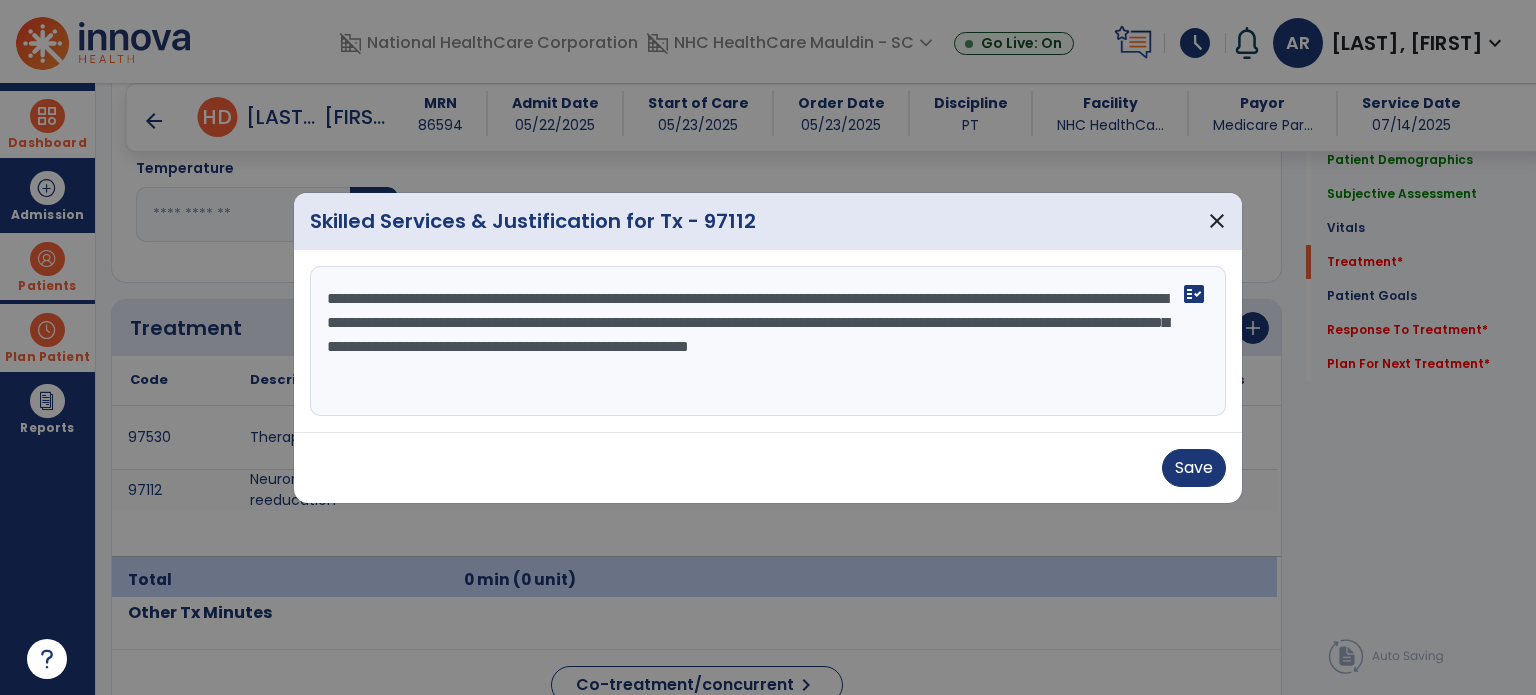 drag, startPoint x: 667, startPoint y: 295, endPoint x: 624, endPoint y: 371, distance: 87.32124 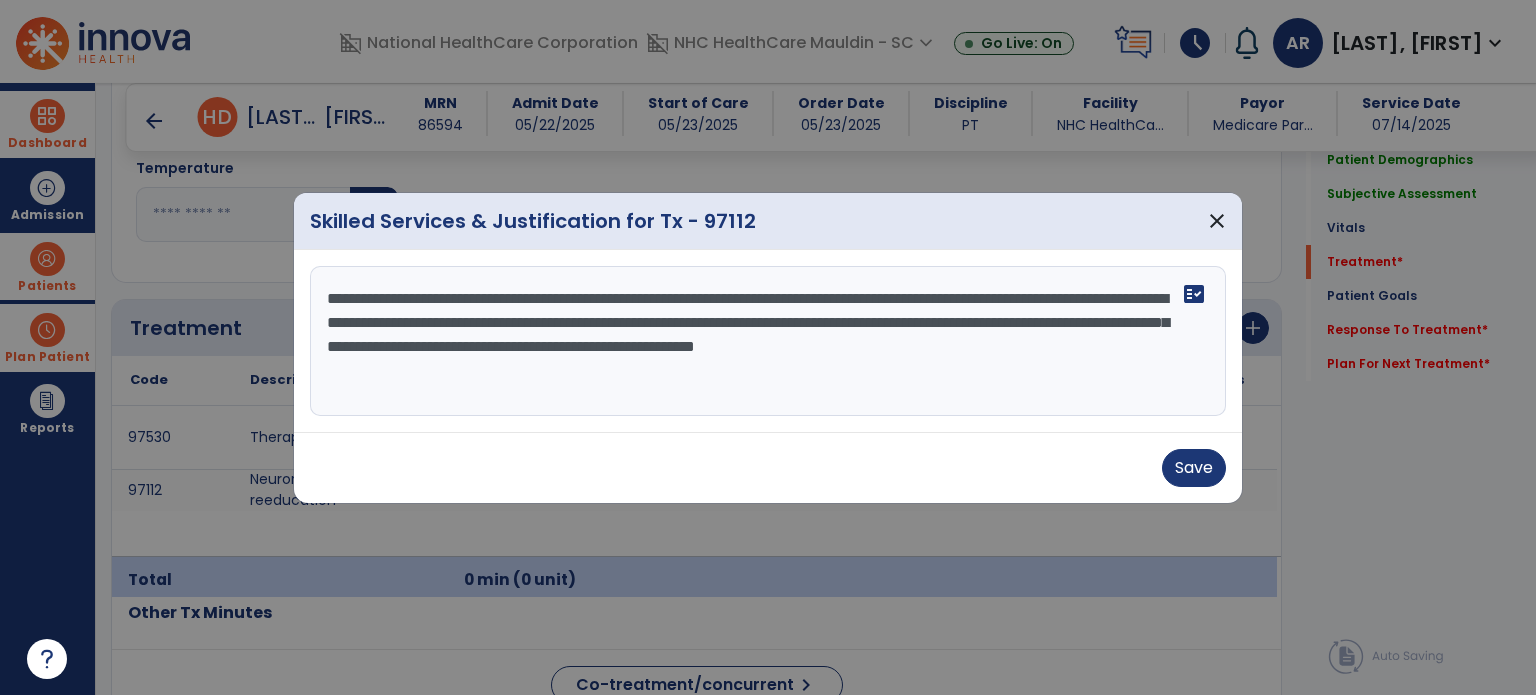 click on "**********" at bounding box center [768, 341] 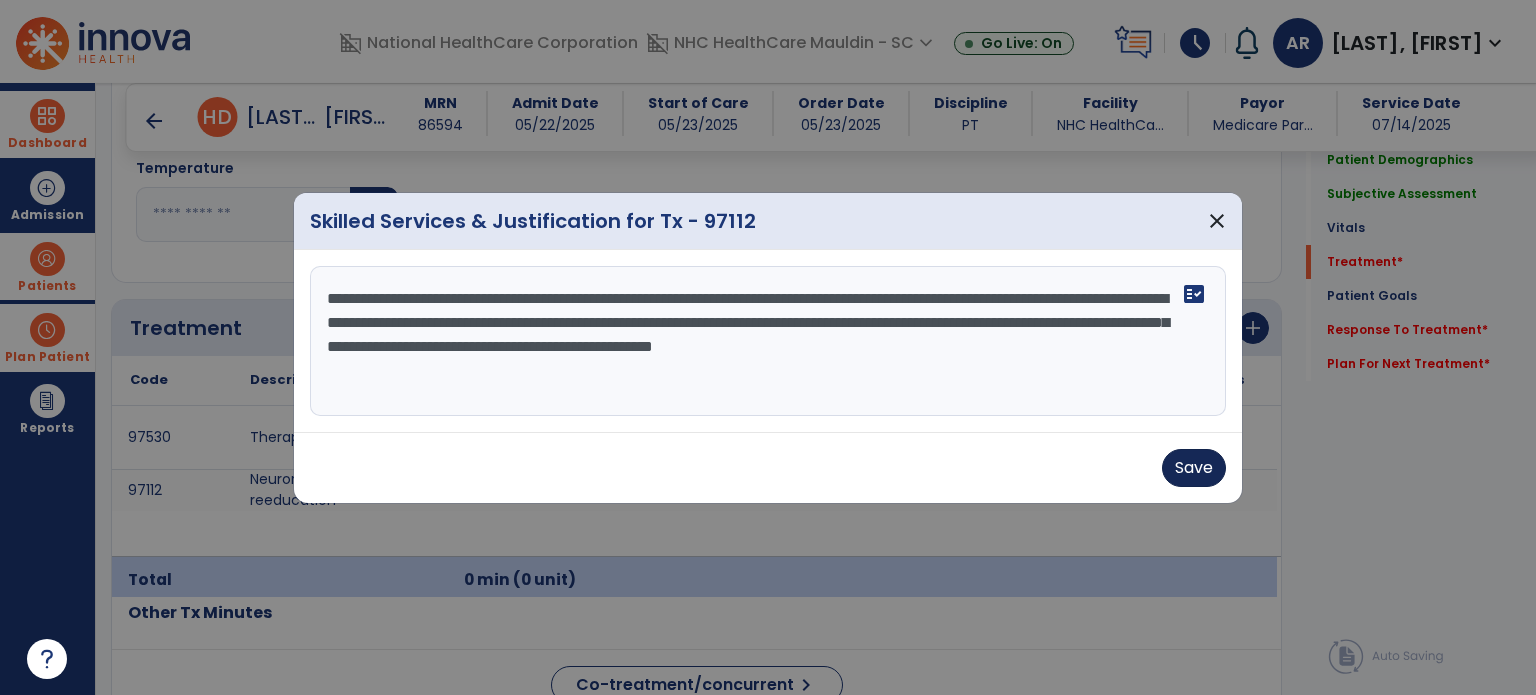 type on "**********" 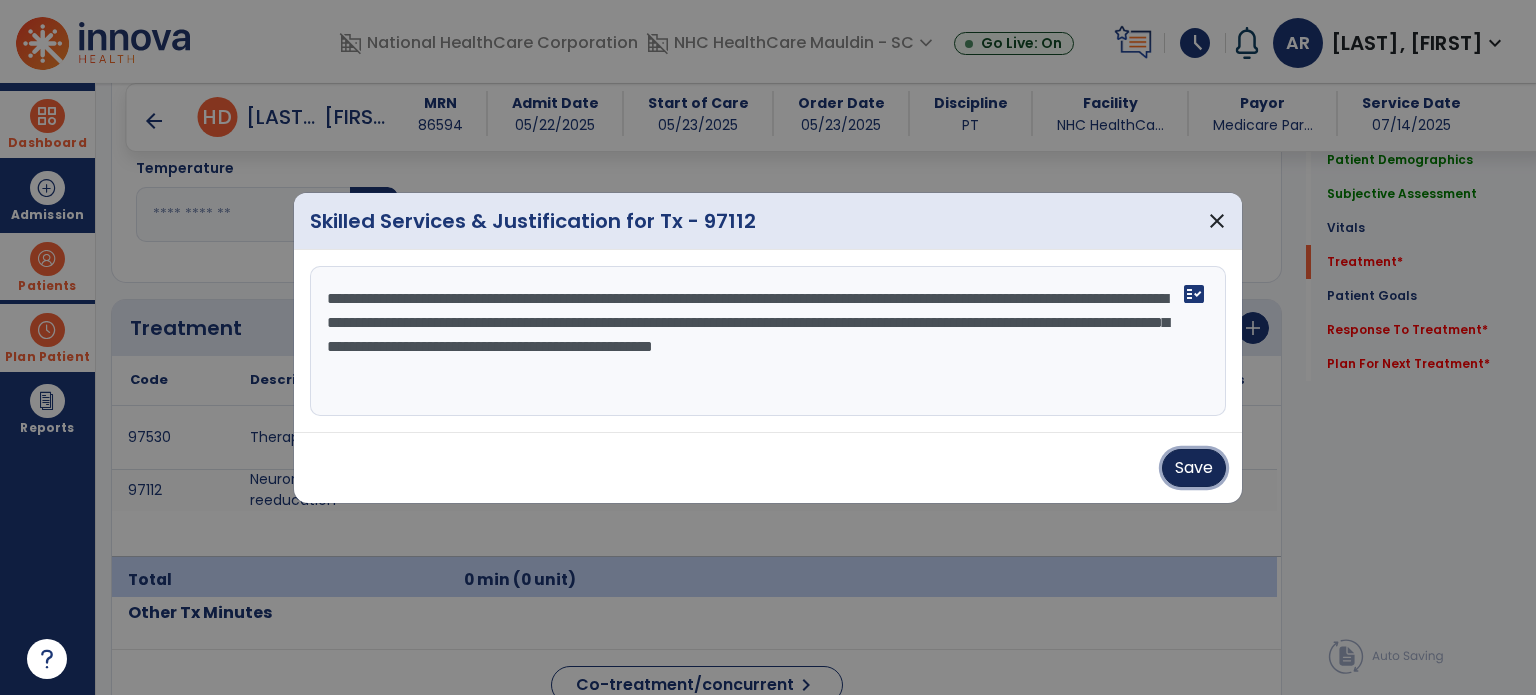 click on "Save" at bounding box center (1194, 468) 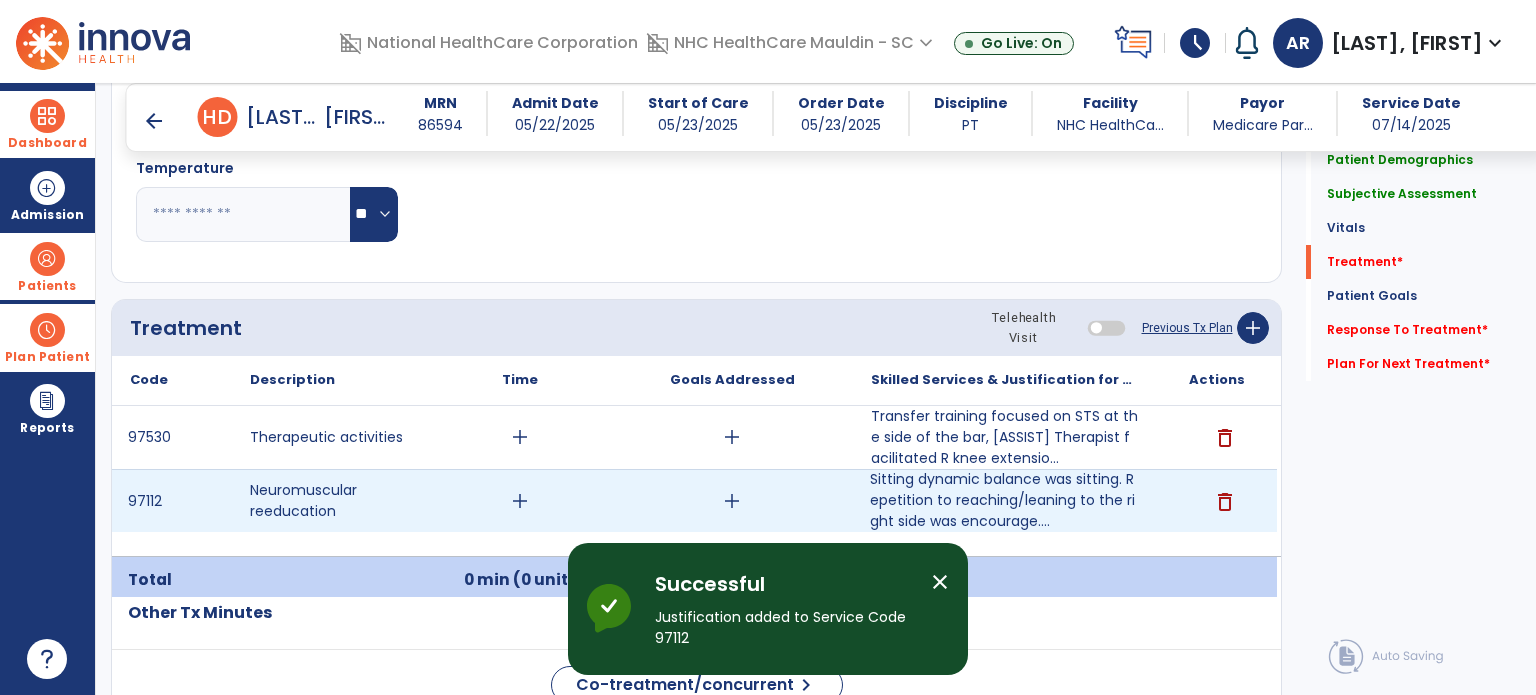 click on "add" at bounding box center (520, 501) 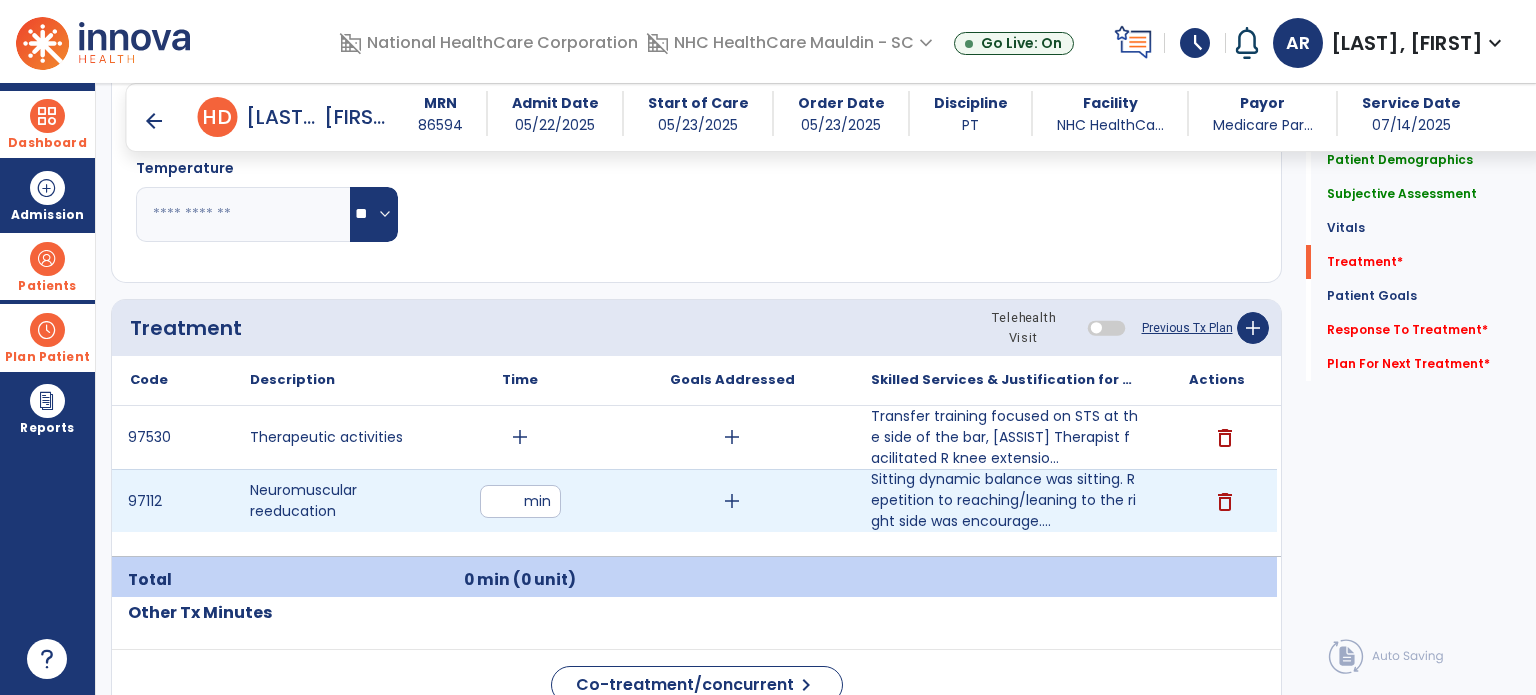type on "**" 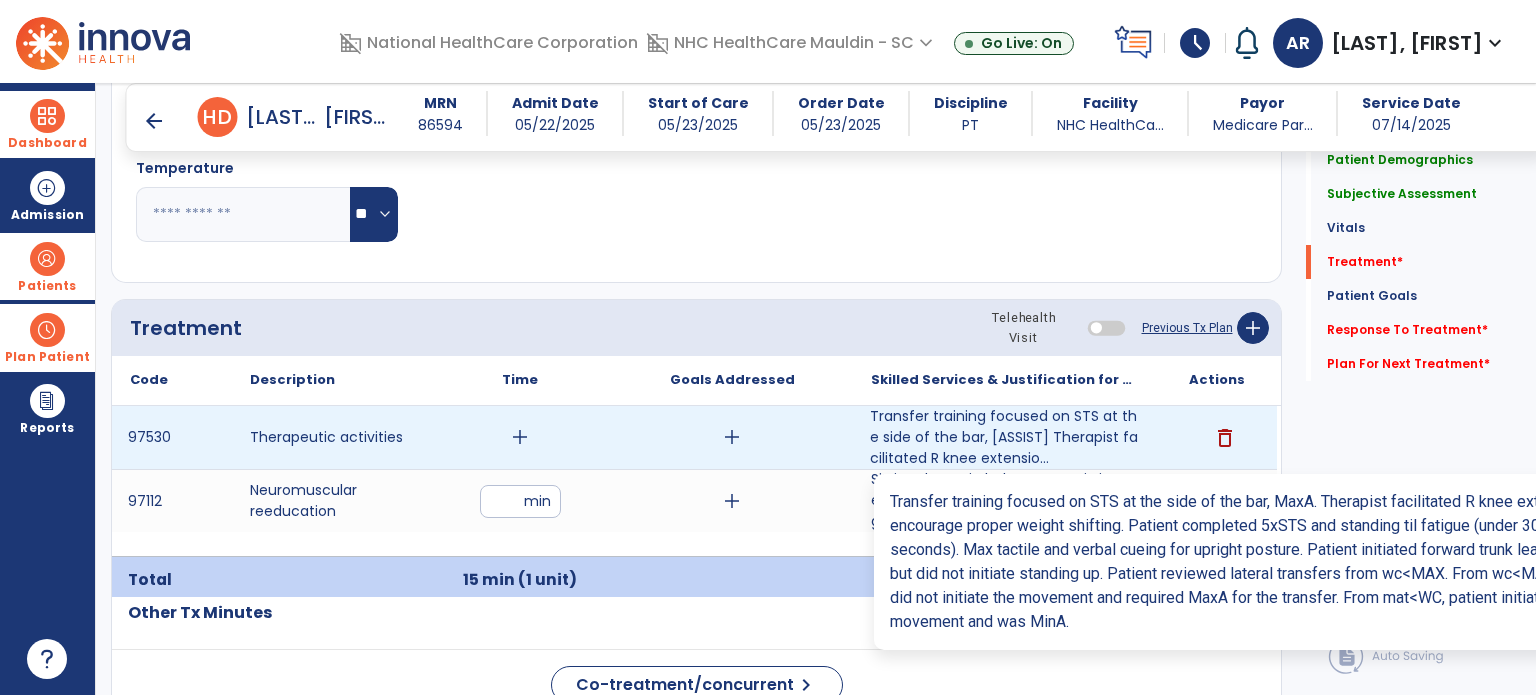 click on "Transfer training focused on STS at the side of the bar, [ASSIST] Therapist facilitated R knee extensio..." at bounding box center (1004, 437) 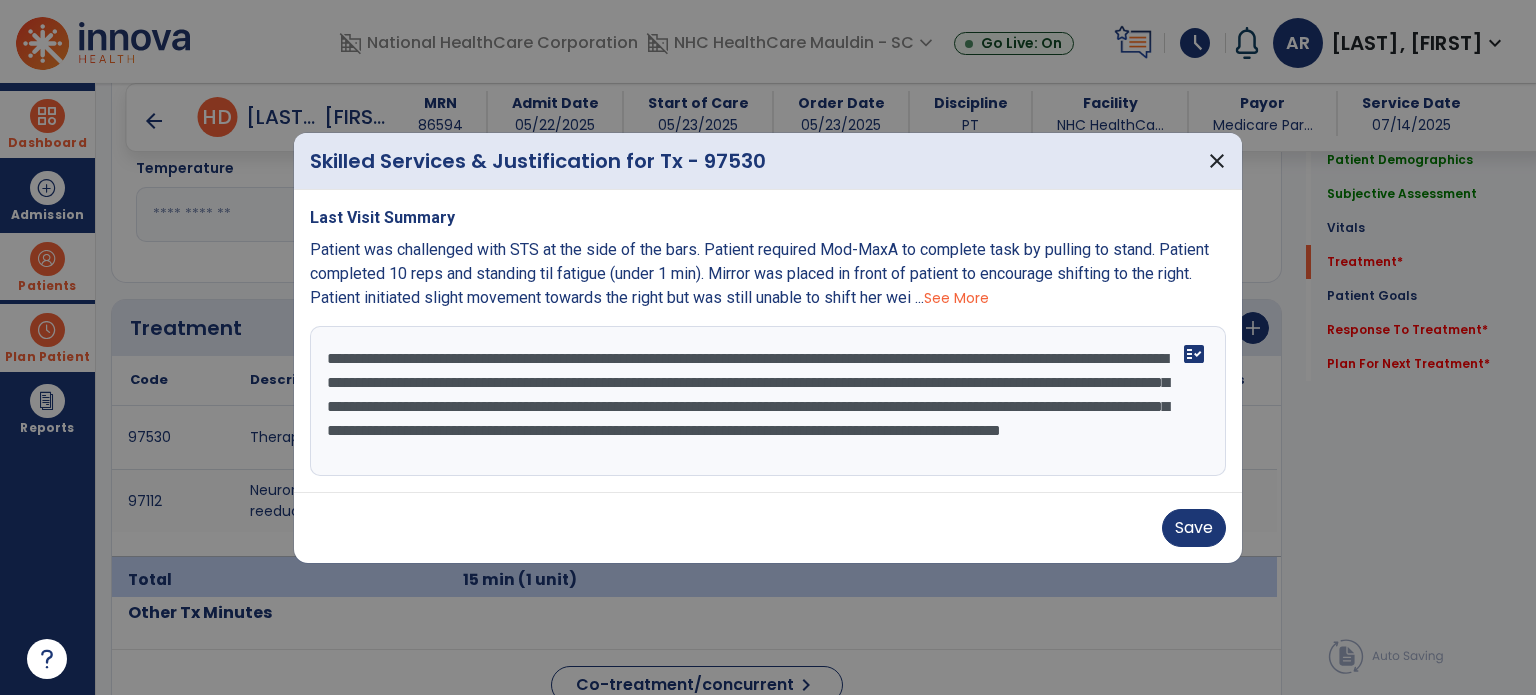 scroll, scrollTop: 24, scrollLeft: 0, axis: vertical 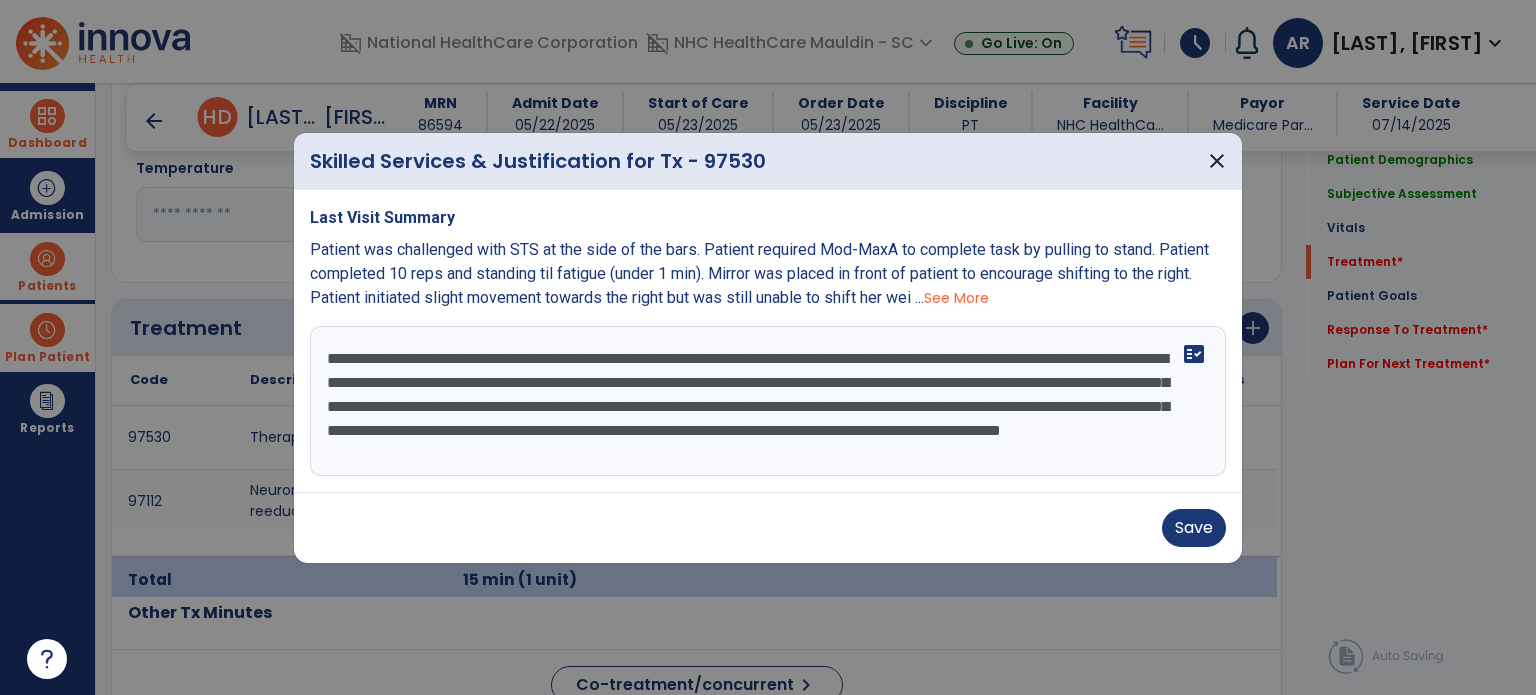 click on "**********" at bounding box center (768, 401) 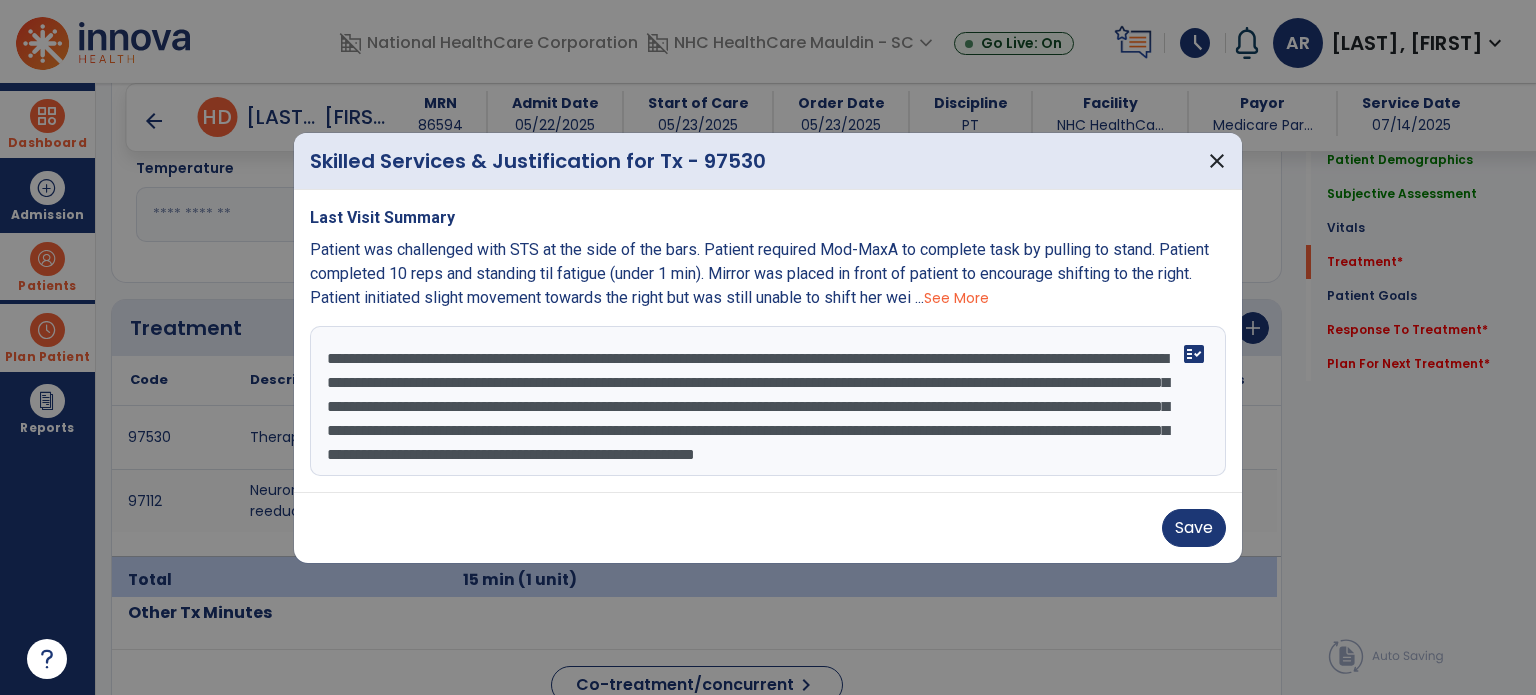 scroll, scrollTop: 39, scrollLeft: 0, axis: vertical 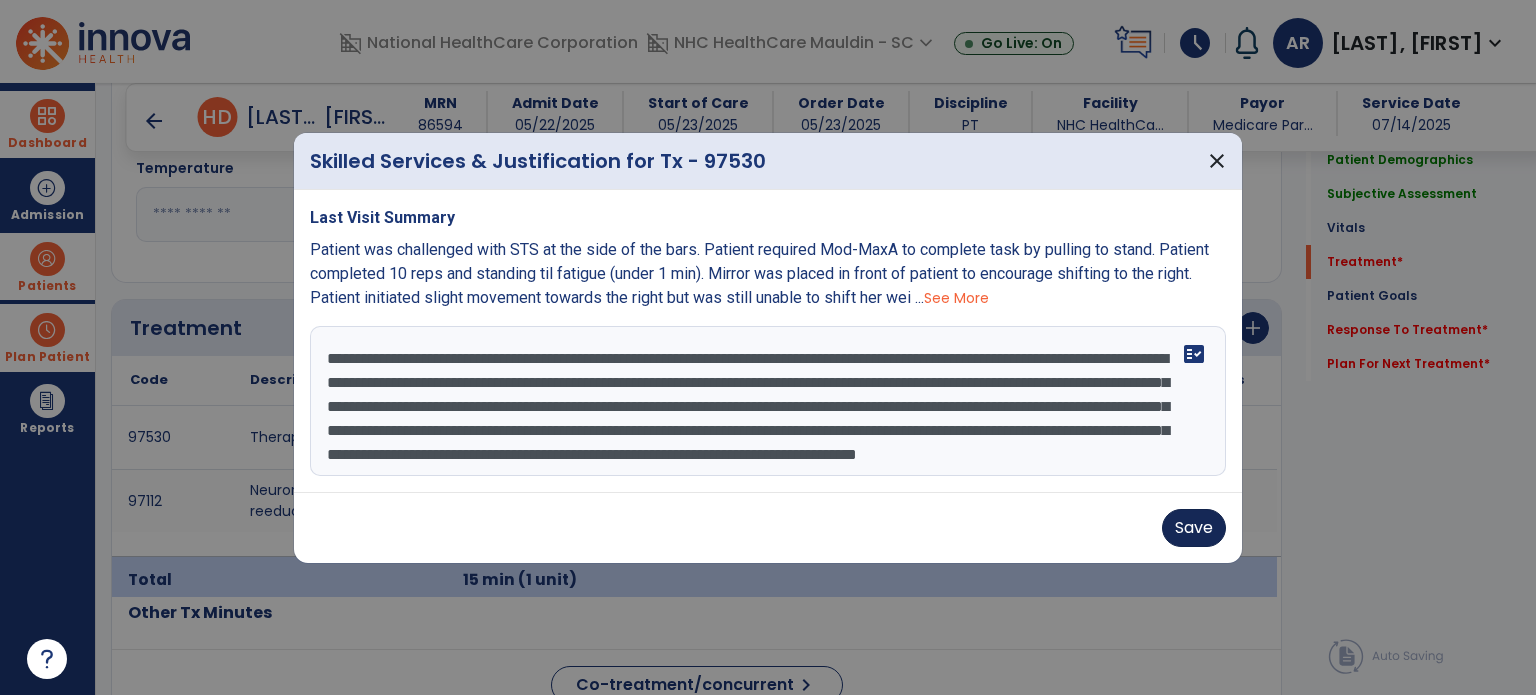 type on "**********" 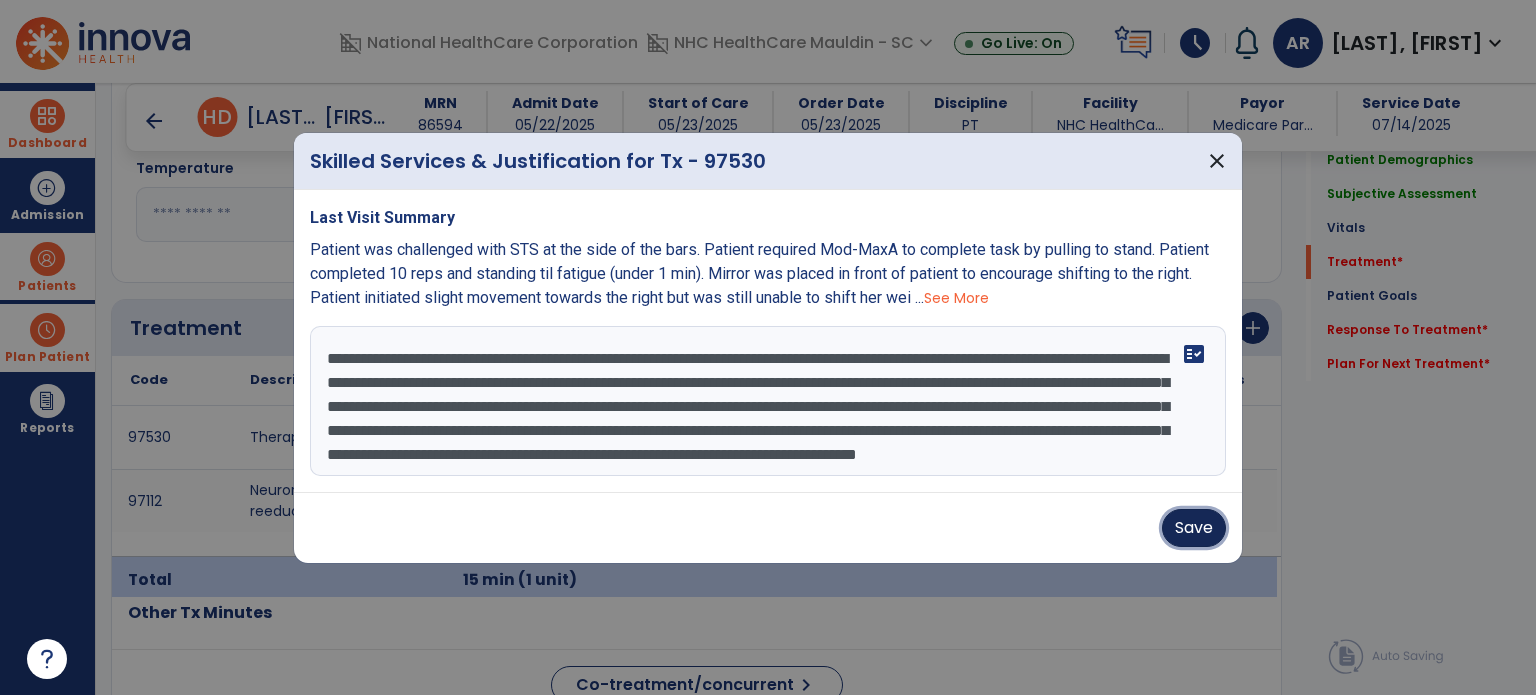 click on "Save" at bounding box center (1194, 528) 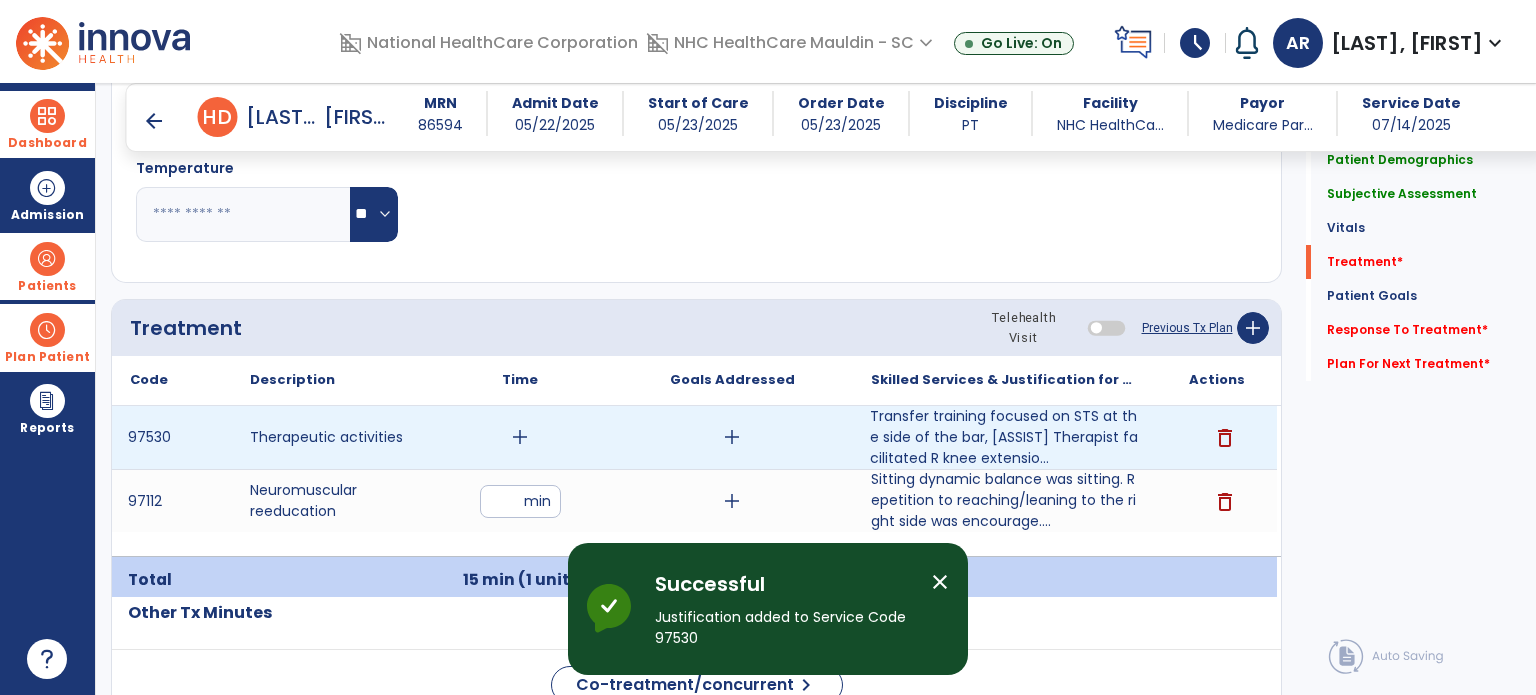 click on "add" at bounding box center (520, 437) 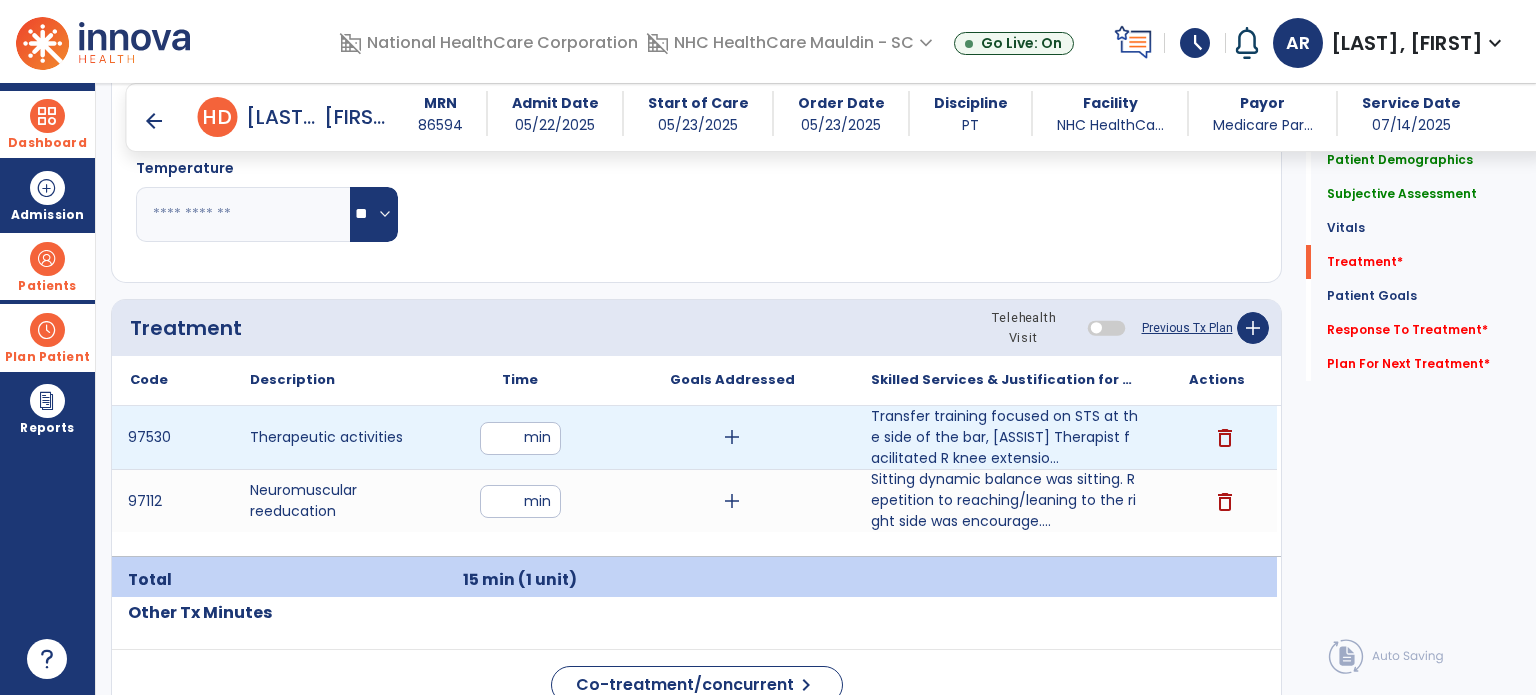 type on "**" 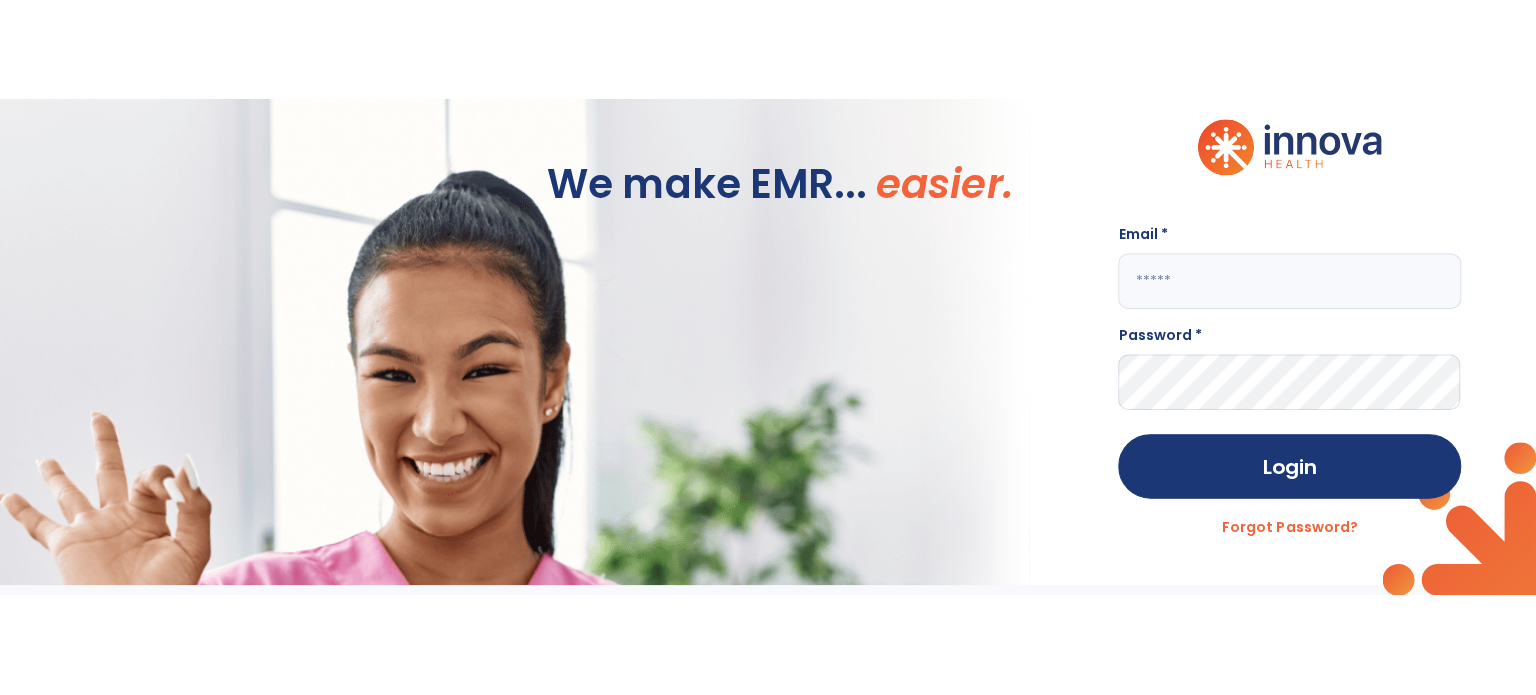 scroll, scrollTop: 0, scrollLeft: 0, axis: both 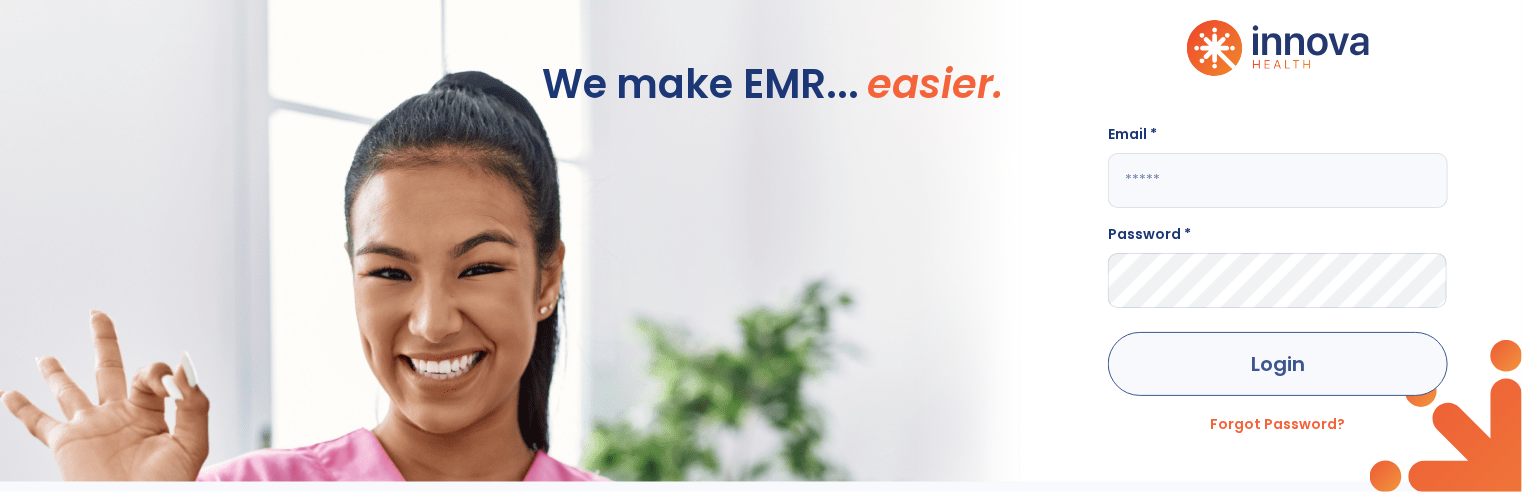 type on "**********" 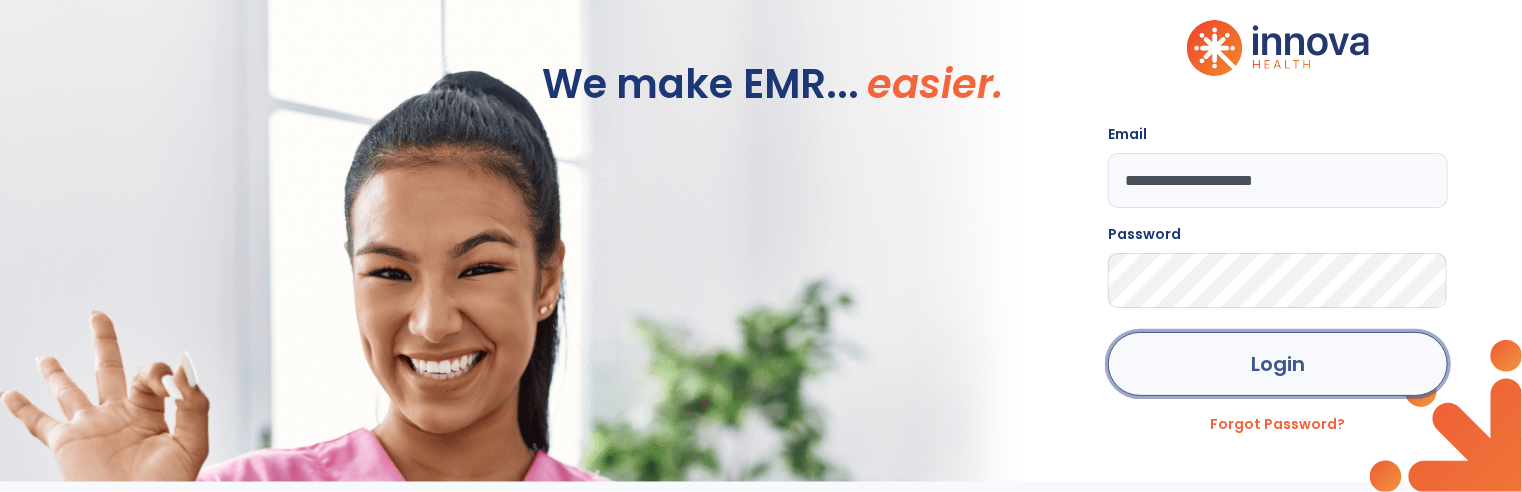 click on "Login" 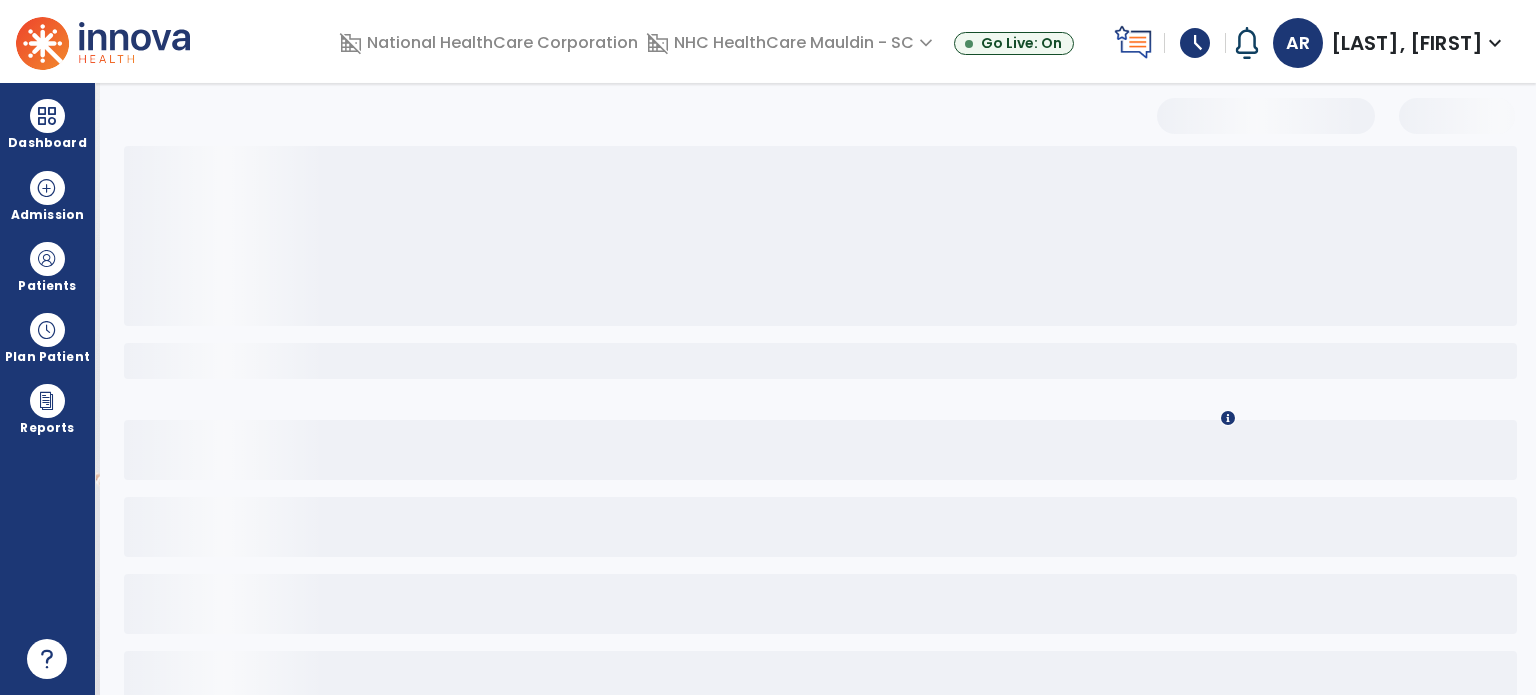 select on "*" 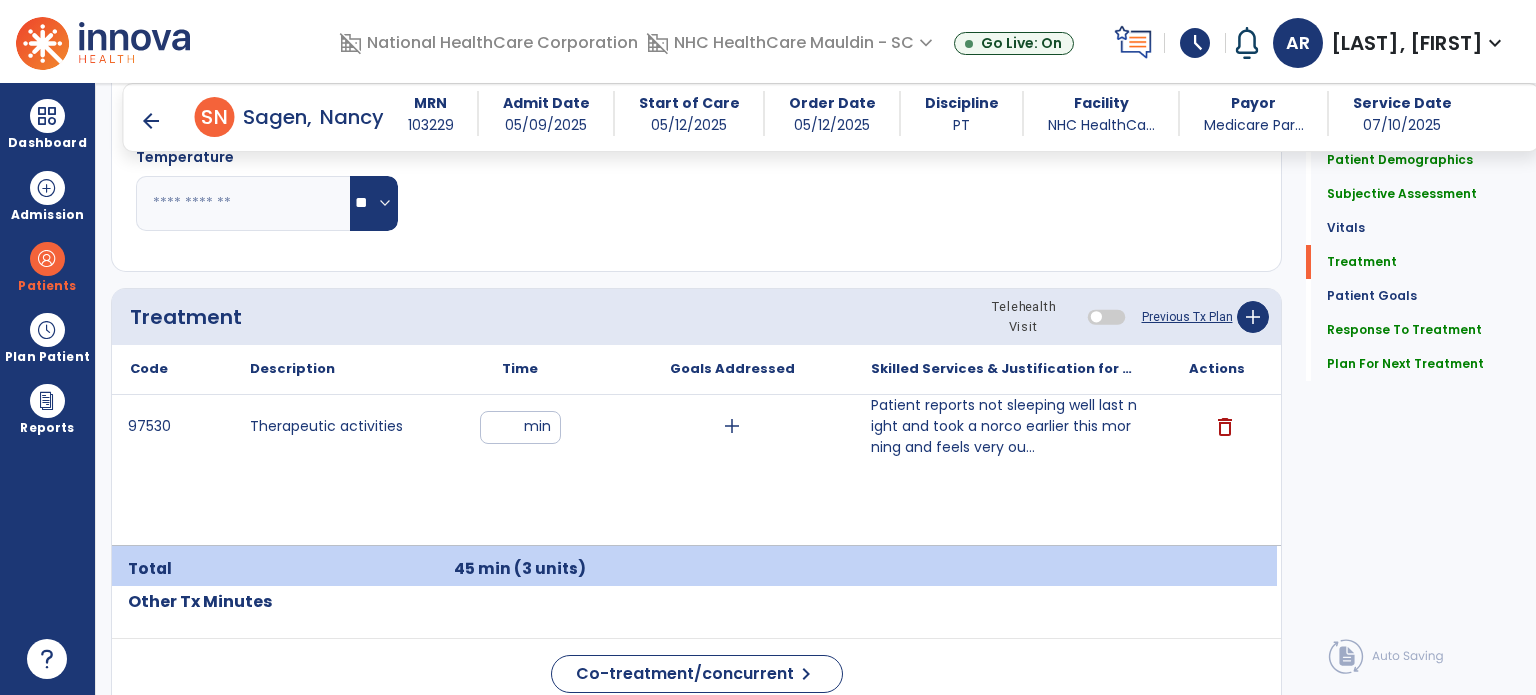 scroll, scrollTop: 1080, scrollLeft: 0, axis: vertical 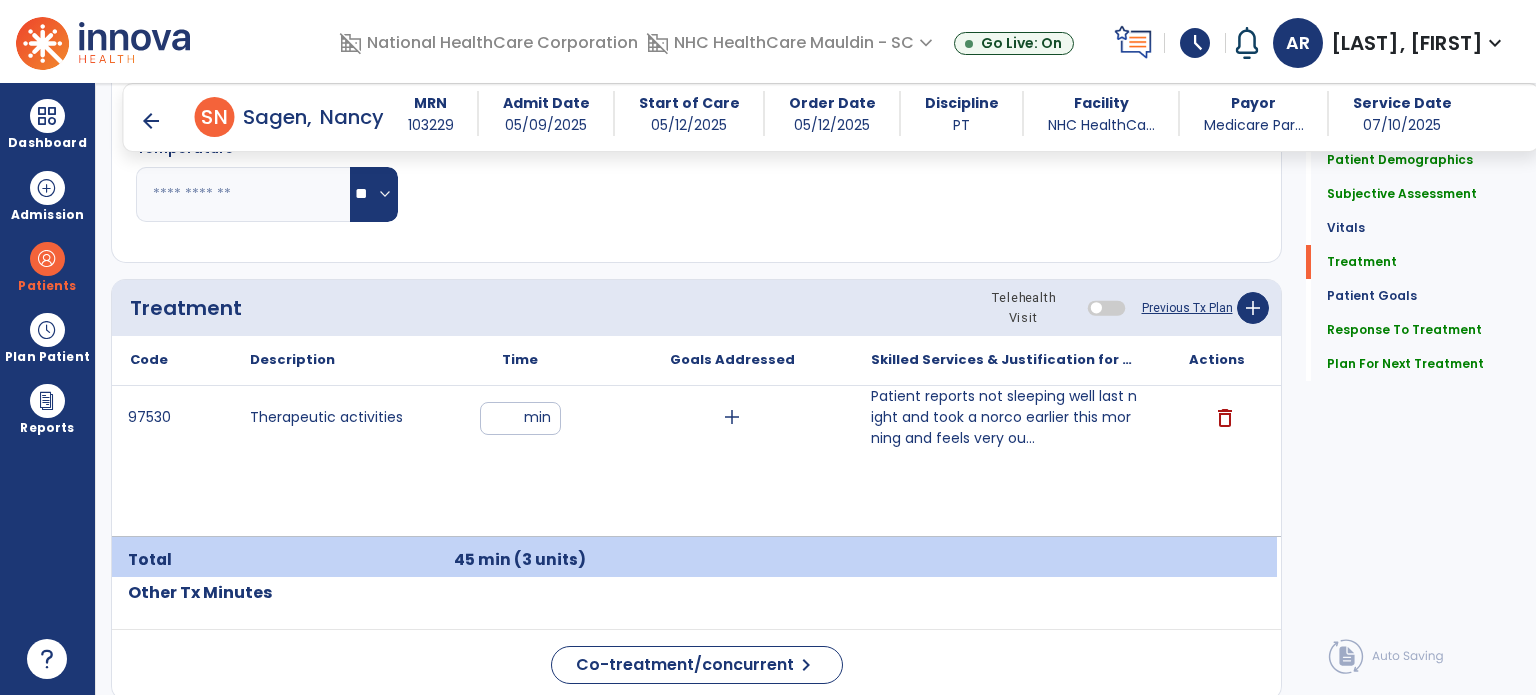 click on "arrow_back" at bounding box center [151, 121] 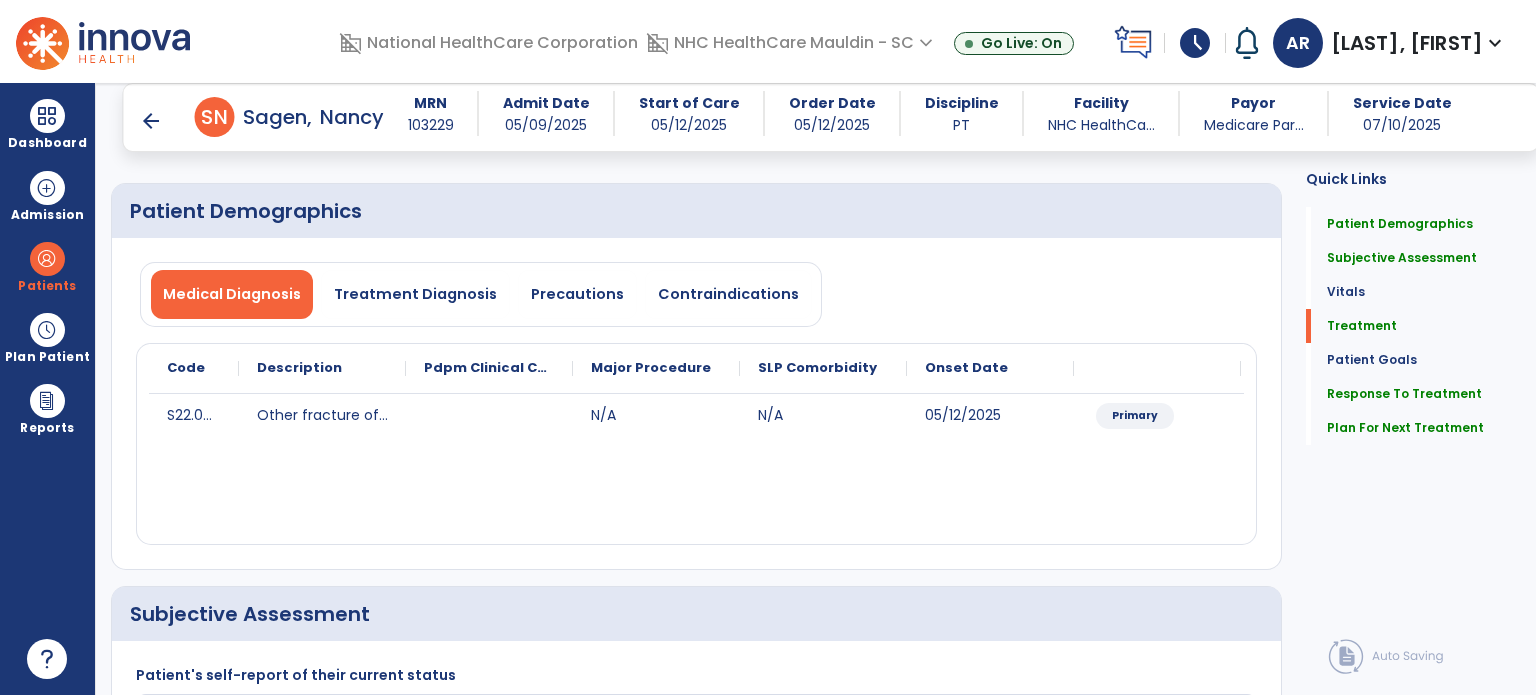 select on "****" 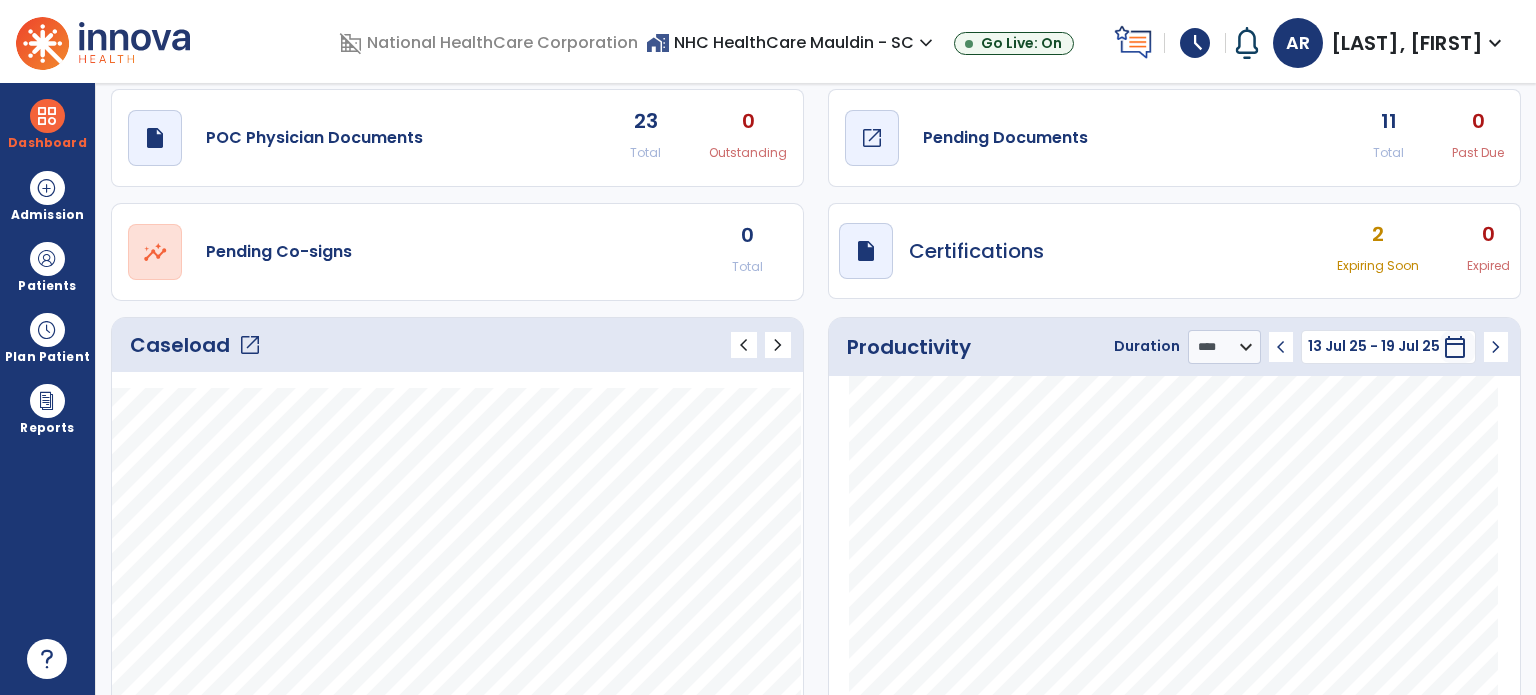 click on "draft   open_in_new  Pending Documents" 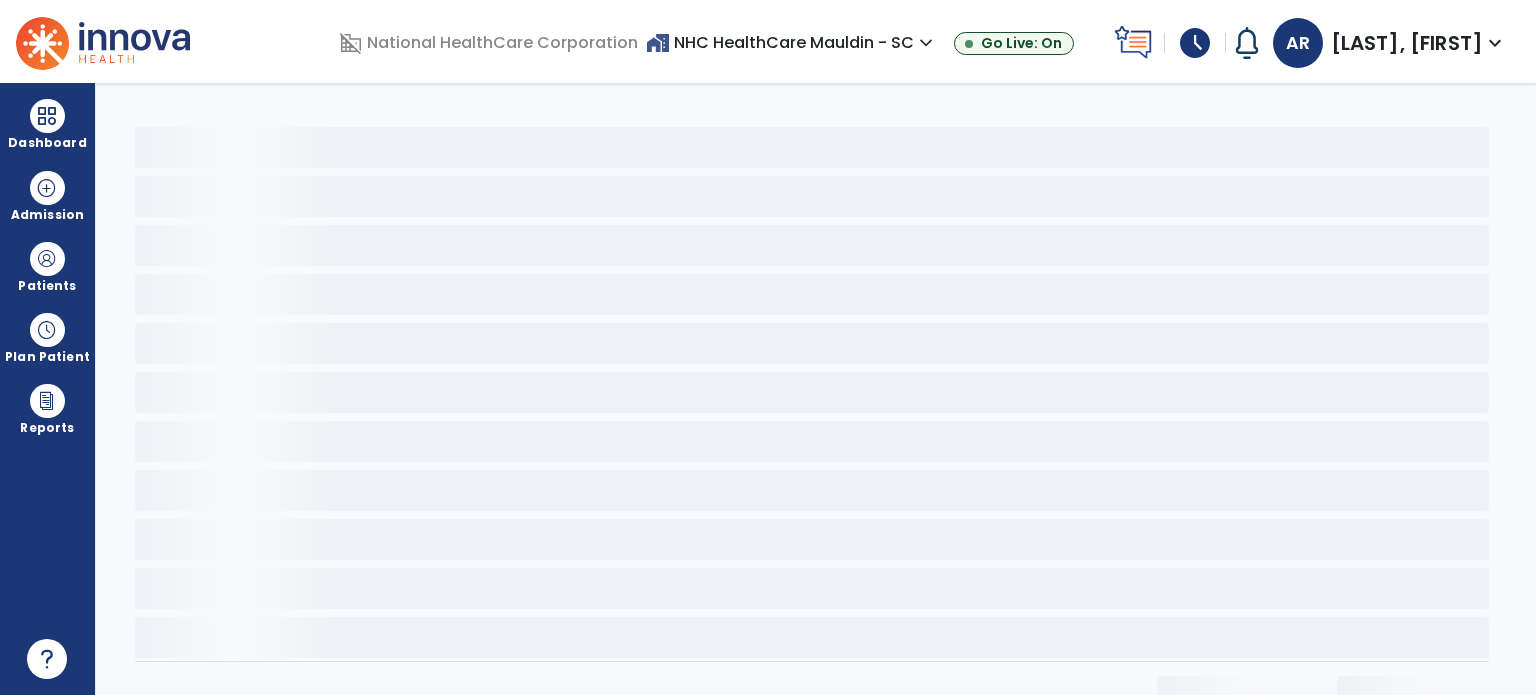 scroll, scrollTop: 0, scrollLeft: 0, axis: both 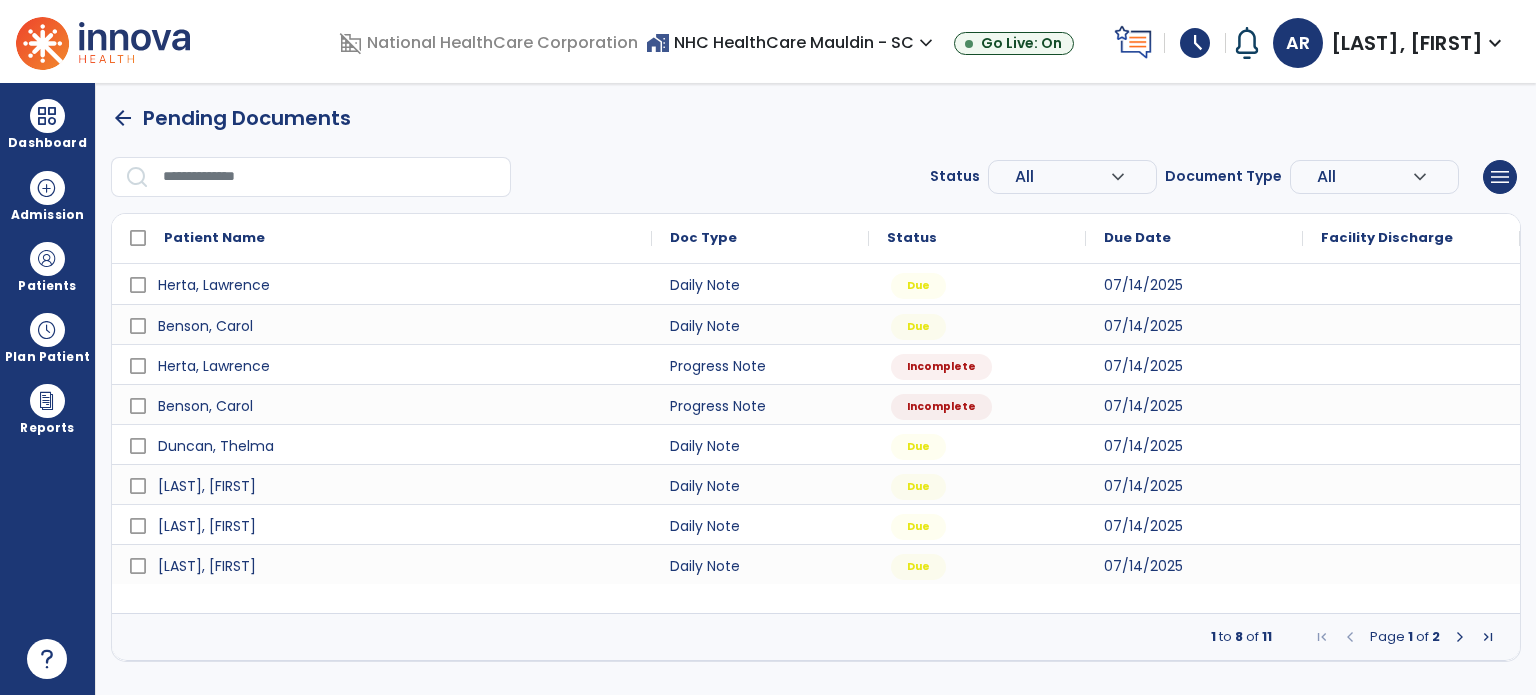 click at bounding box center [1460, 637] 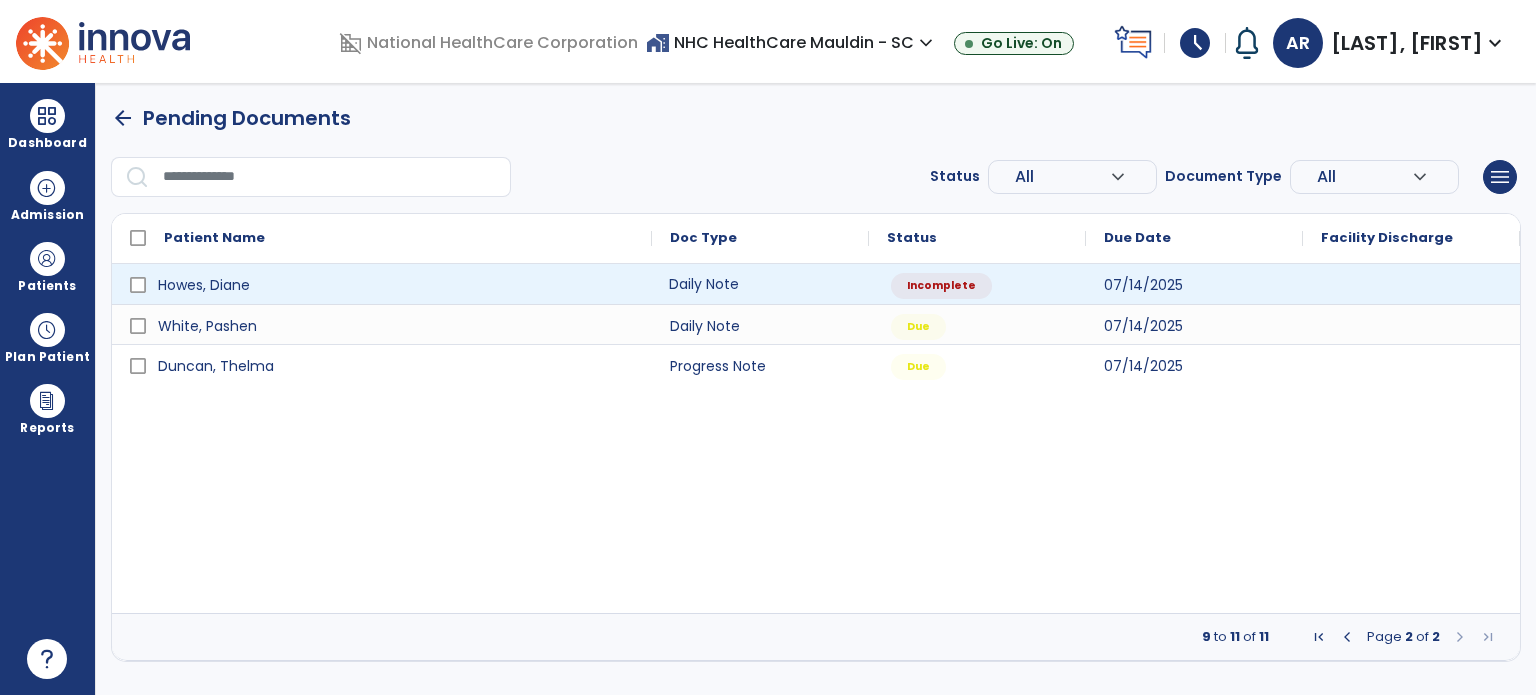 click on "Daily Note" at bounding box center [760, 284] 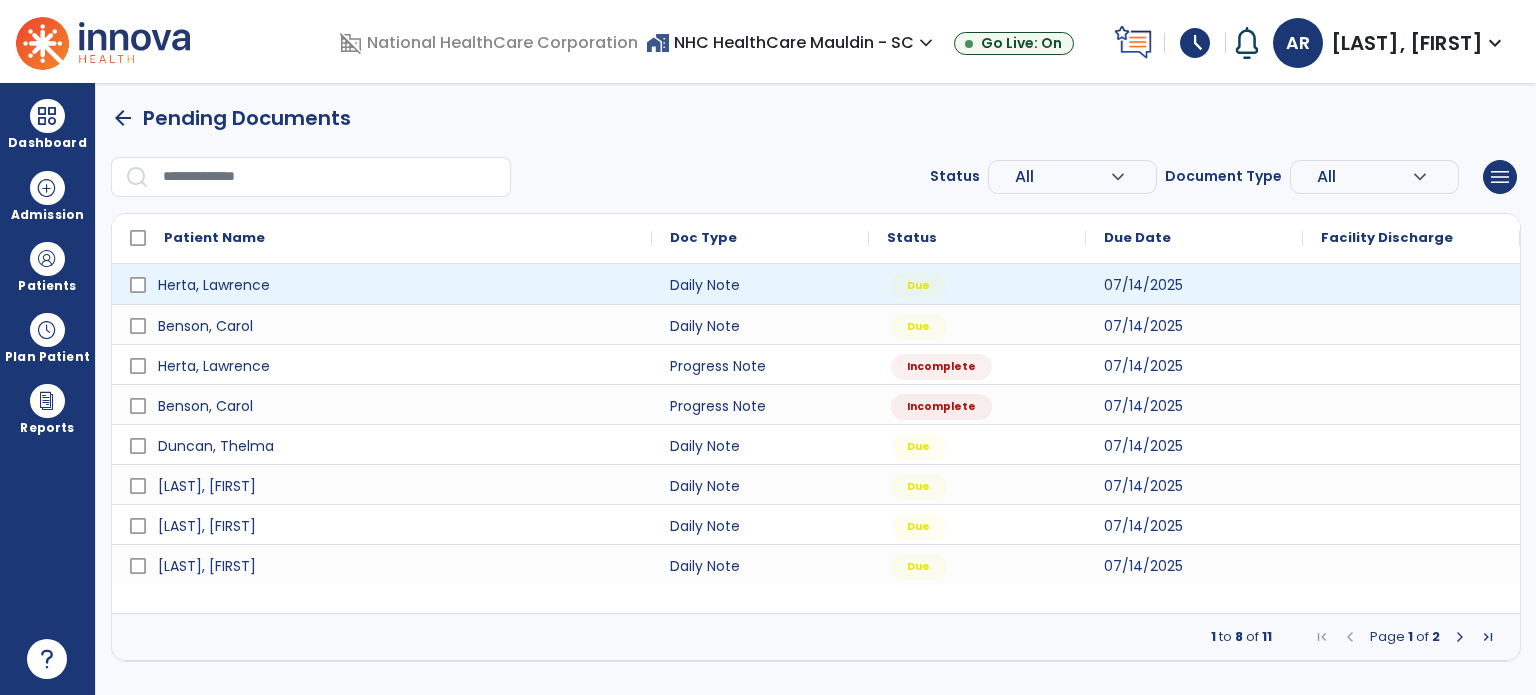 select on "*" 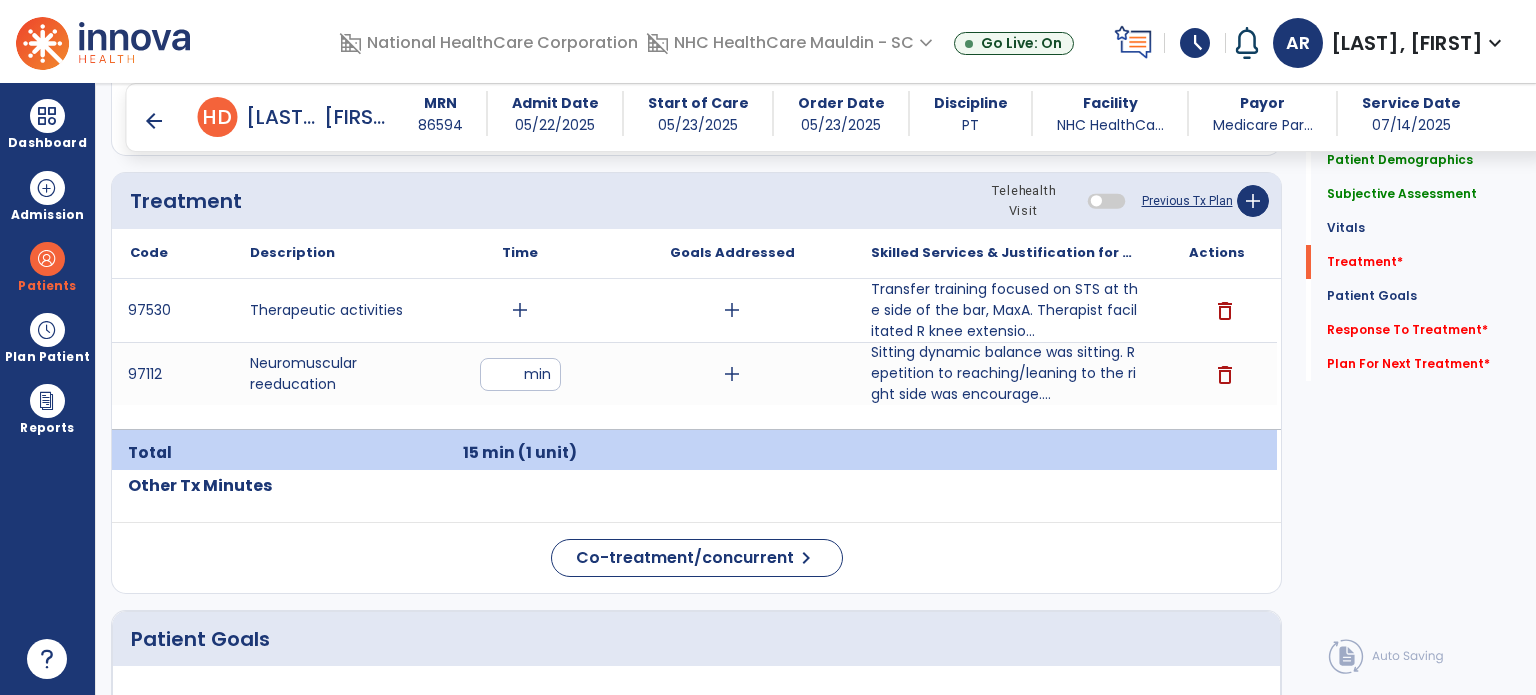 scroll, scrollTop: 1188, scrollLeft: 0, axis: vertical 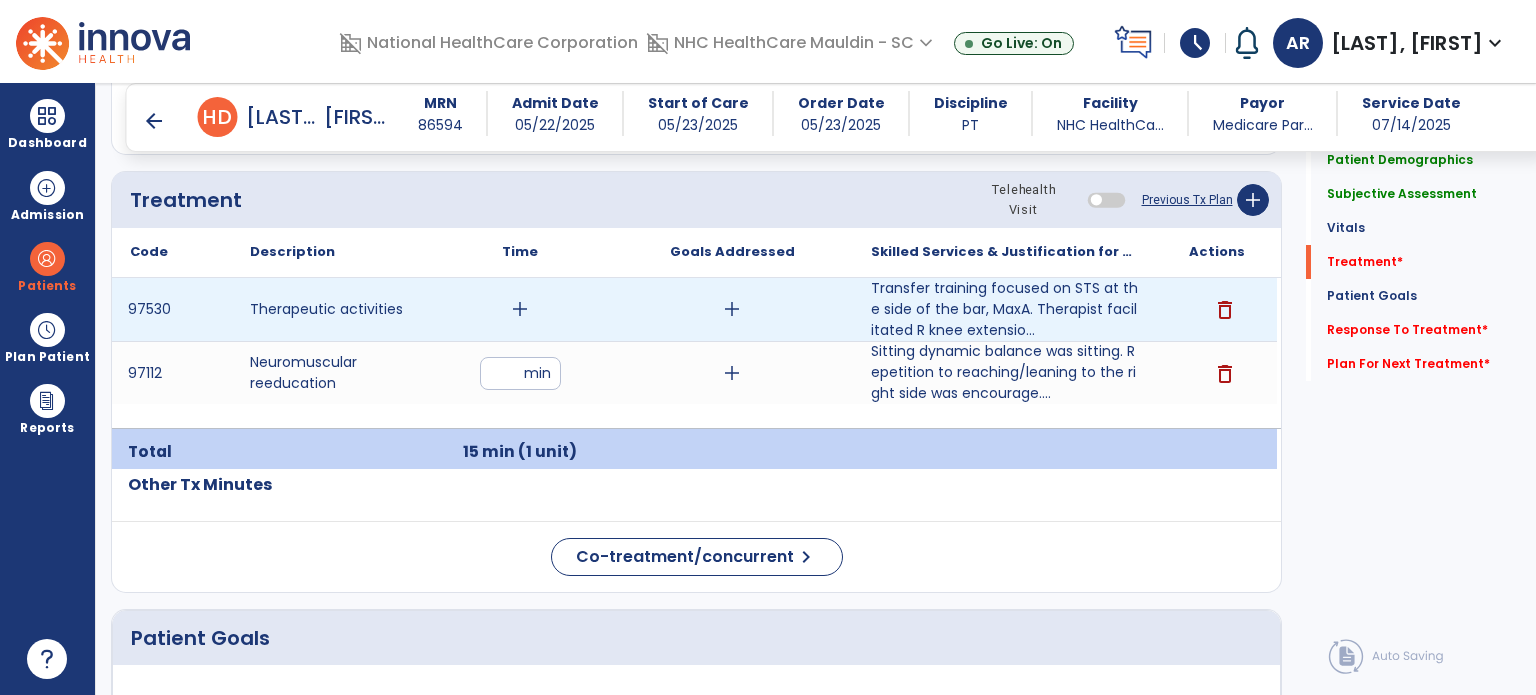 click on "add" at bounding box center [520, 309] 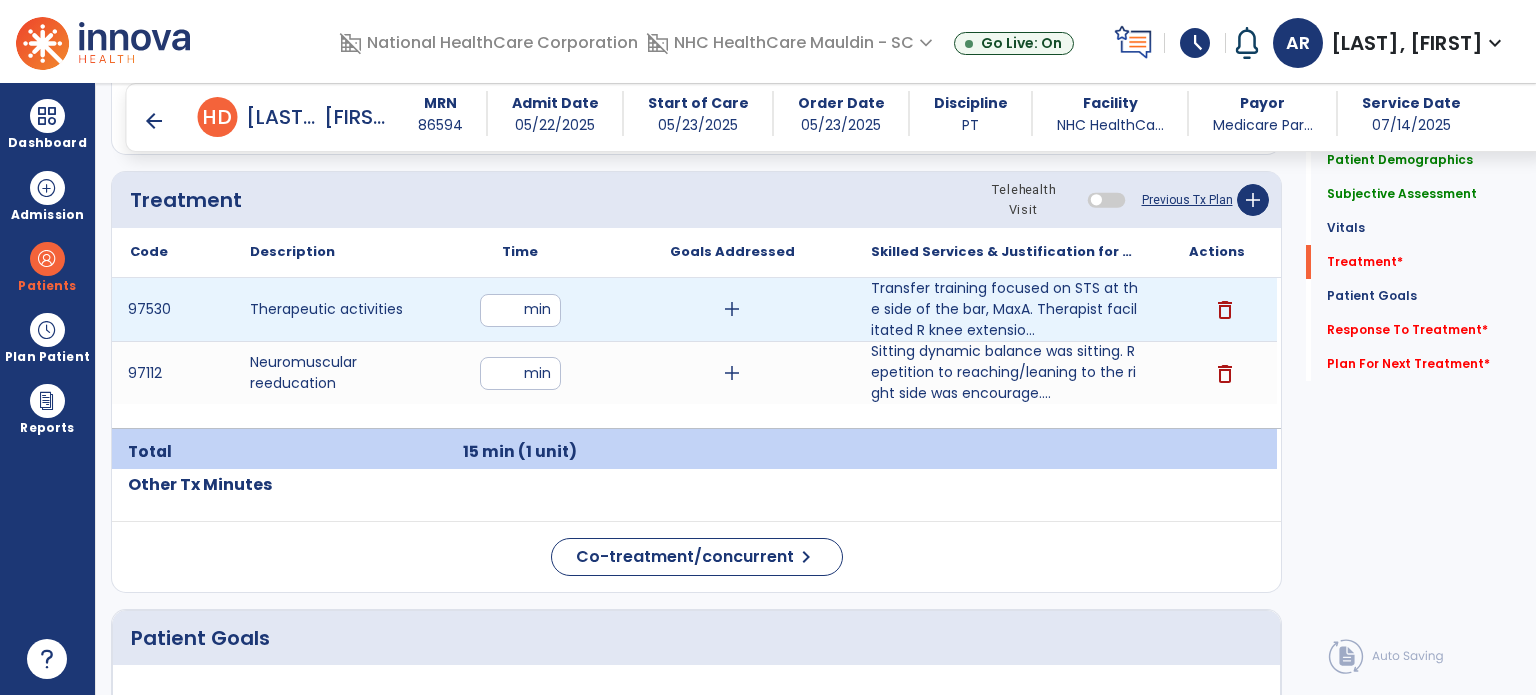 type on "**" 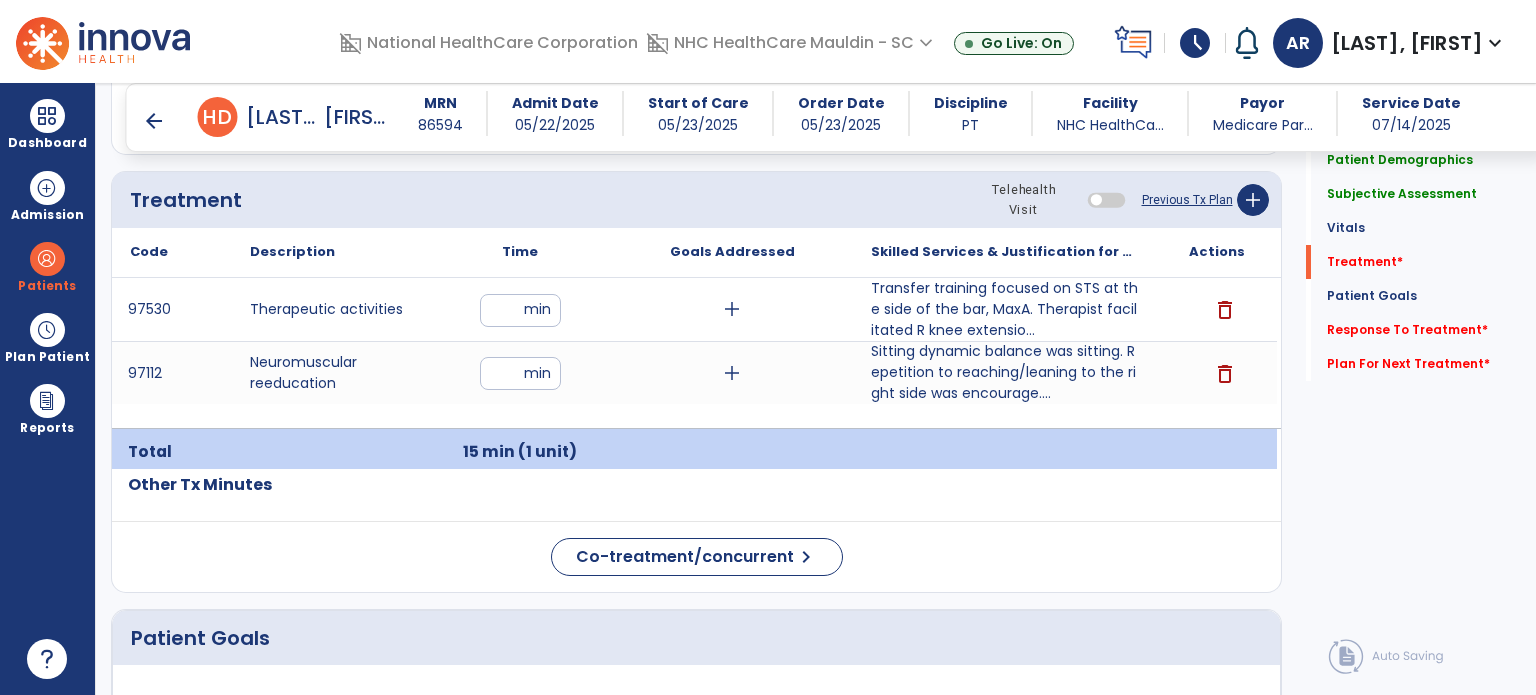 click on "Patient Goals" 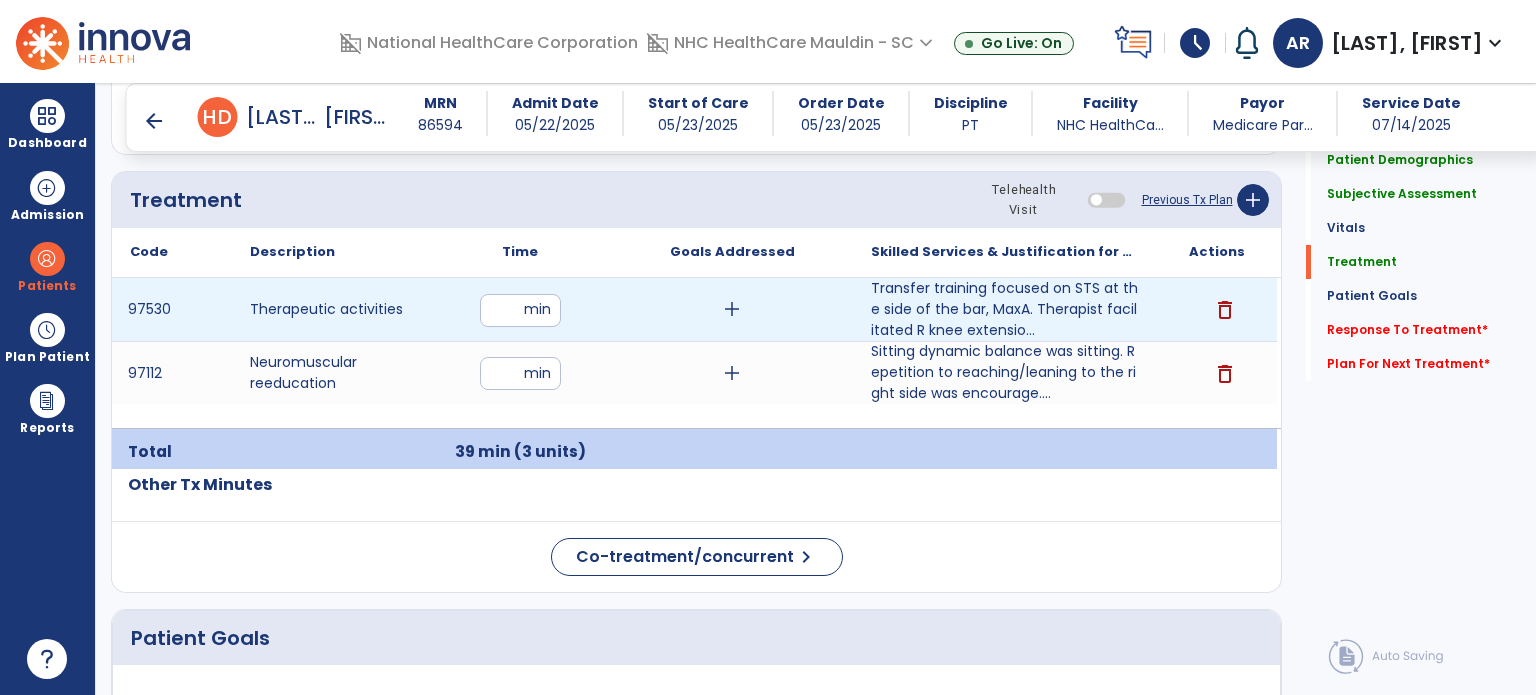 click on "**" at bounding box center [520, 310] 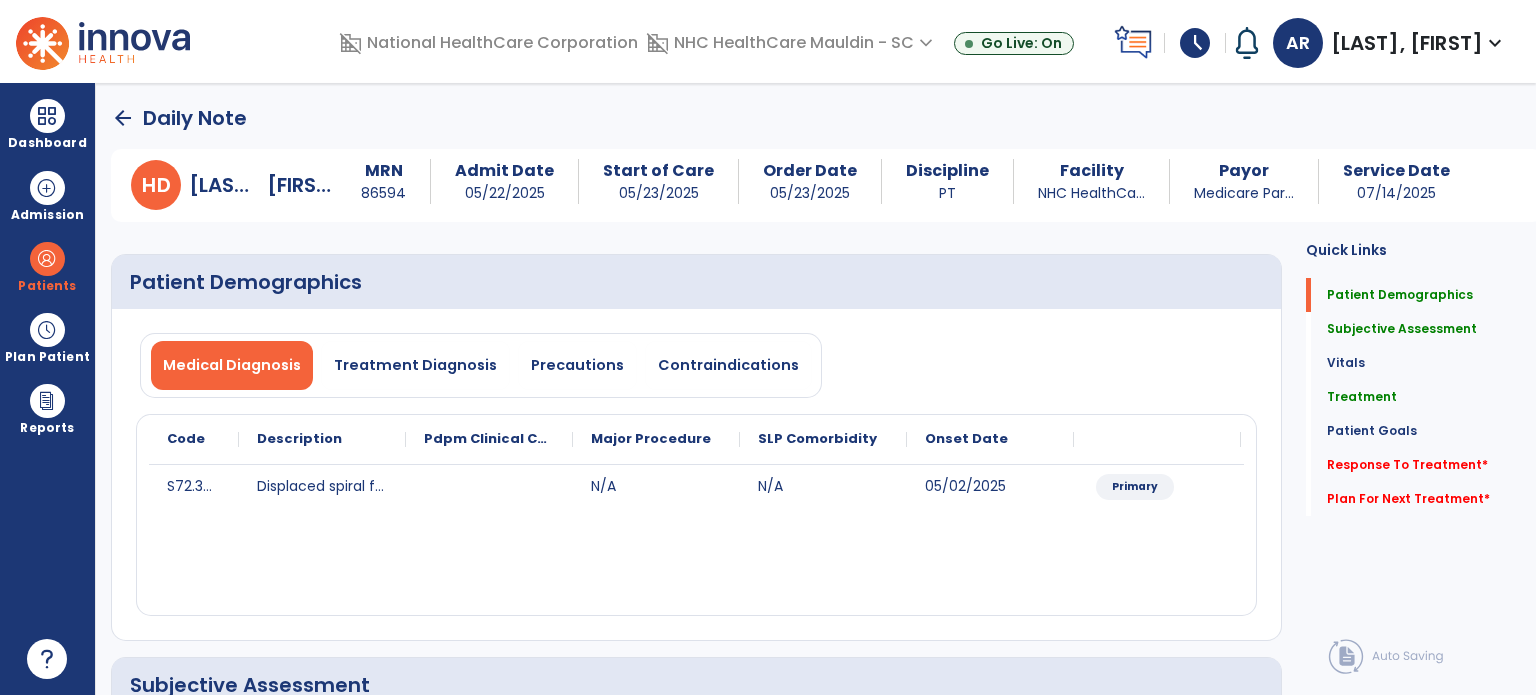 scroll, scrollTop: 0, scrollLeft: 0, axis: both 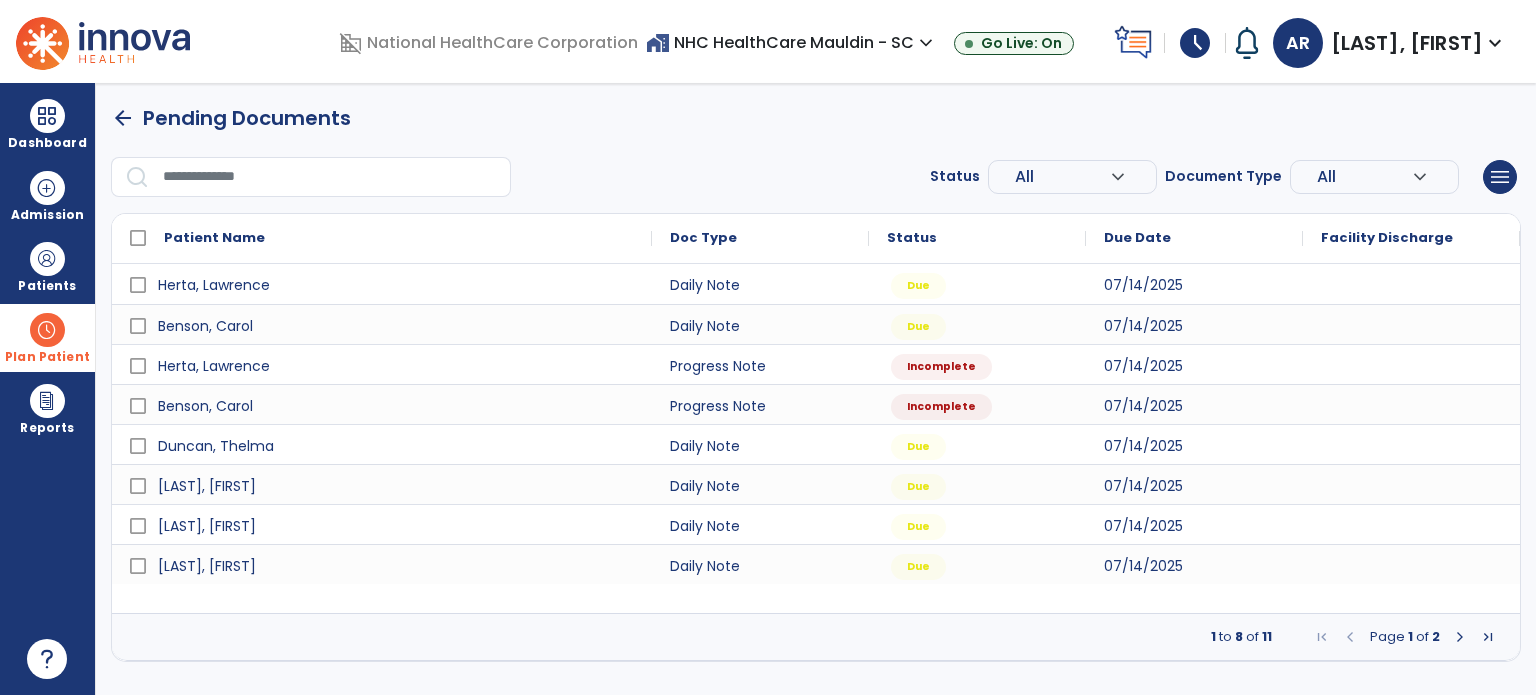 click on "Plan Patient" at bounding box center (47, 266) 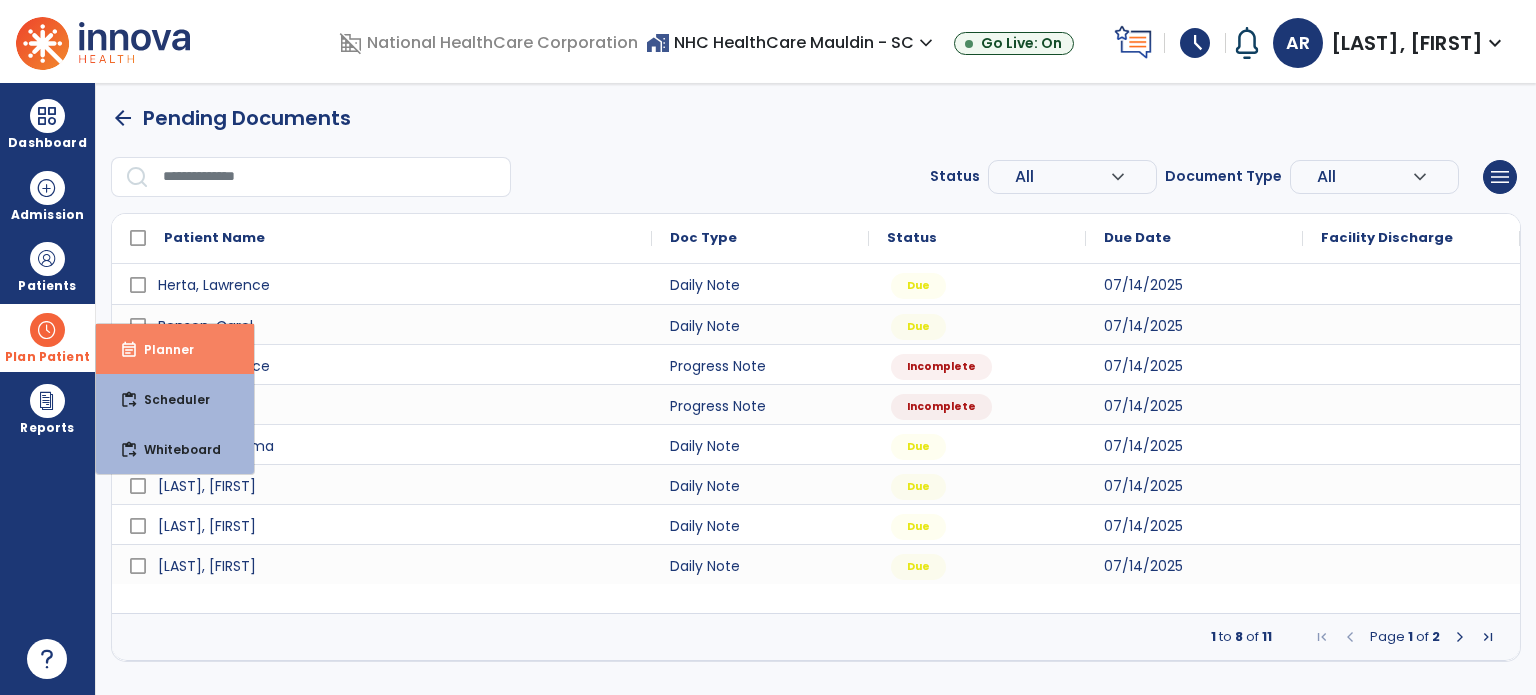 click on "event_note  Planner" at bounding box center [175, 349] 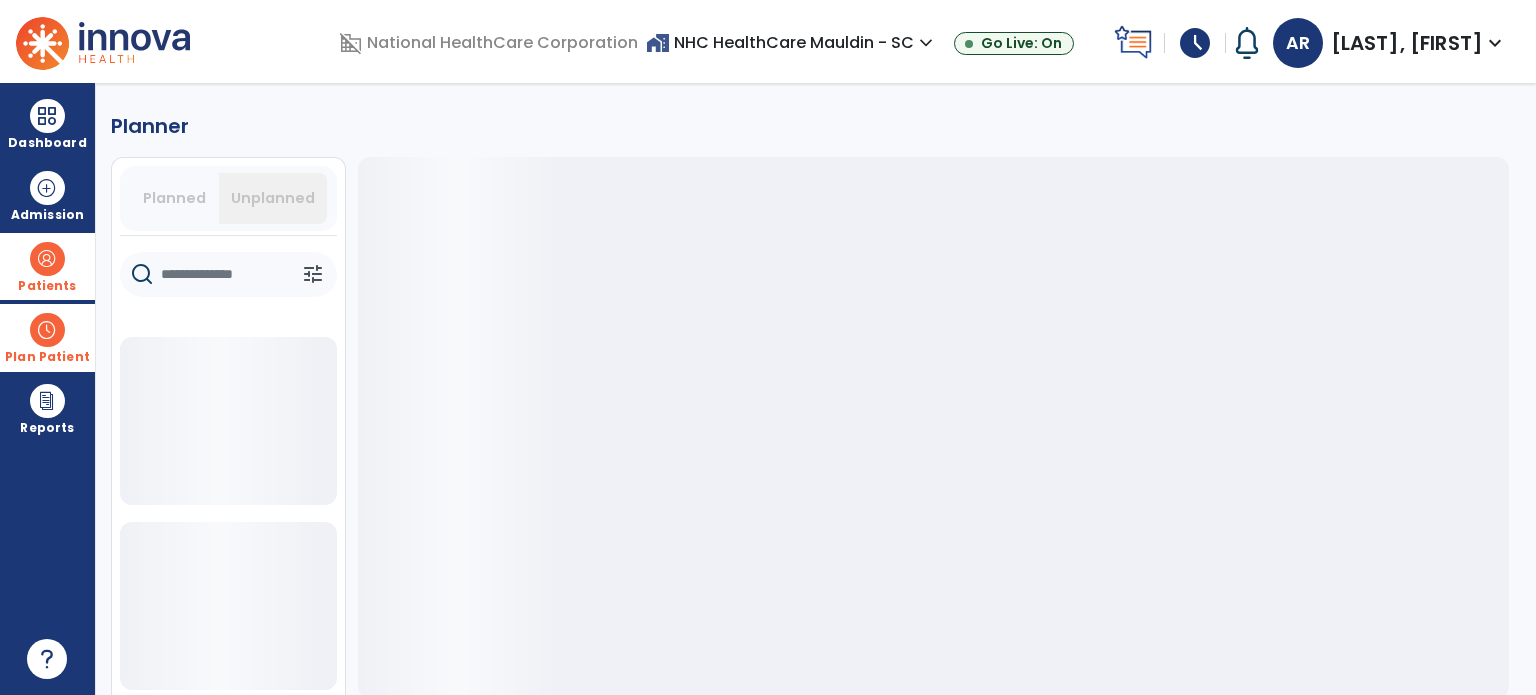 click on "Patients" at bounding box center (47, 266) 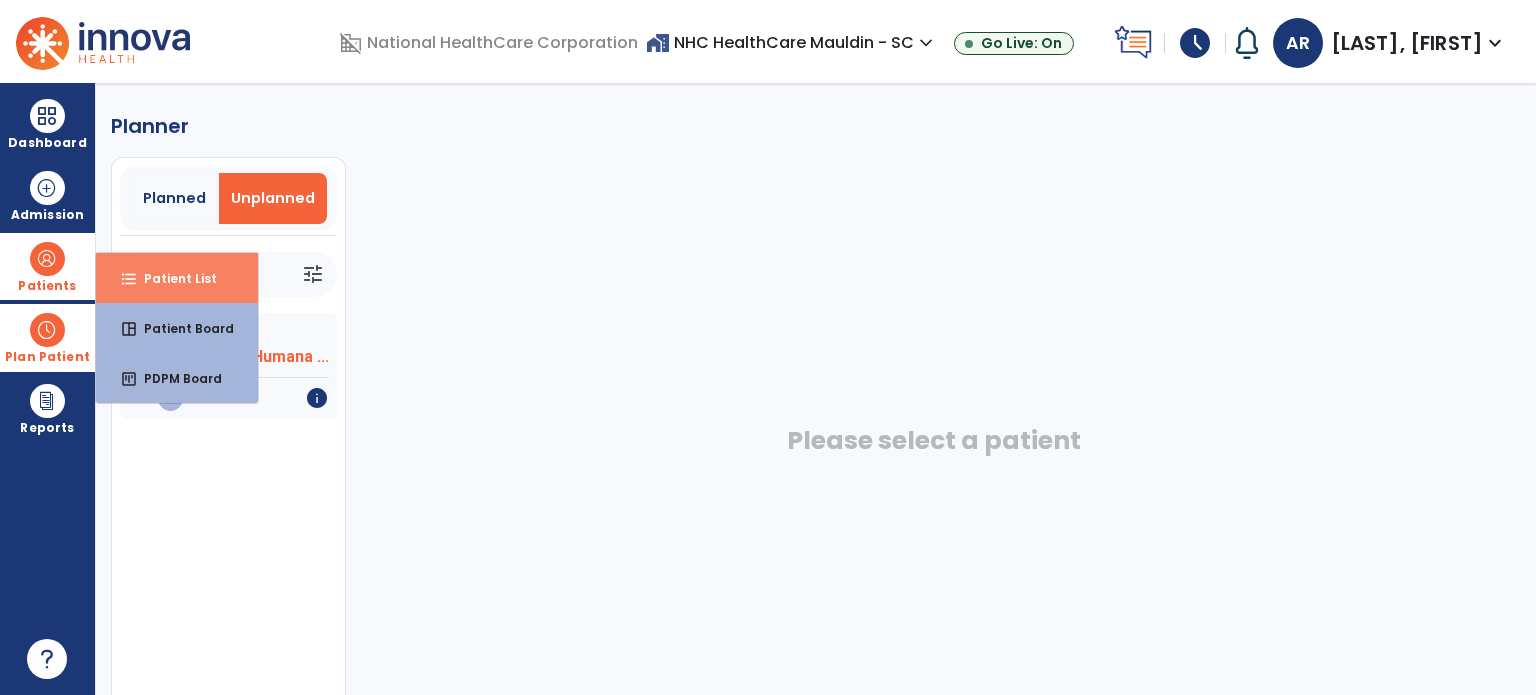 click on "Patient List" at bounding box center (172, 278) 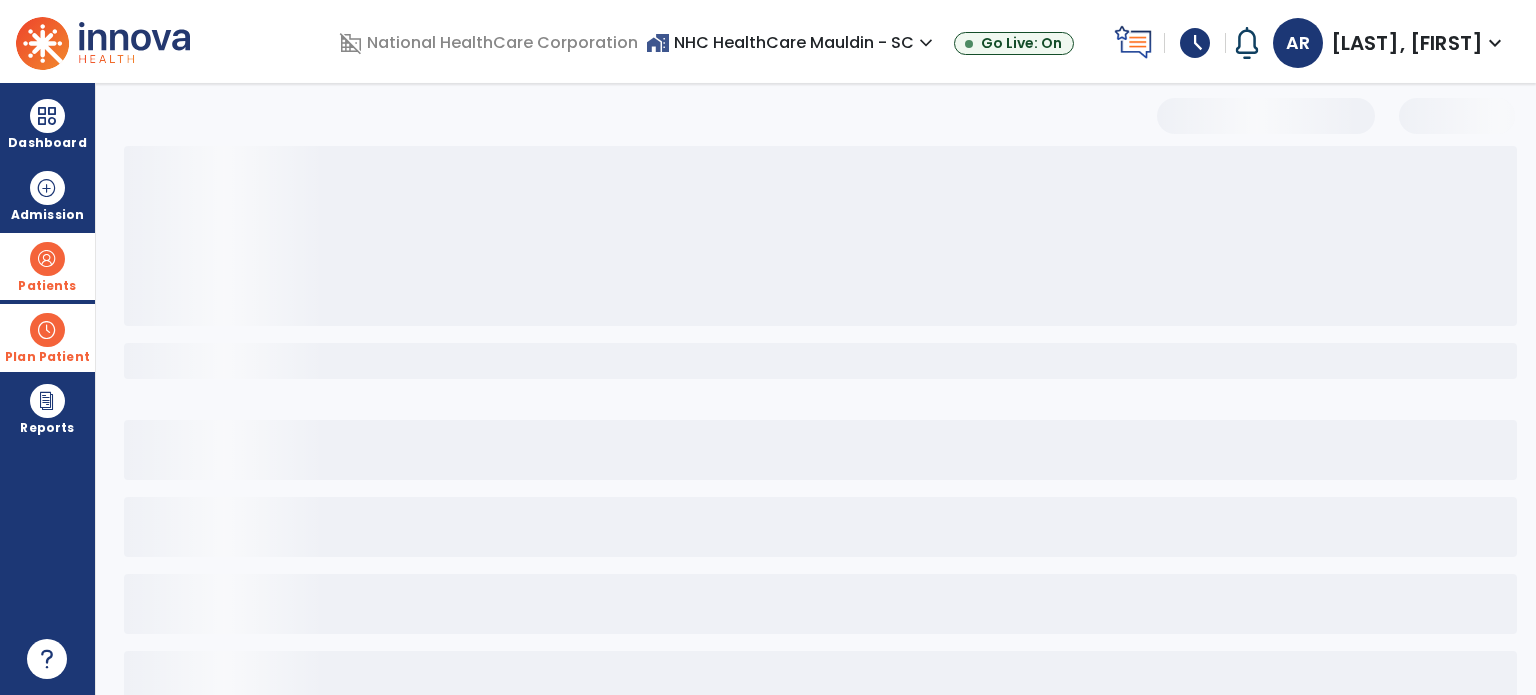 select on "***" 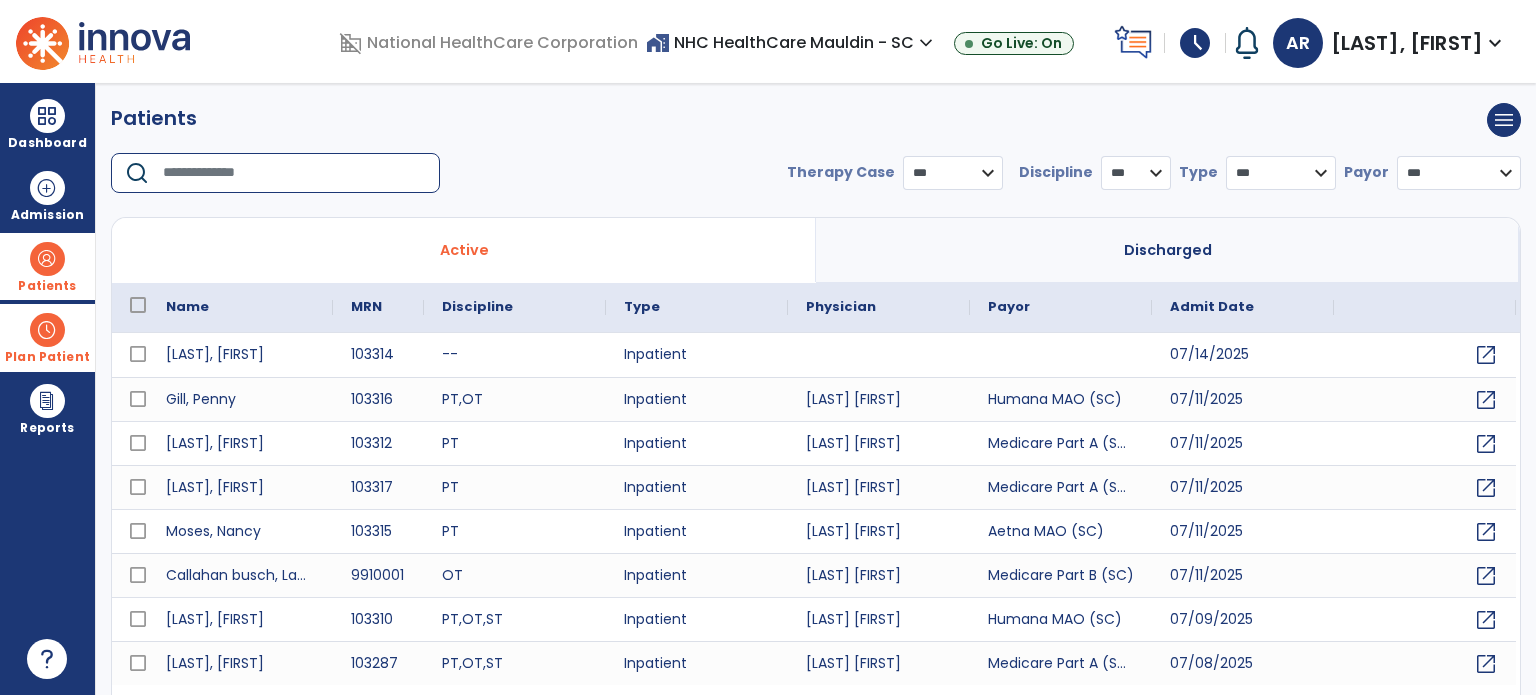 click at bounding box center [294, 173] 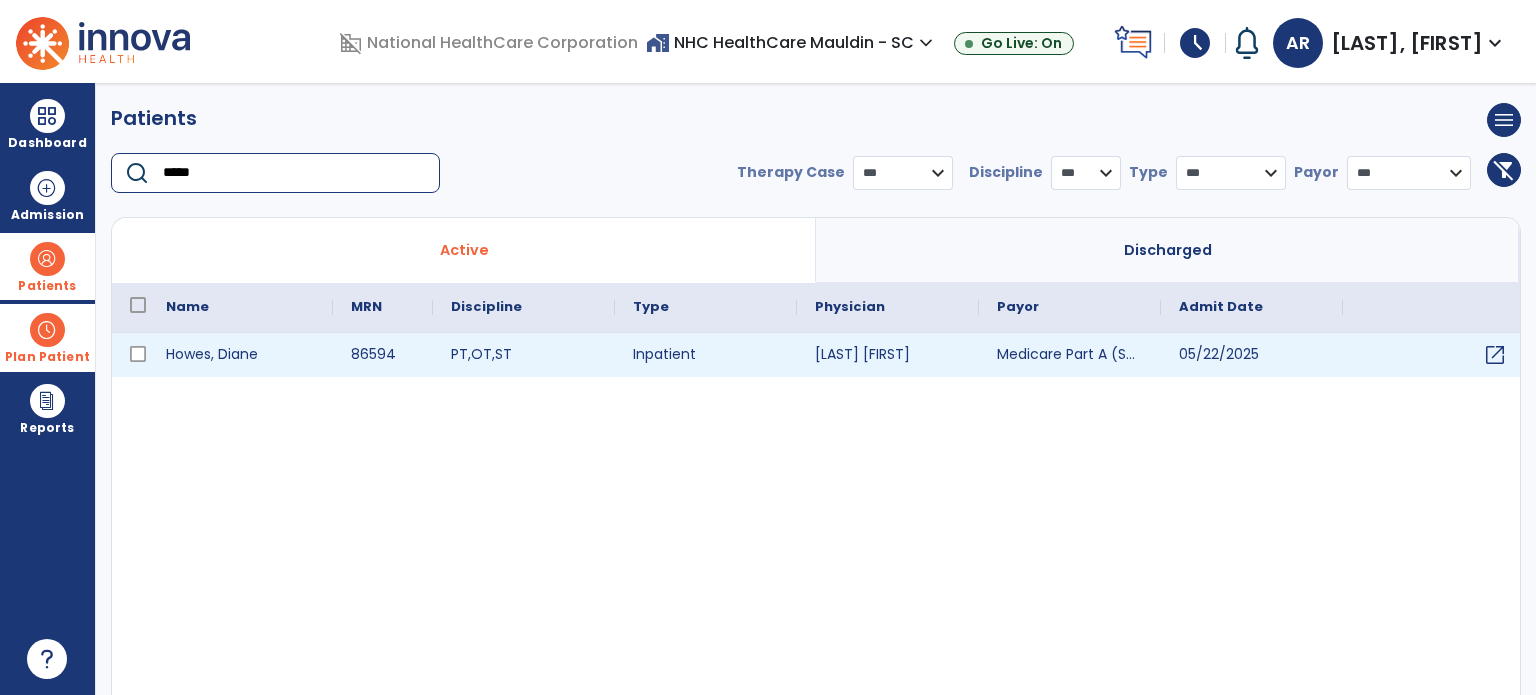 type on "*****" 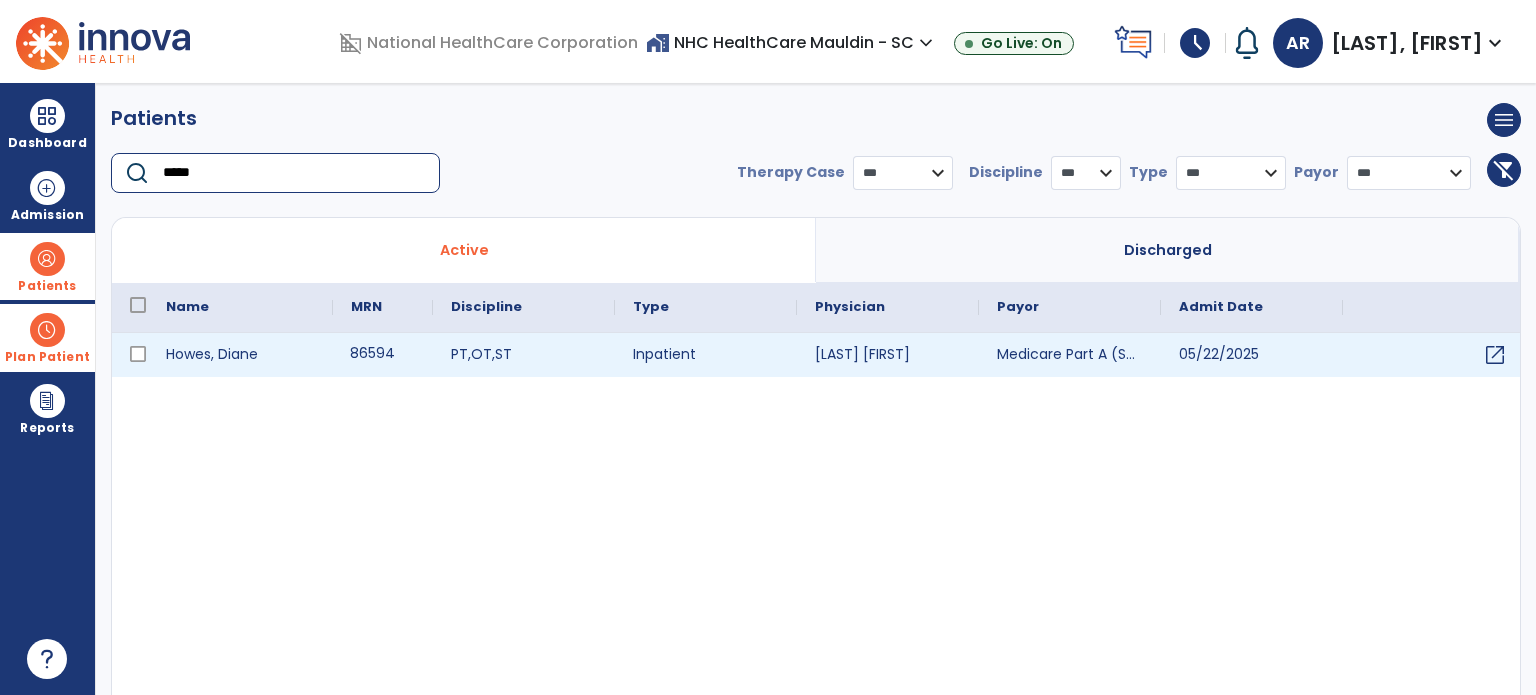 click on "86594" at bounding box center (383, 355) 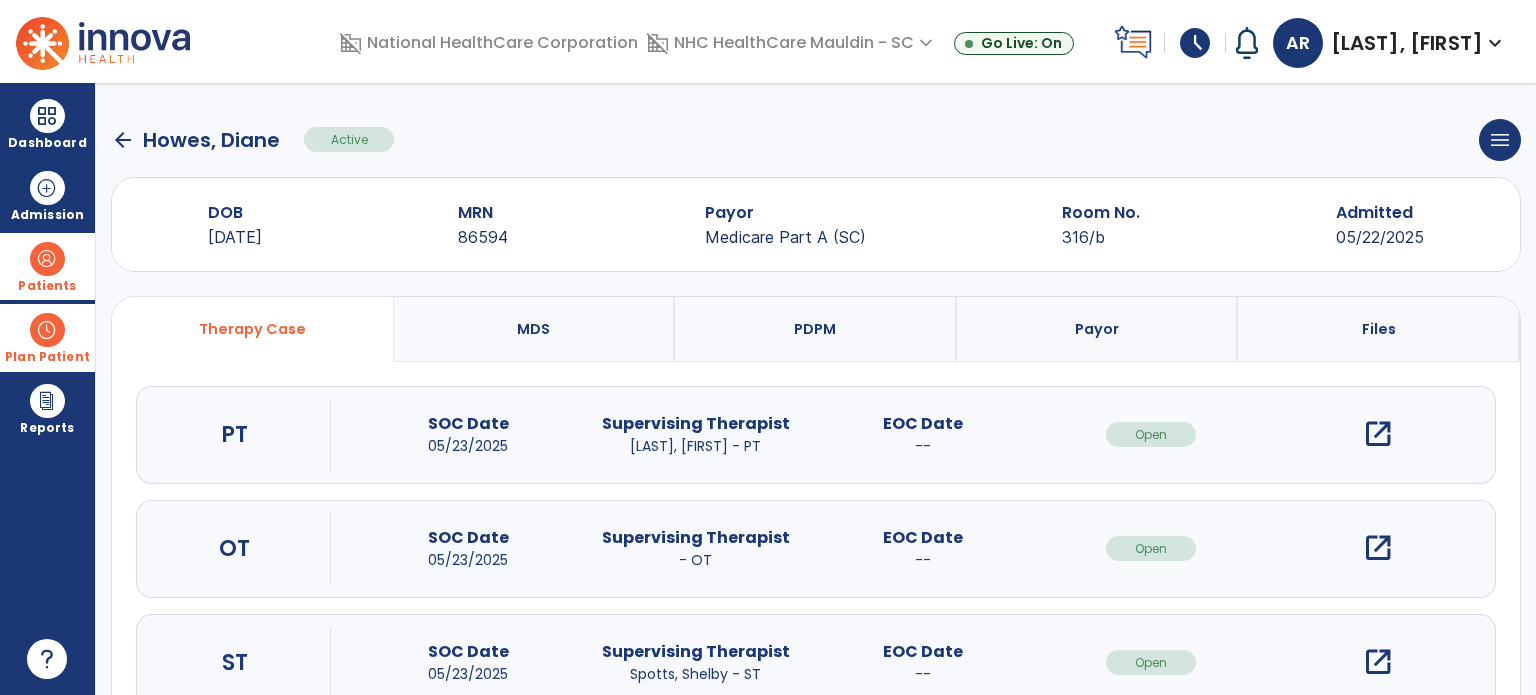 click on "MDS" at bounding box center [535, 329] 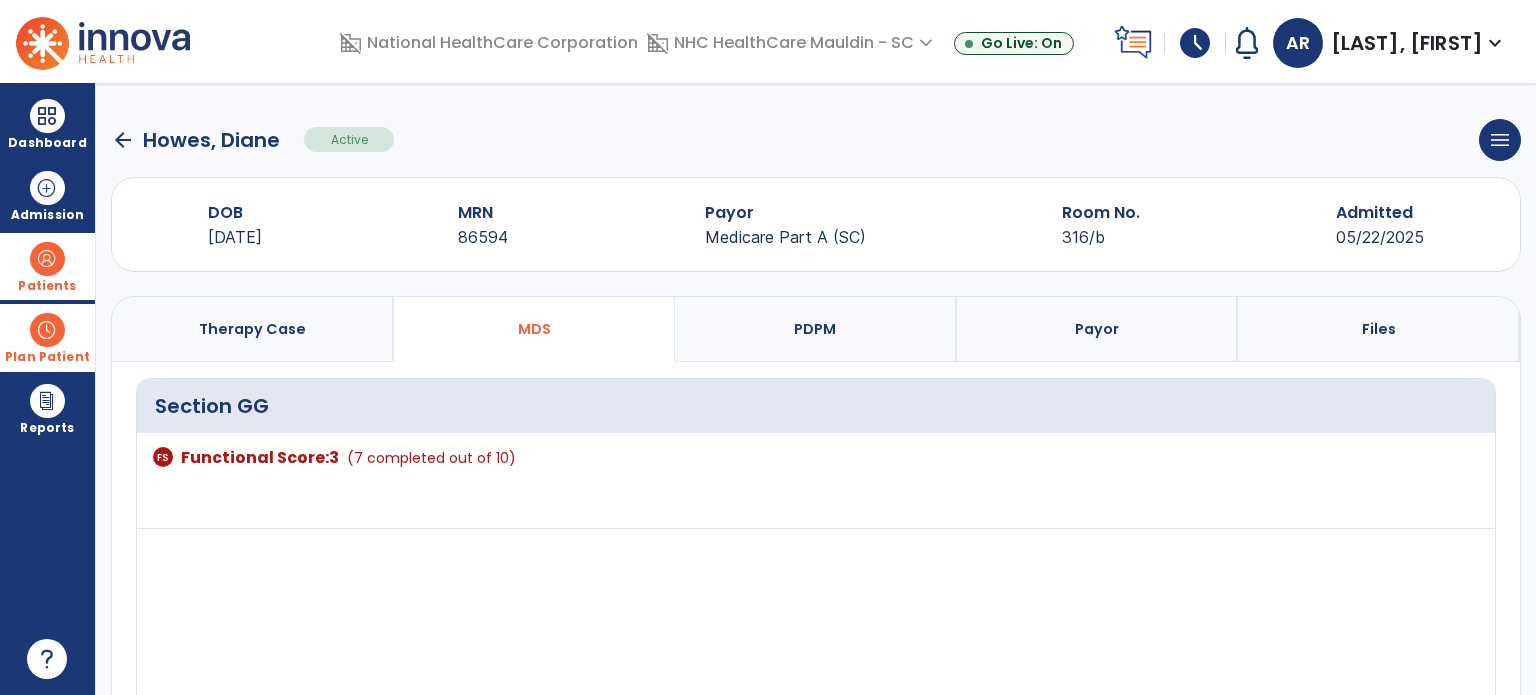 select on "*********" 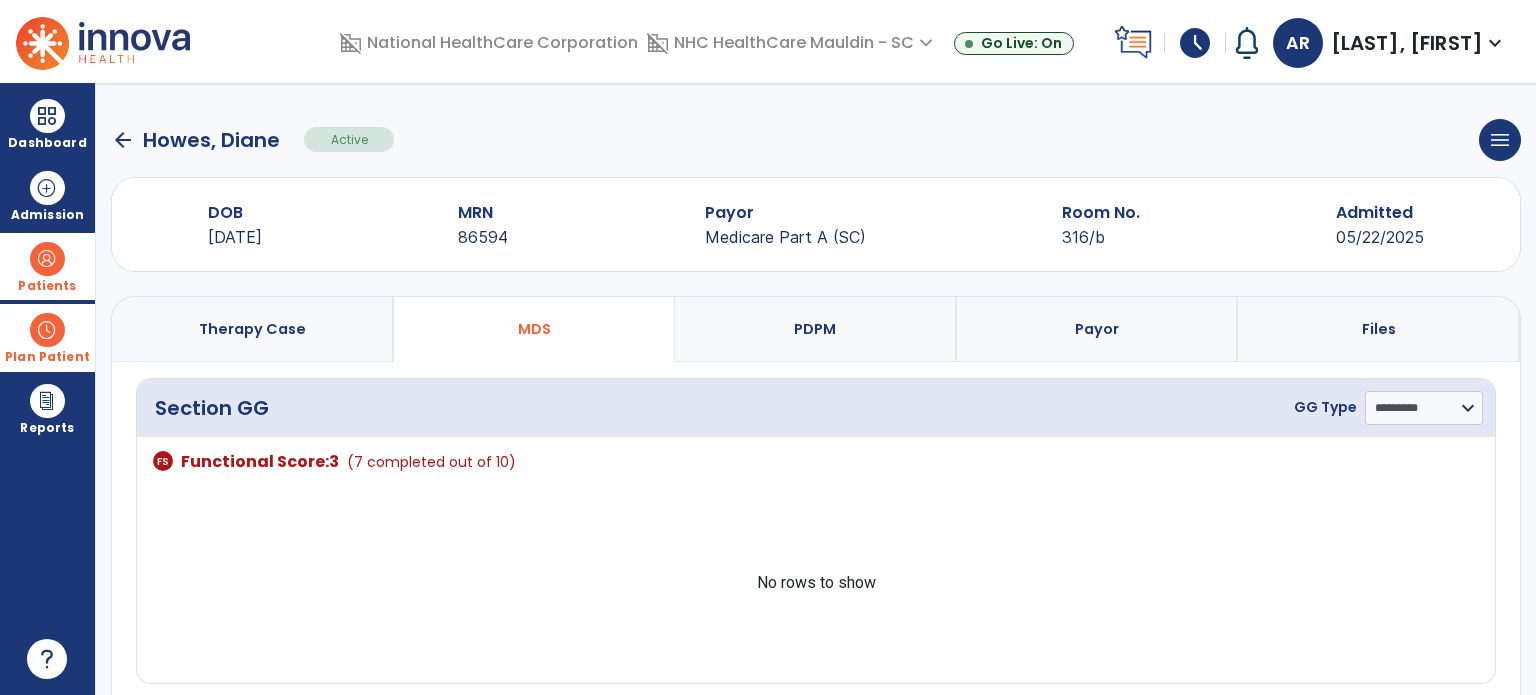 click on "PDPM" at bounding box center [816, 329] 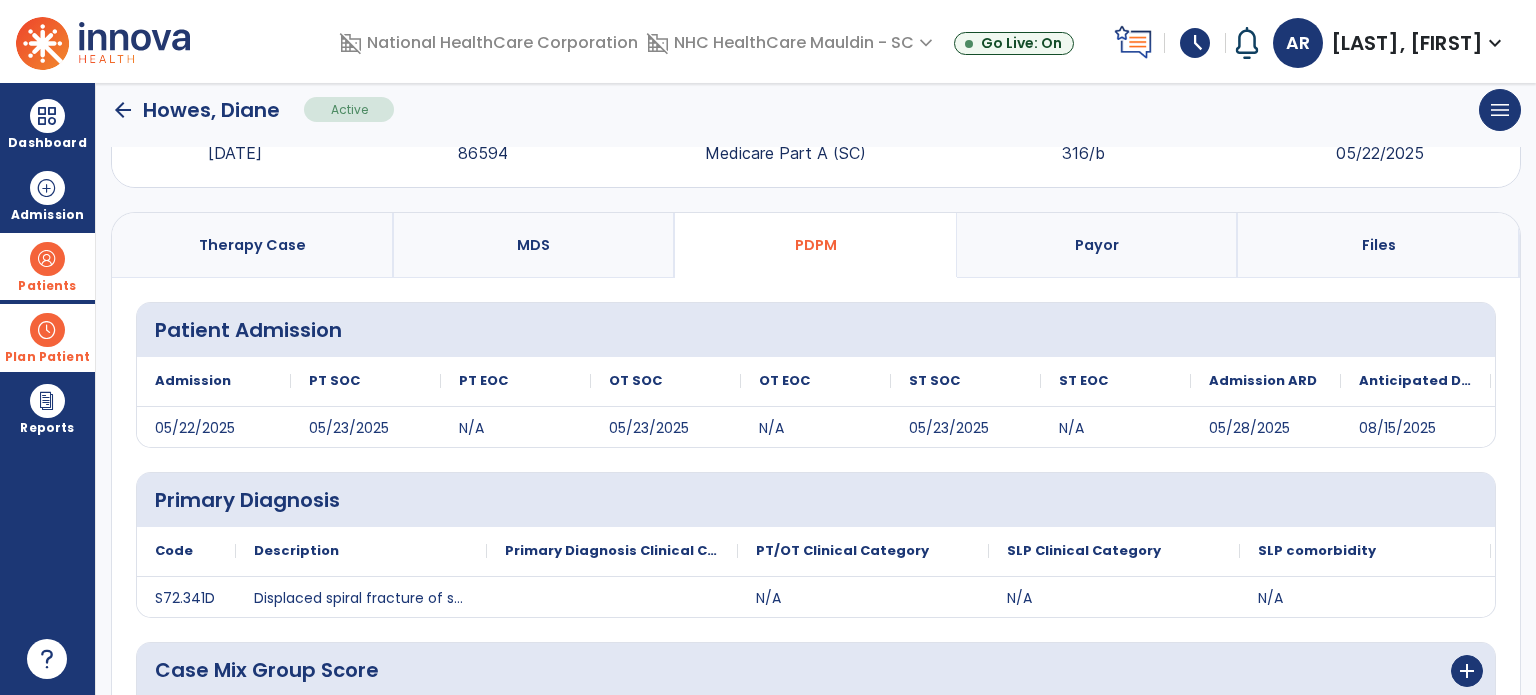 scroll, scrollTop: 0, scrollLeft: 0, axis: both 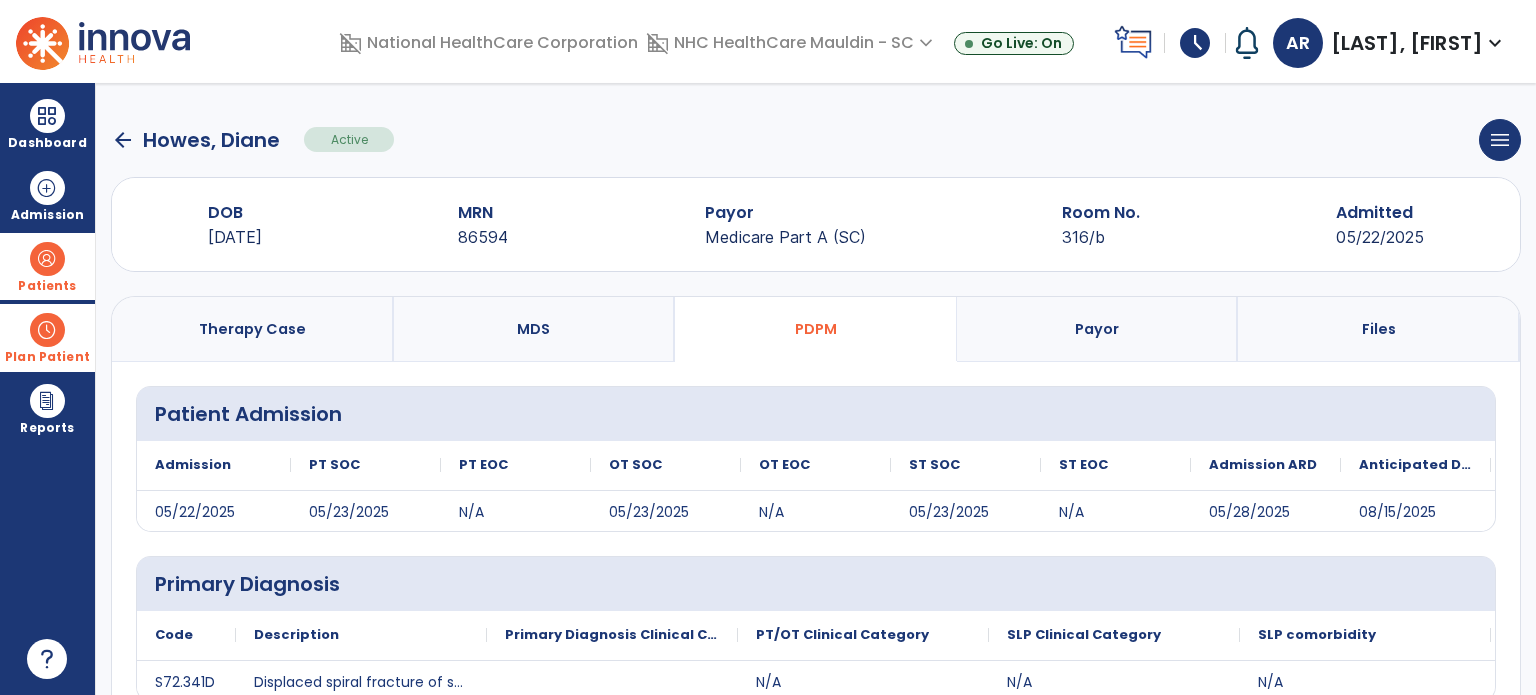 click on "Payor" at bounding box center [1097, 329] 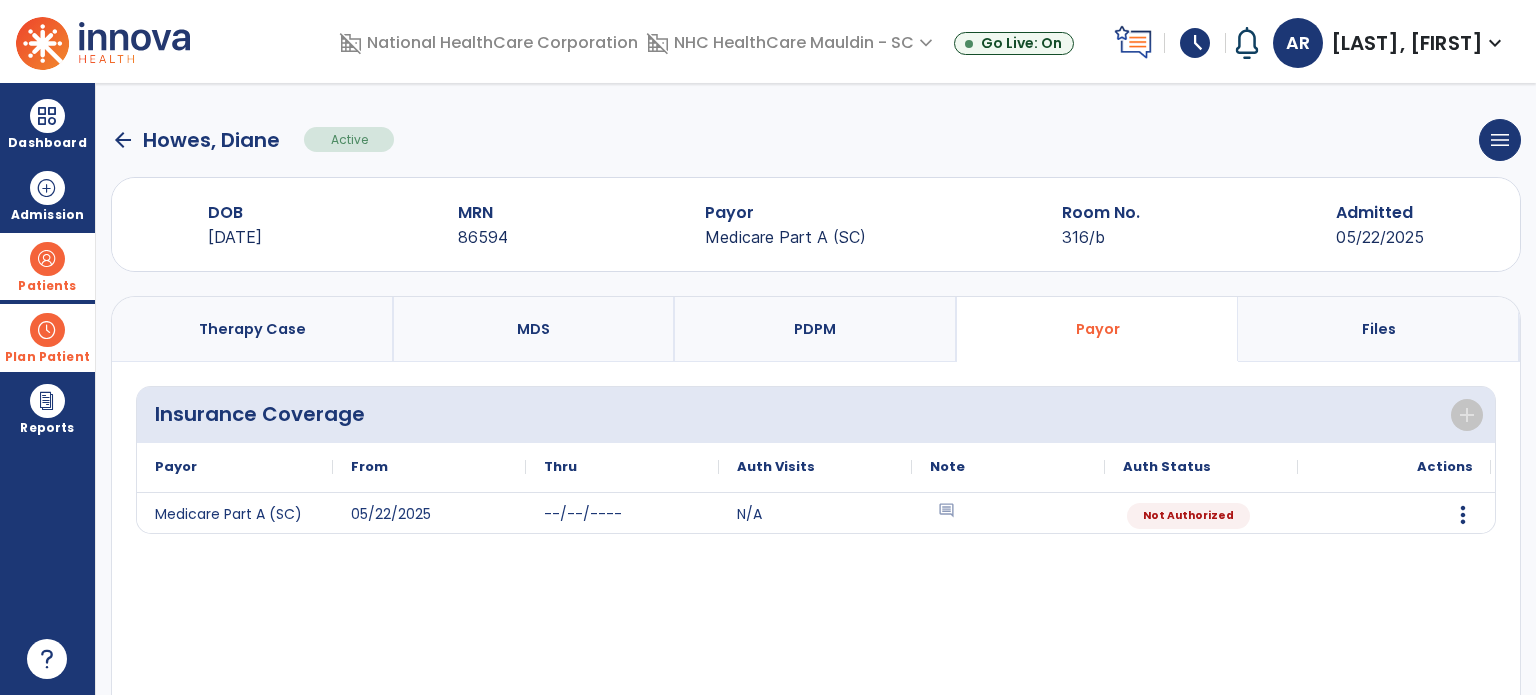 click on "Files" at bounding box center (1379, 329) 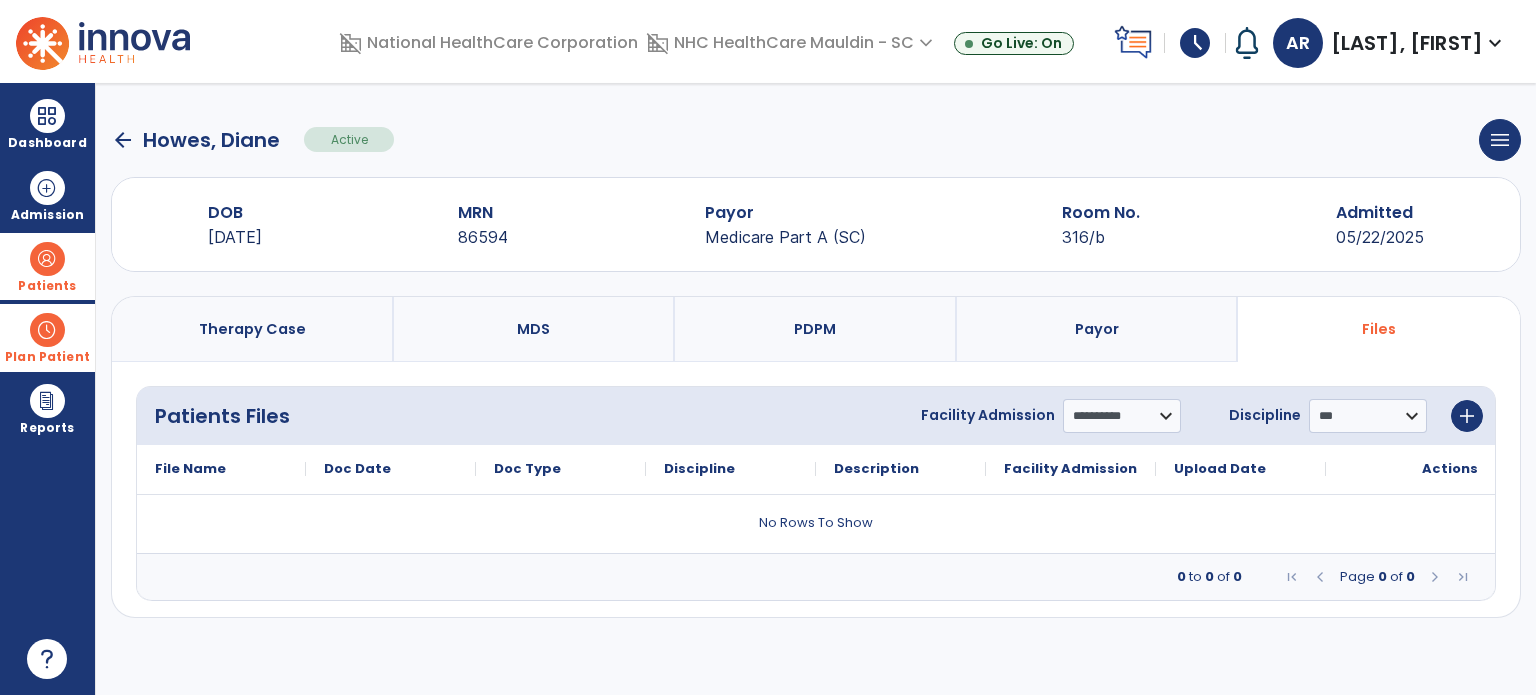 click on "MDS" at bounding box center (535, 329) 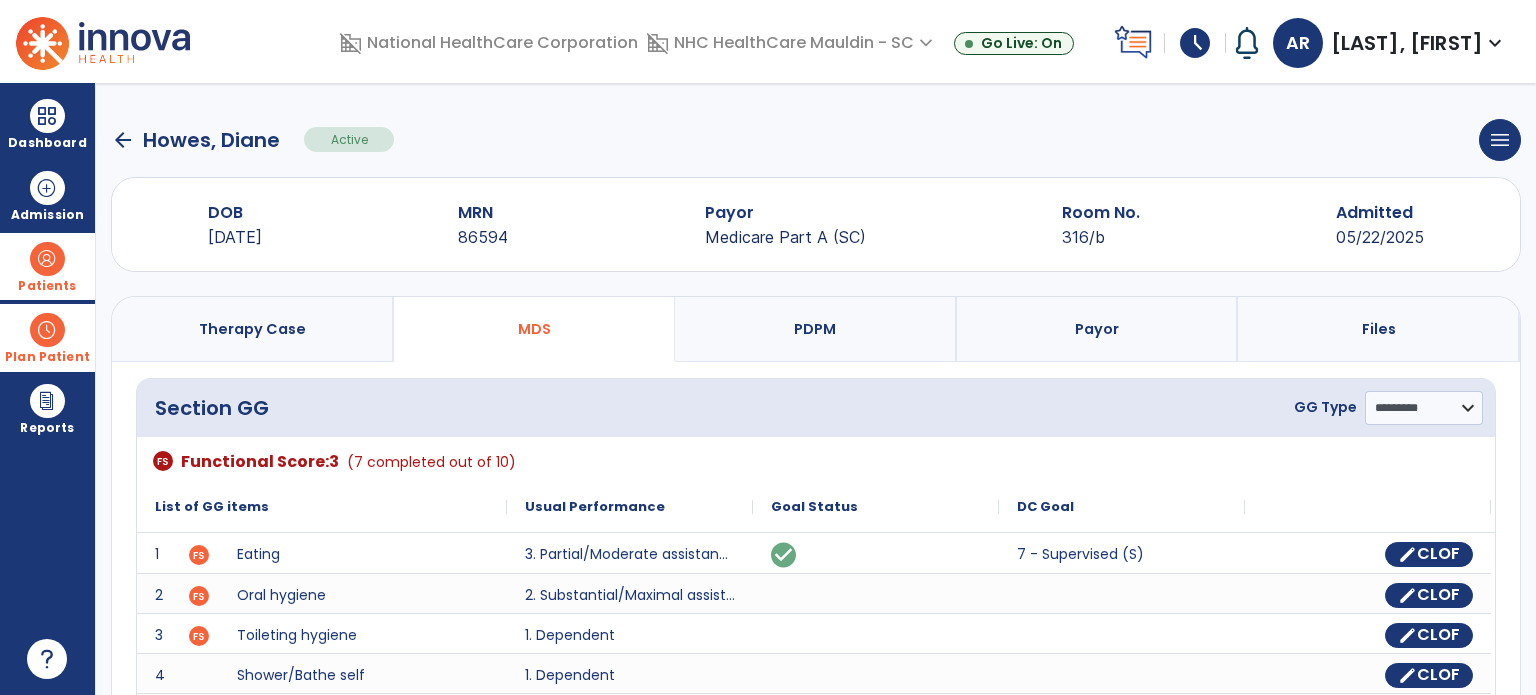 click on "Therapy Case" at bounding box center (253, 329) 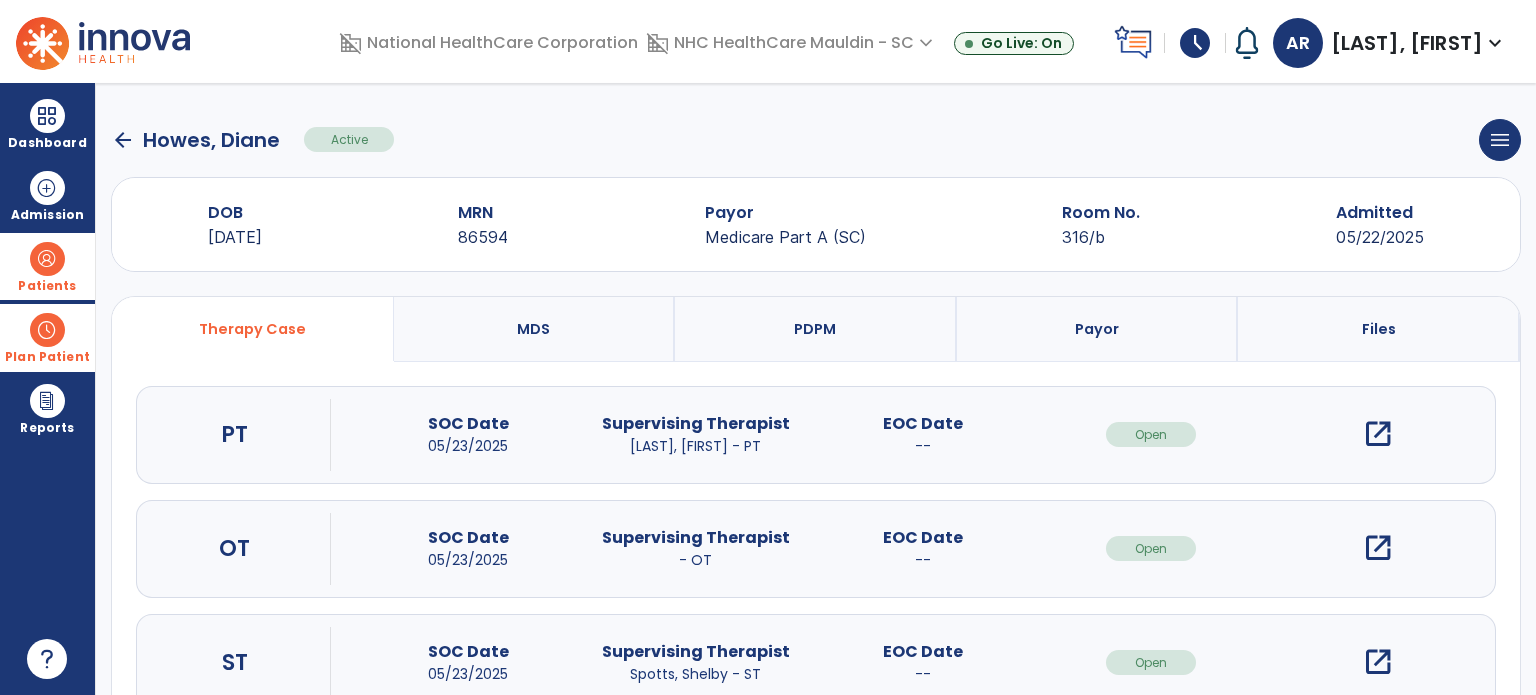 click on "MDS" at bounding box center [535, 329] 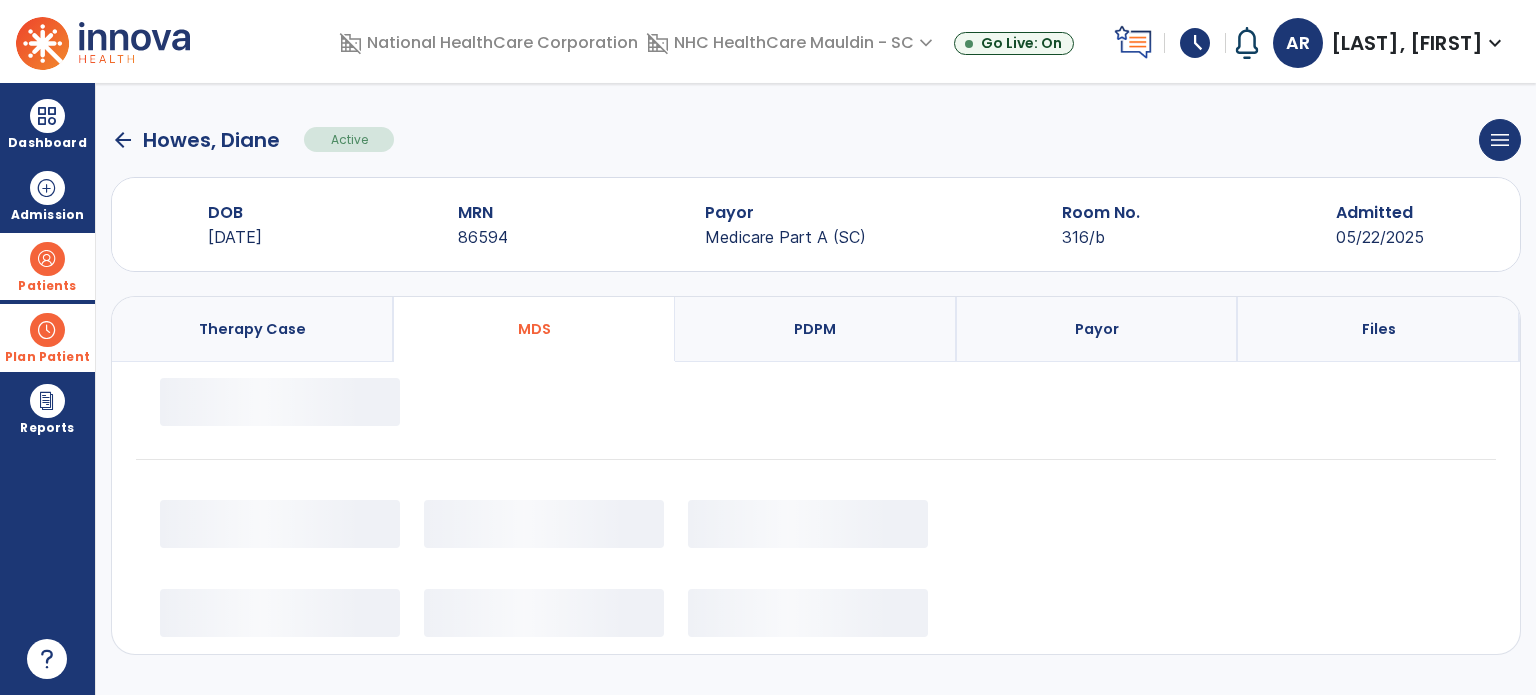 select on "*********" 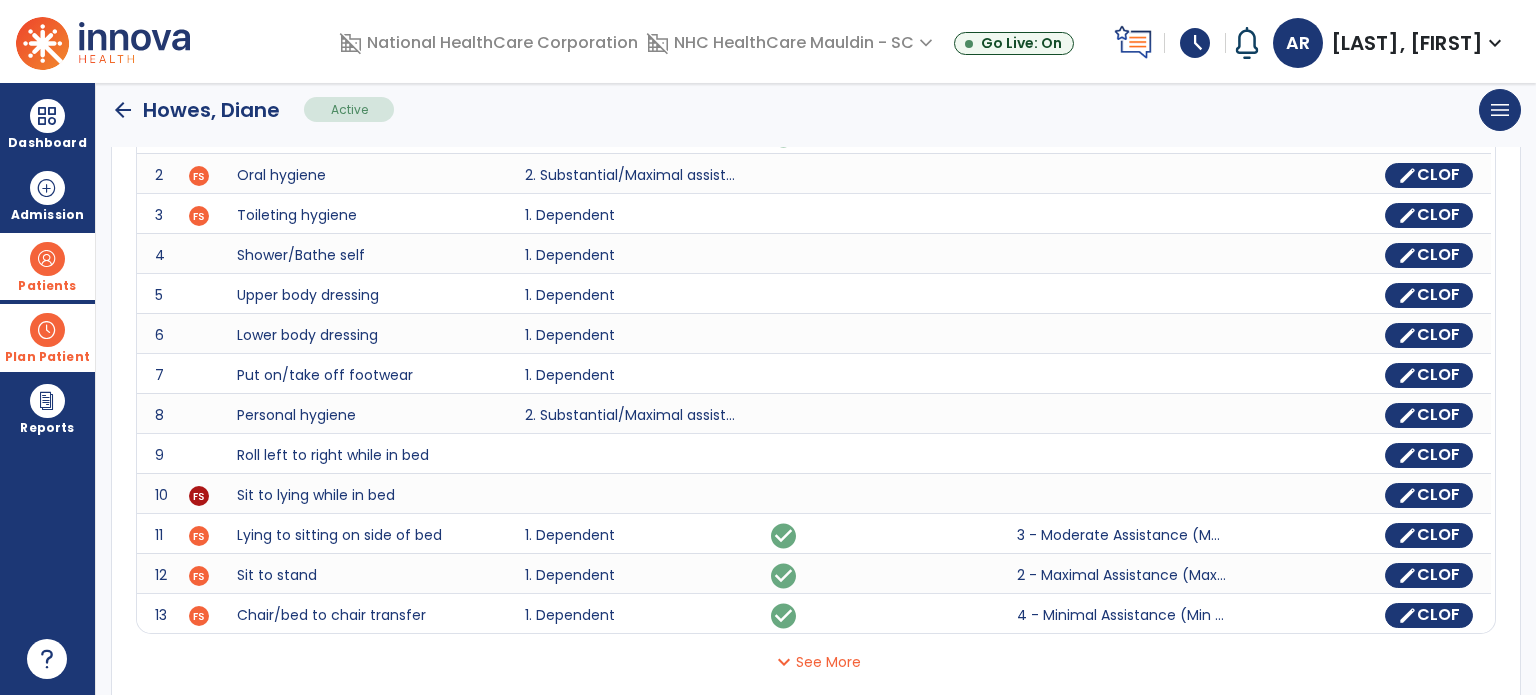 scroll, scrollTop: 0, scrollLeft: 0, axis: both 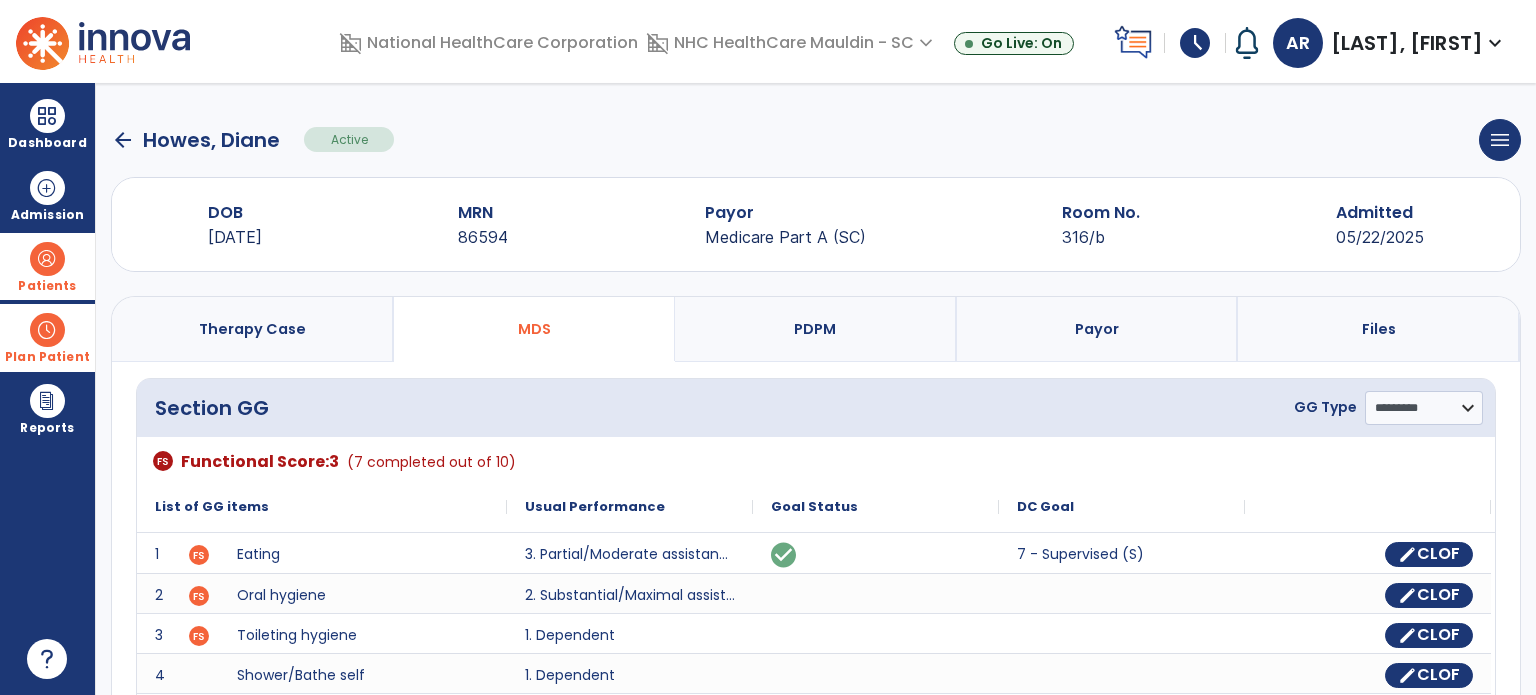 click on "PDPM" at bounding box center (816, 329) 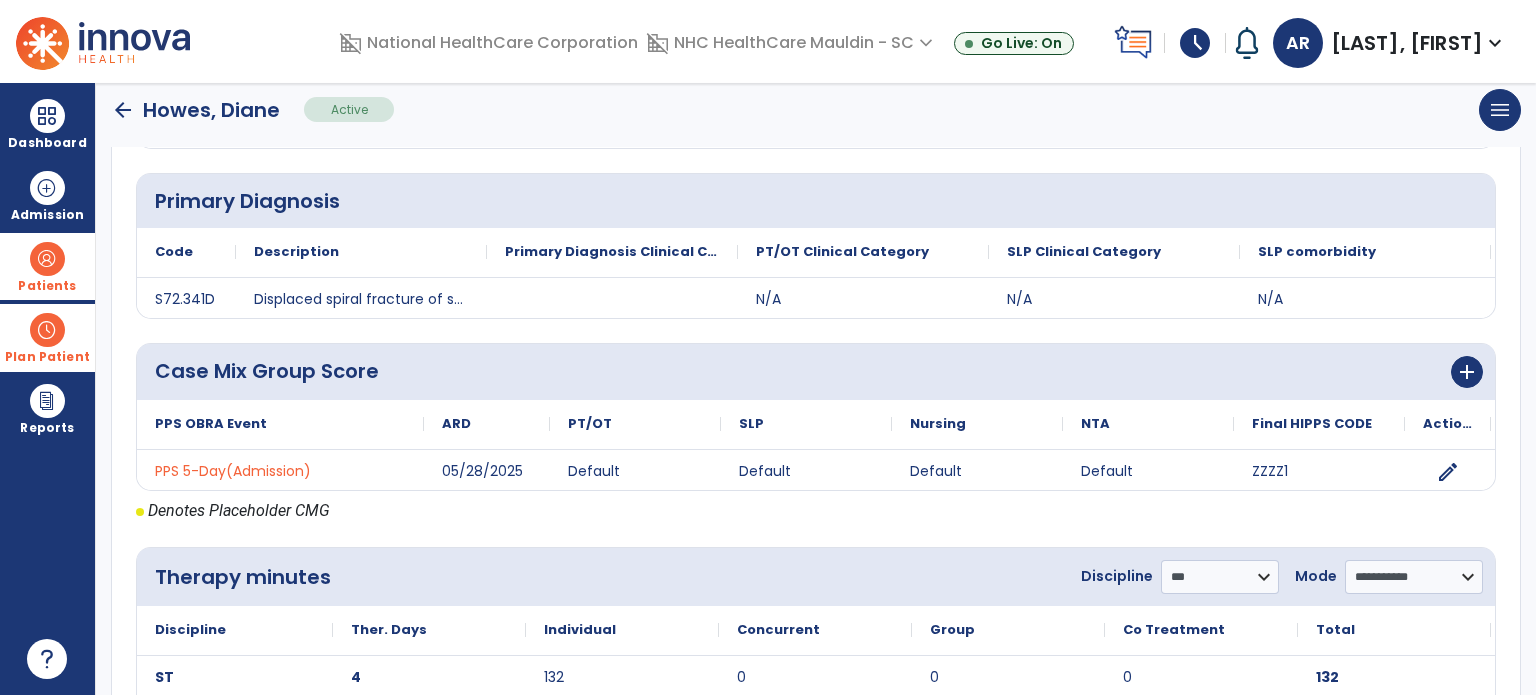scroll, scrollTop: 0, scrollLeft: 0, axis: both 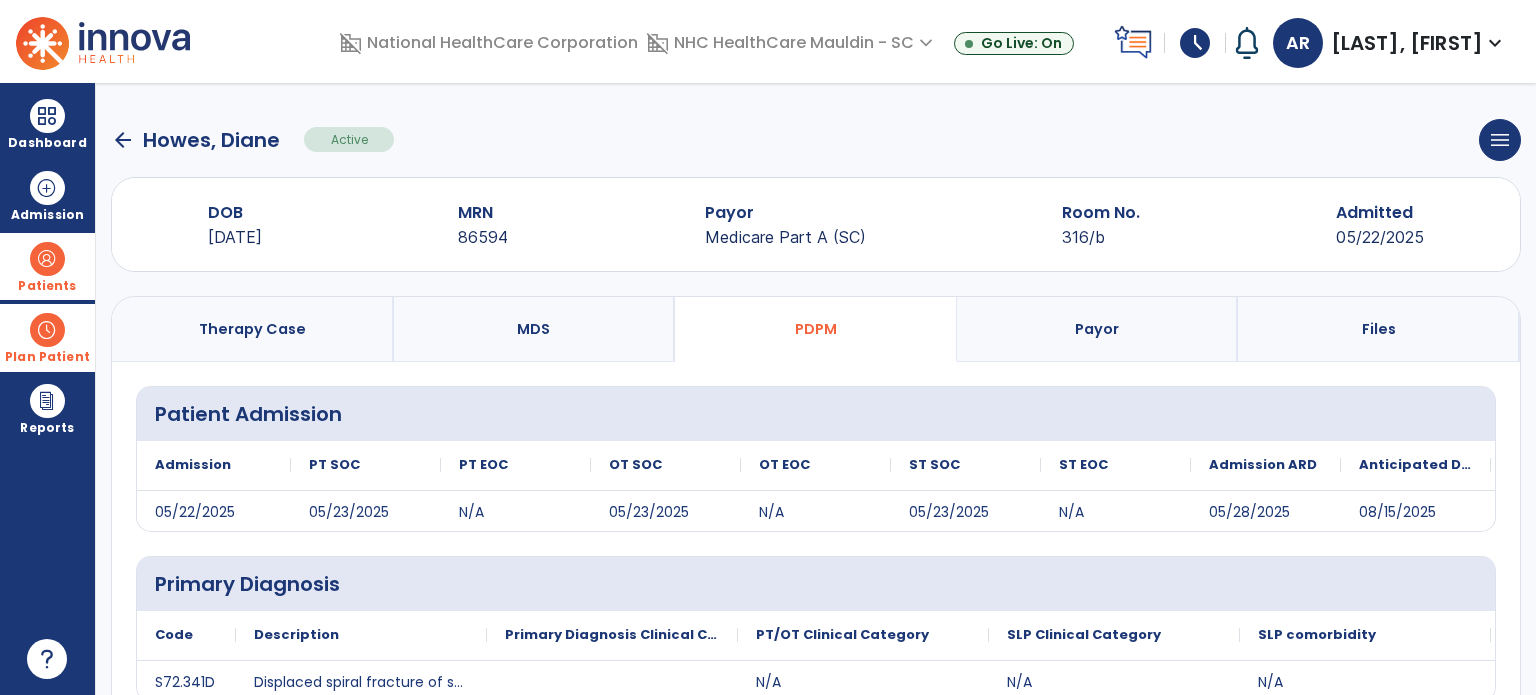 click on "arrow_back   Howes, Diane" 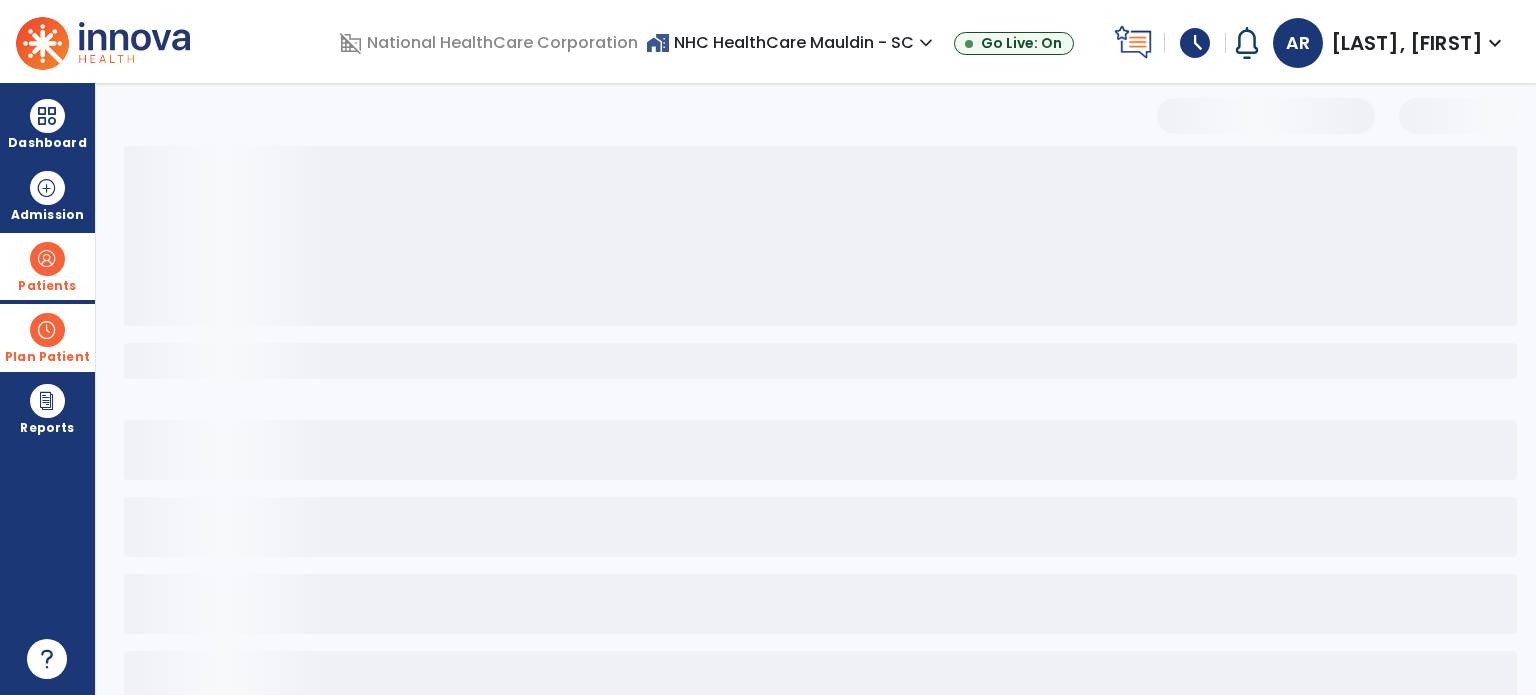 select on "***" 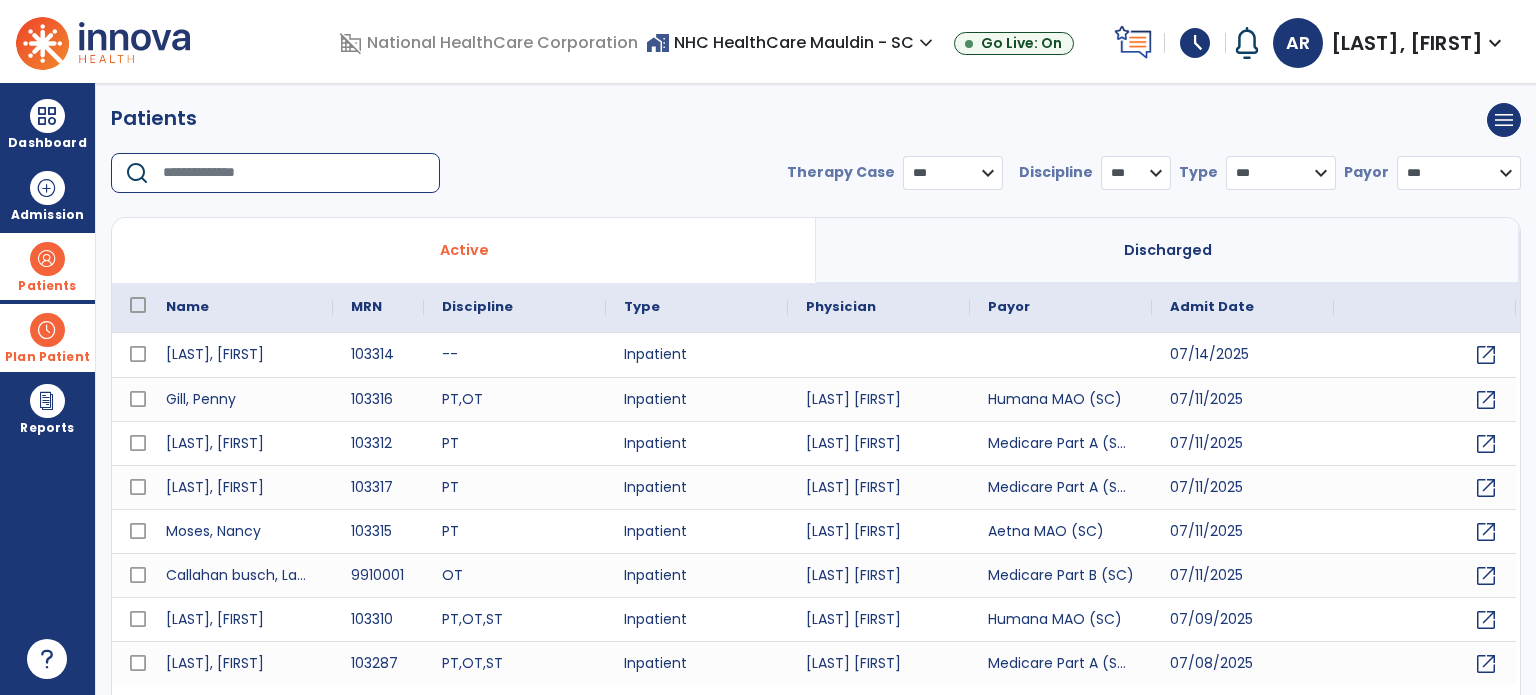 click at bounding box center (294, 173) 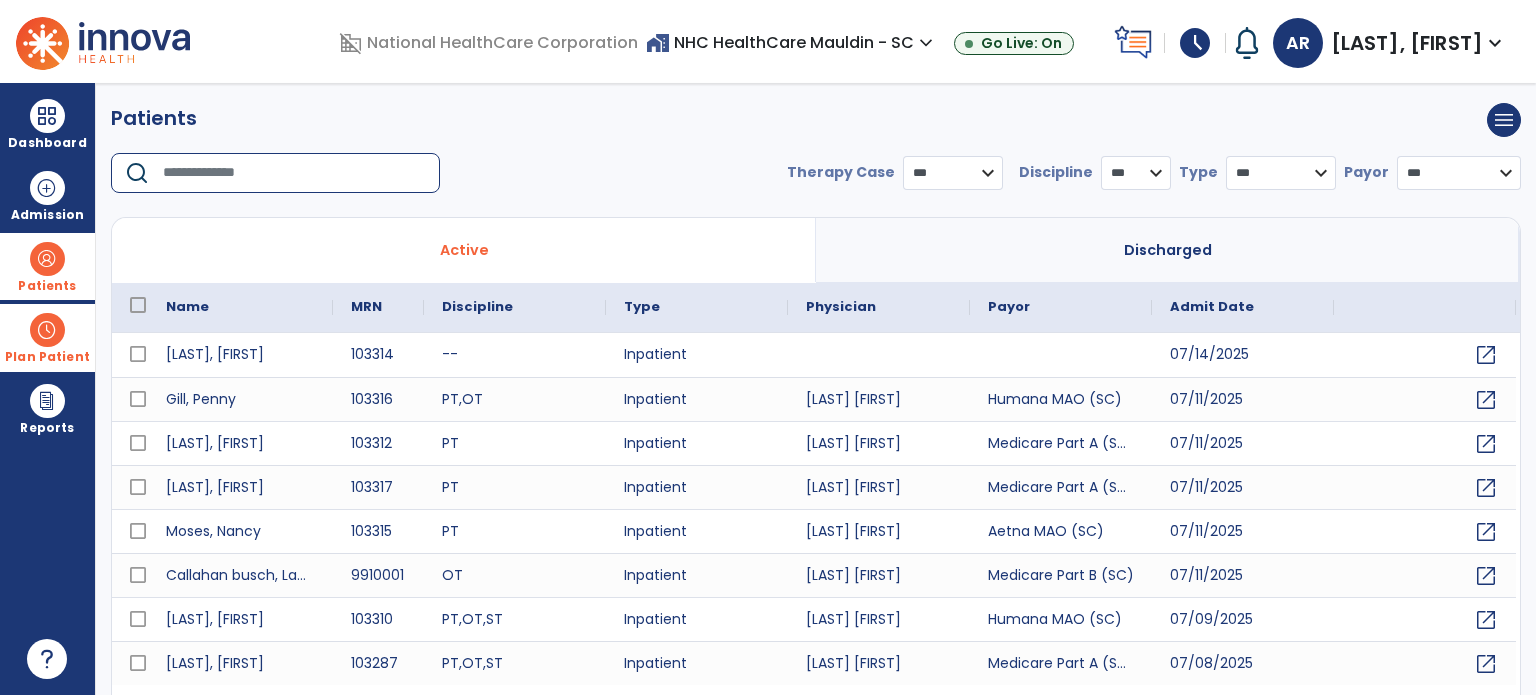 type on "*" 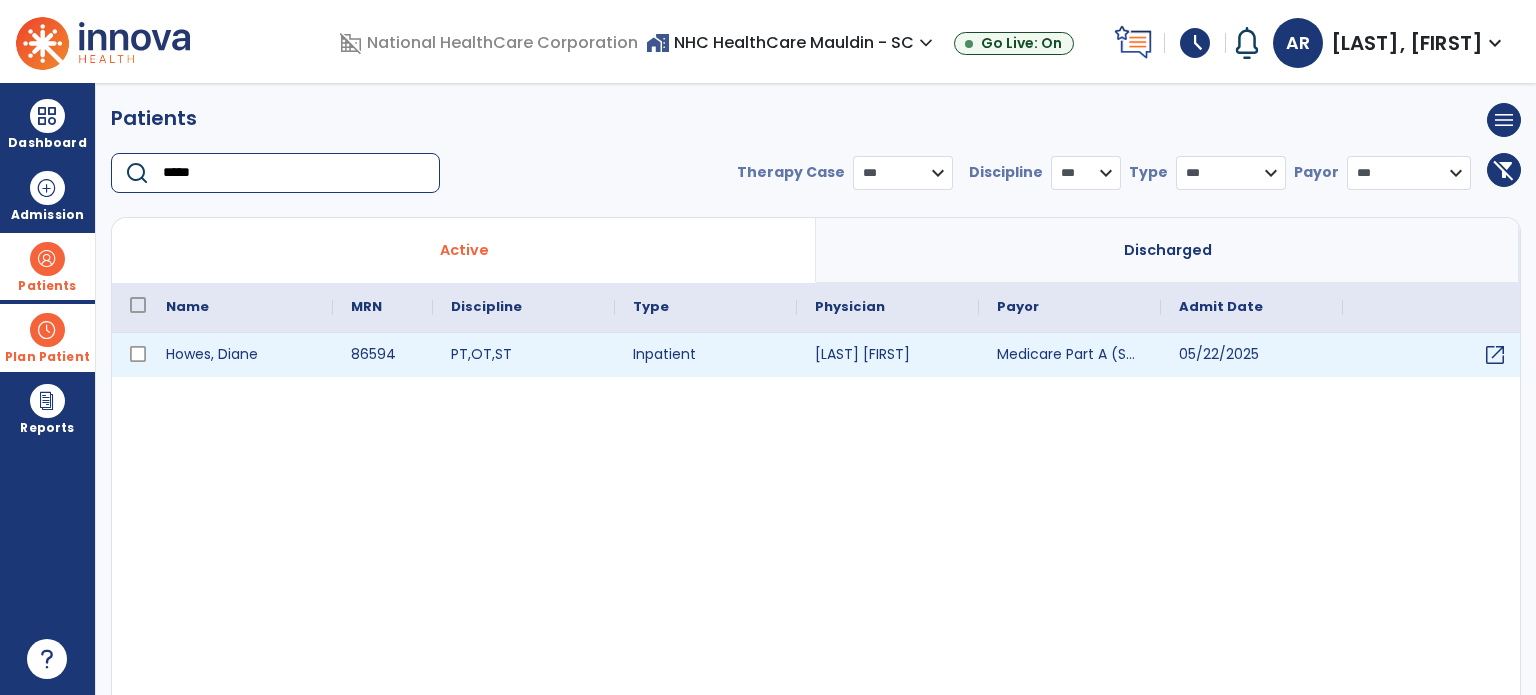 type on "*****" 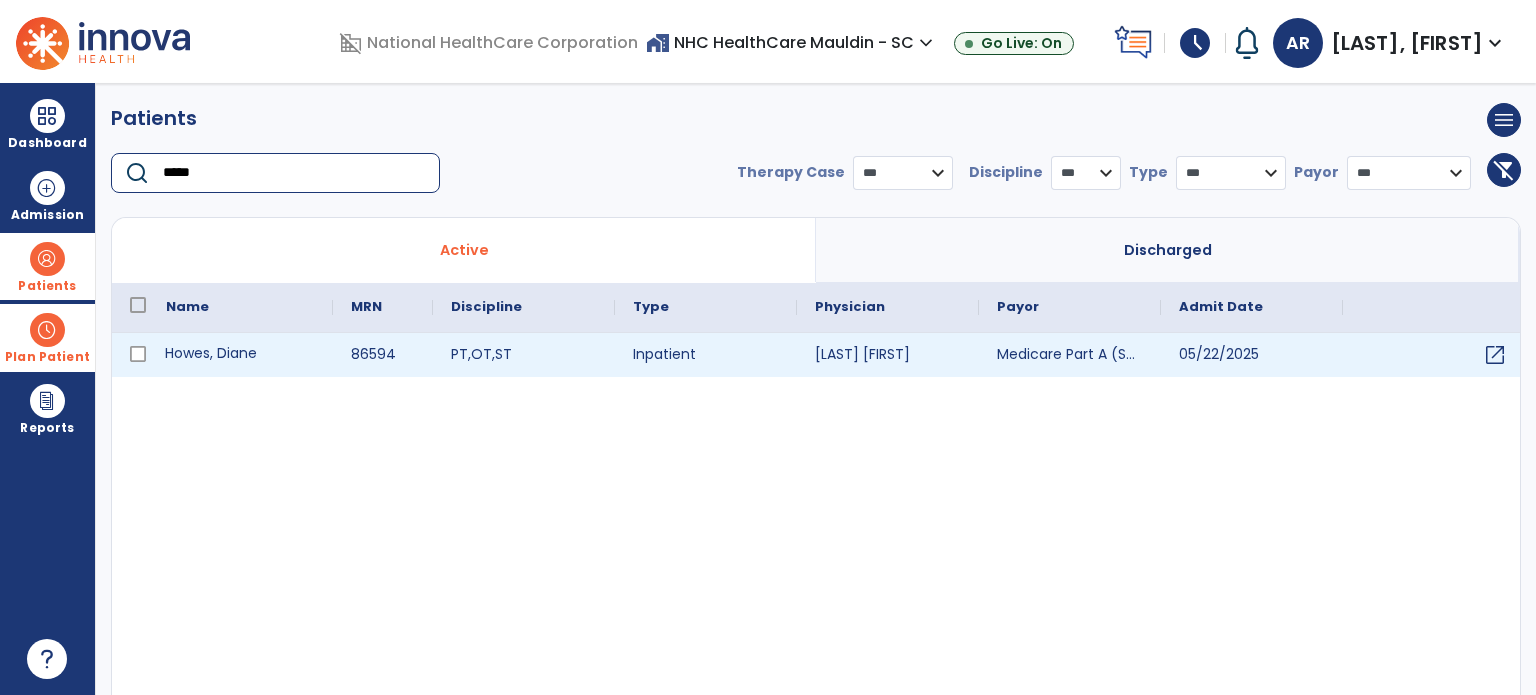 click on "Howes, Diane" at bounding box center [240, 355] 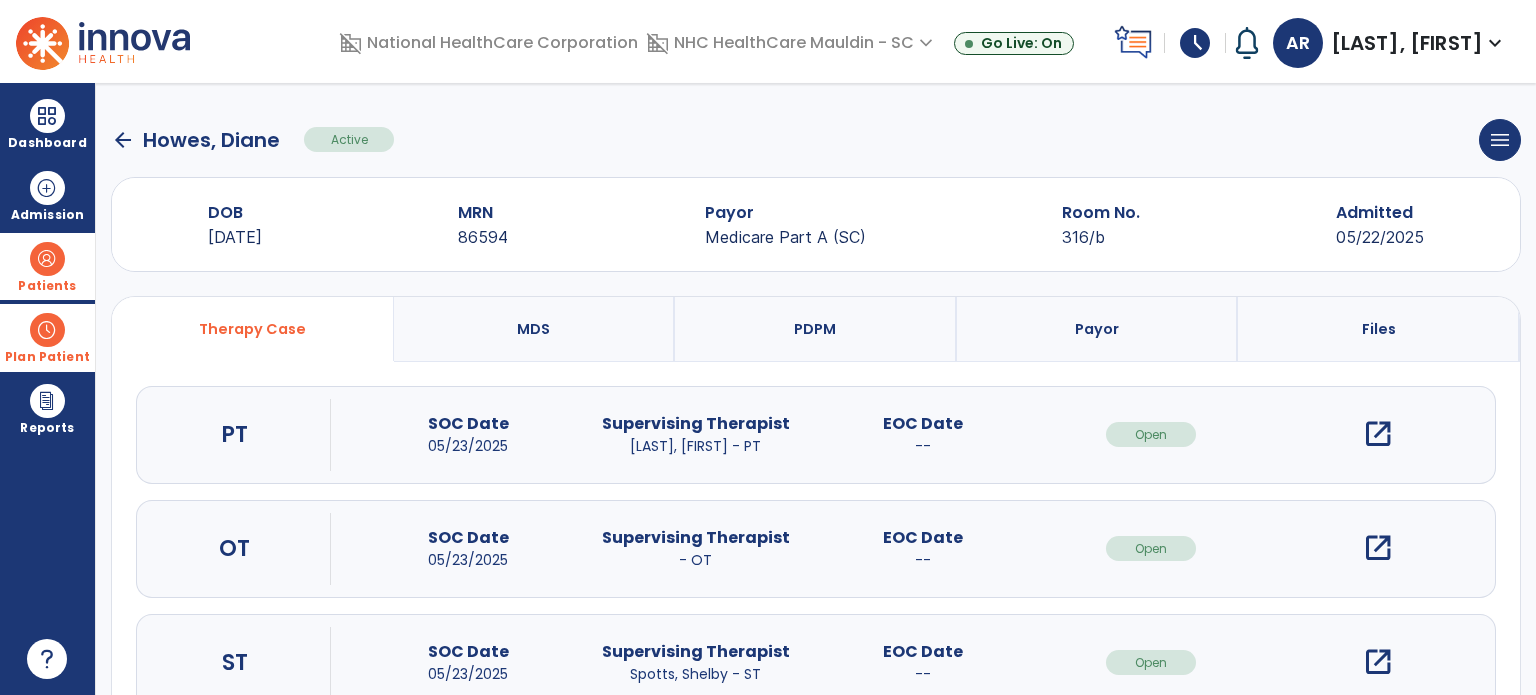 click on "open_in_new" at bounding box center (1378, 434) 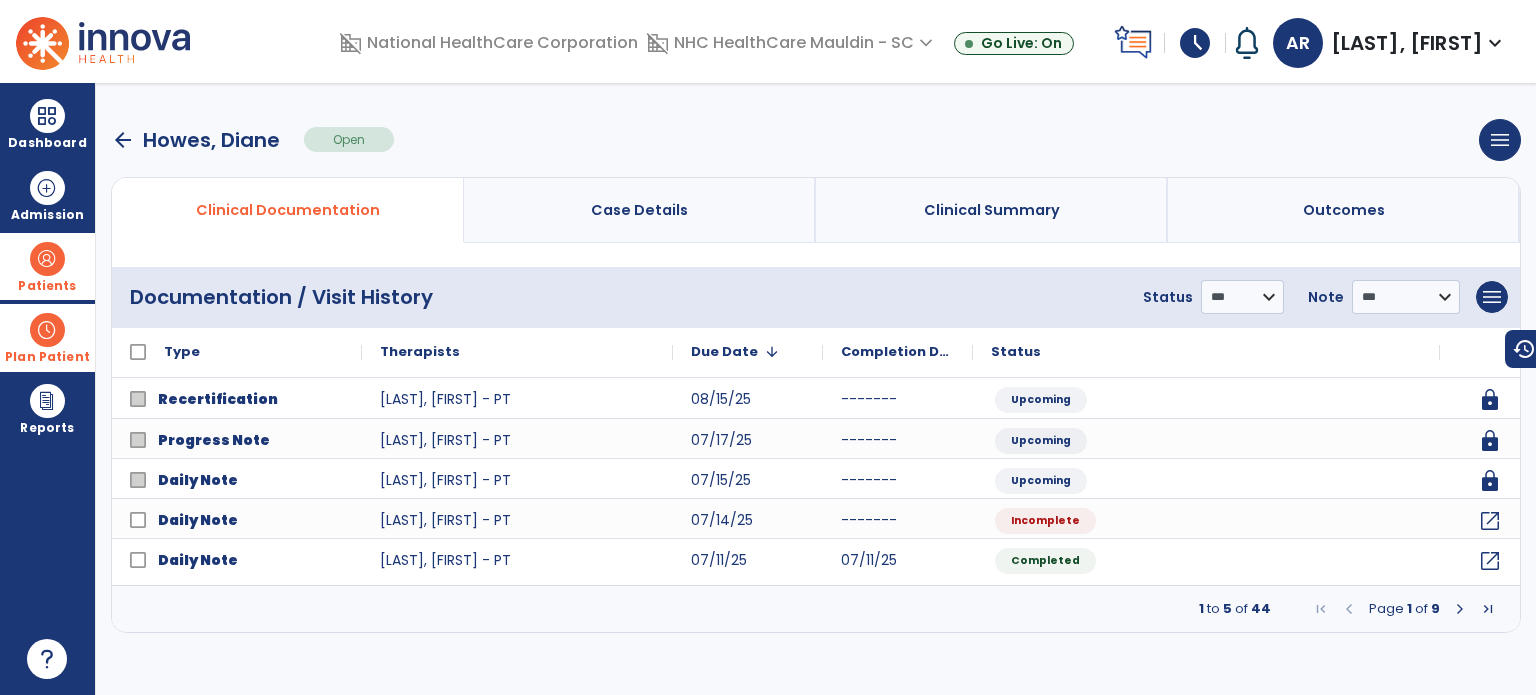 click on "Clinical Summary" at bounding box center [992, 210] 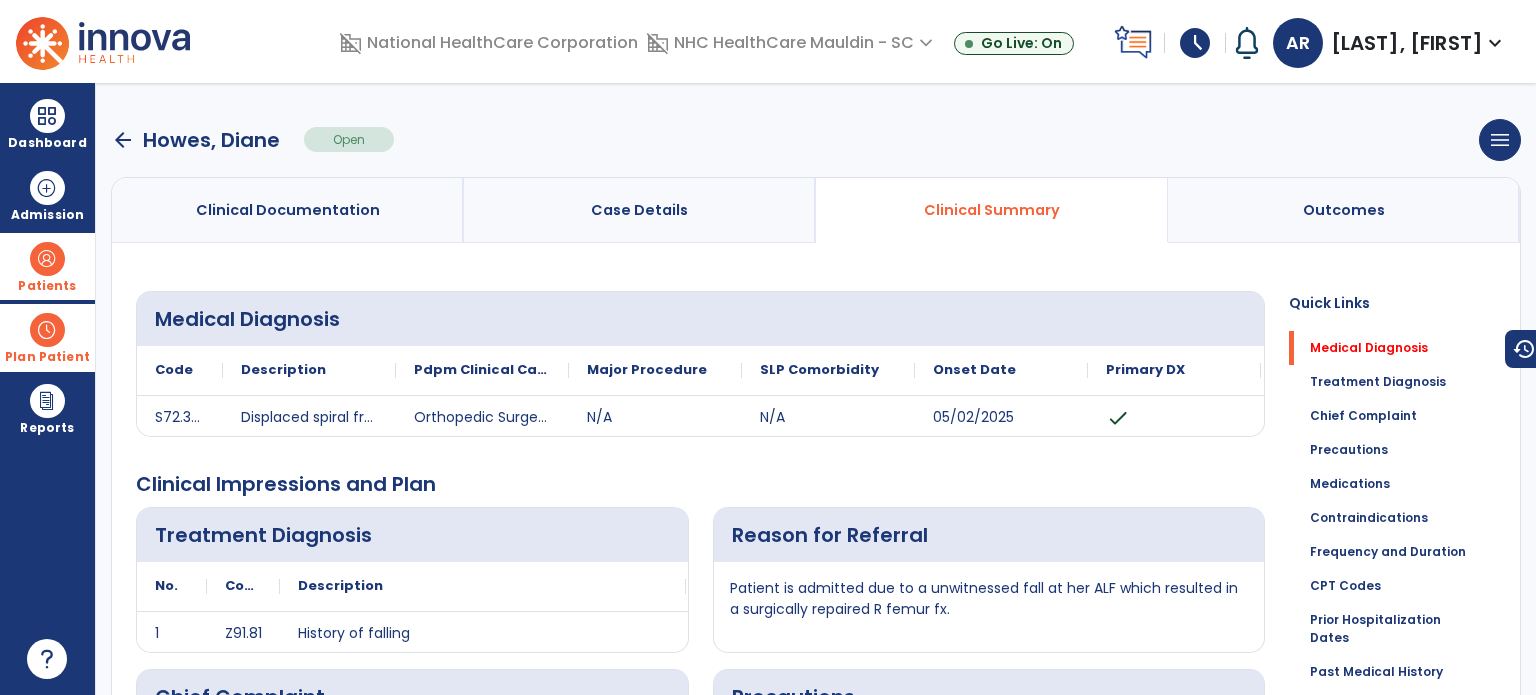 click on "Outcomes" at bounding box center [1344, 210] 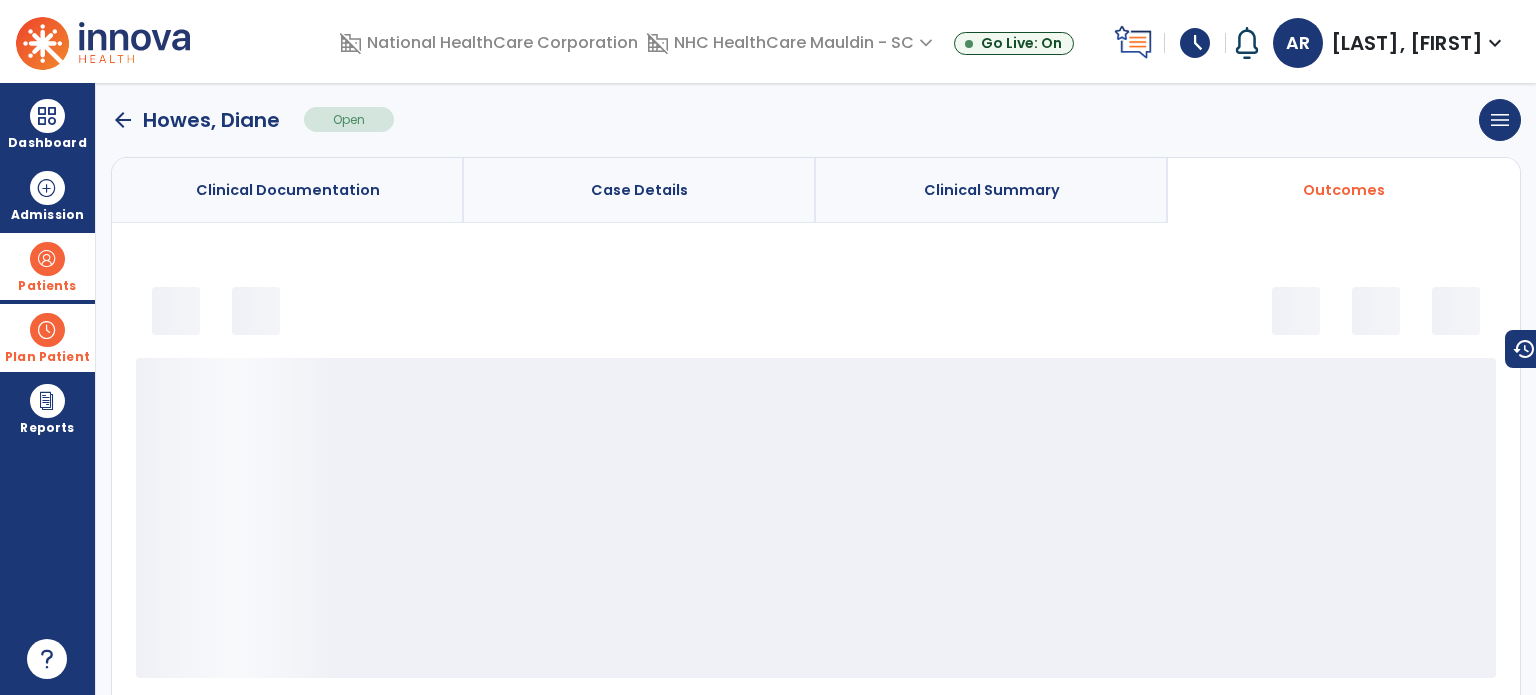 scroll, scrollTop: 0, scrollLeft: 0, axis: both 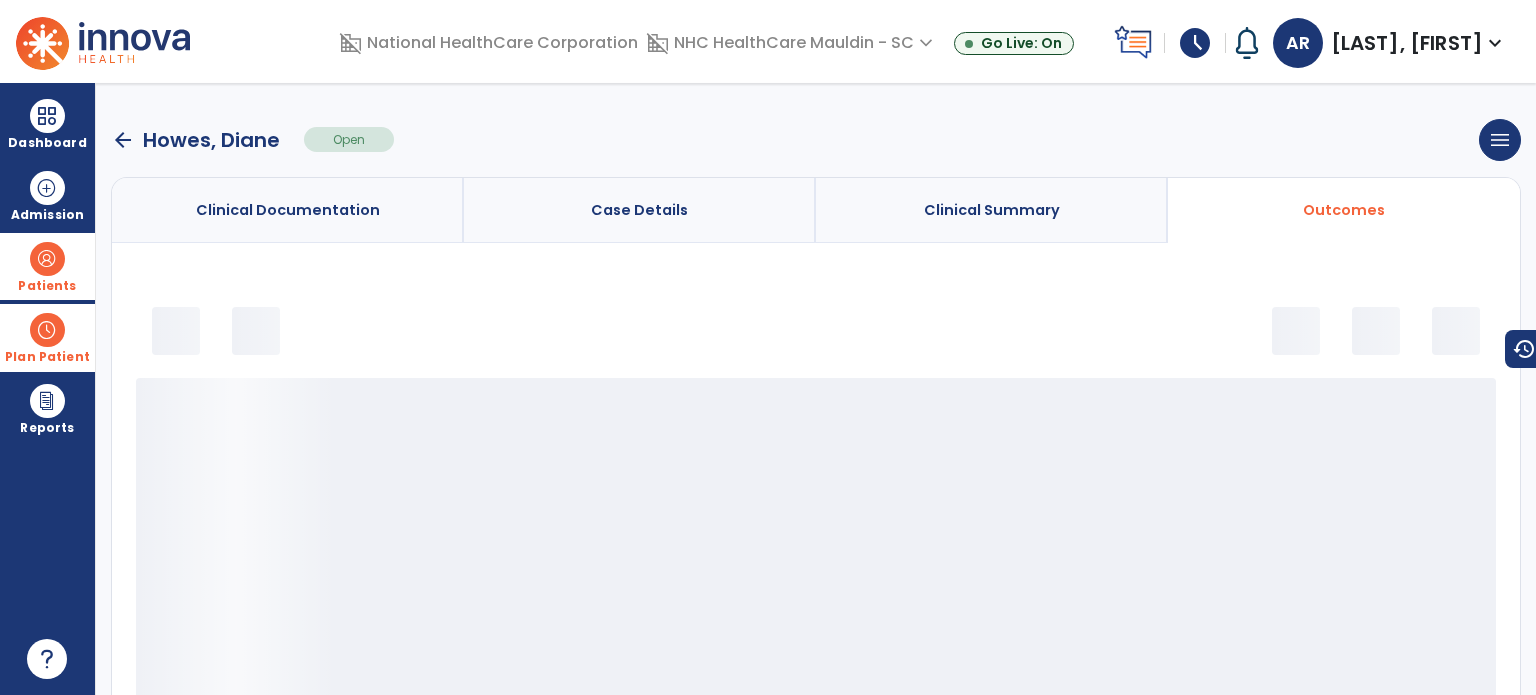 click on "Clinical Summary" at bounding box center (992, 210) 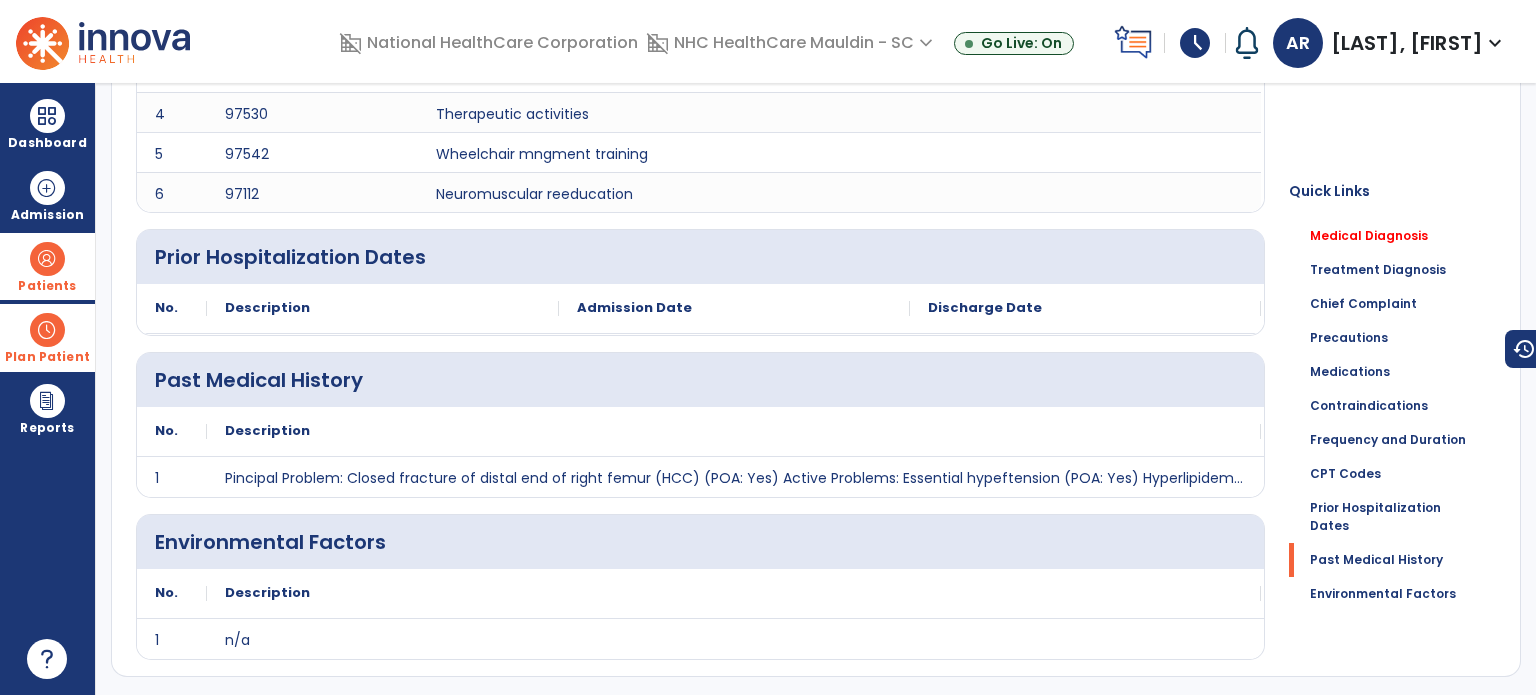 scroll, scrollTop: 0, scrollLeft: 0, axis: both 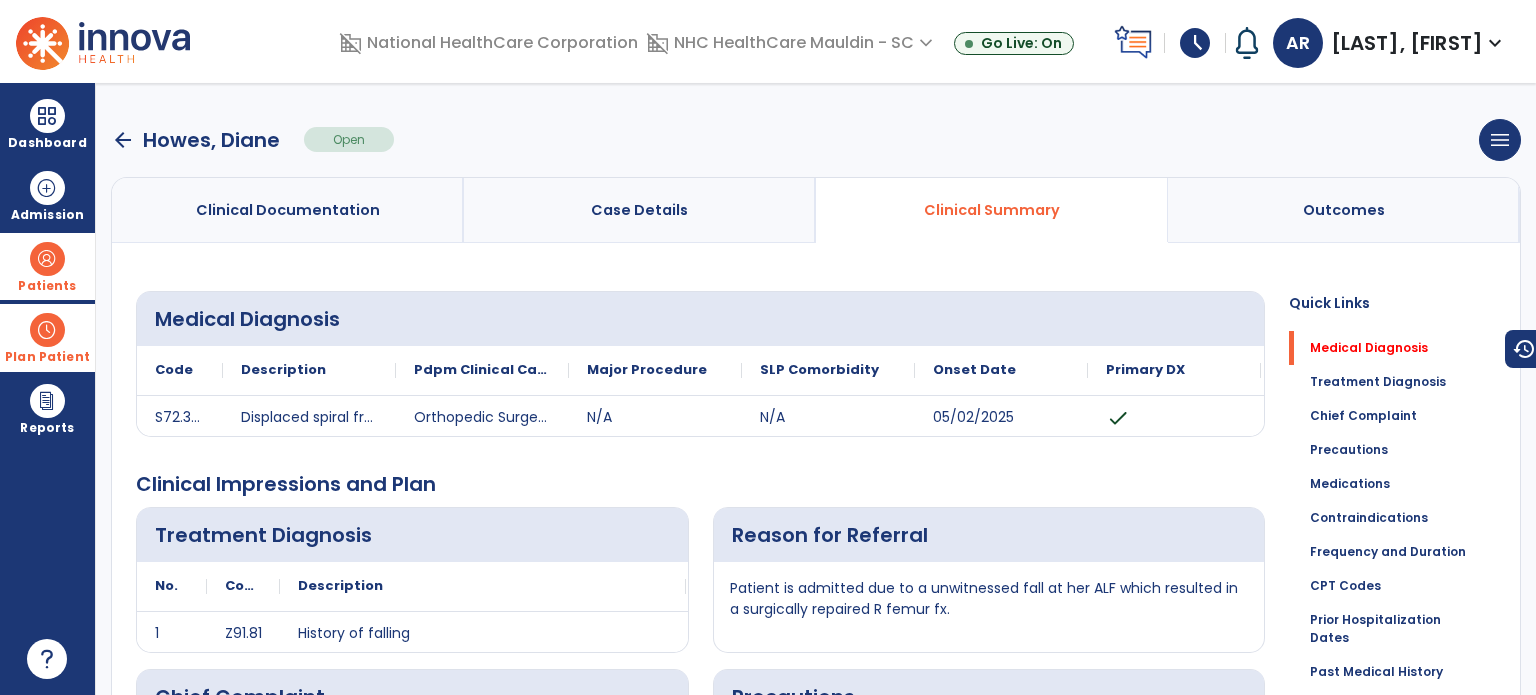 click on "Outcomes" at bounding box center (1344, 210) 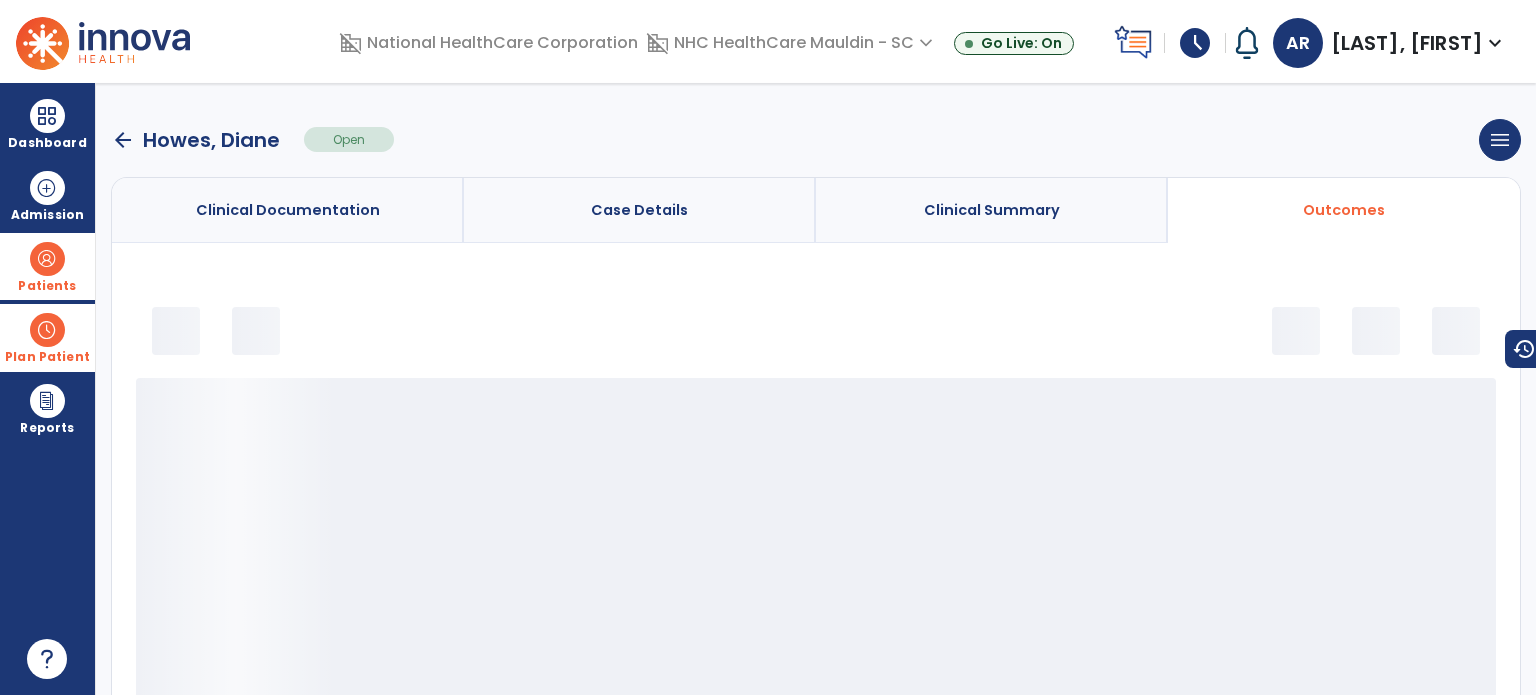 click on "Case Details" at bounding box center (639, 210) 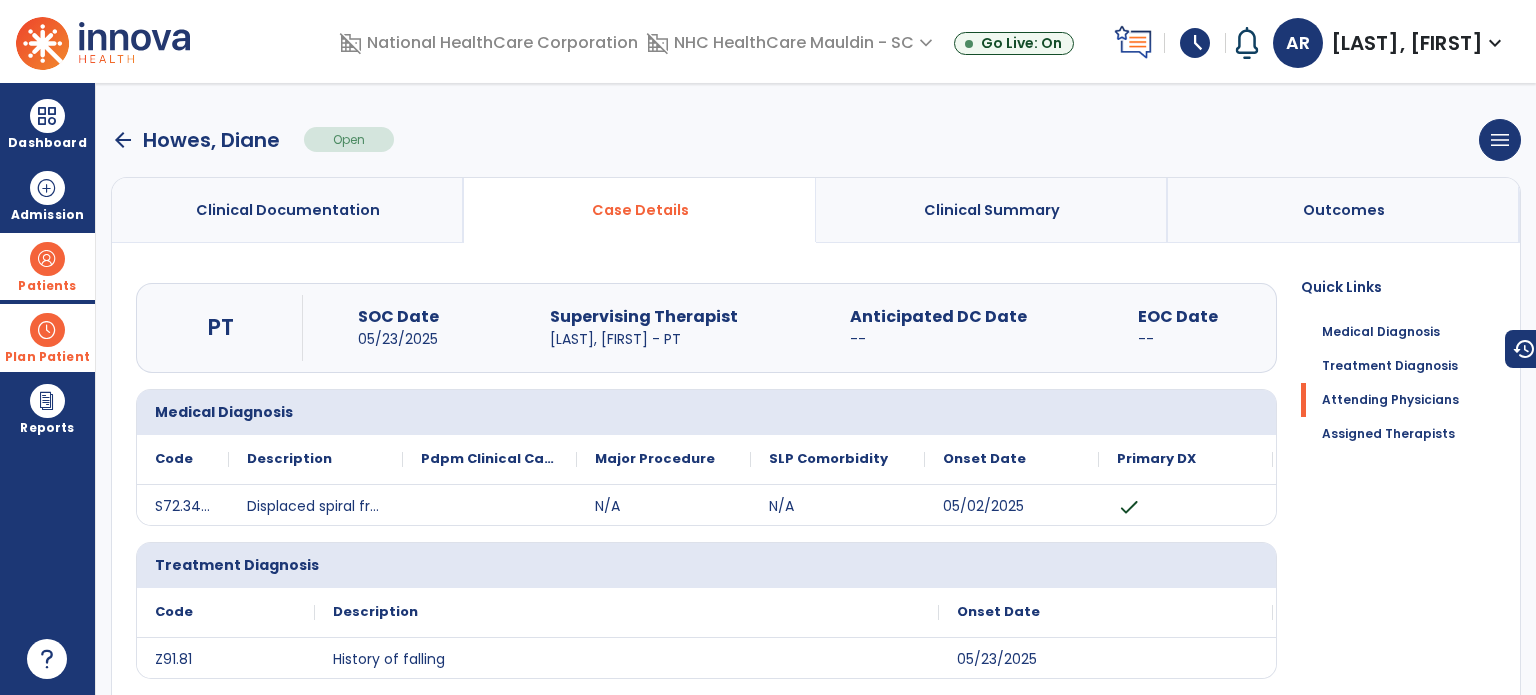 click on "Clinical Documentation" at bounding box center (288, 210) 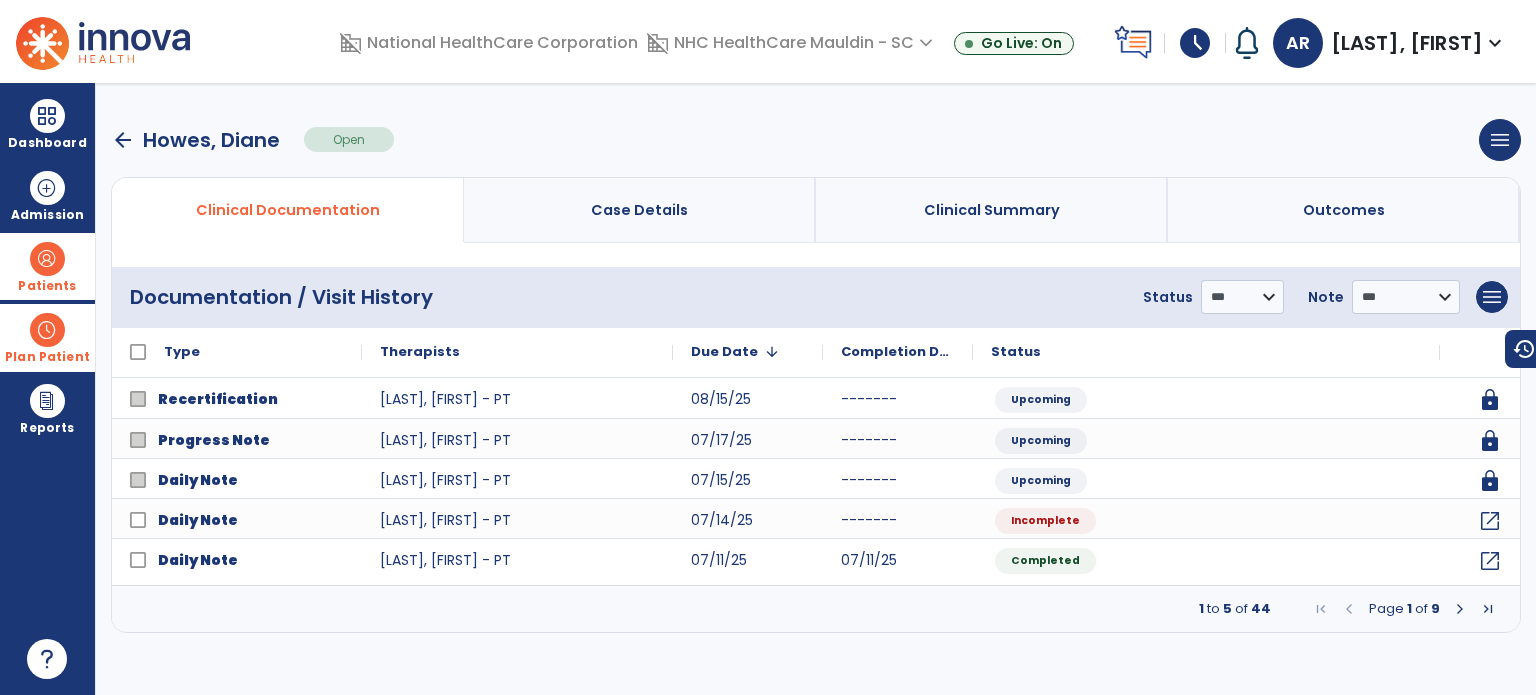 click at bounding box center (1460, 609) 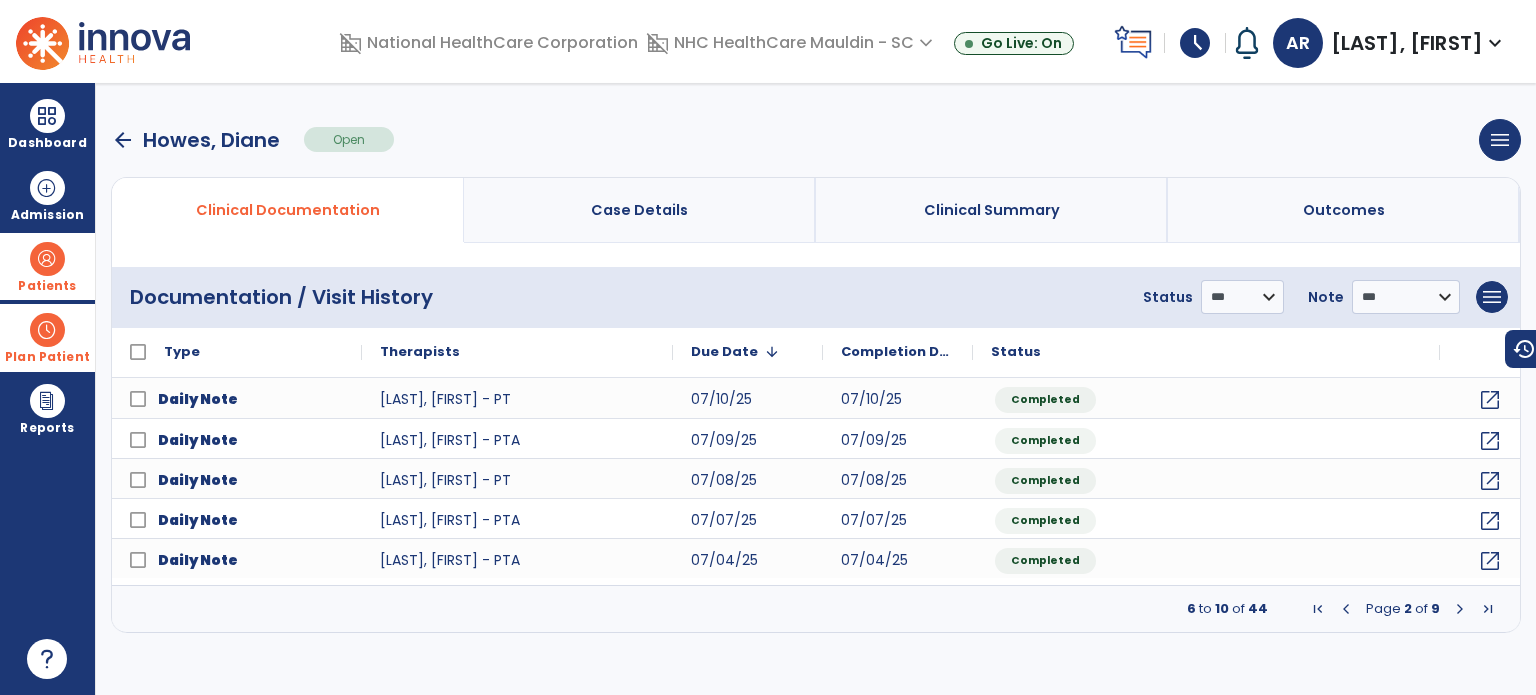 click at bounding box center [1460, 609] 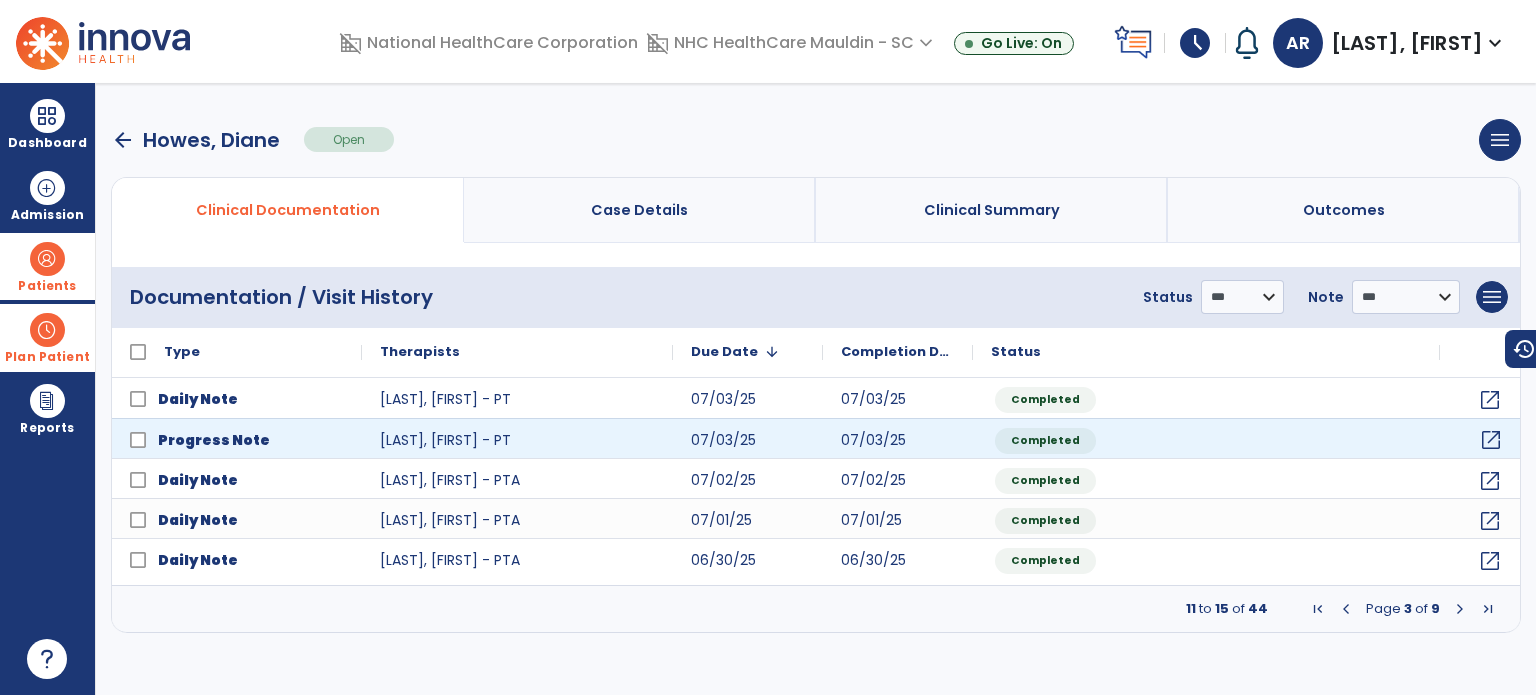 click on "open_in_new" 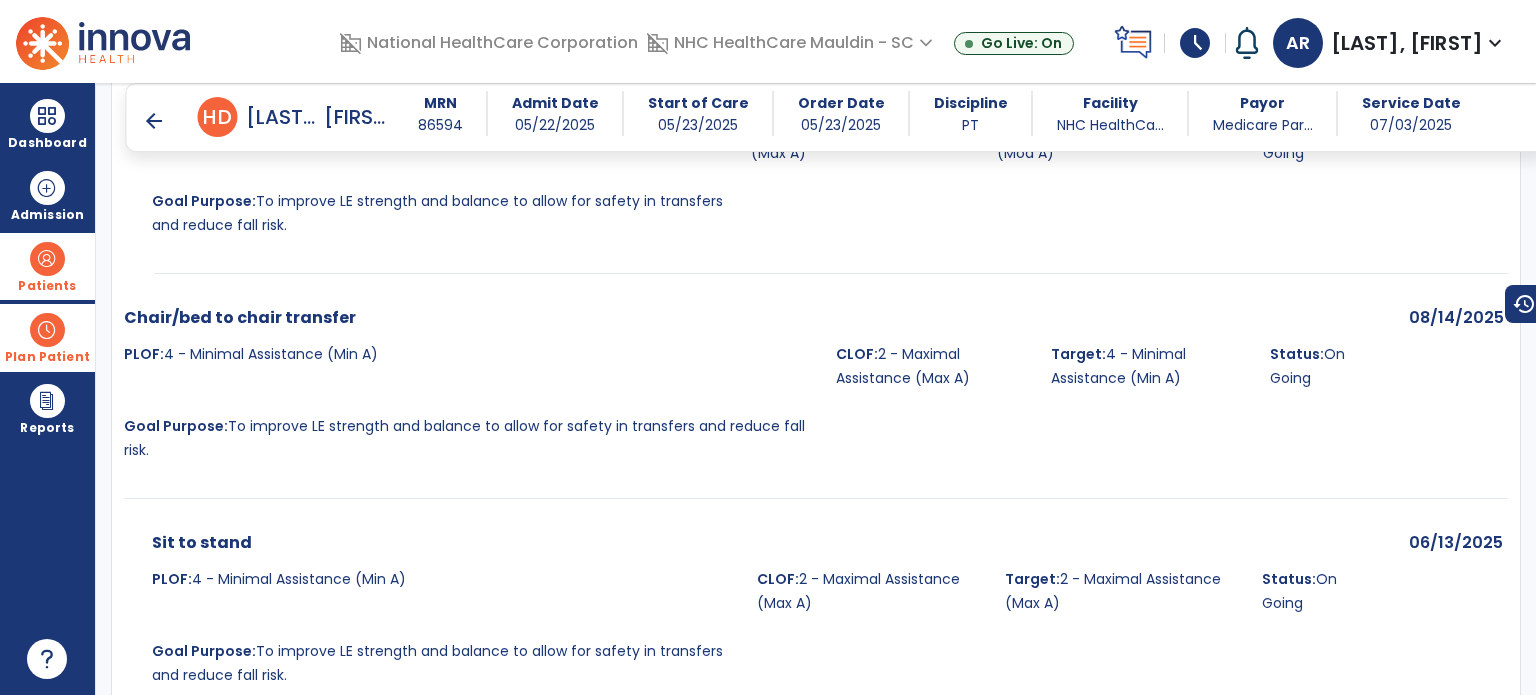 scroll, scrollTop: 1180, scrollLeft: 0, axis: vertical 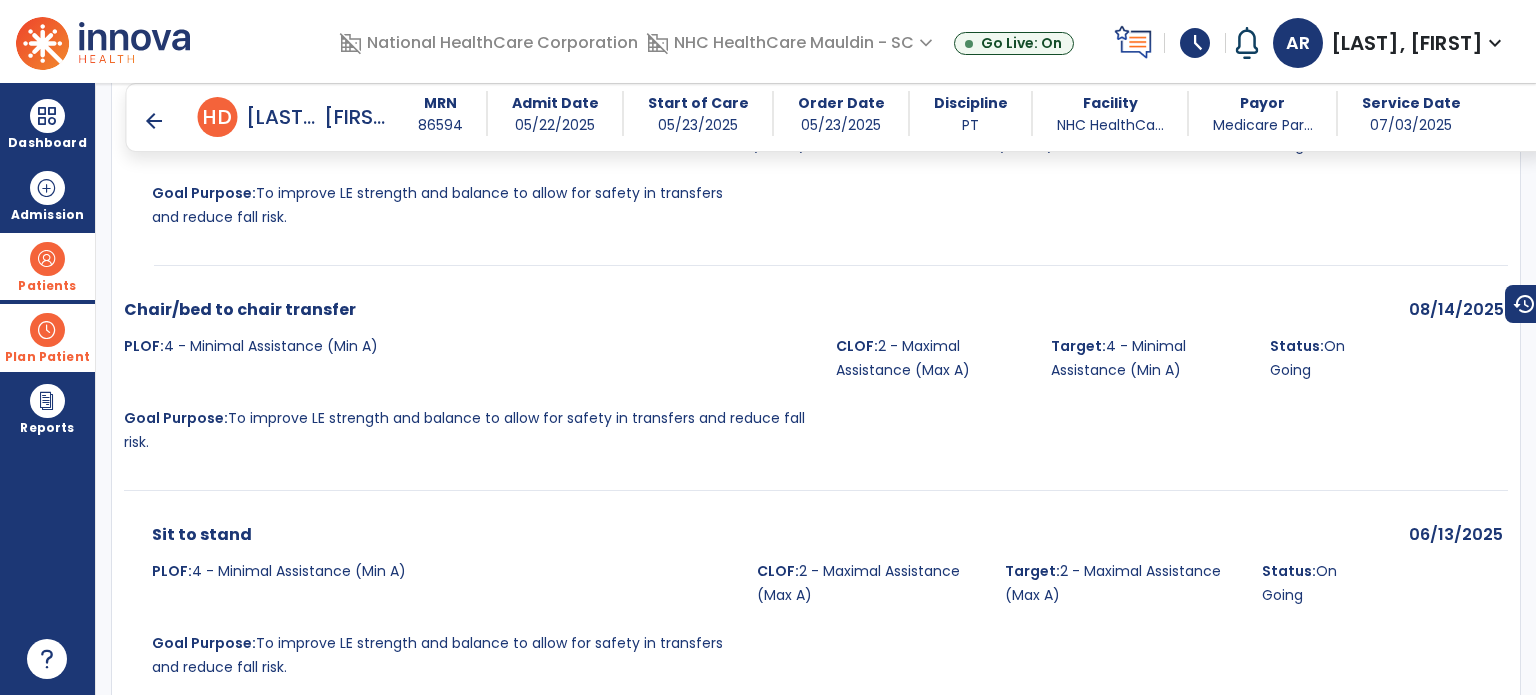 click on "arrow_back" at bounding box center (154, 121) 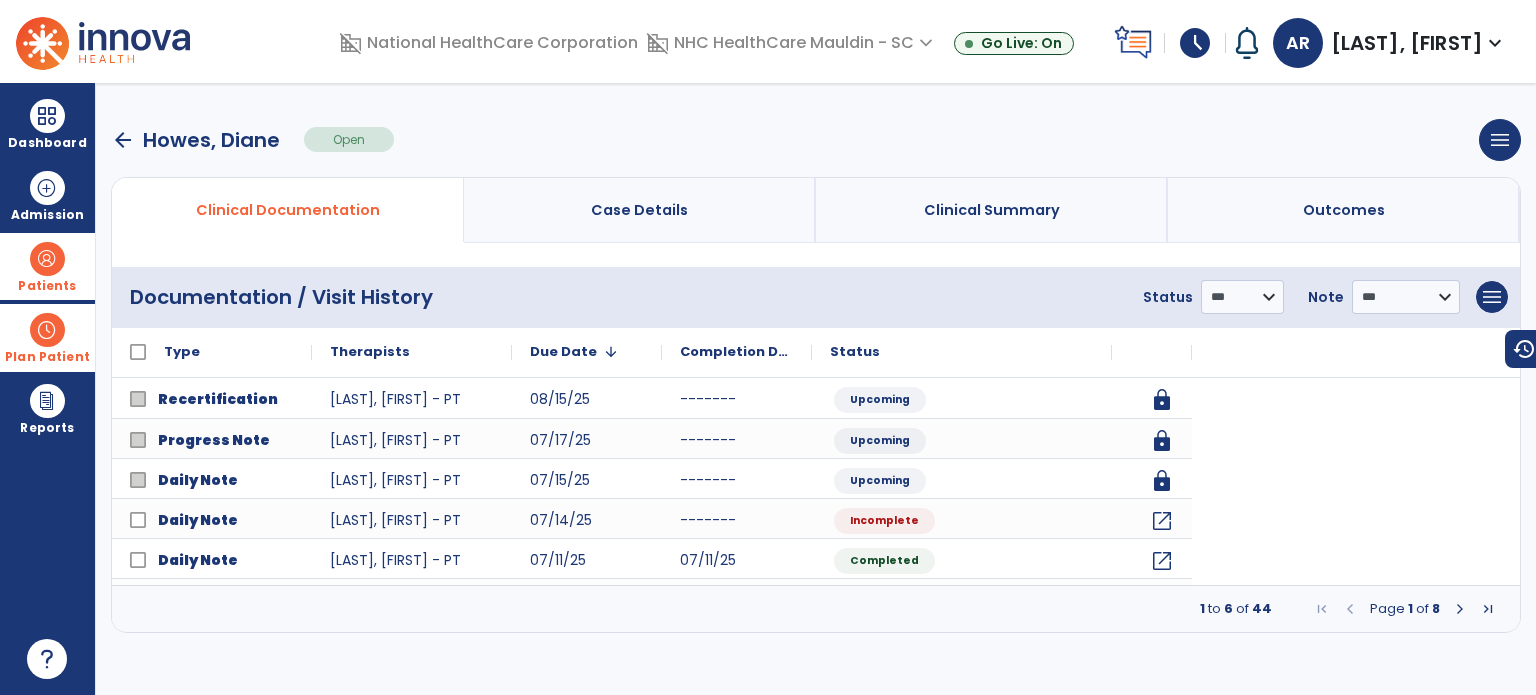 scroll, scrollTop: 0, scrollLeft: 0, axis: both 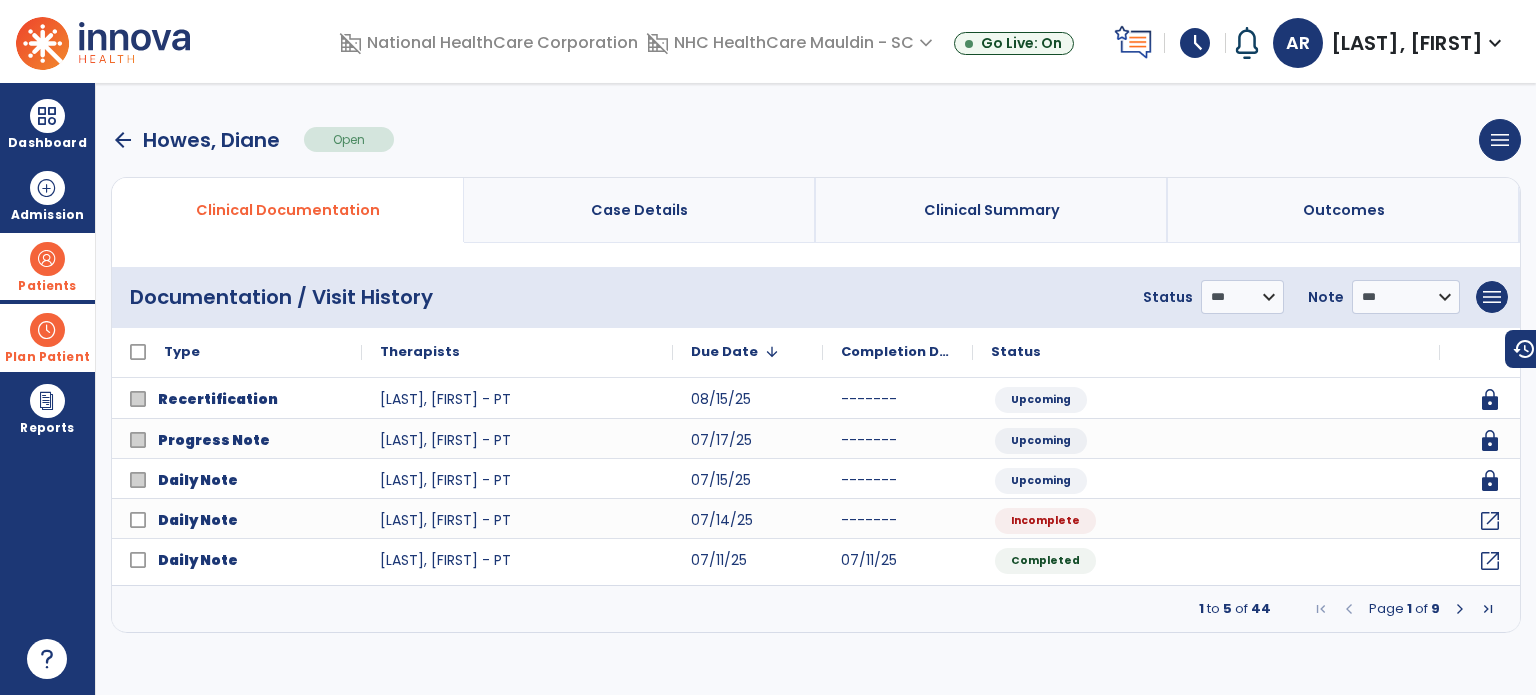 click on "arrow_back   Howes, Diane  Open  menu   Edit Therapy Case   Delete Therapy Case   Close Therapy Case" at bounding box center (816, 140) 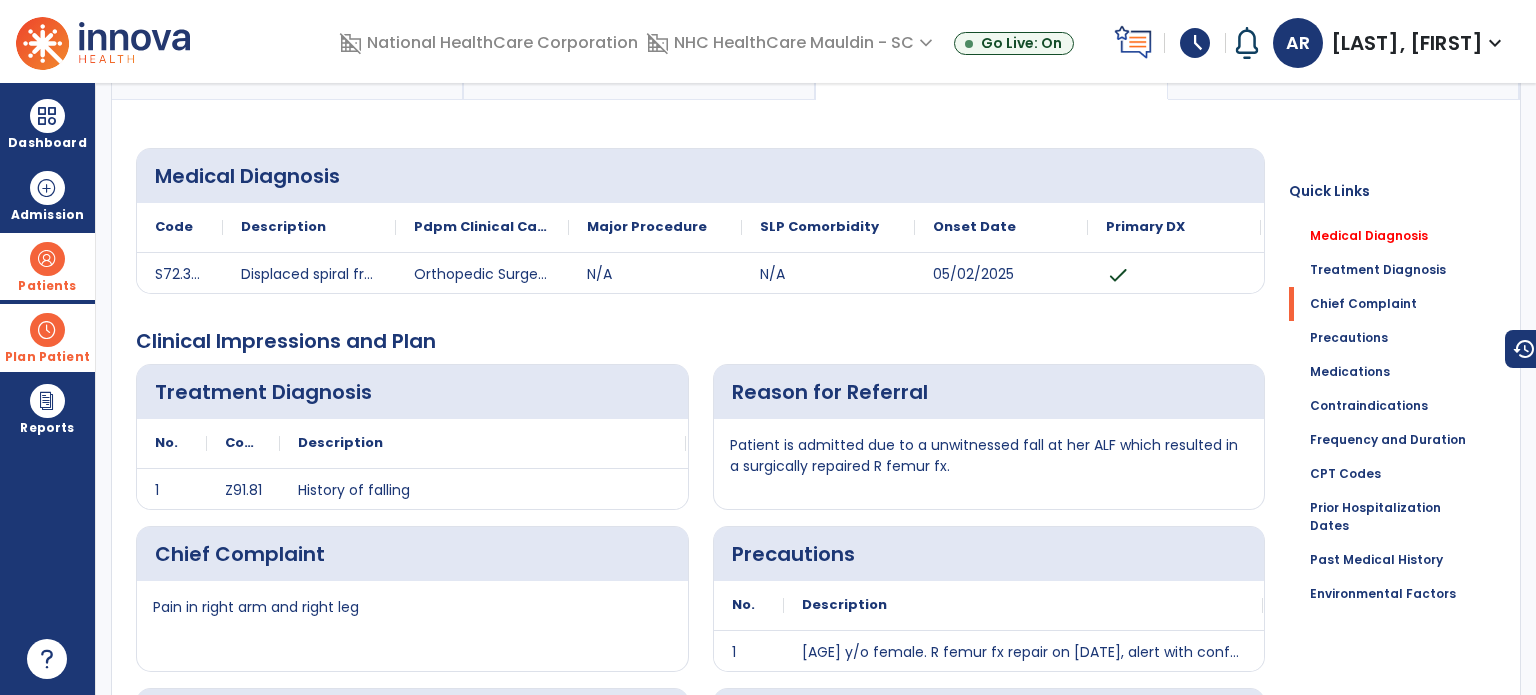 scroll, scrollTop: 124, scrollLeft: 0, axis: vertical 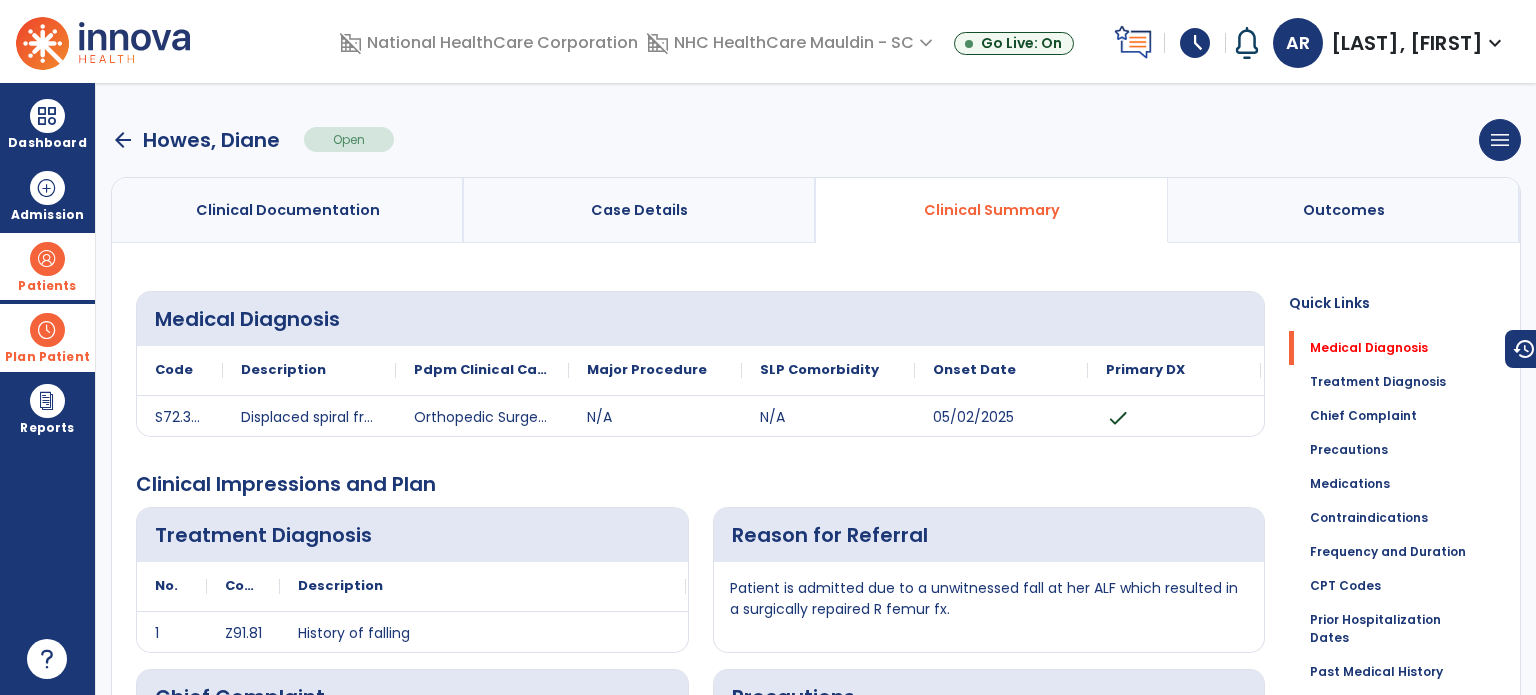 drag, startPoint x: 494, startPoint y: 540, endPoint x: 121, endPoint y: 142, distance: 545.4659 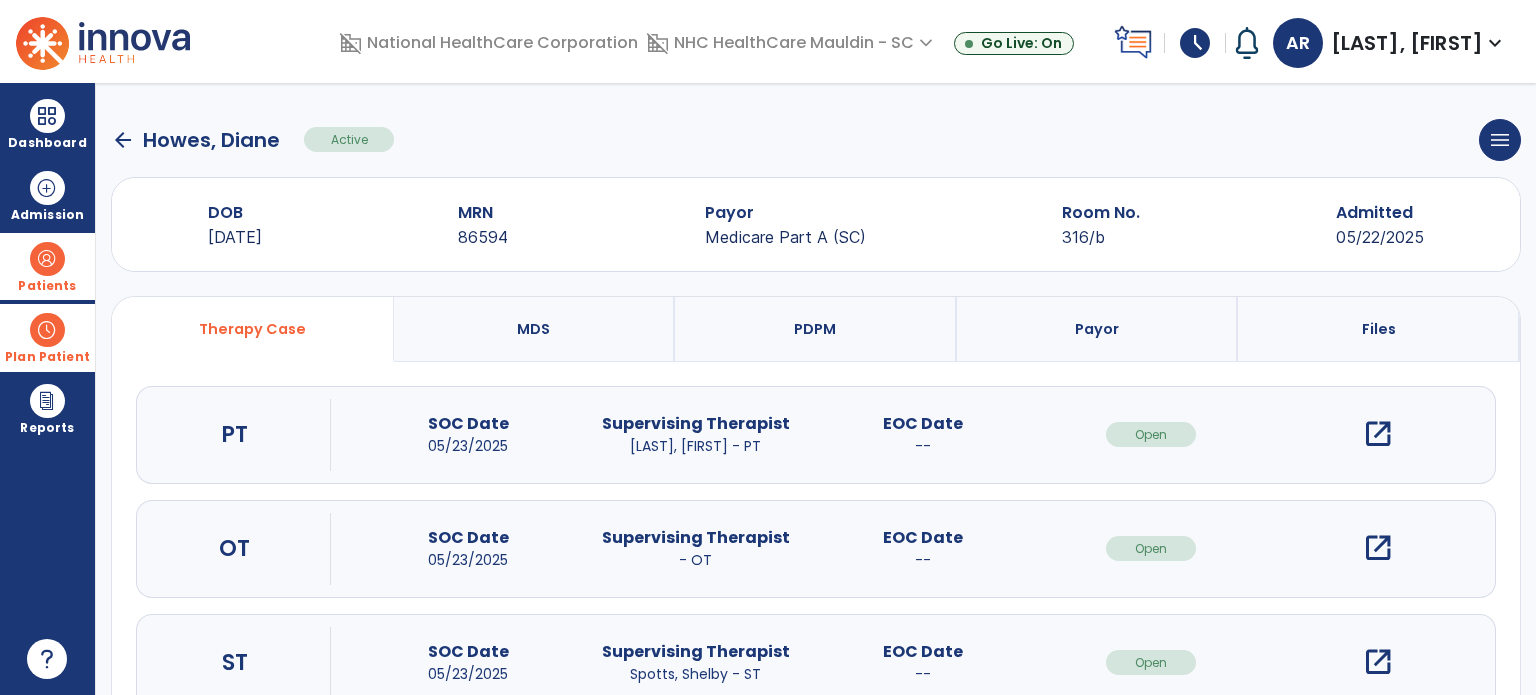 click on "arrow_back" 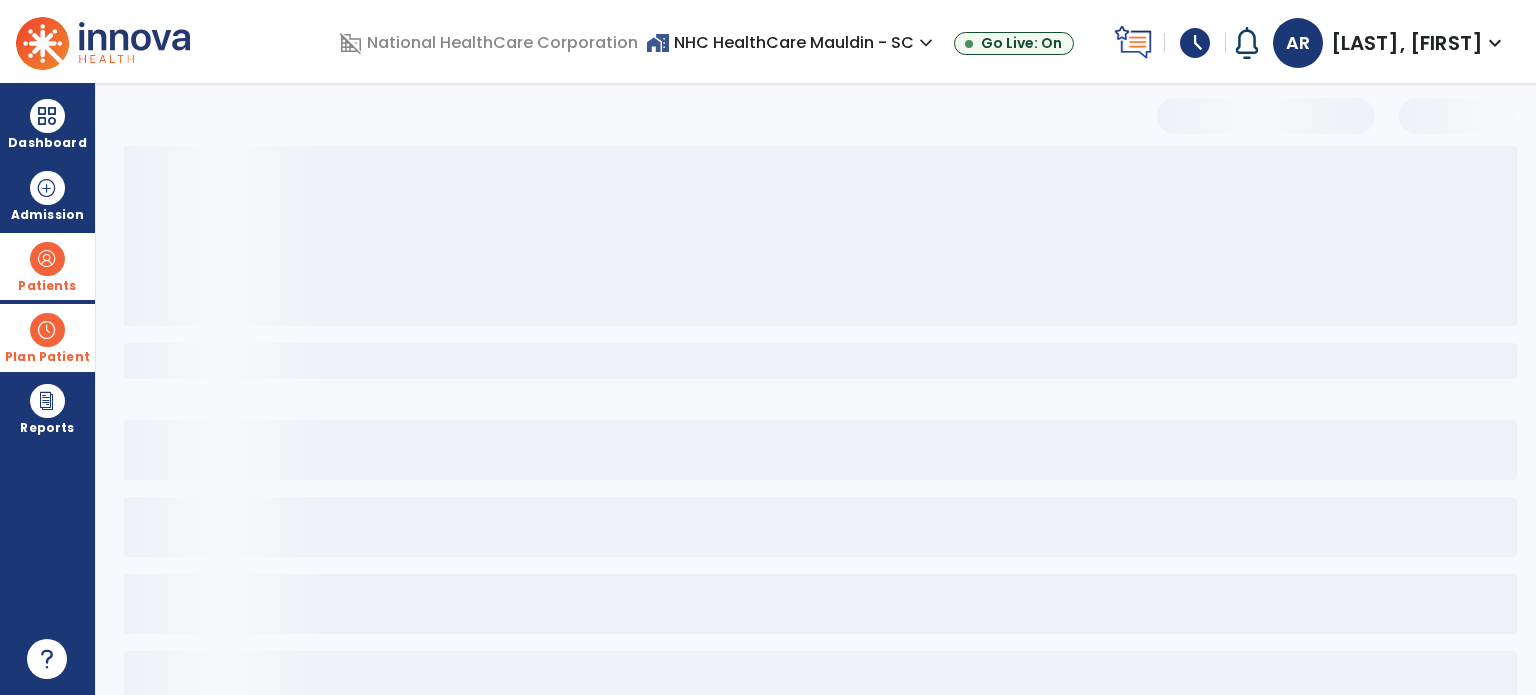 select on "***" 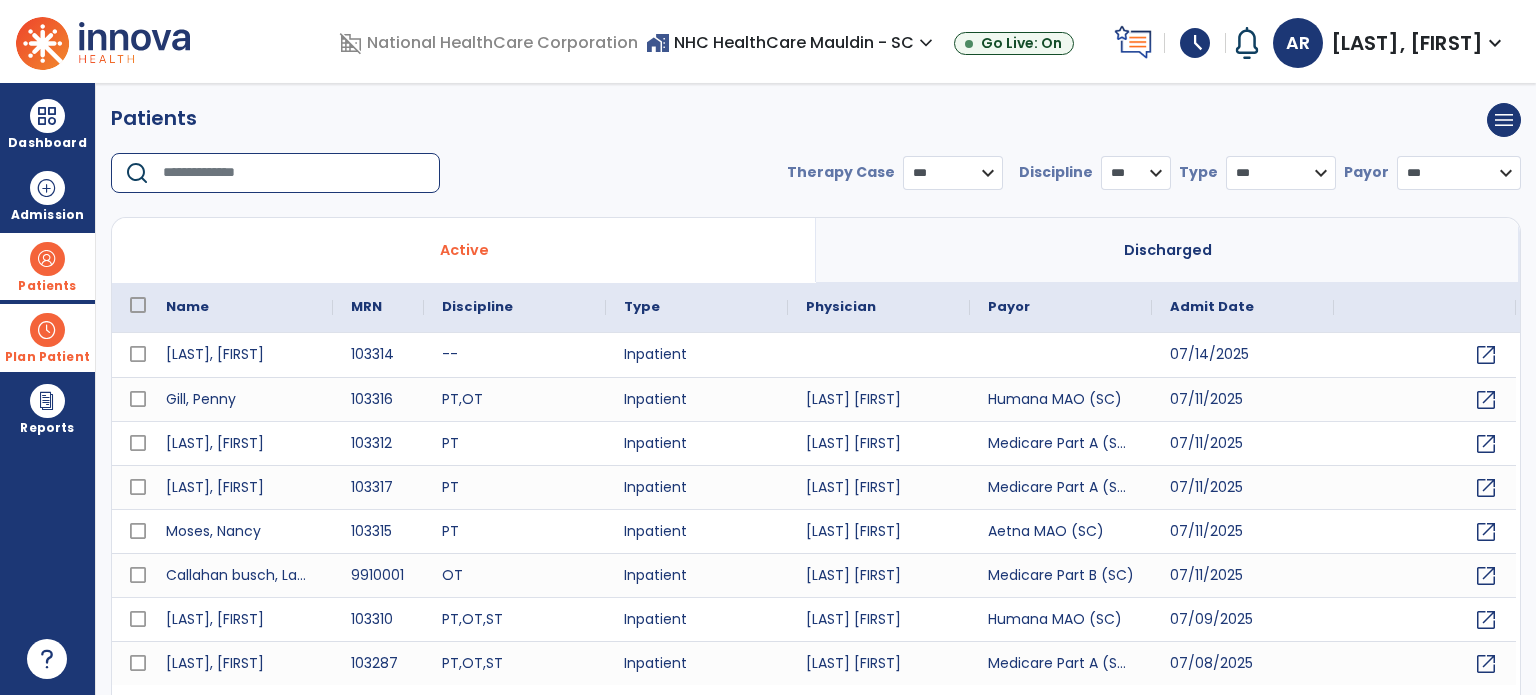 click at bounding box center [294, 173] 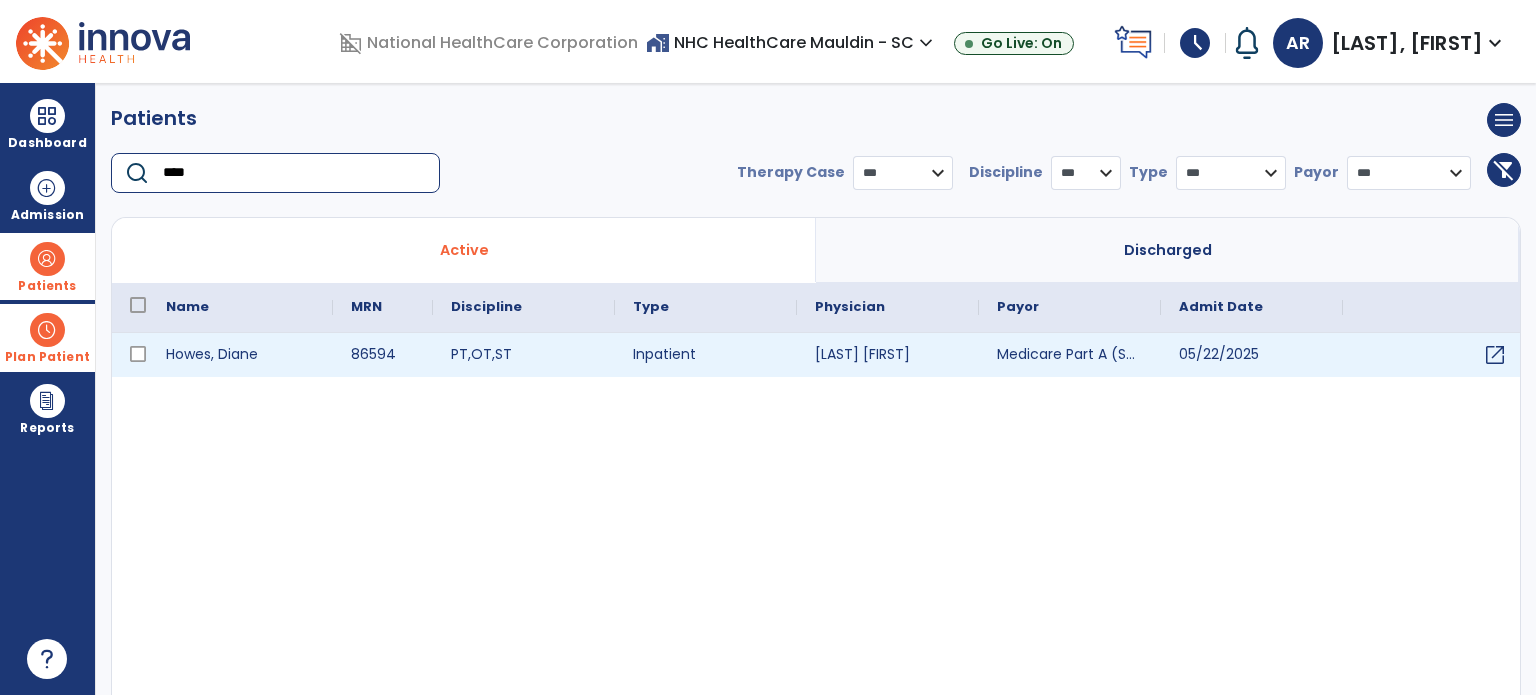 type on "****" 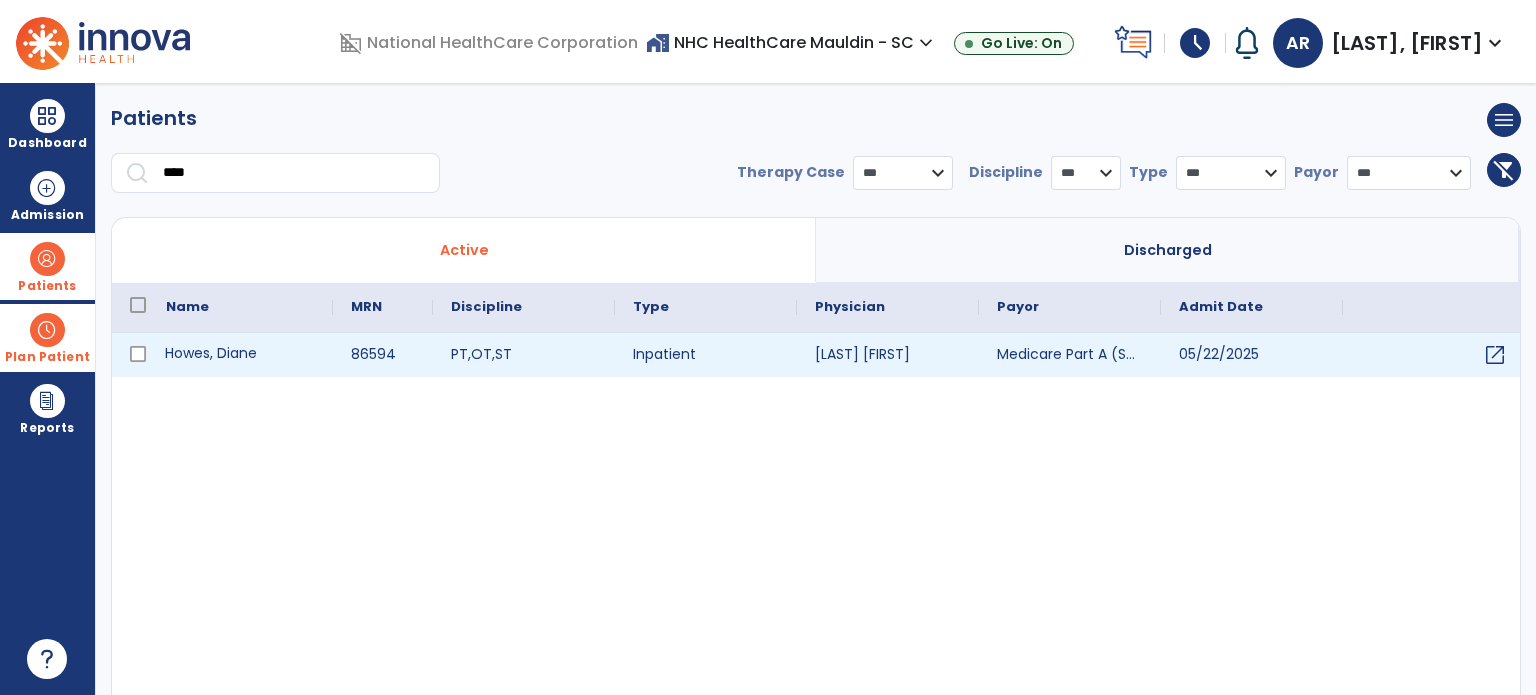 click on "Howes, Diane" at bounding box center [240, 355] 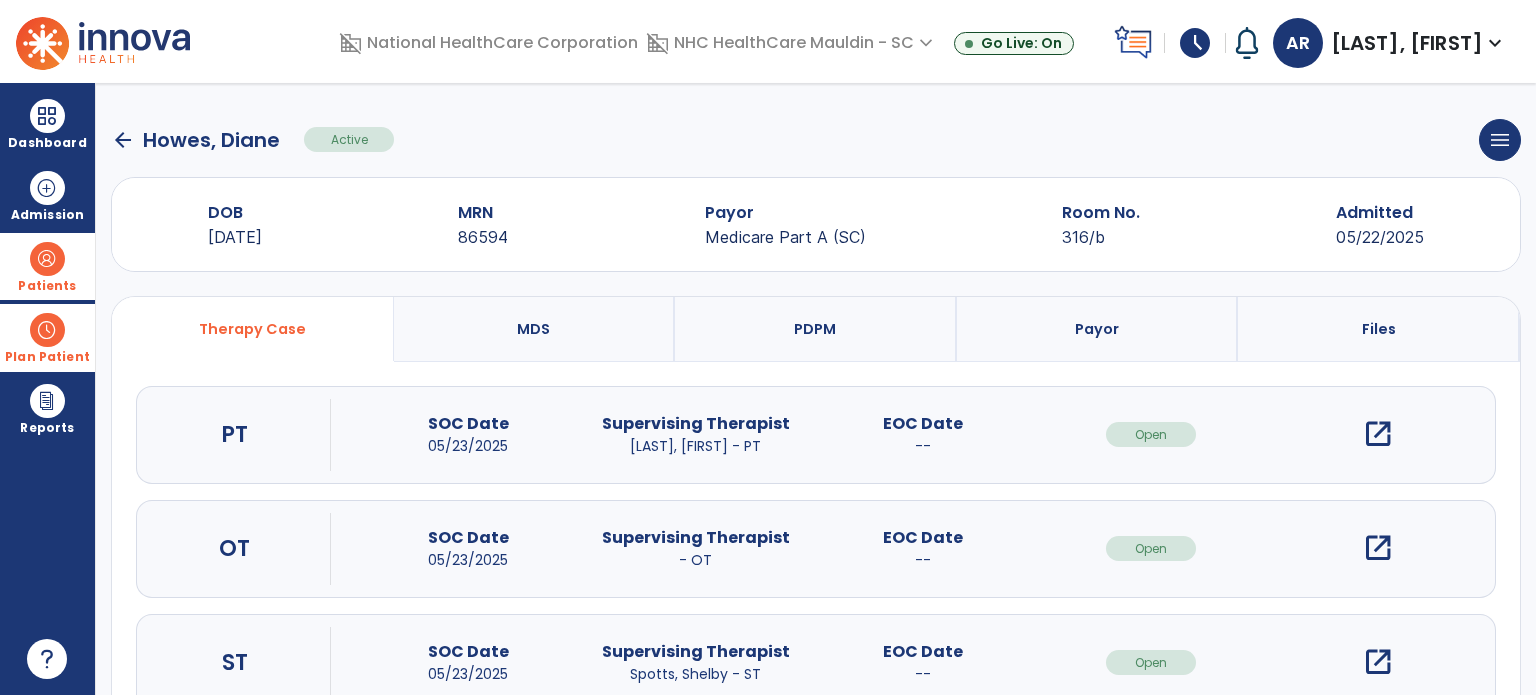 click on "open_in_new" at bounding box center (1378, 434) 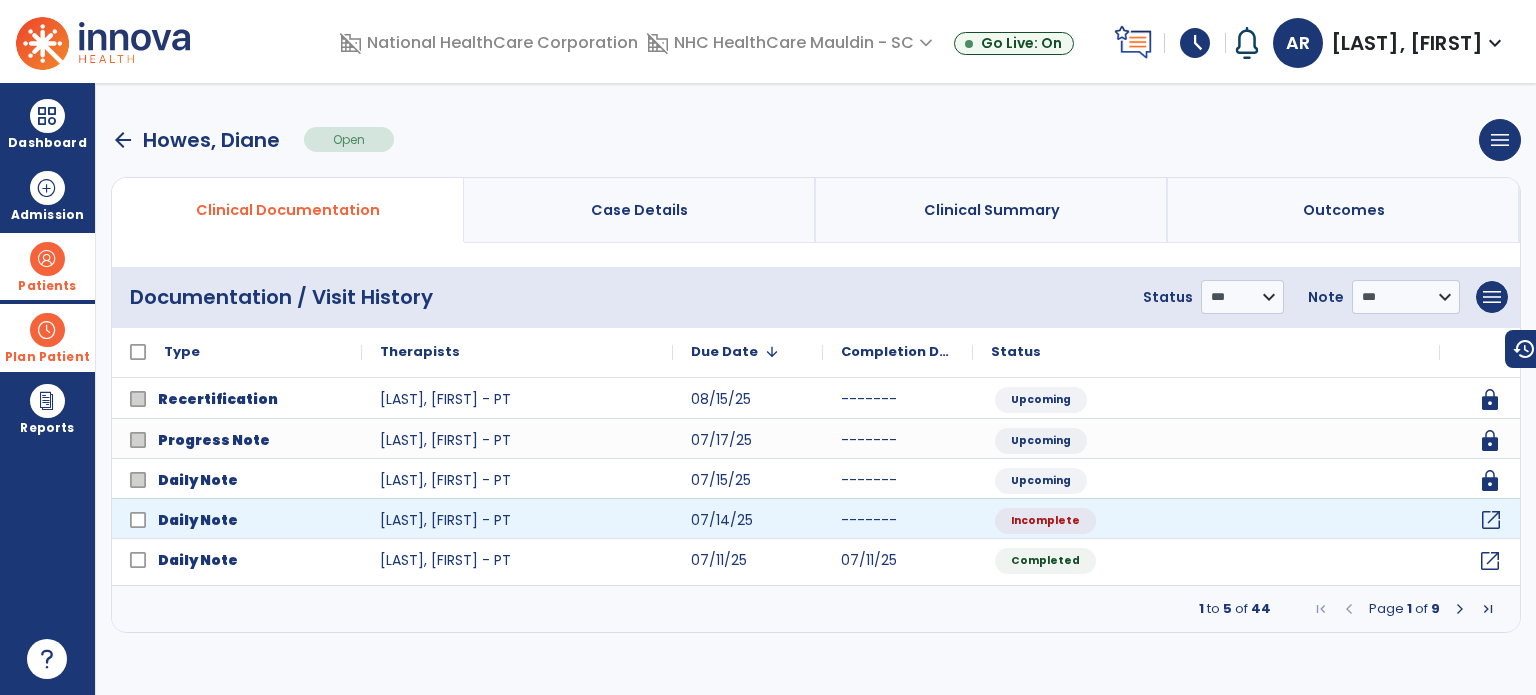 click on "open_in_new" 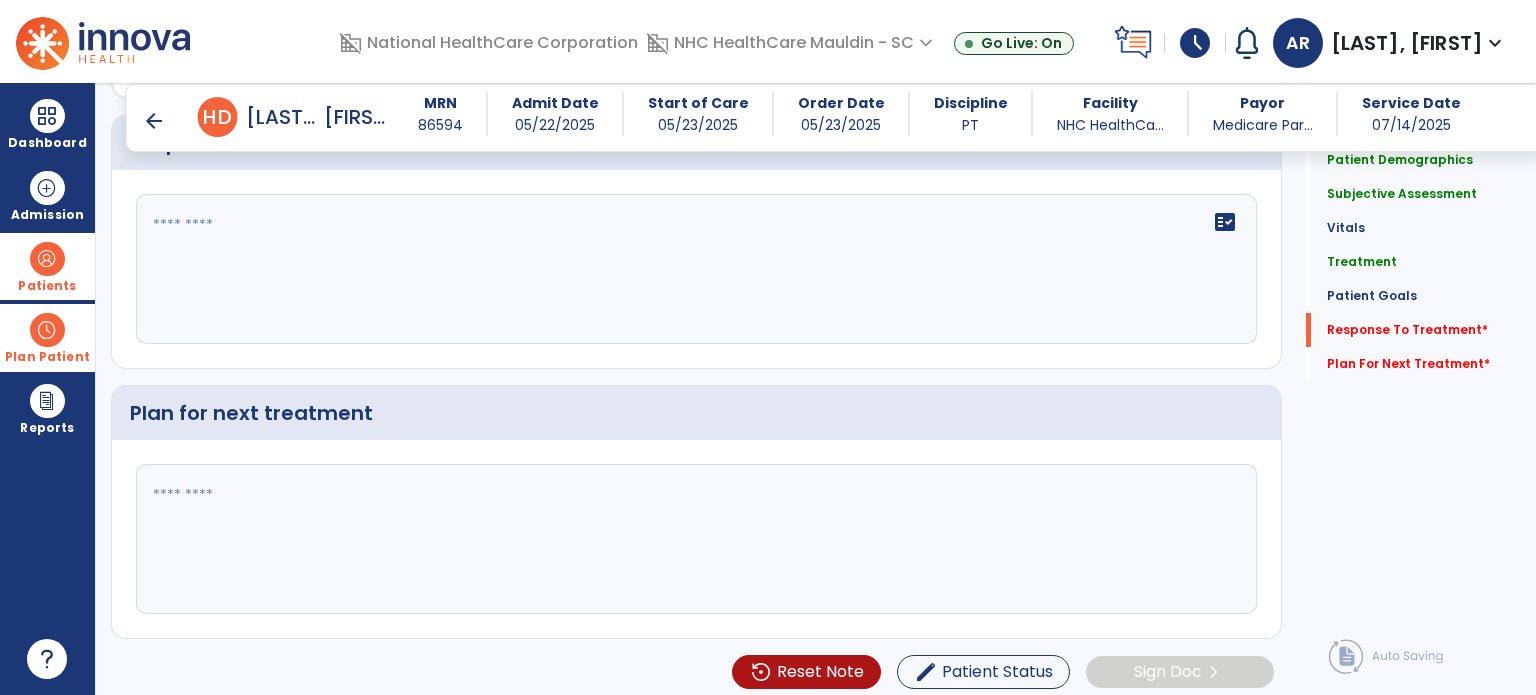 scroll, scrollTop: 2265, scrollLeft: 0, axis: vertical 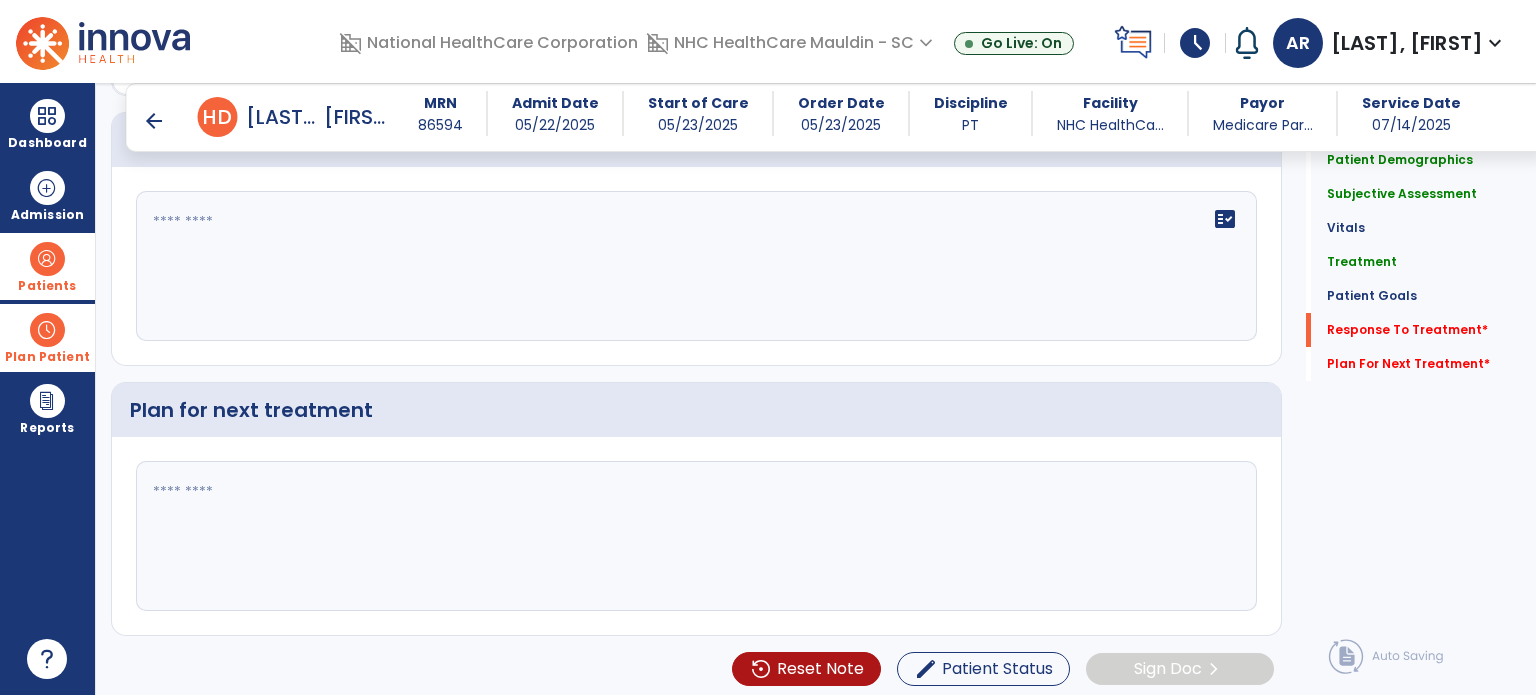 click on "fact_check" 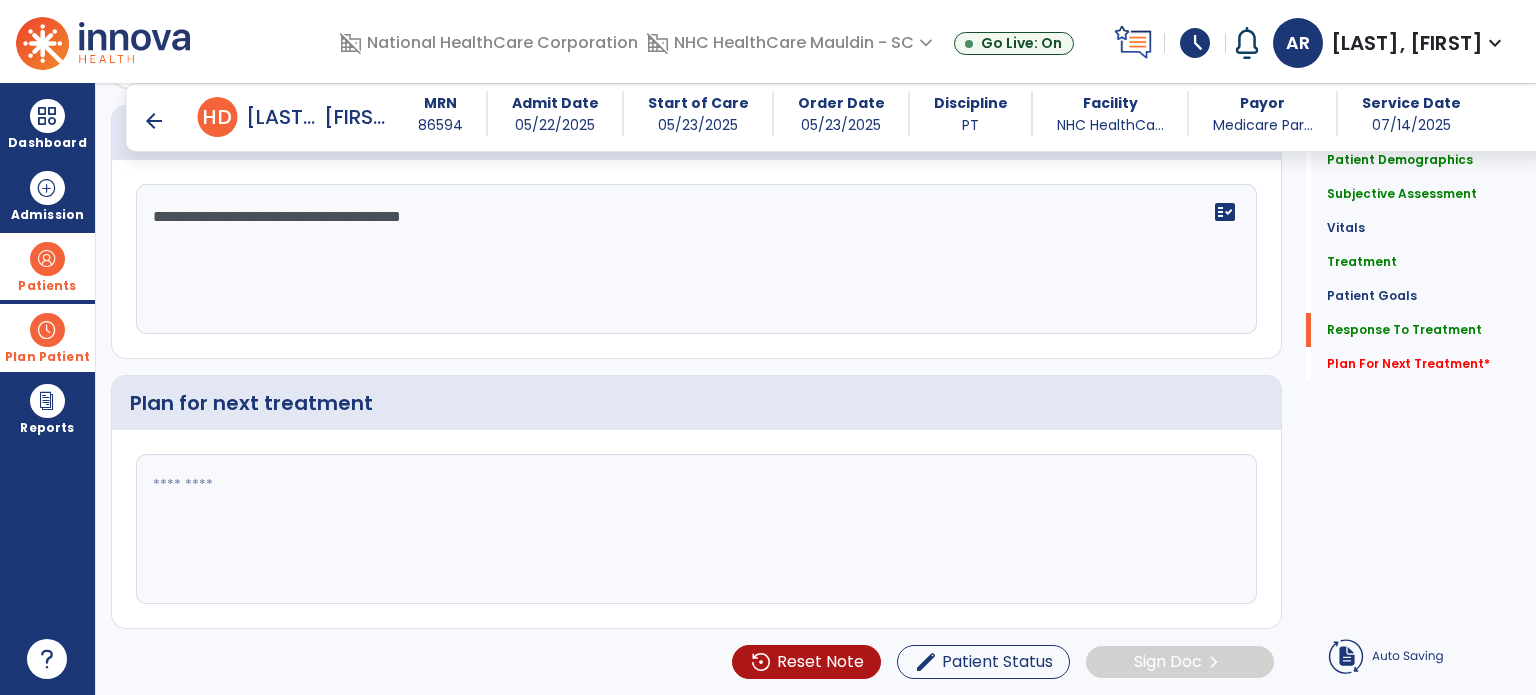 type on "**********" 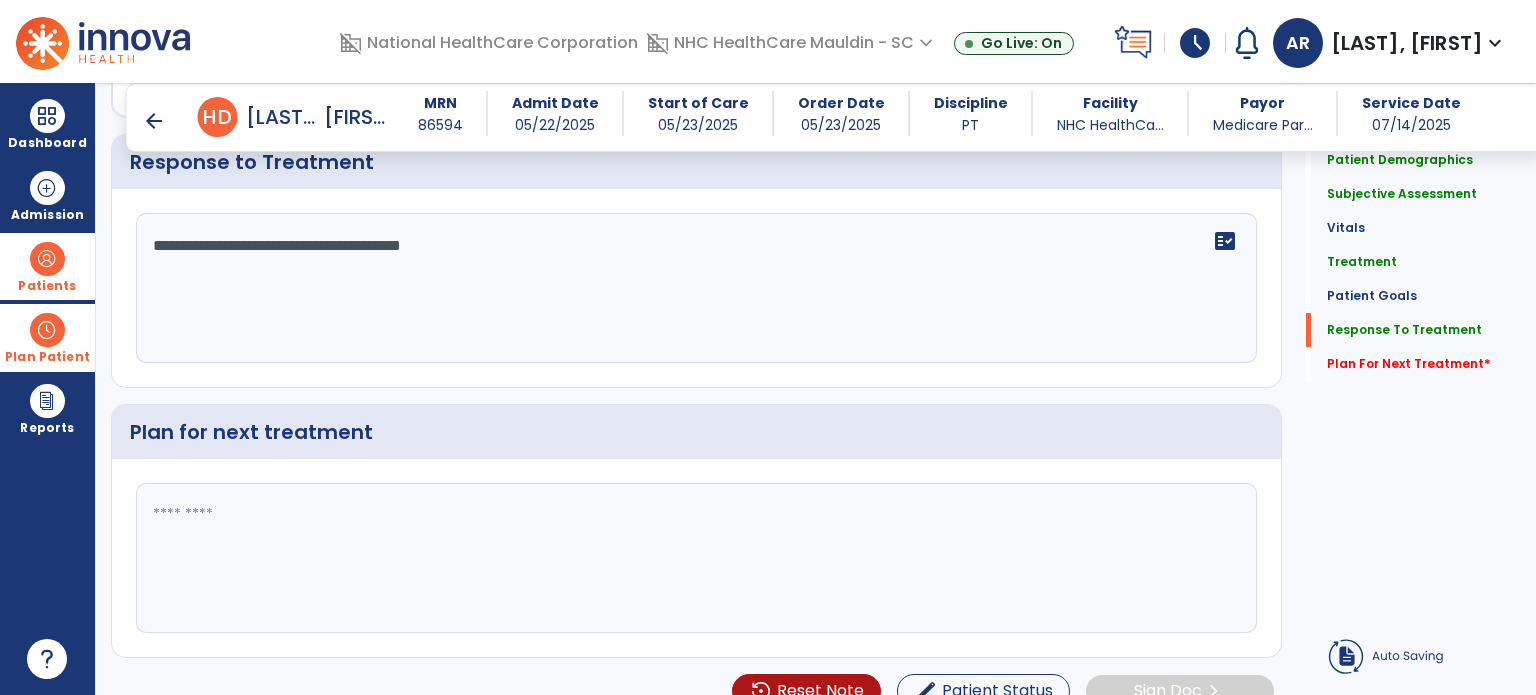click 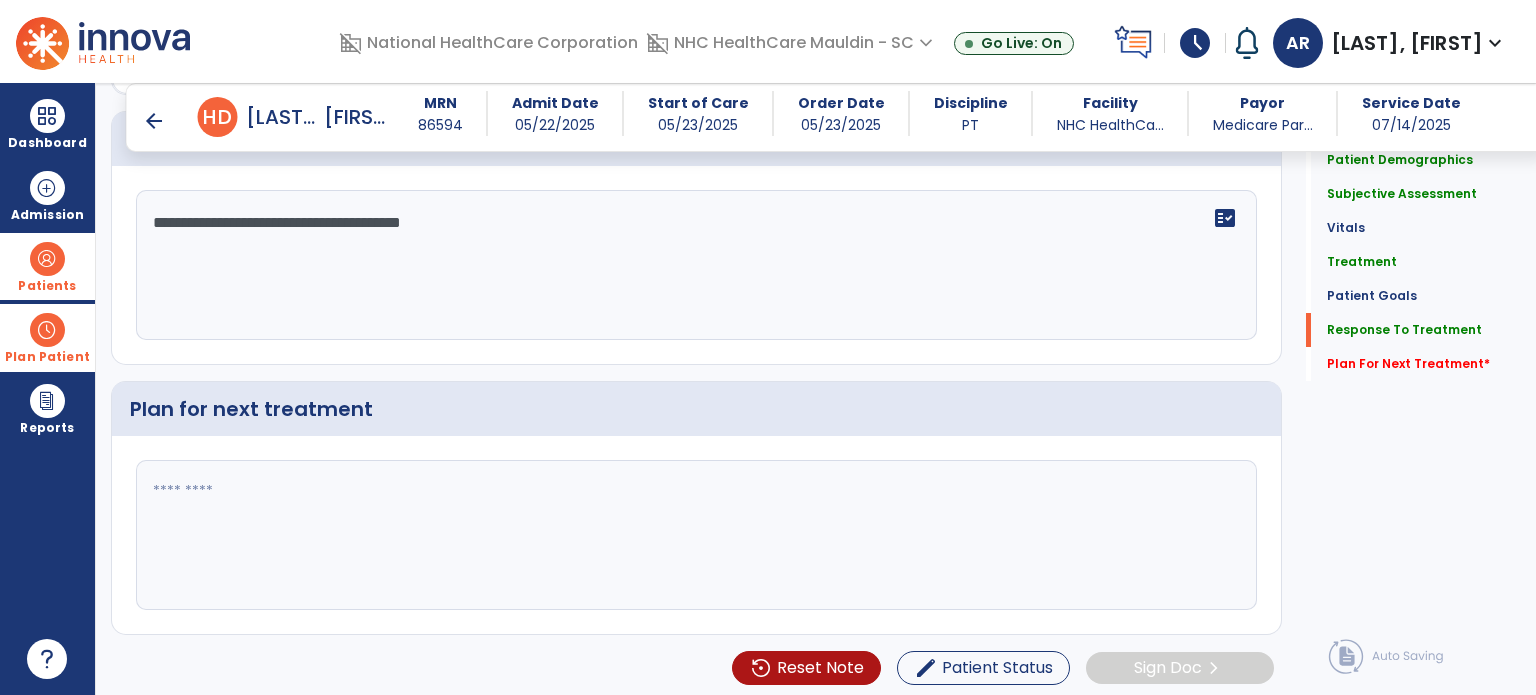 scroll, scrollTop: 2265, scrollLeft: 0, axis: vertical 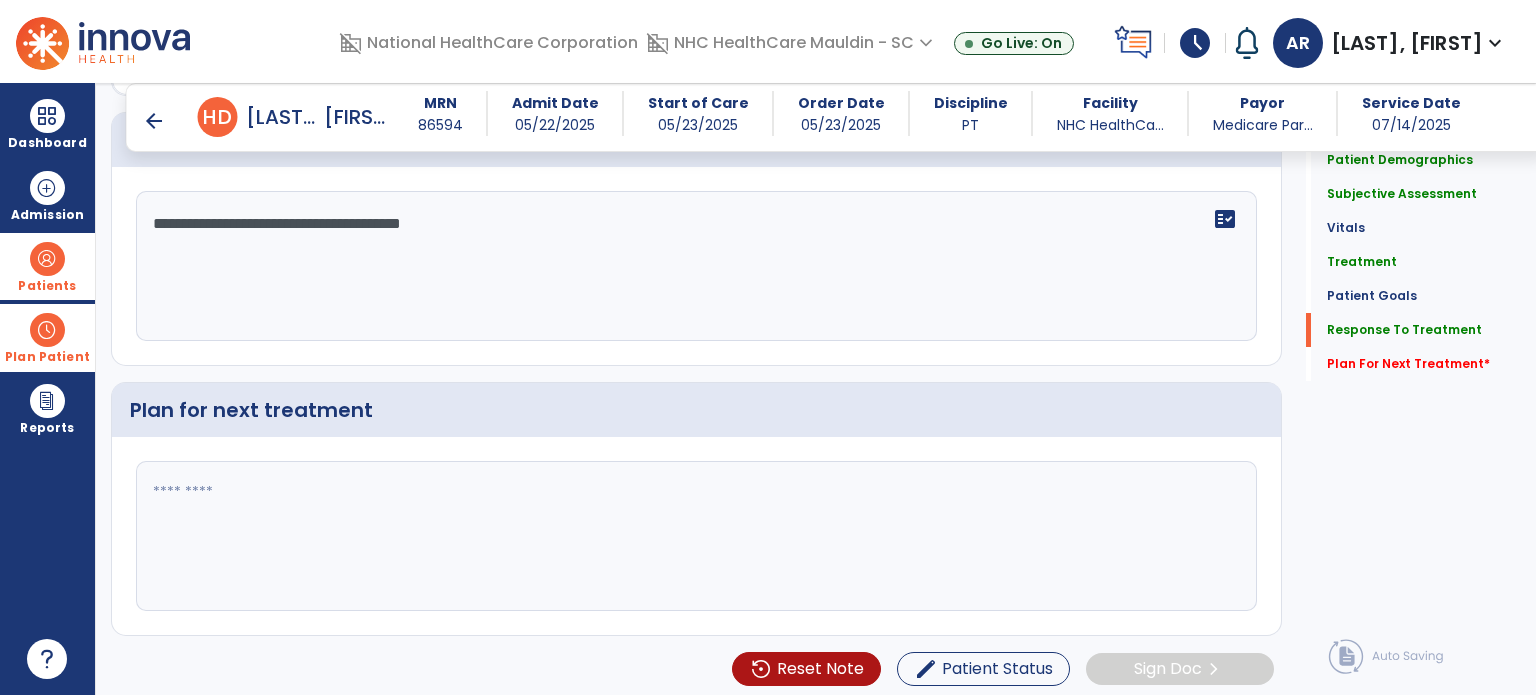 click 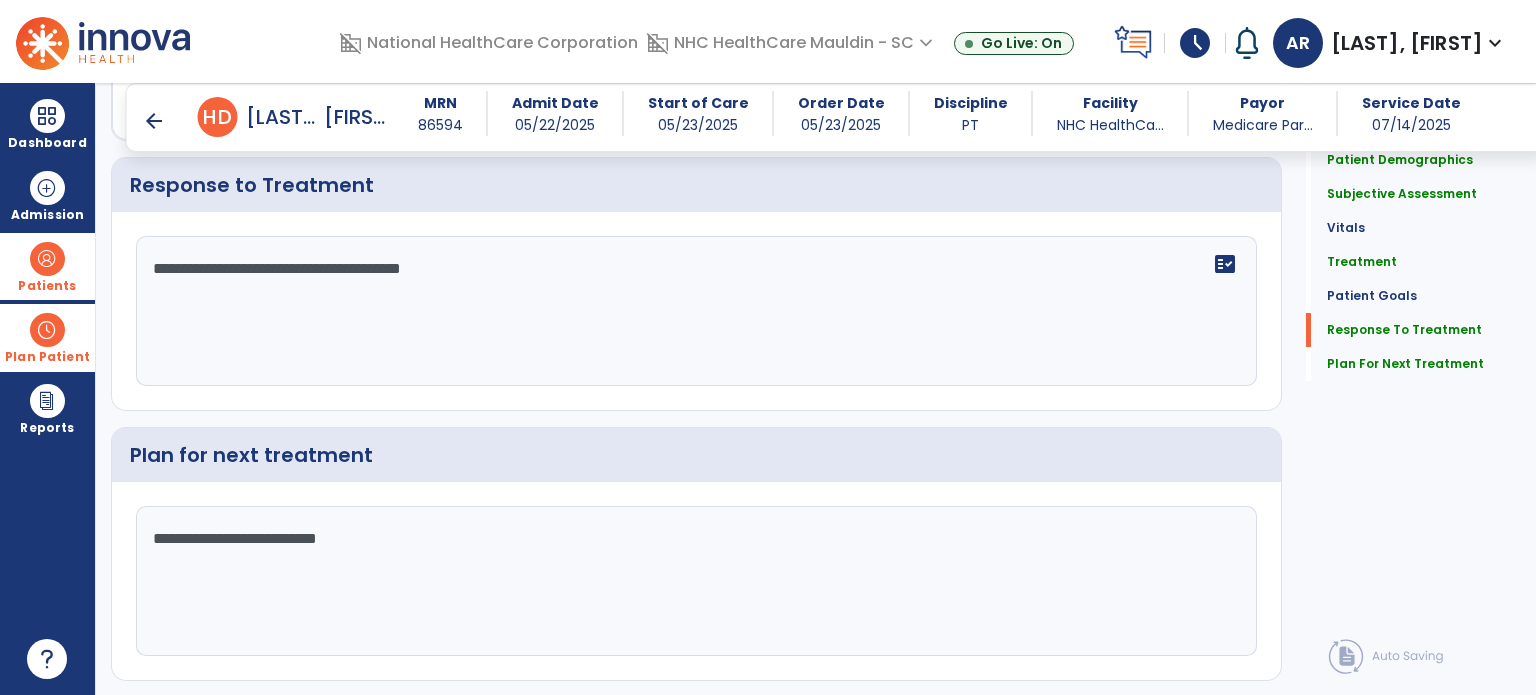 scroll, scrollTop: 2265, scrollLeft: 0, axis: vertical 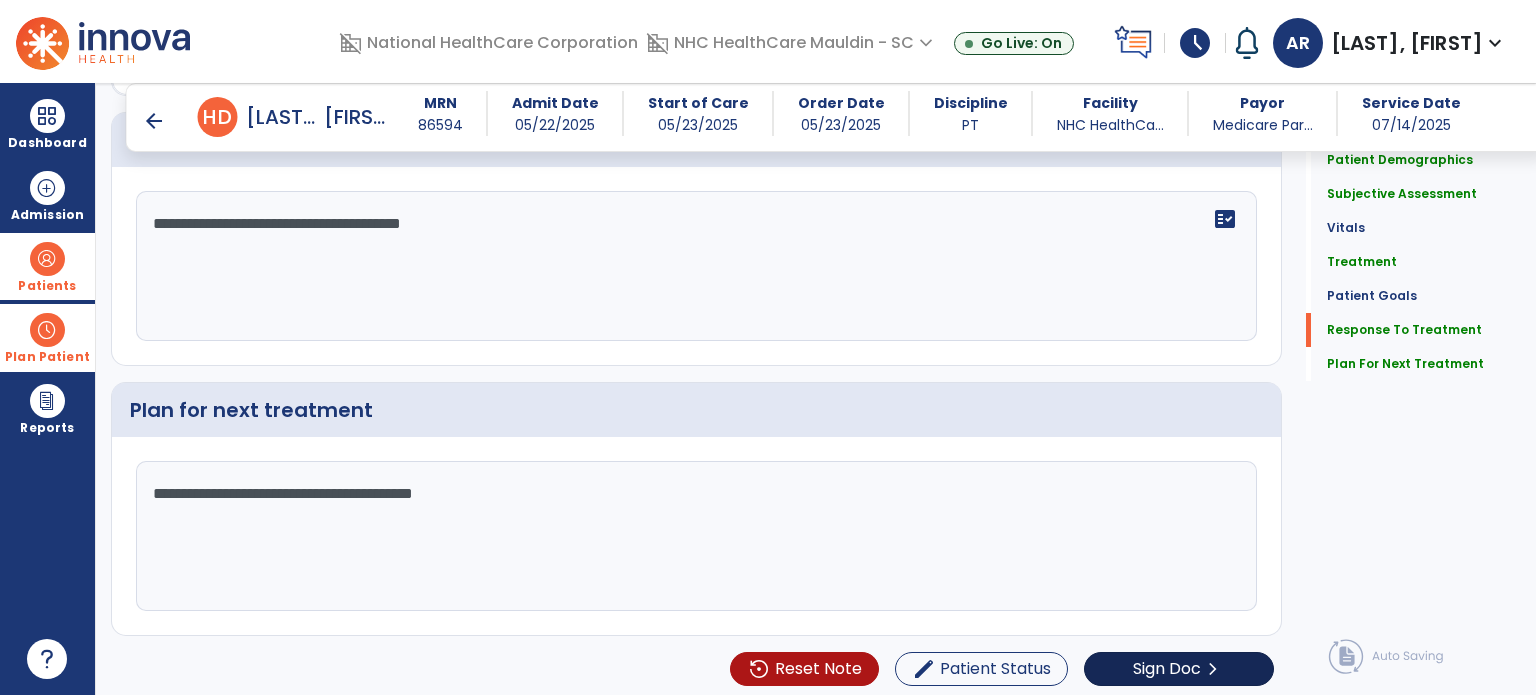 type on "**********" 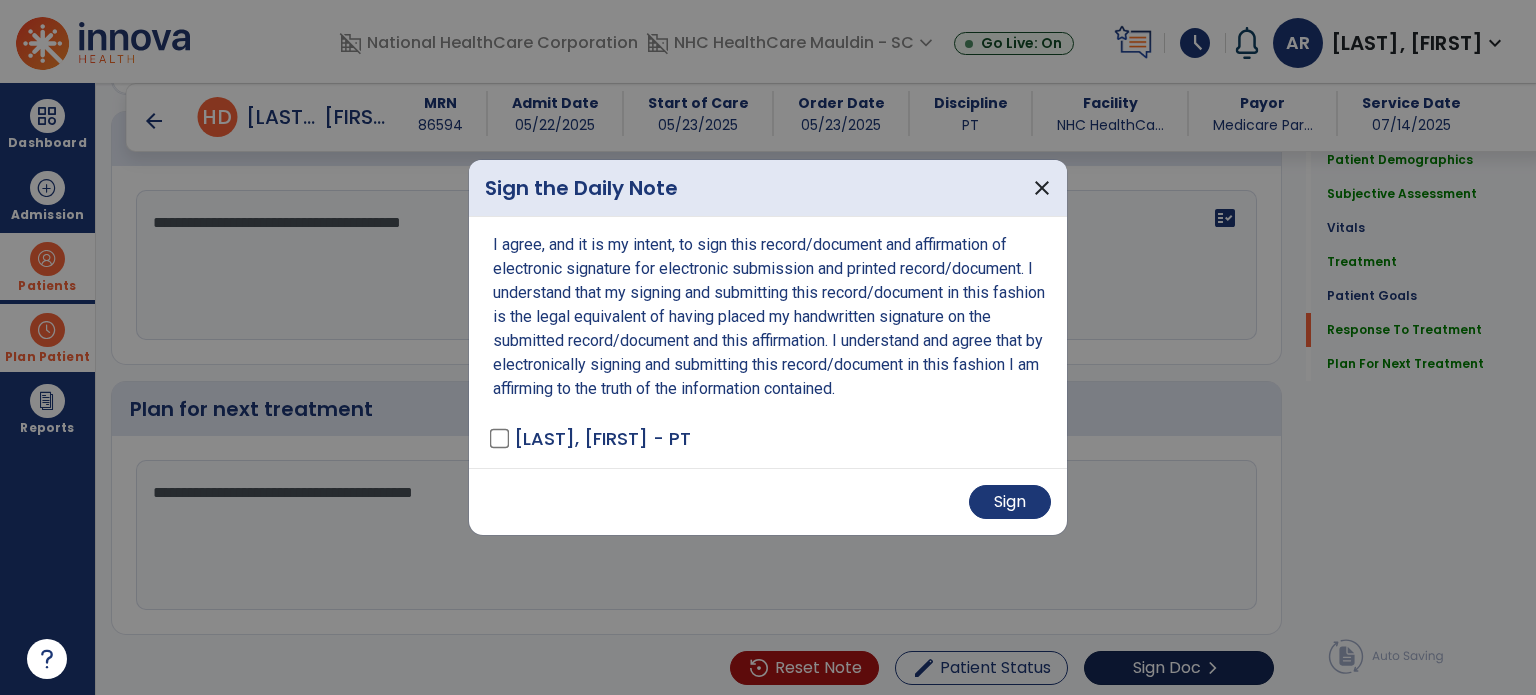 scroll, scrollTop: 2265, scrollLeft: 0, axis: vertical 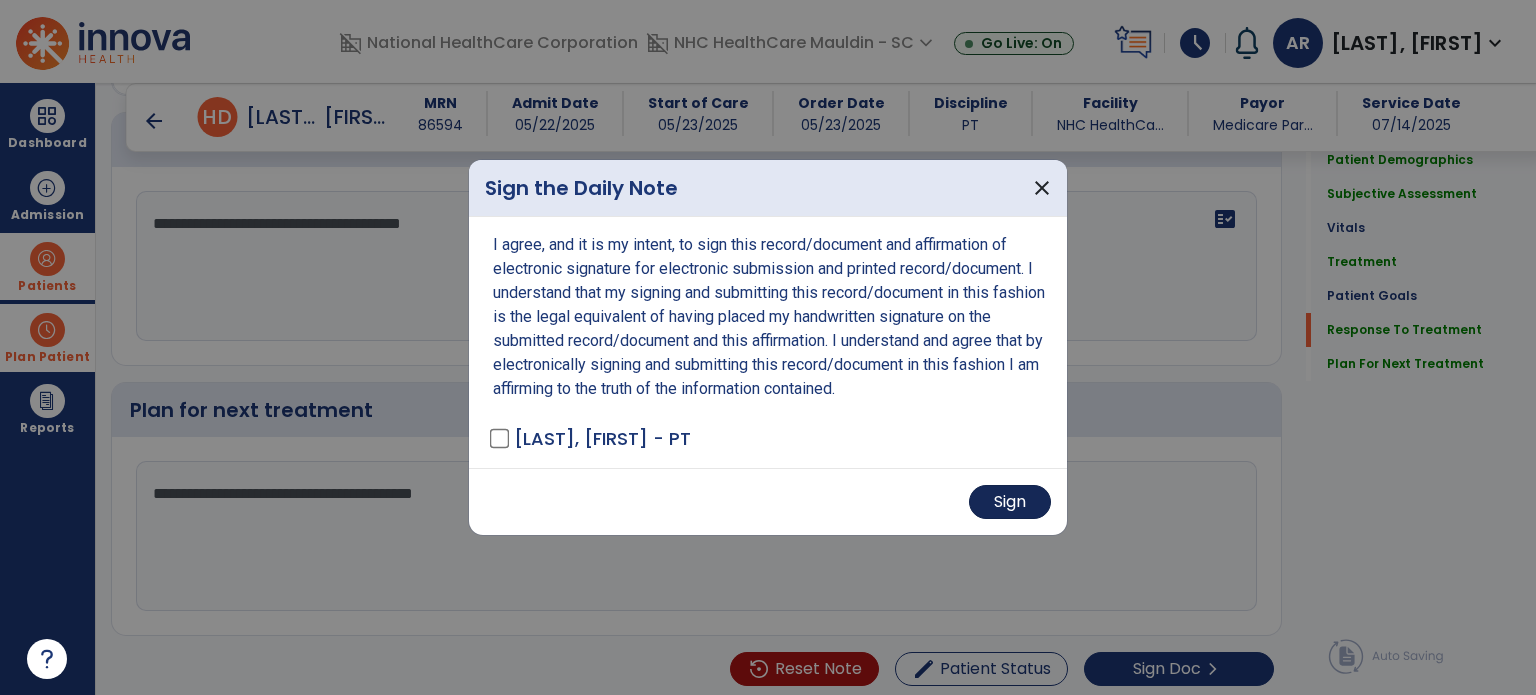 click on "Sign" at bounding box center (1010, 502) 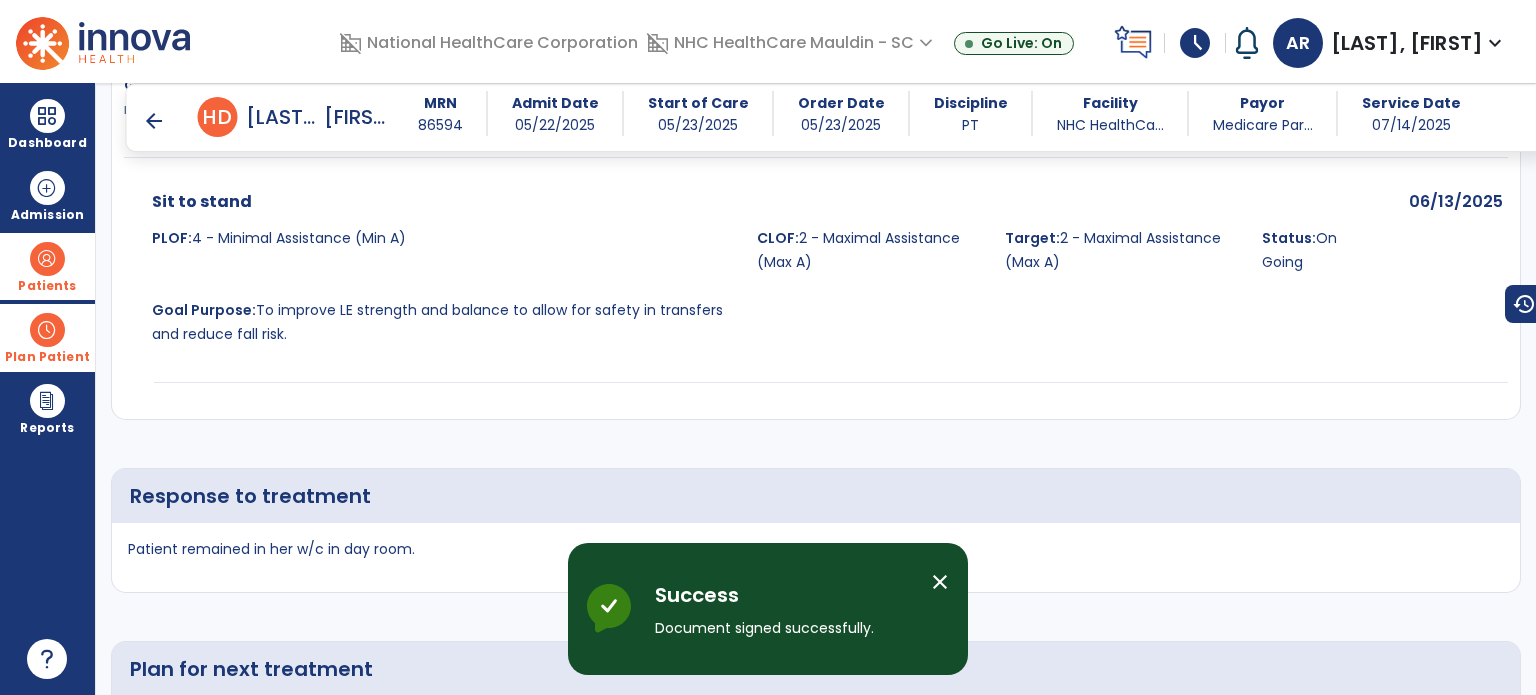 scroll, scrollTop: 3419, scrollLeft: 0, axis: vertical 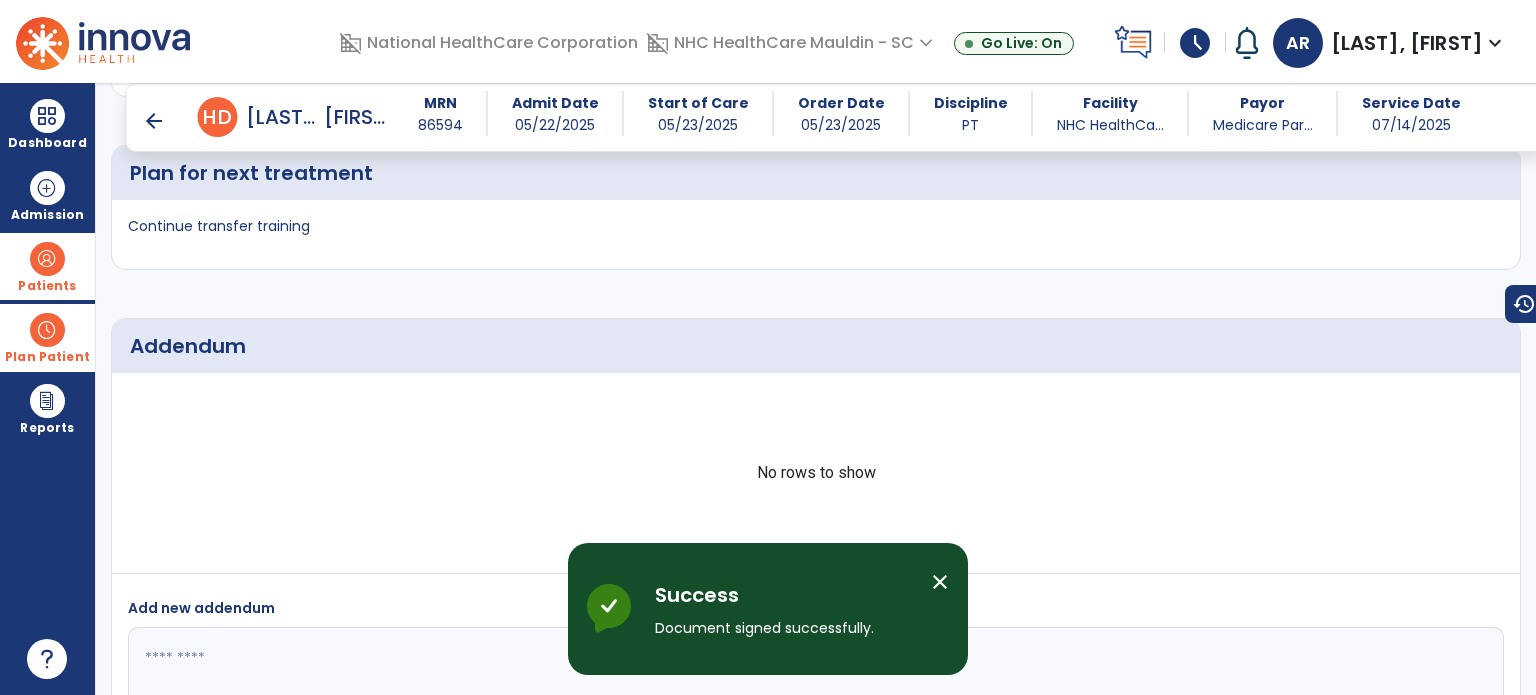 click on "arrow_back" at bounding box center [154, 121] 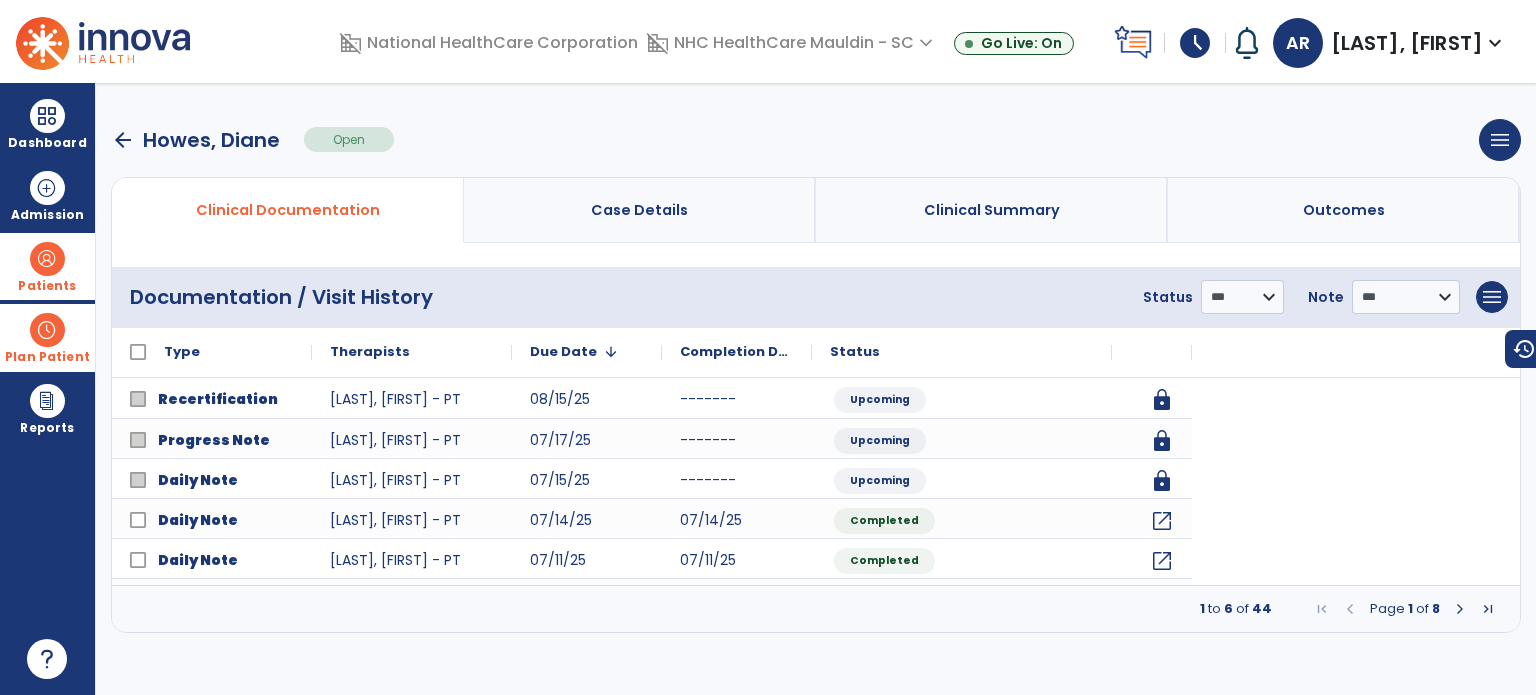 scroll, scrollTop: 0, scrollLeft: 0, axis: both 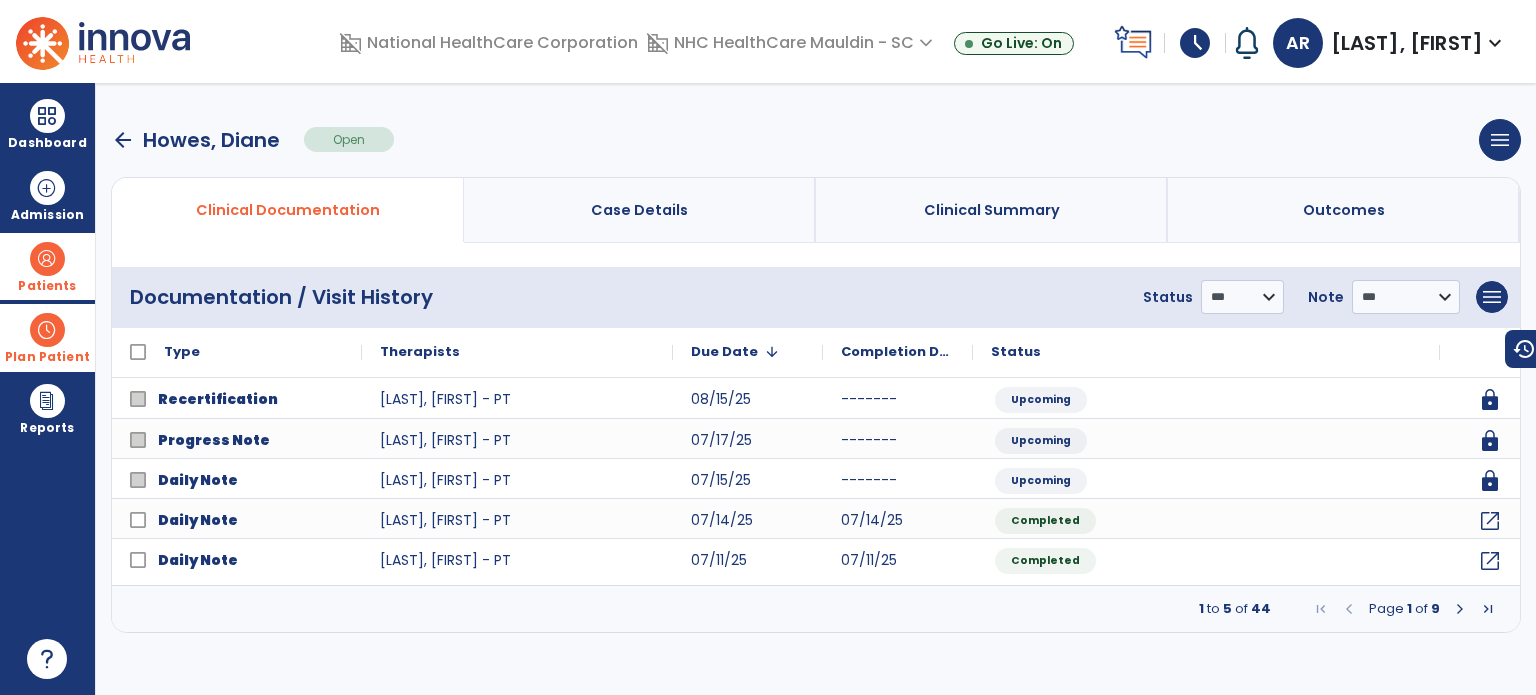 click on "arrow_back" at bounding box center (123, 140) 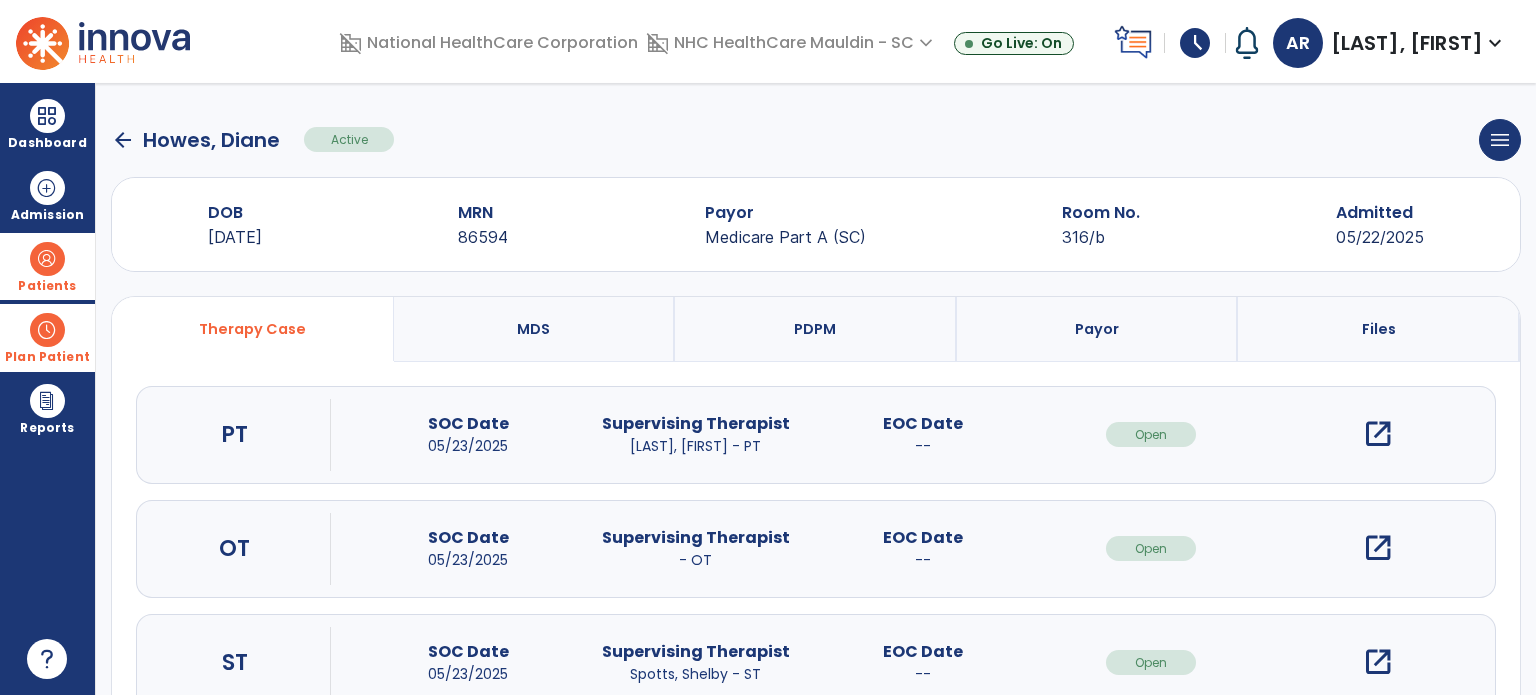 click on "arrow_back" 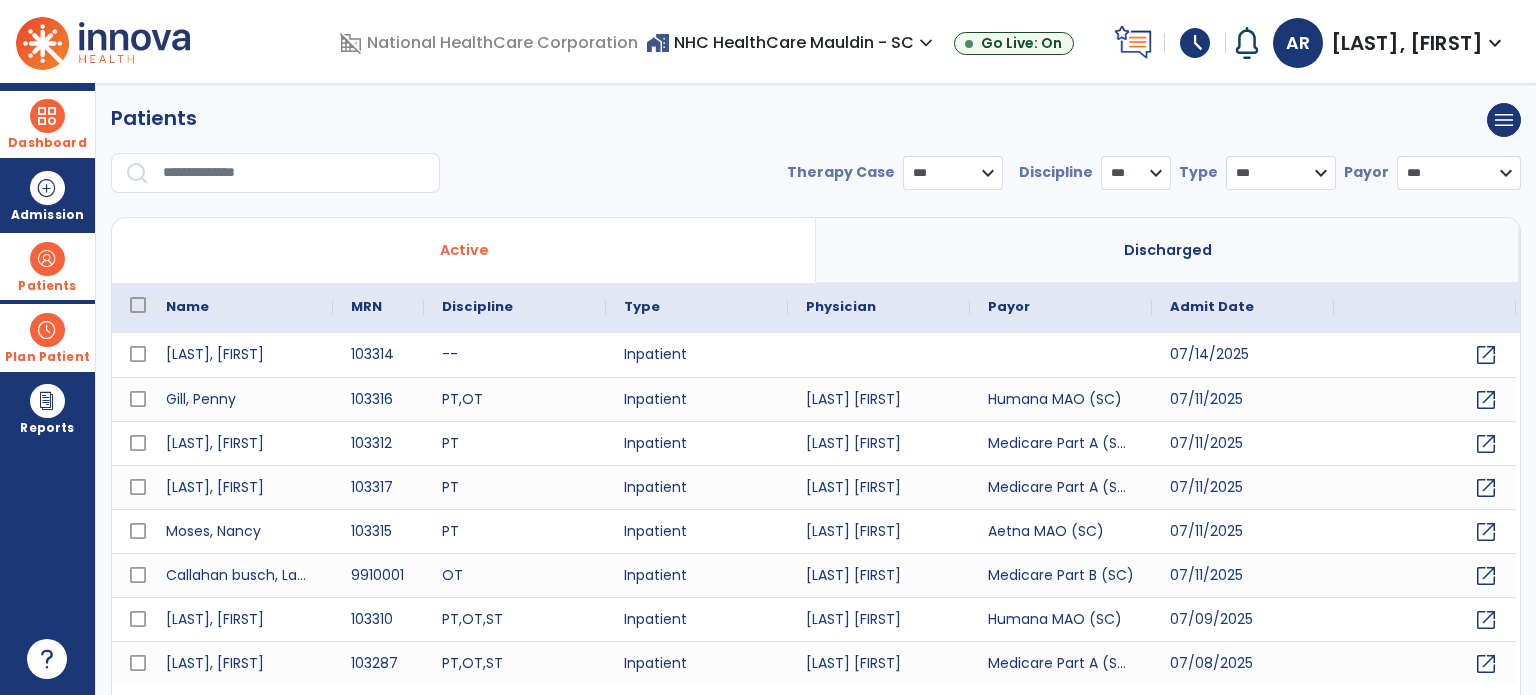 click on "Dashboard" at bounding box center [47, 124] 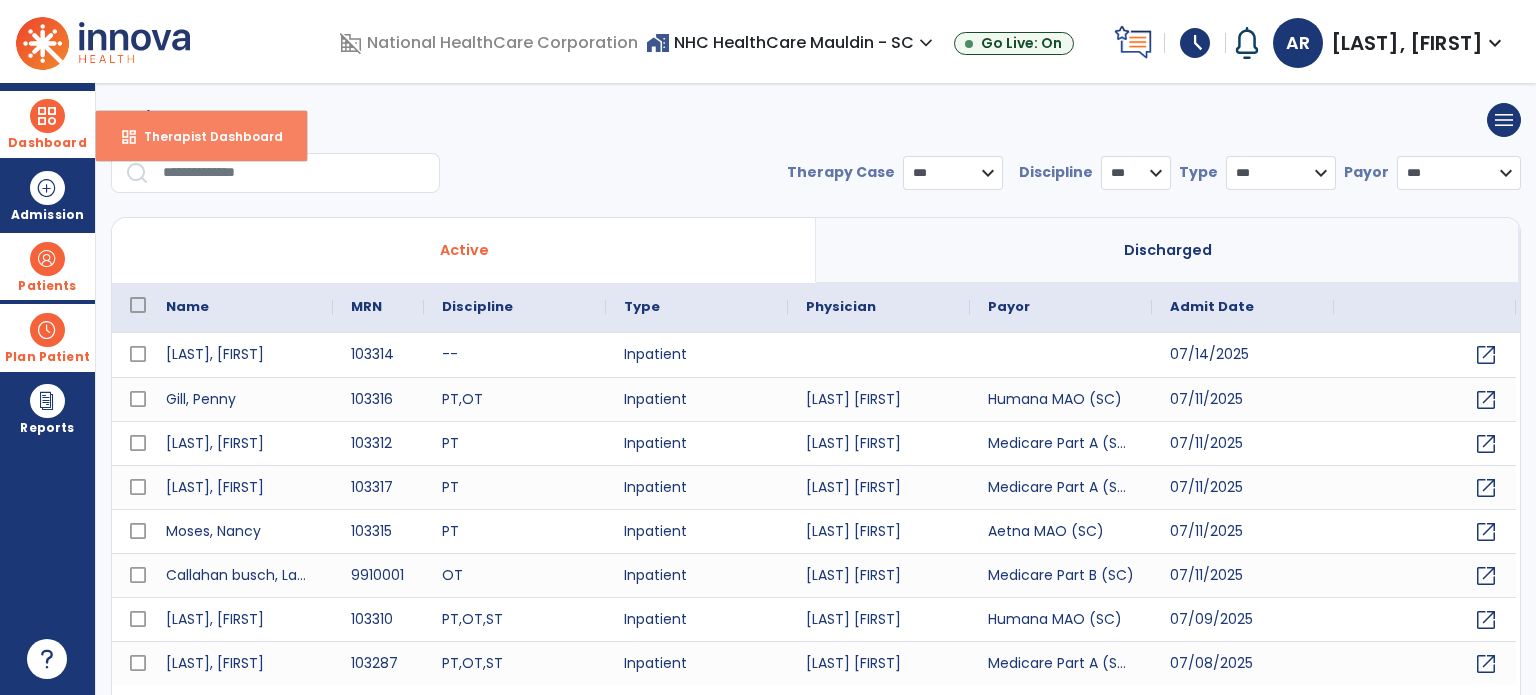 click on "Therapist Dashboard" at bounding box center [205, 136] 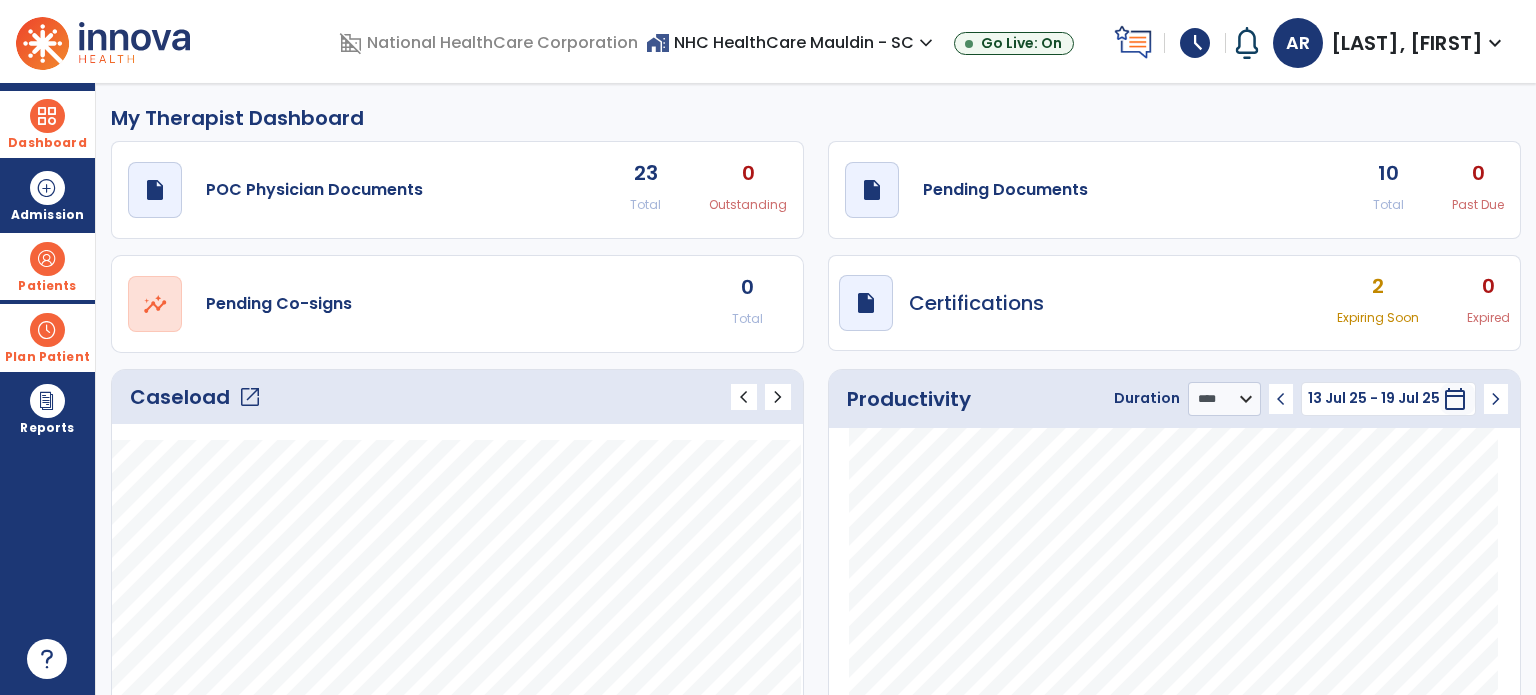 click on "draft   open_in_new  Pending Documents 10 Total 0 Past Due" 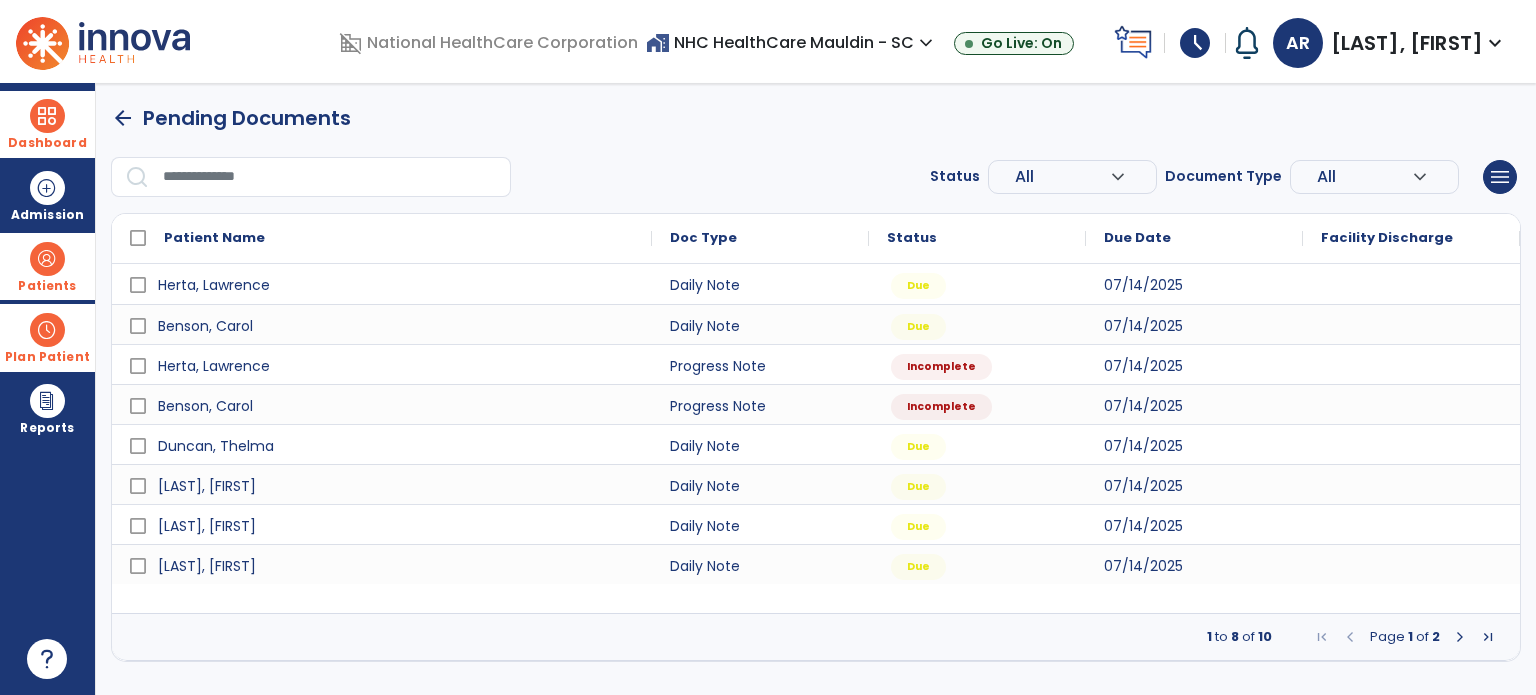 click at bounding box center [1460, 637] 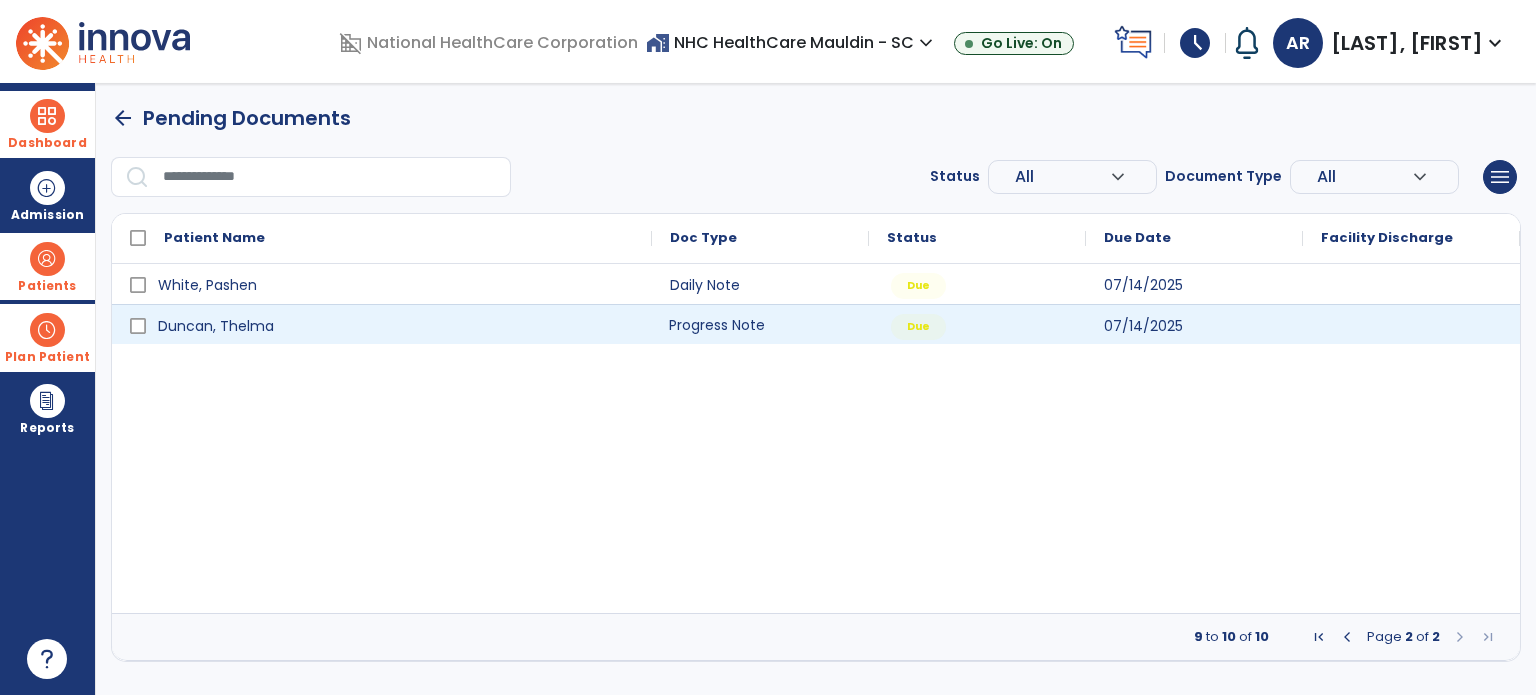 click on "Progress Note" at bounding box center [760, 324] 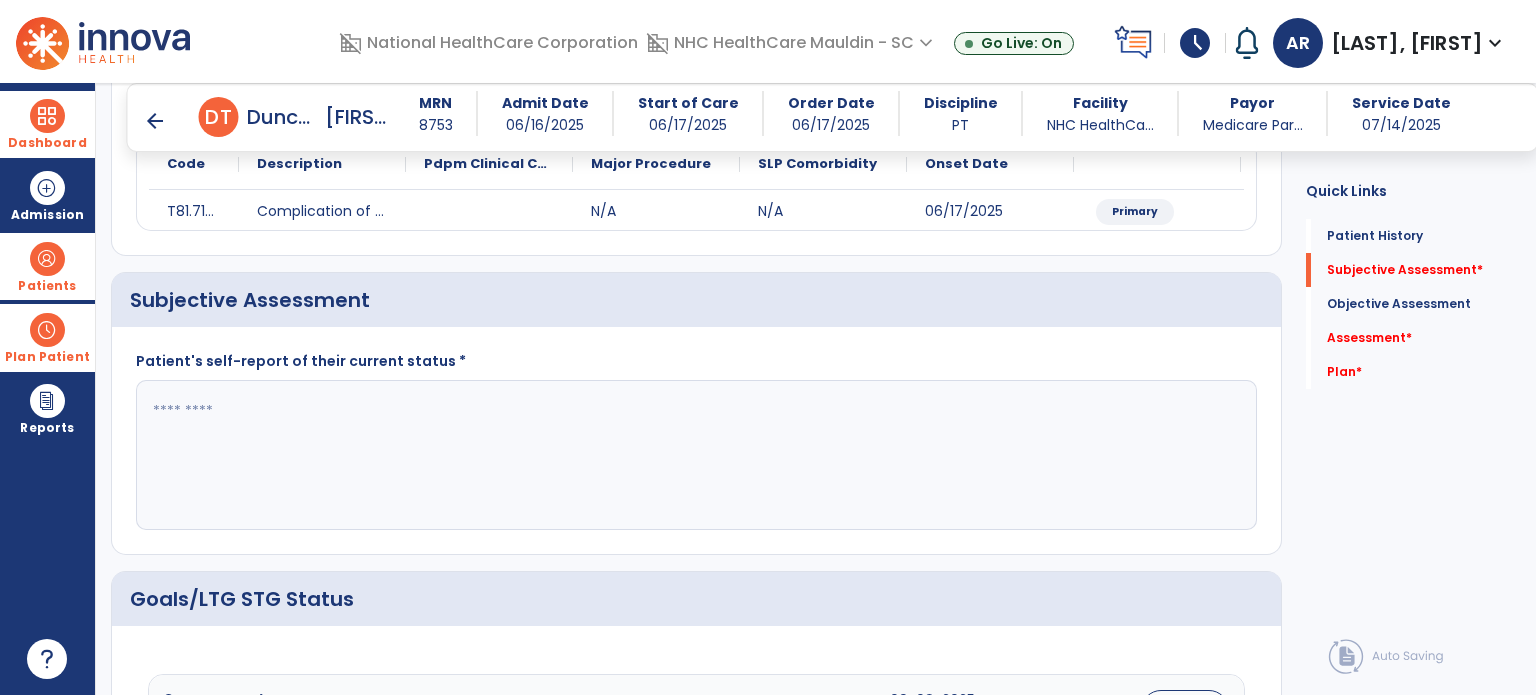 scroll, scrollTop: 268, scrollLeft: 0, axis: vertical 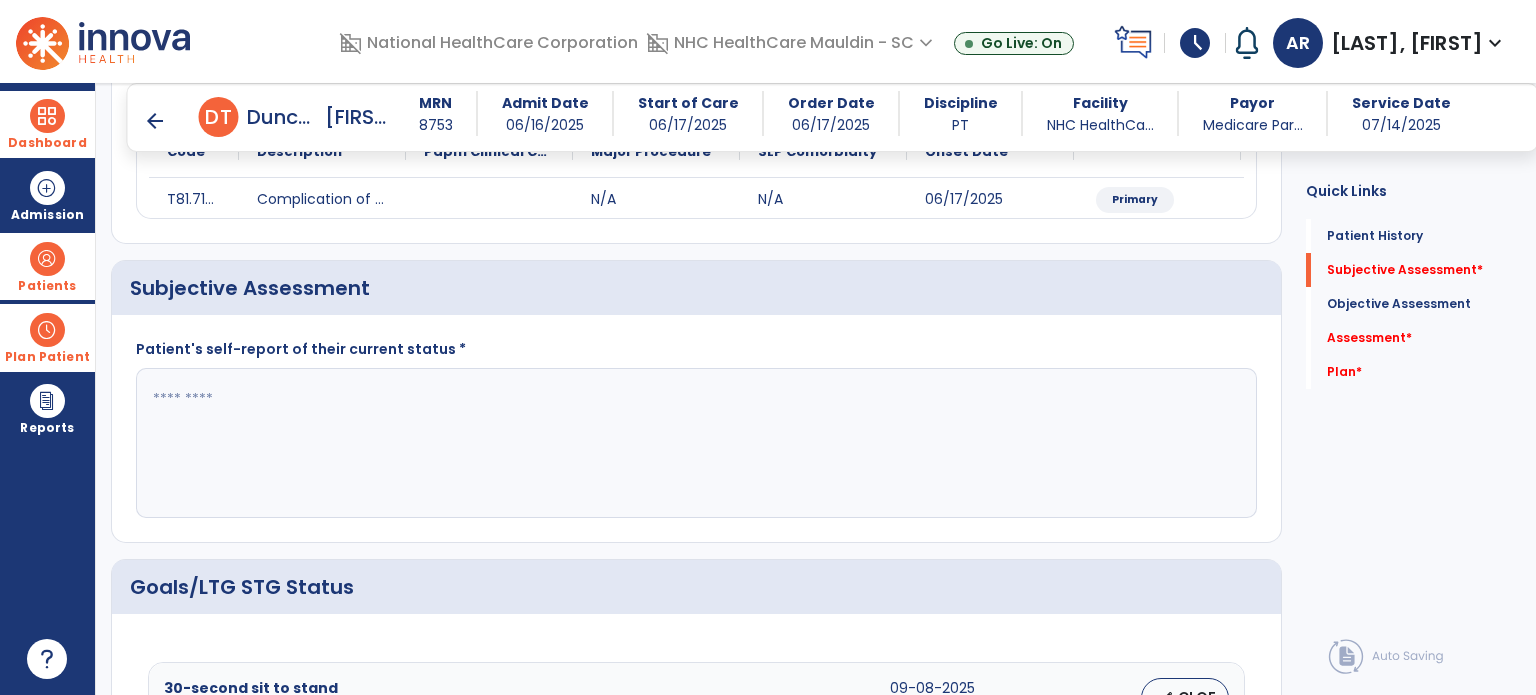 click 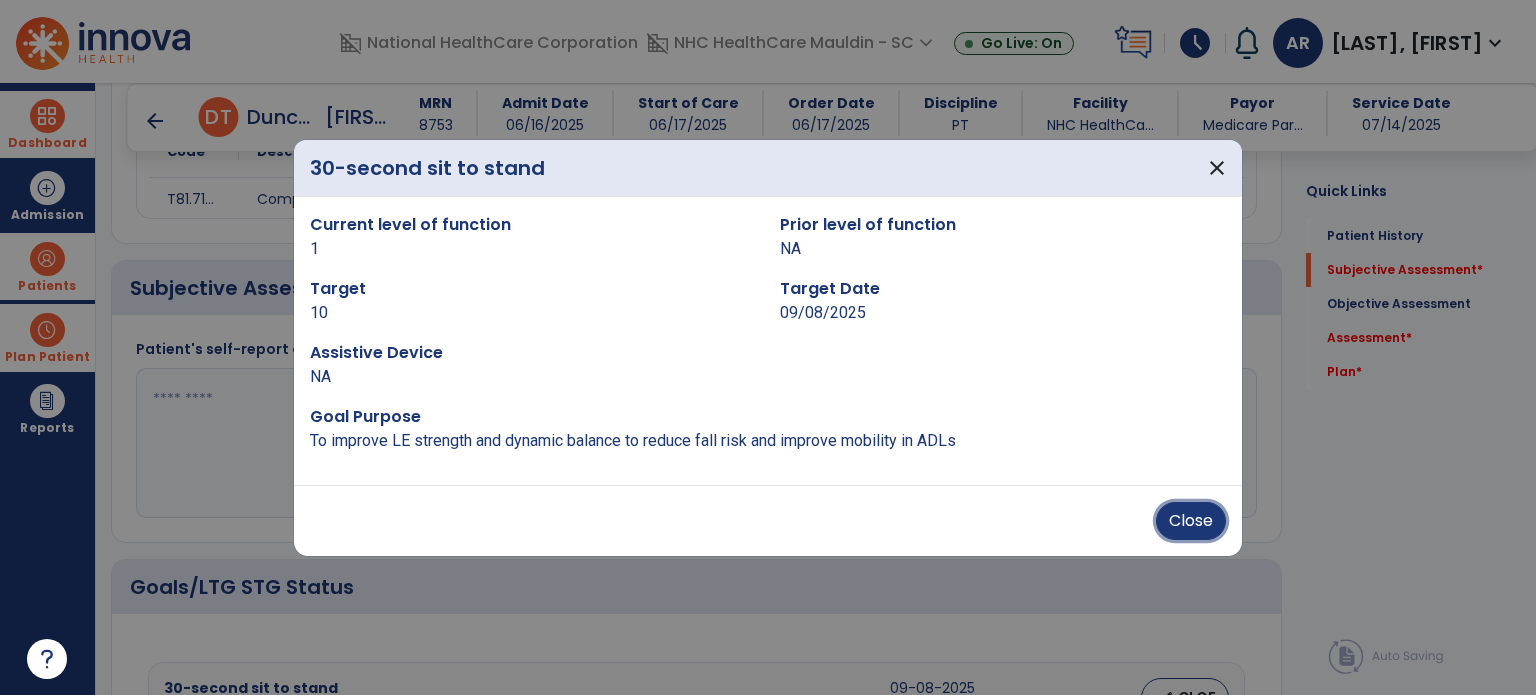 click on "Close" at bounding box center [1191, 521] 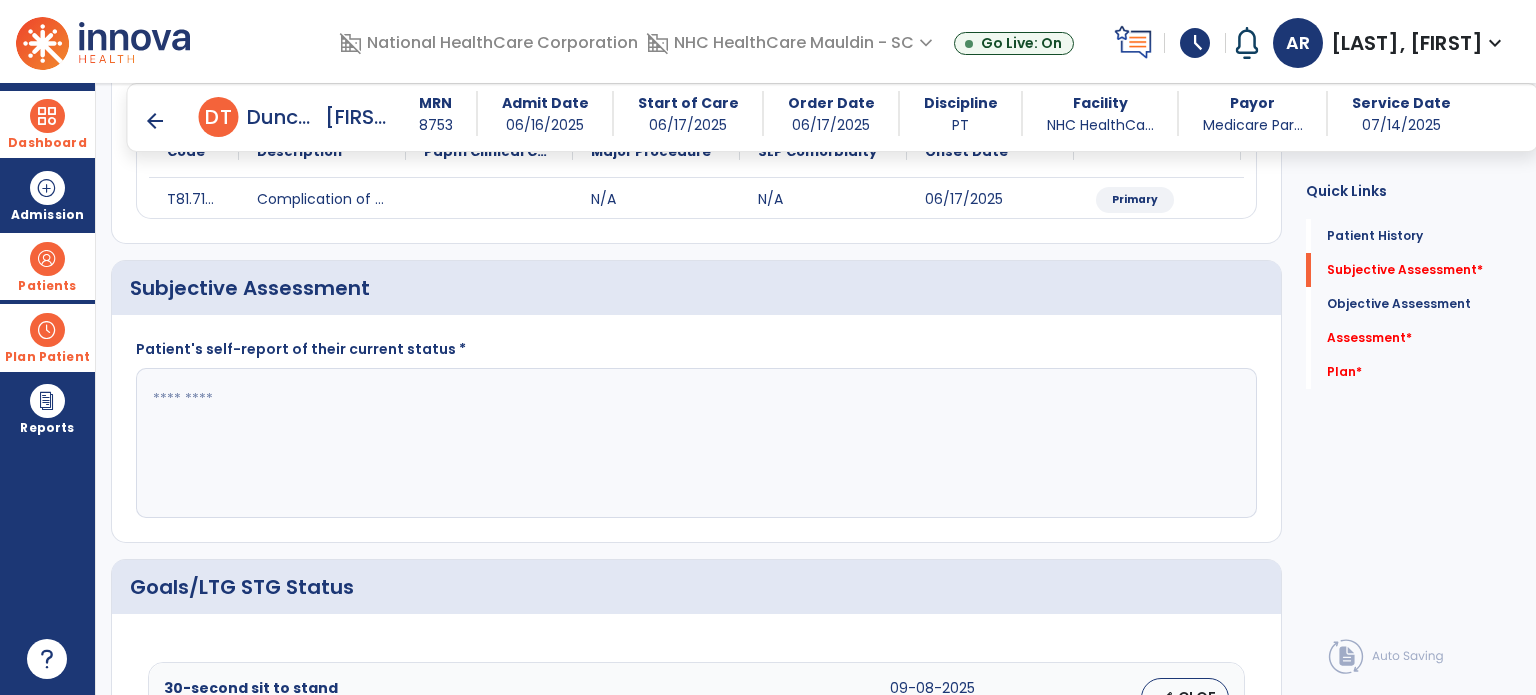 click 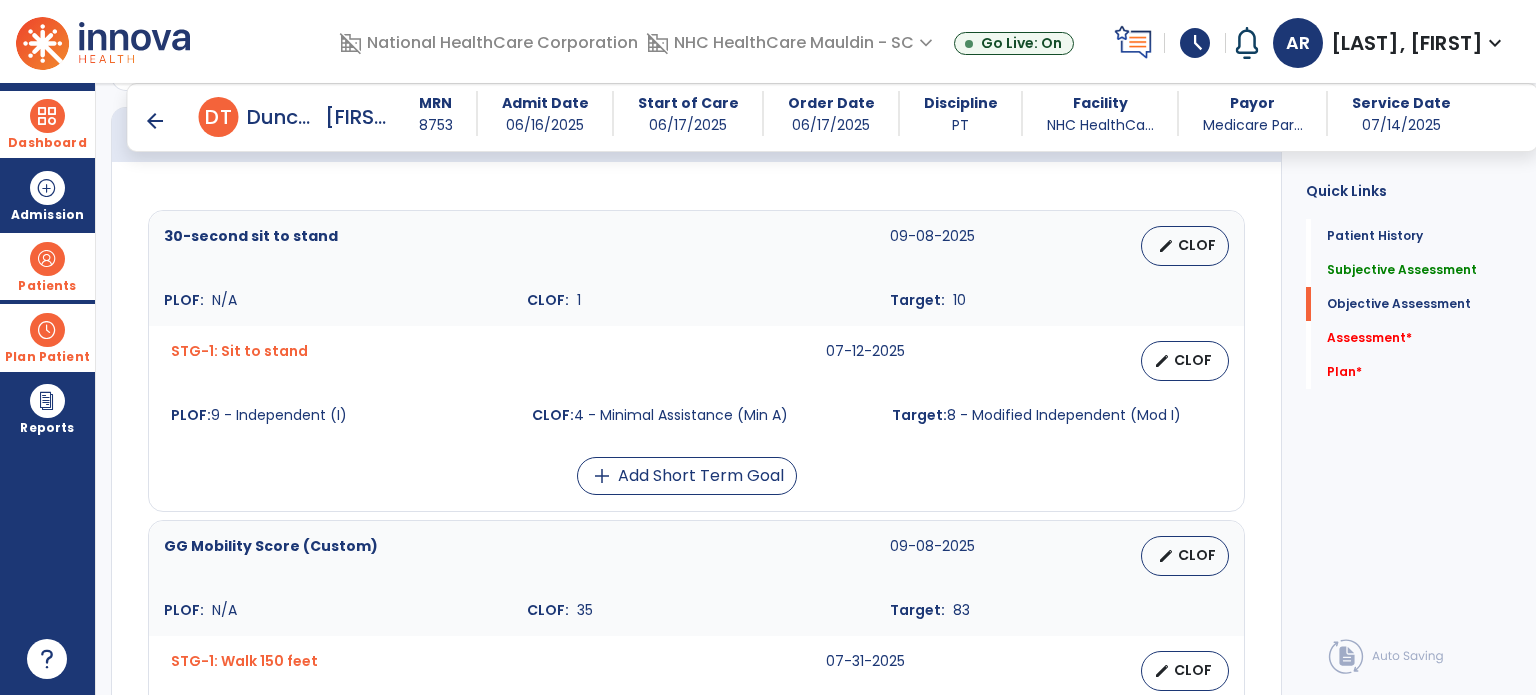 scroll, scrollTop: 722, scrollLeft: 0, axis: vertical 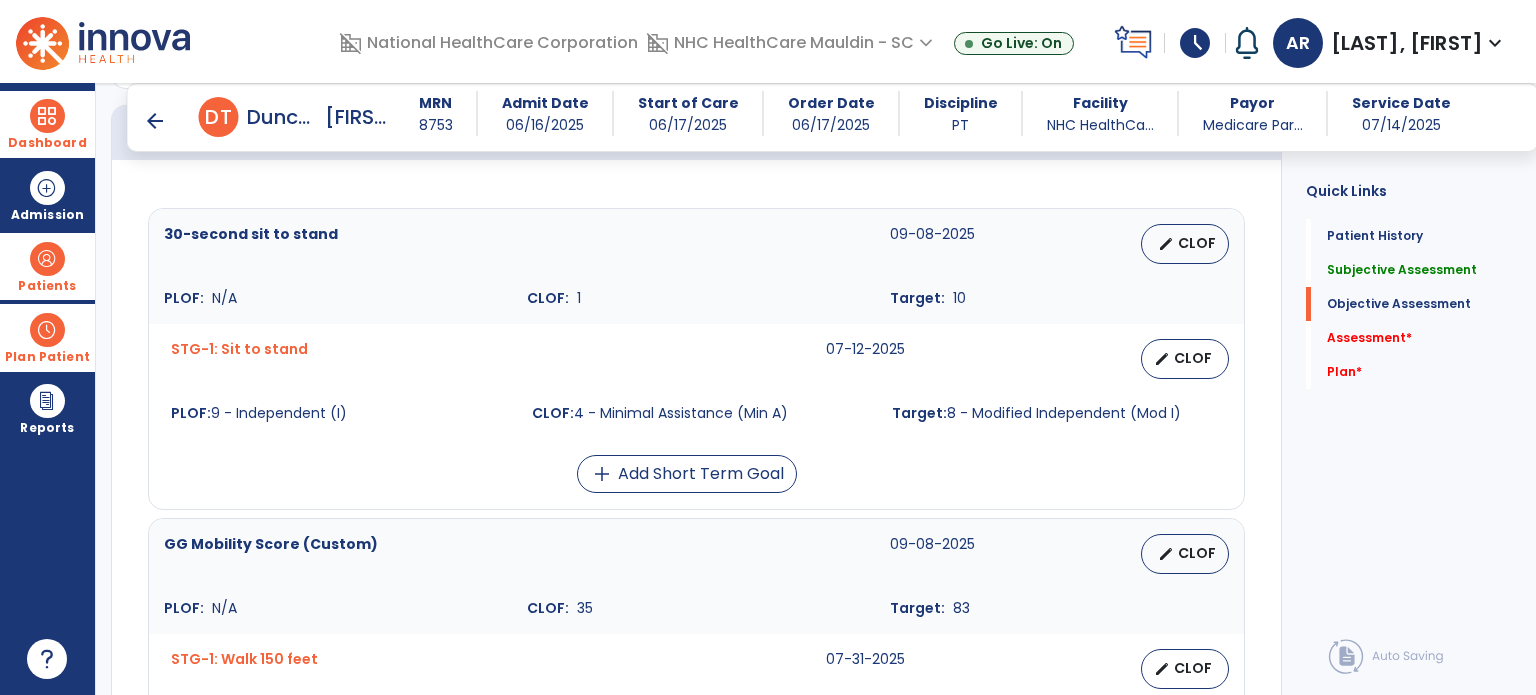 type on "**********" 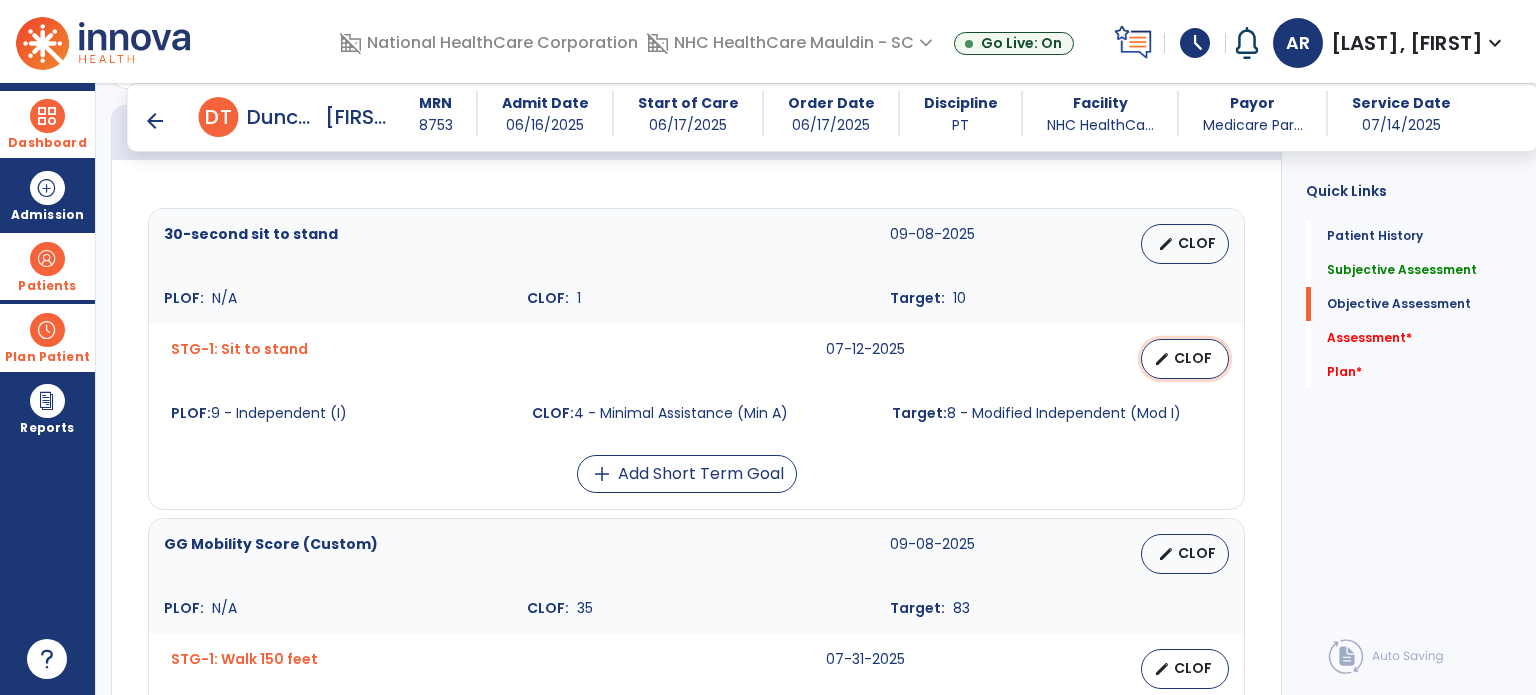 click on "CLOF" at bounding box center (1193, 358) 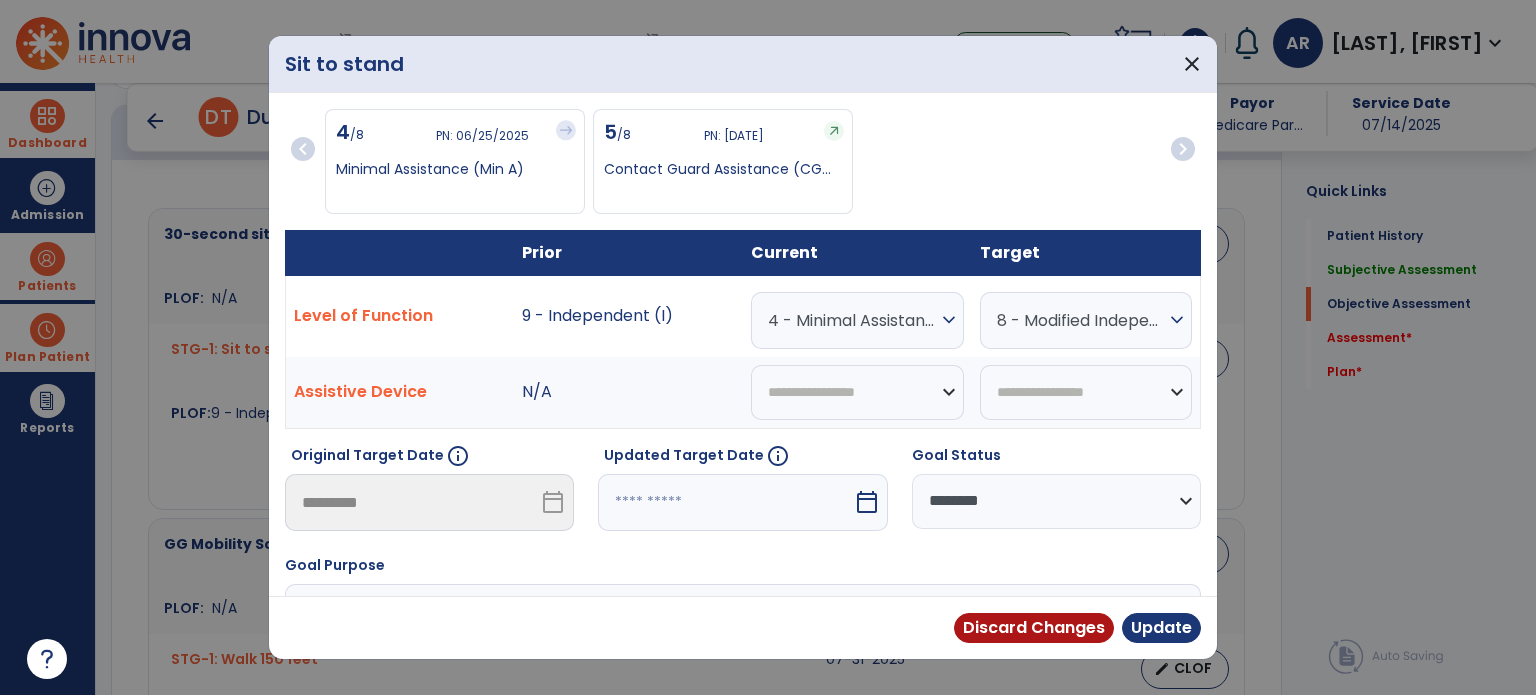 click on "4 - Minimal Assistance (Min A)" at bounding box center [852, 320] 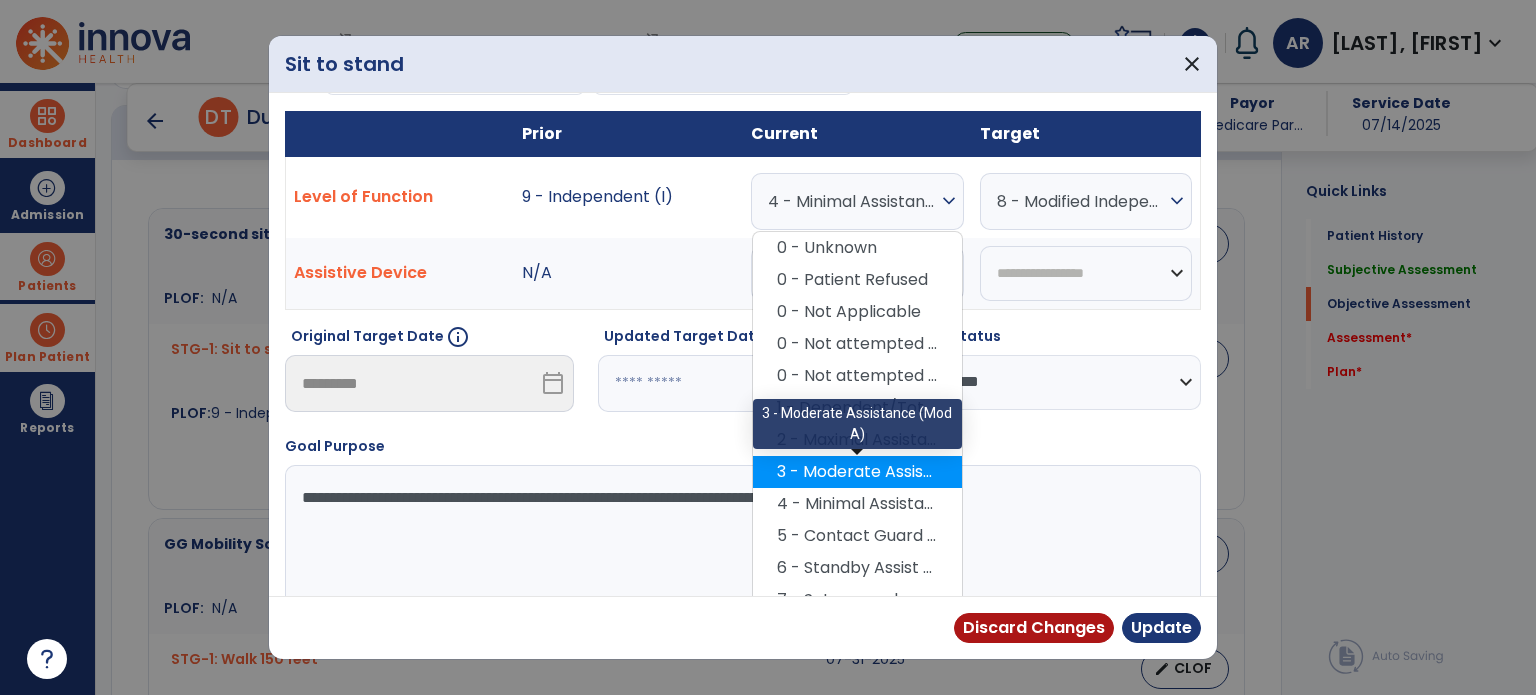 scroll, scrollTop: 120, scrollLeft: 0, axis: vertical 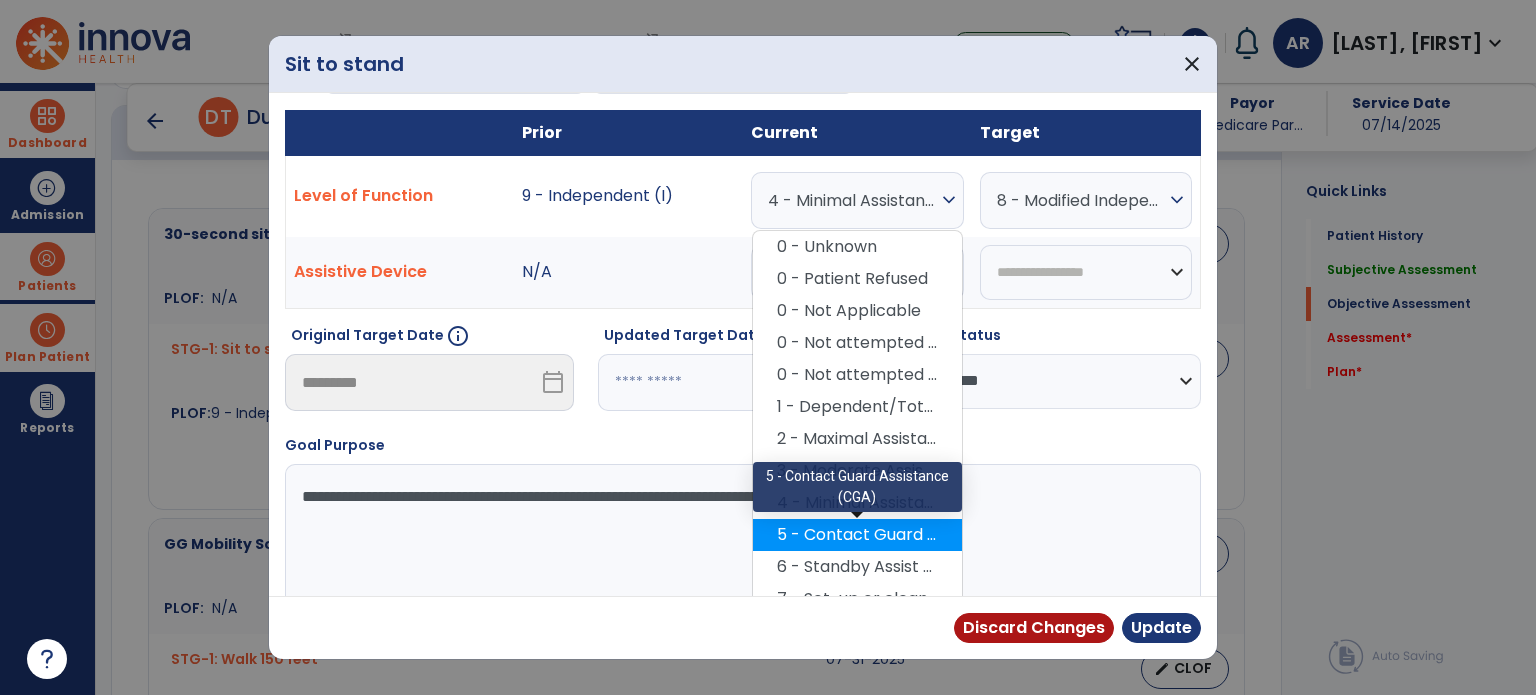 click on "5 - Contact Guard Assistance (CGA)" at bounding box center [857, 535] 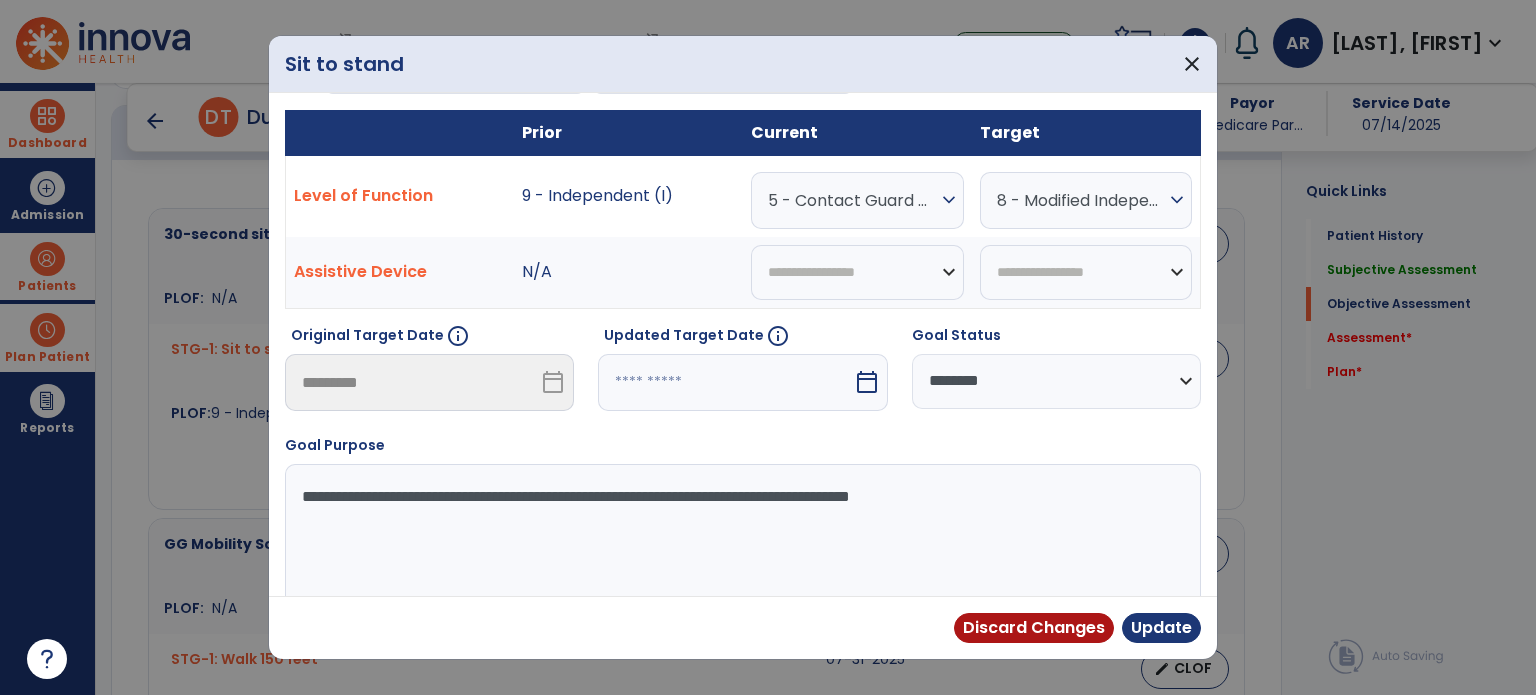 click on "Discard Changes  Update" at bounding box center (743, 627) 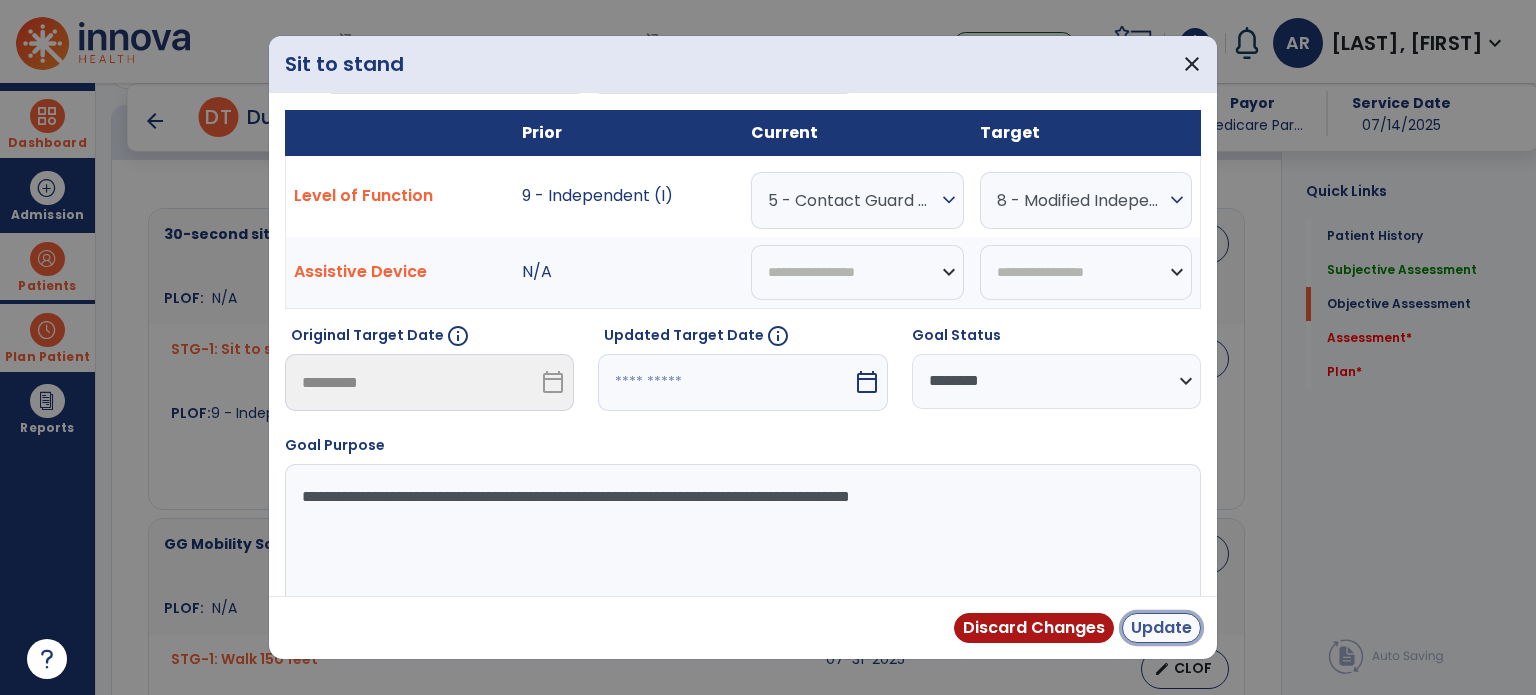 click on "Update" at bounding box center [1161, 628] 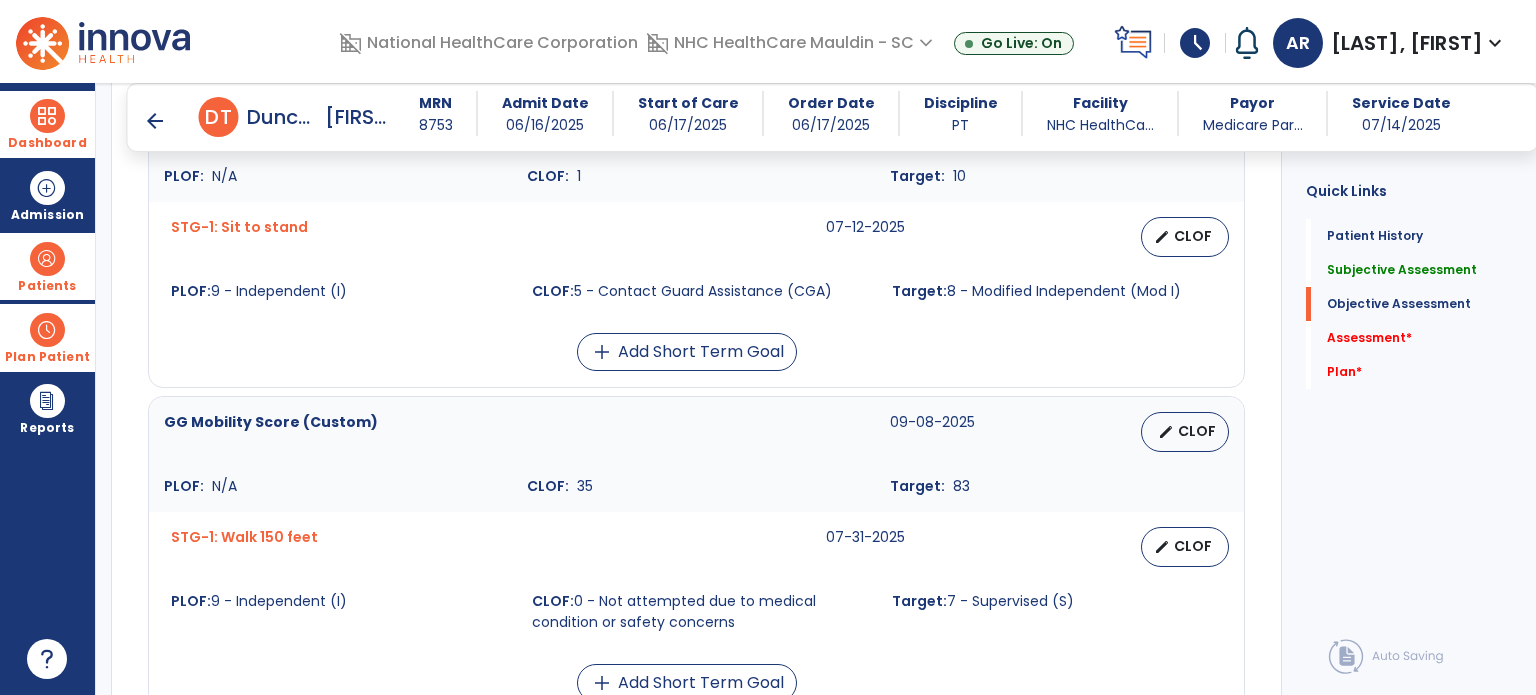 scroll, scrollTop: 844, scrollLeft: 0, axis: vertical 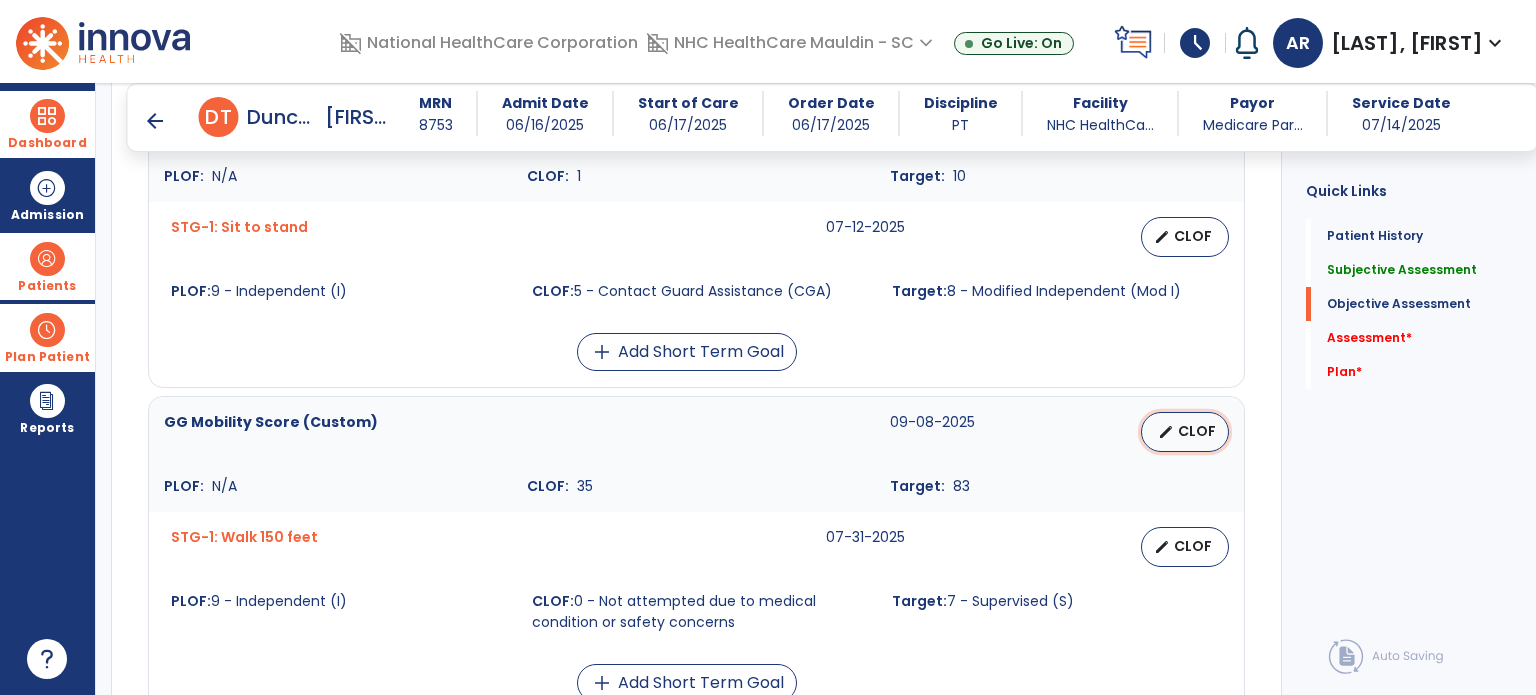click on "CLOF" at bounding box center (1197, 431) 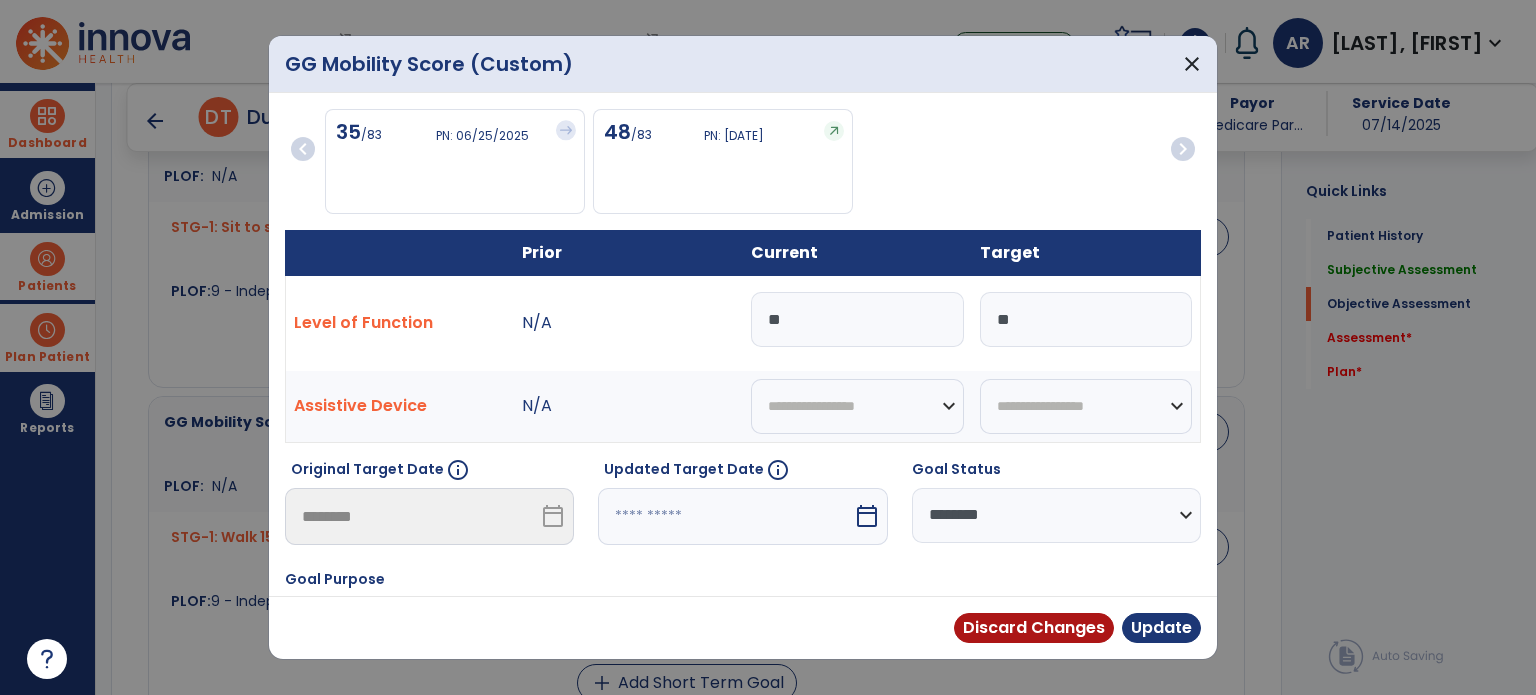 click on "**" at bounding box center [857, 319] 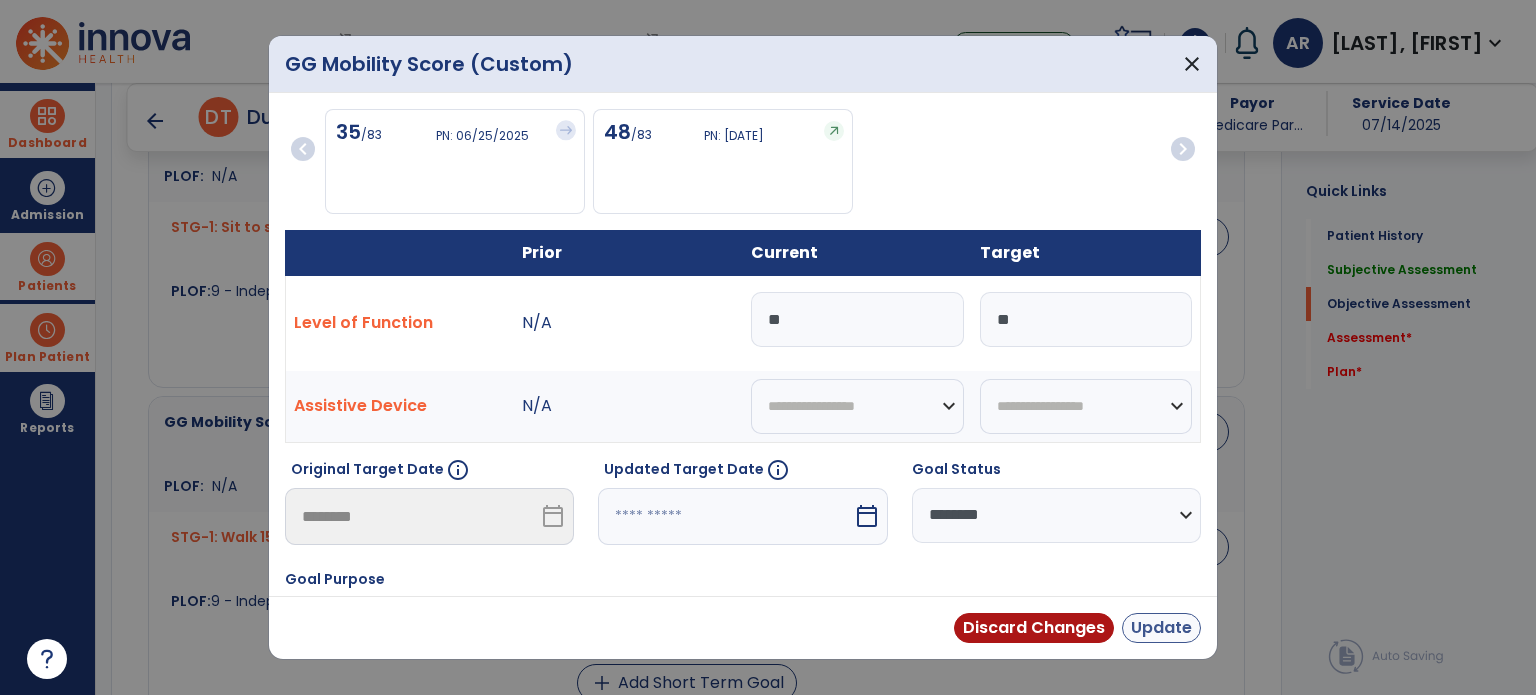 type on "**" 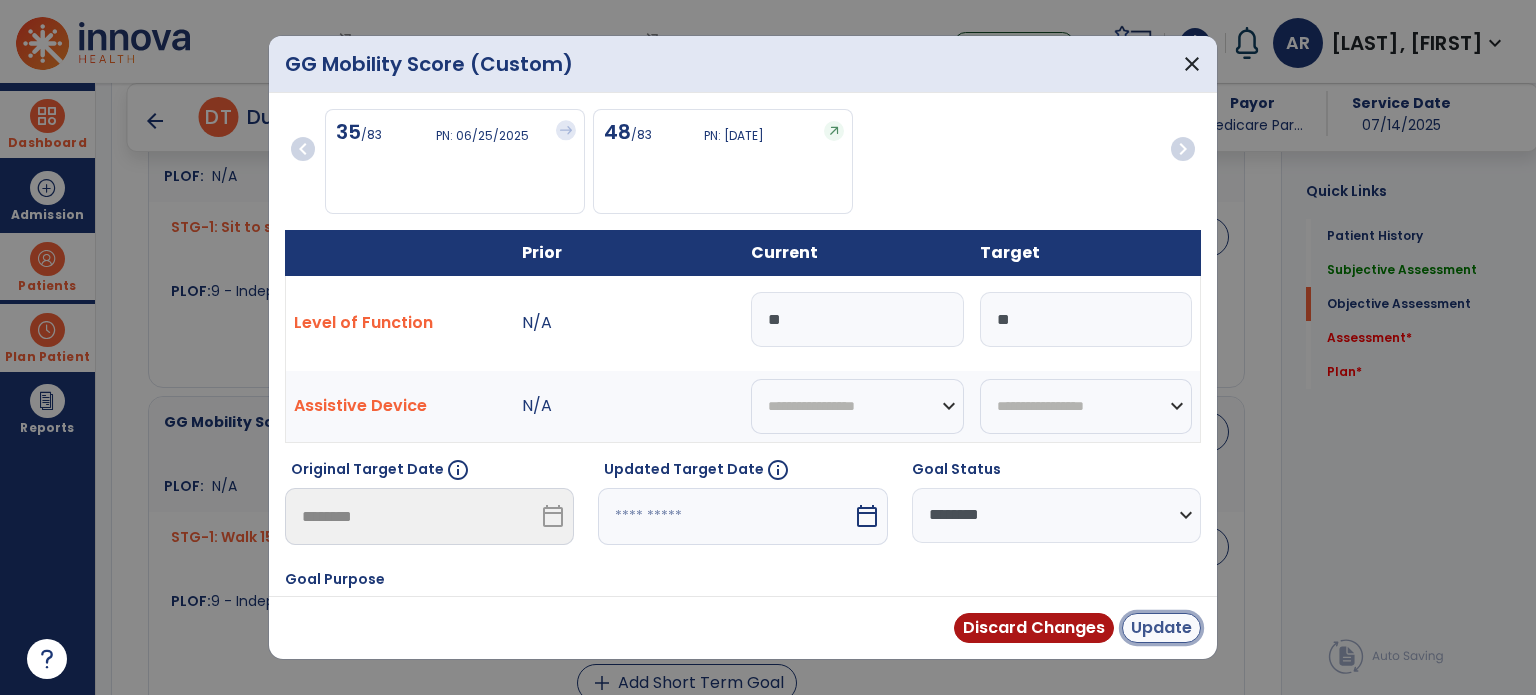 click on "Update" at bounding box center [1161, 628] 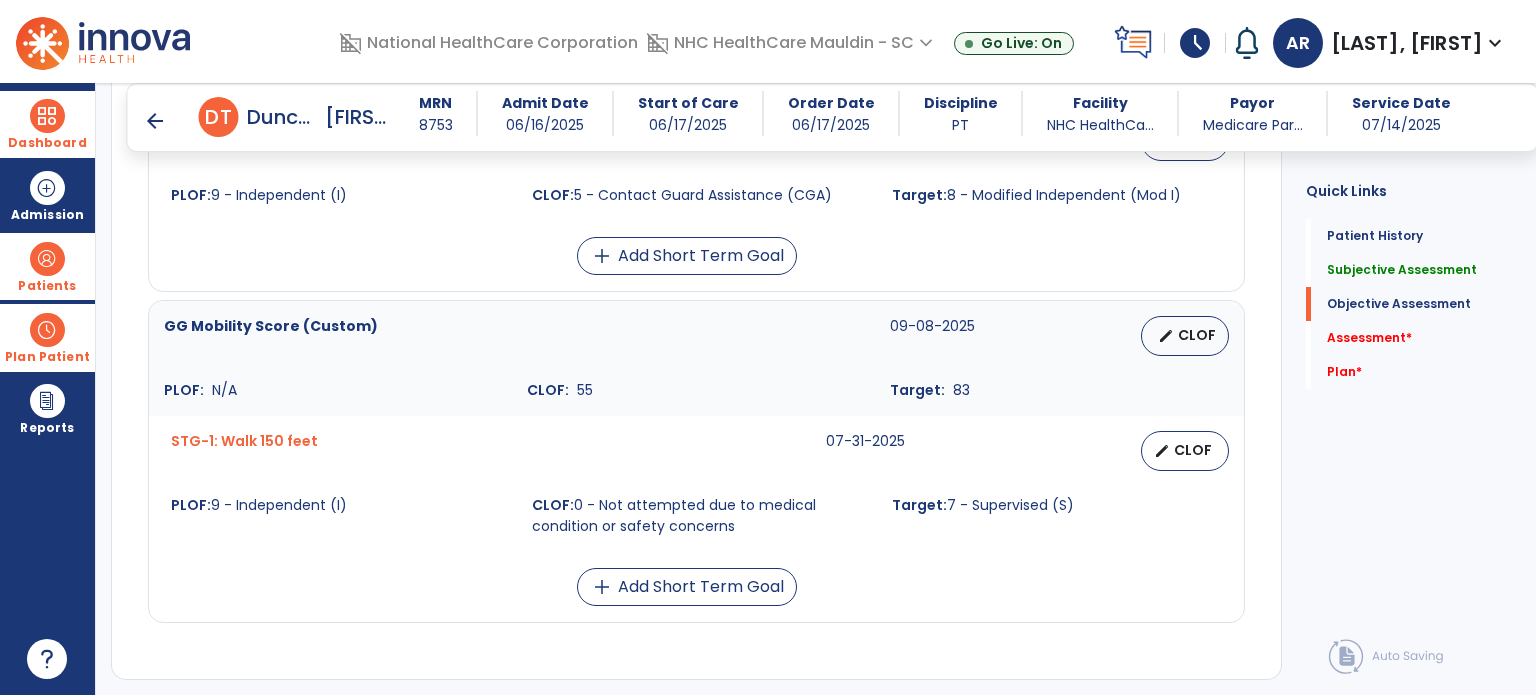 scroll, scrollTop: 940, scrollLeft: 0, axis: vertical 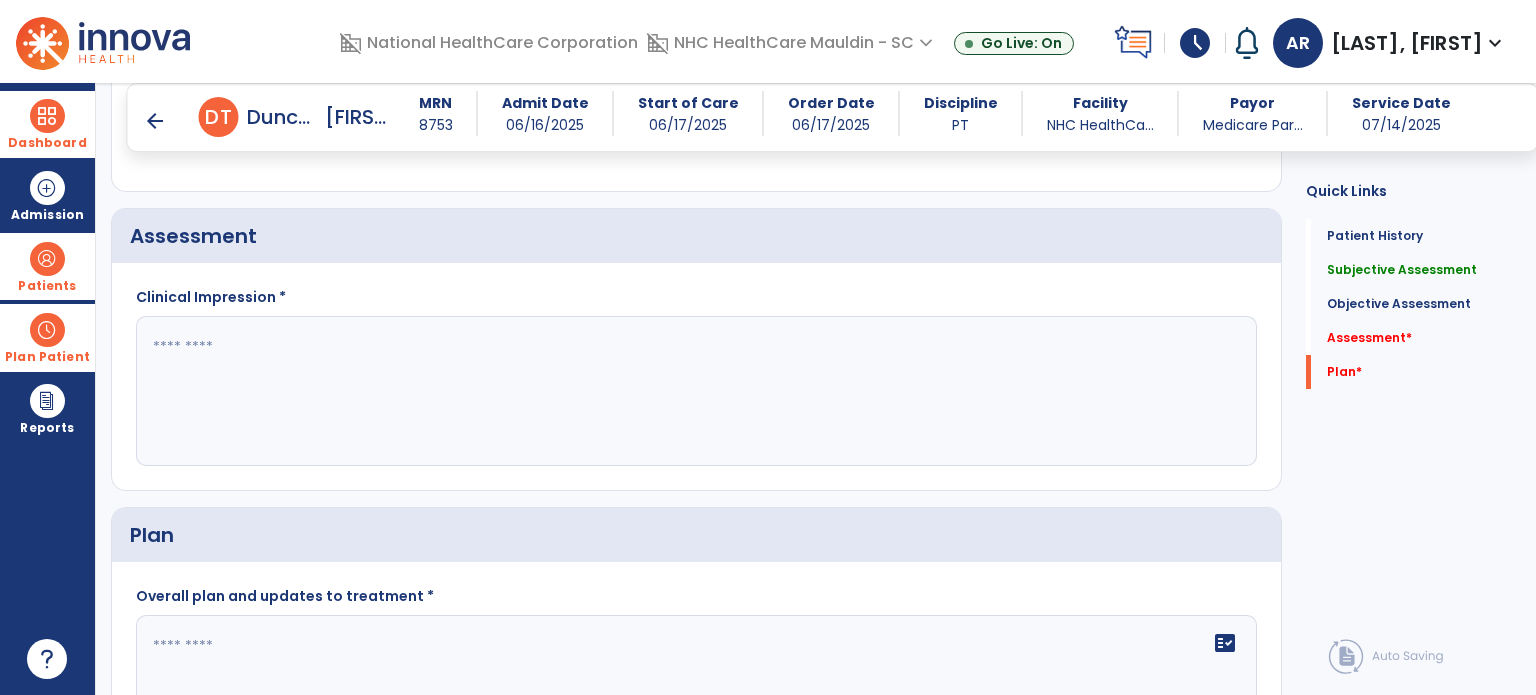 click 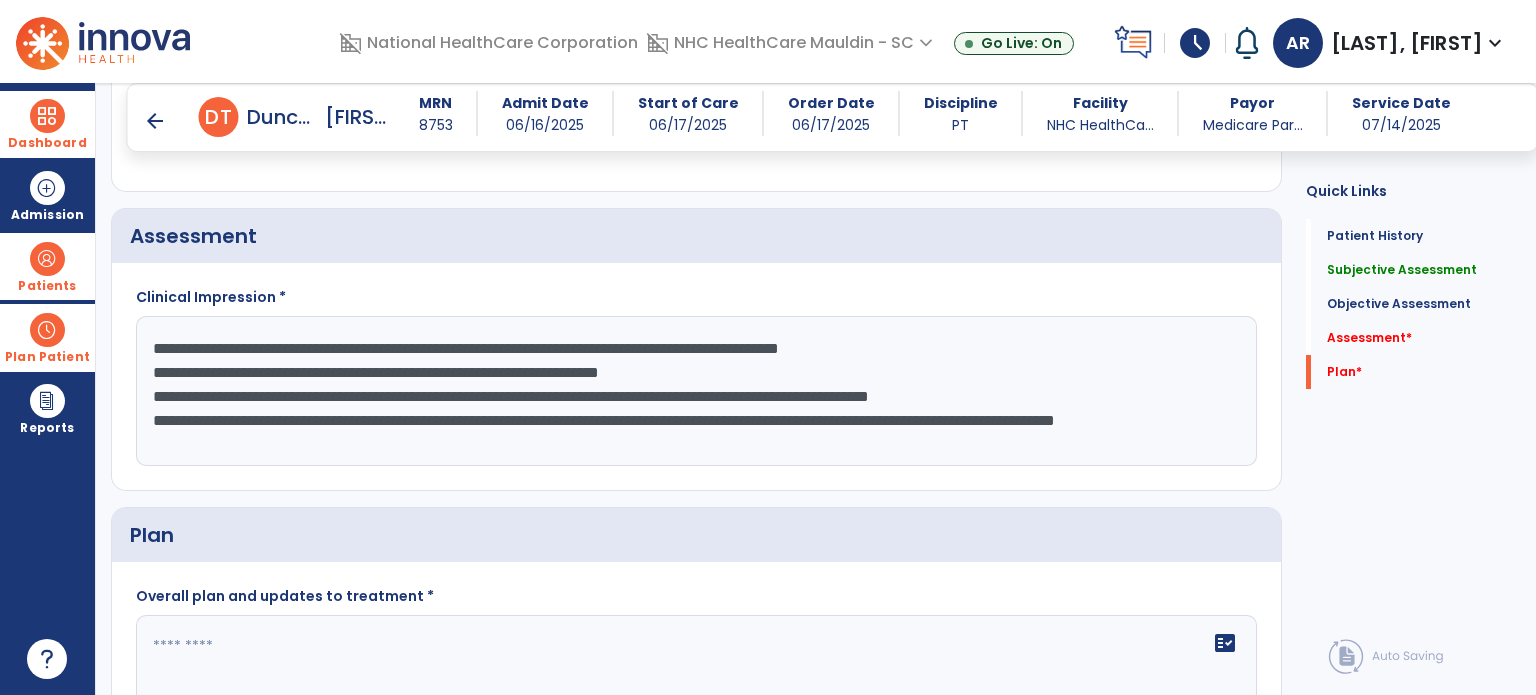 scroll, scrollTop: 15, scrollLeft: 0, axis: vertical 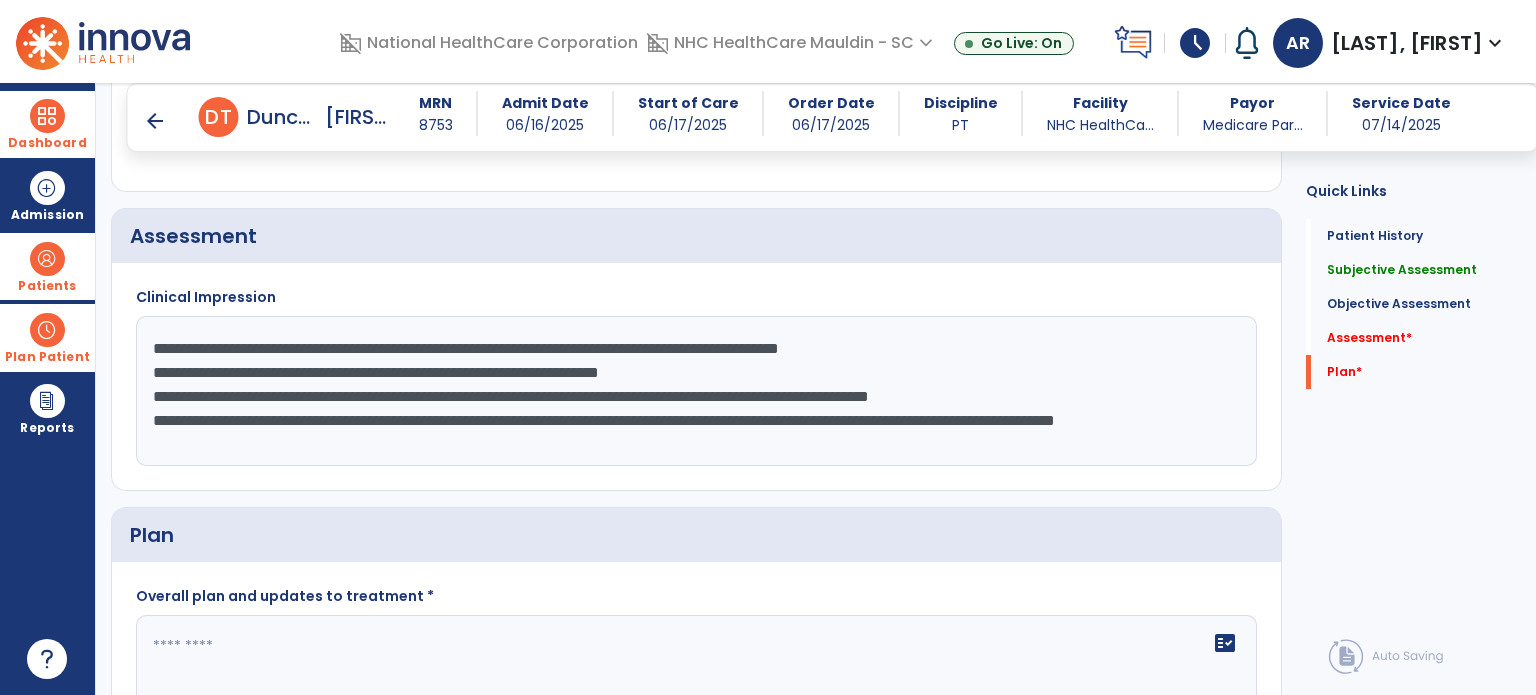 click on "**********" 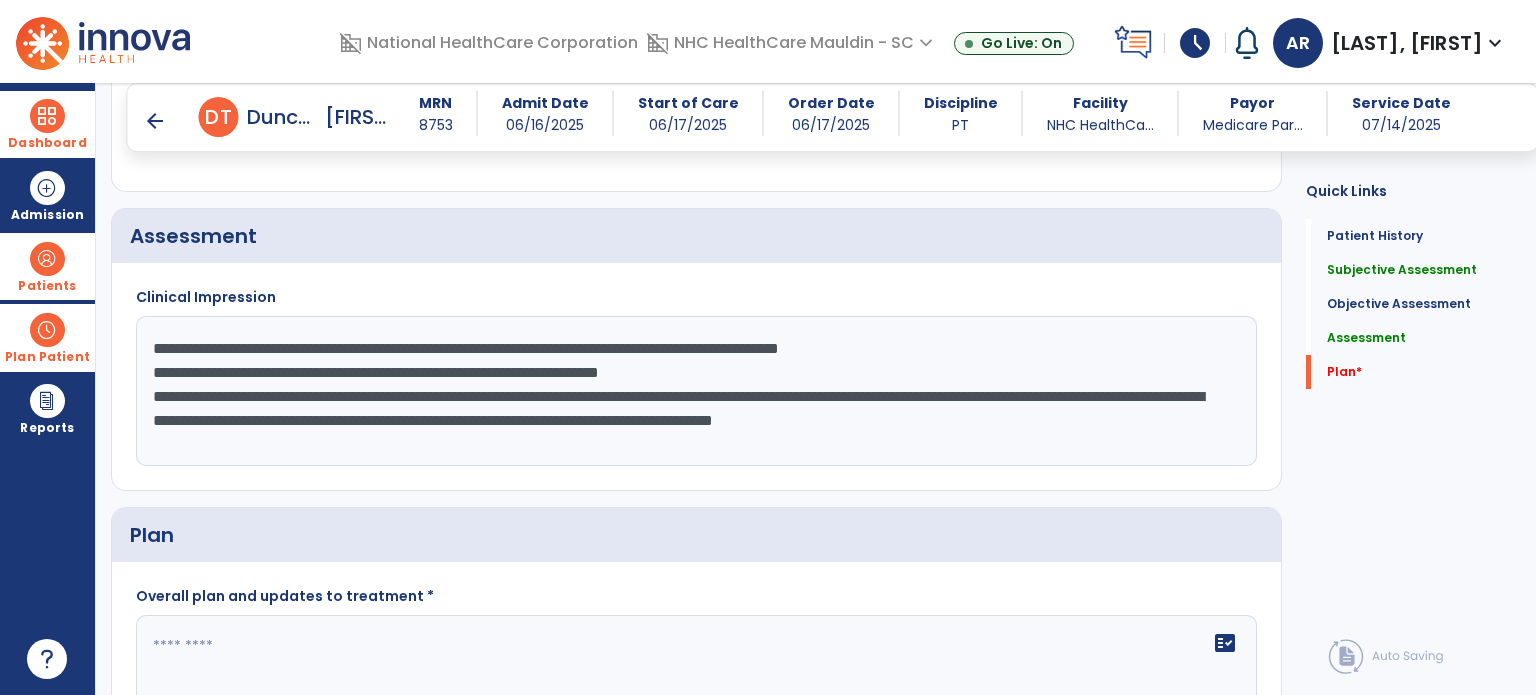 click on "**********" 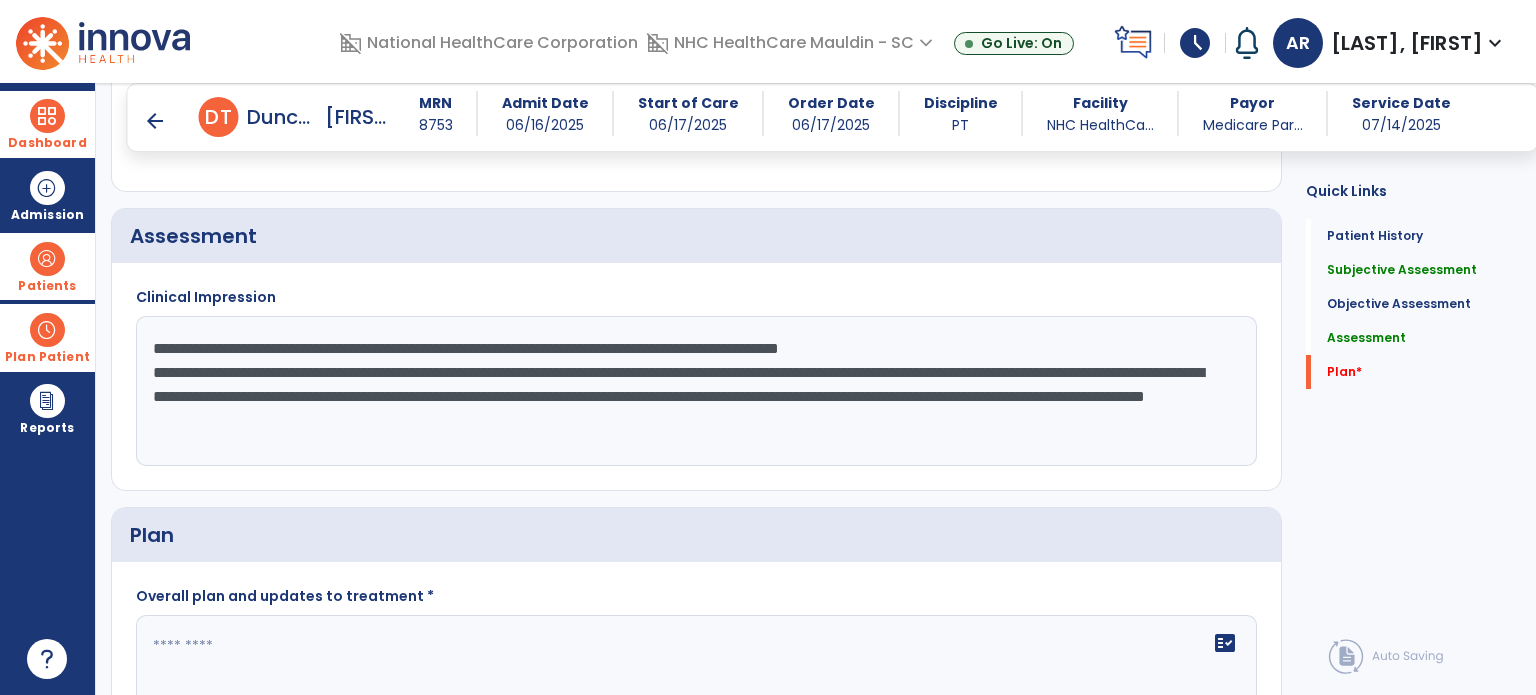 scroll, scrollTop: 0, scrollLeft: 0, axis: both 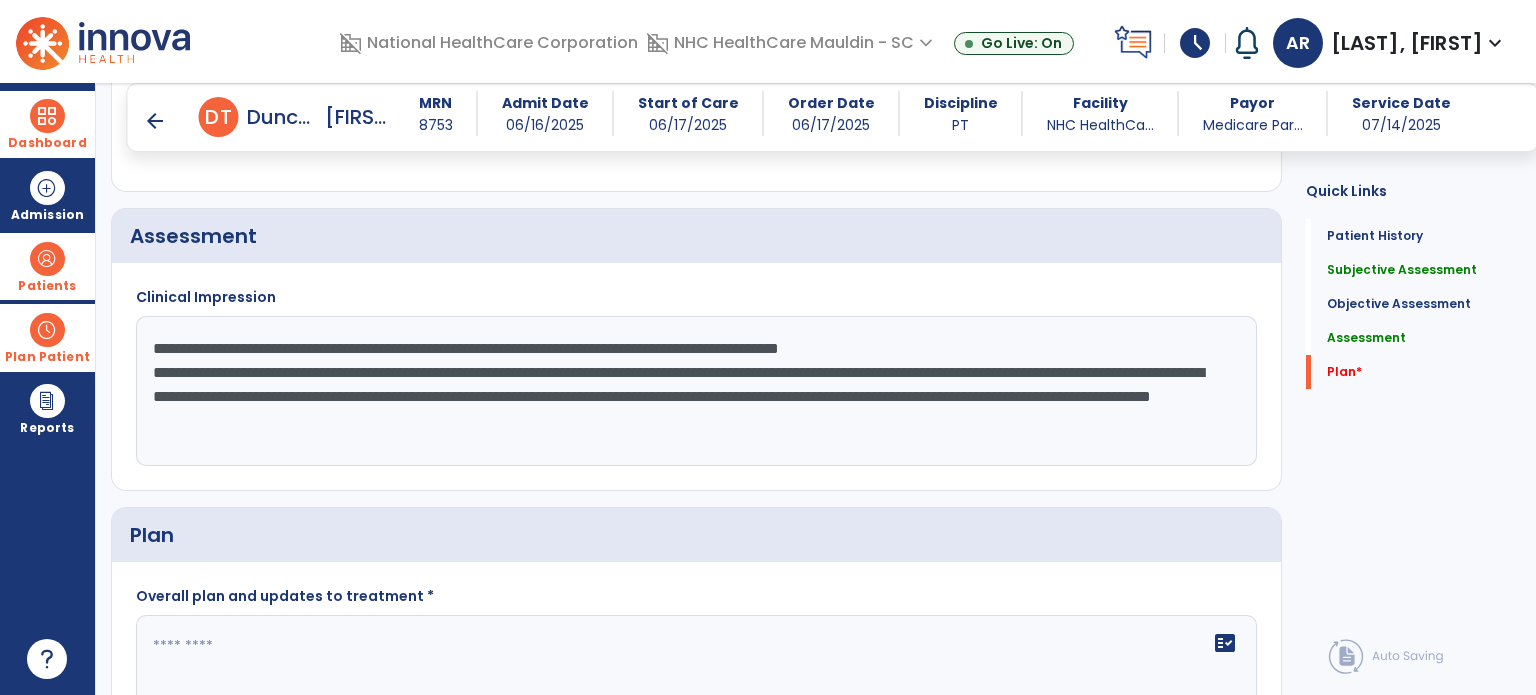 click on "**********" 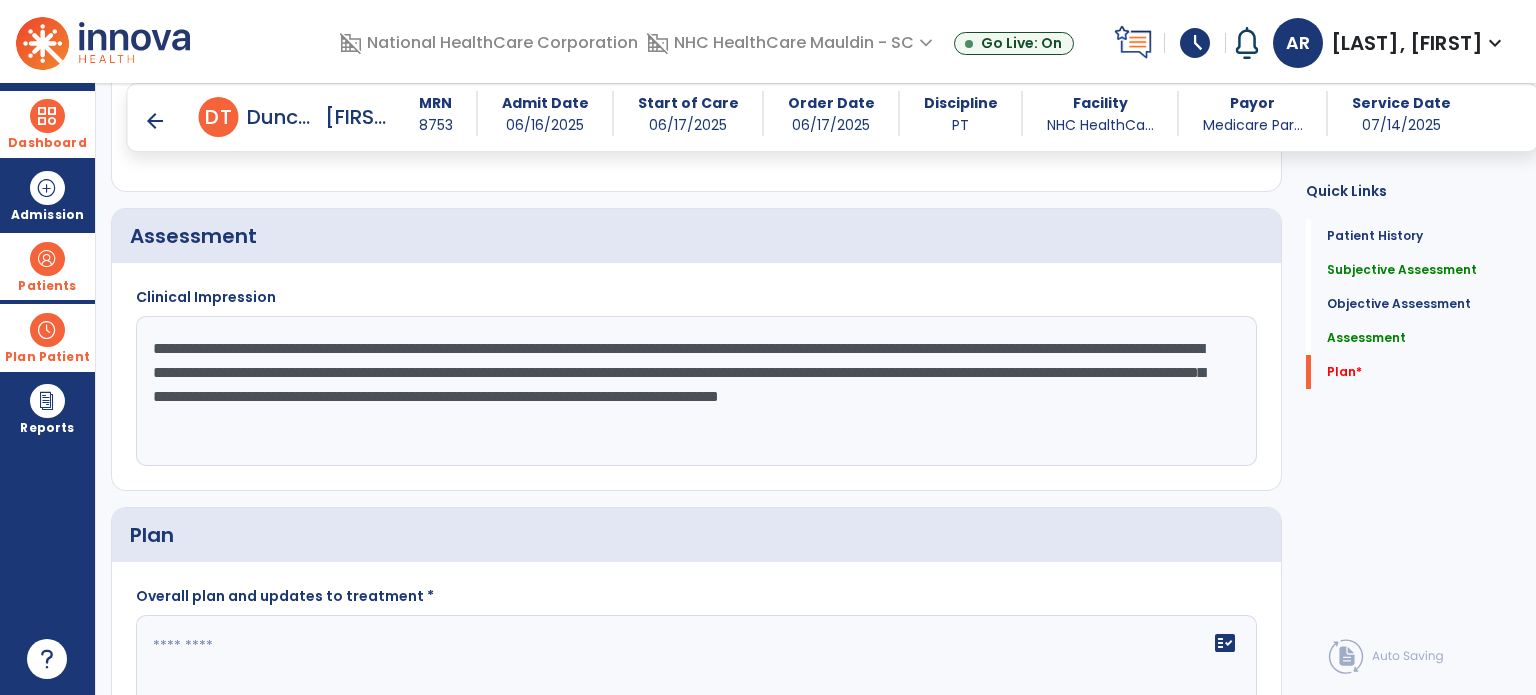 click on "**********" 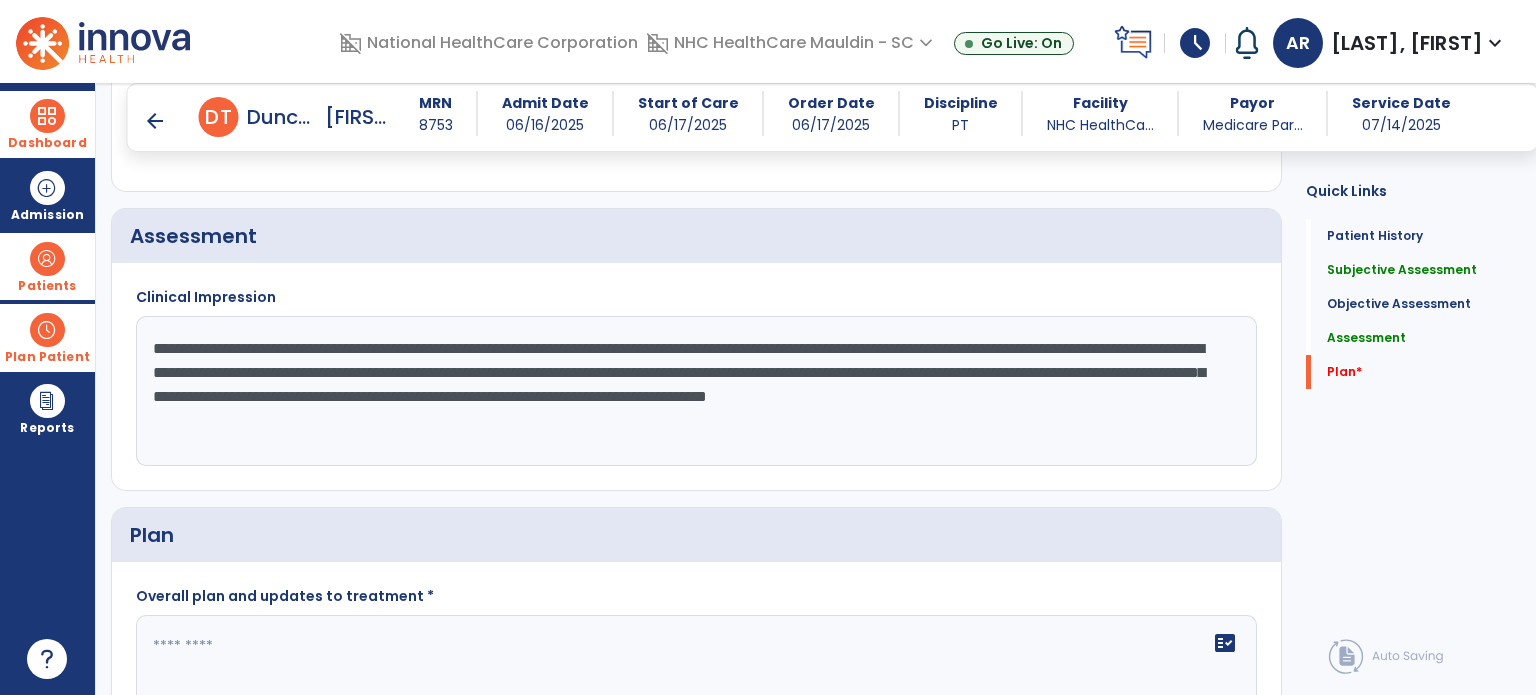 click on "**********" 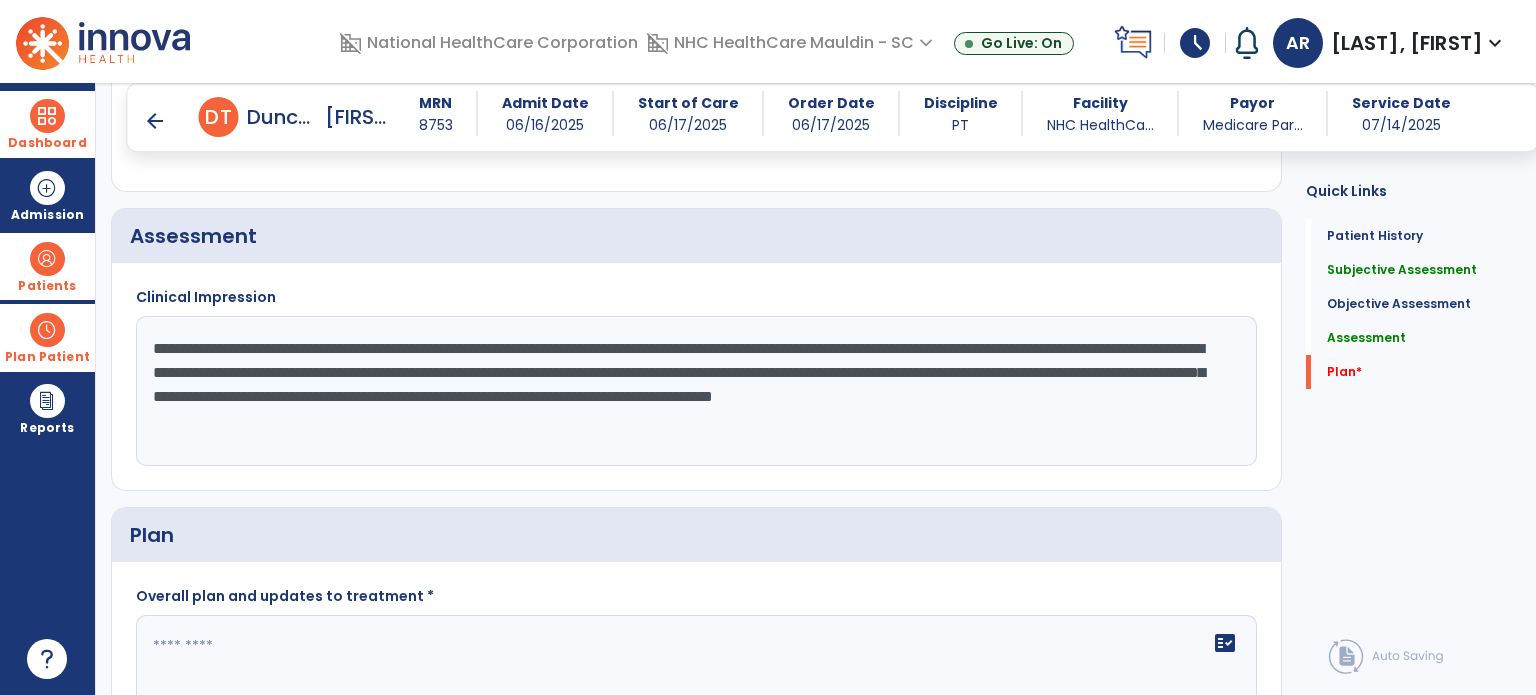 paste on "**********" 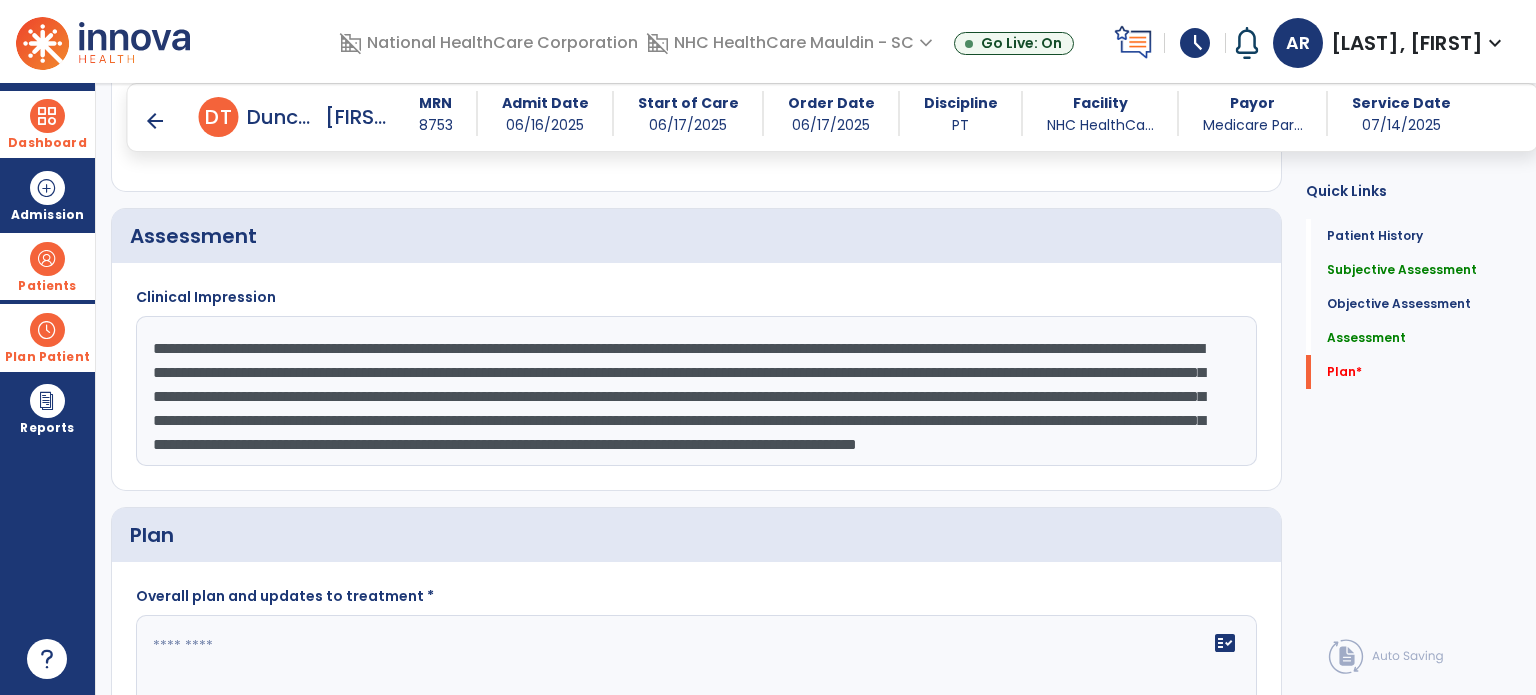 scroll, scrollTop: 39, scrollLeft: 0, axis: vertical 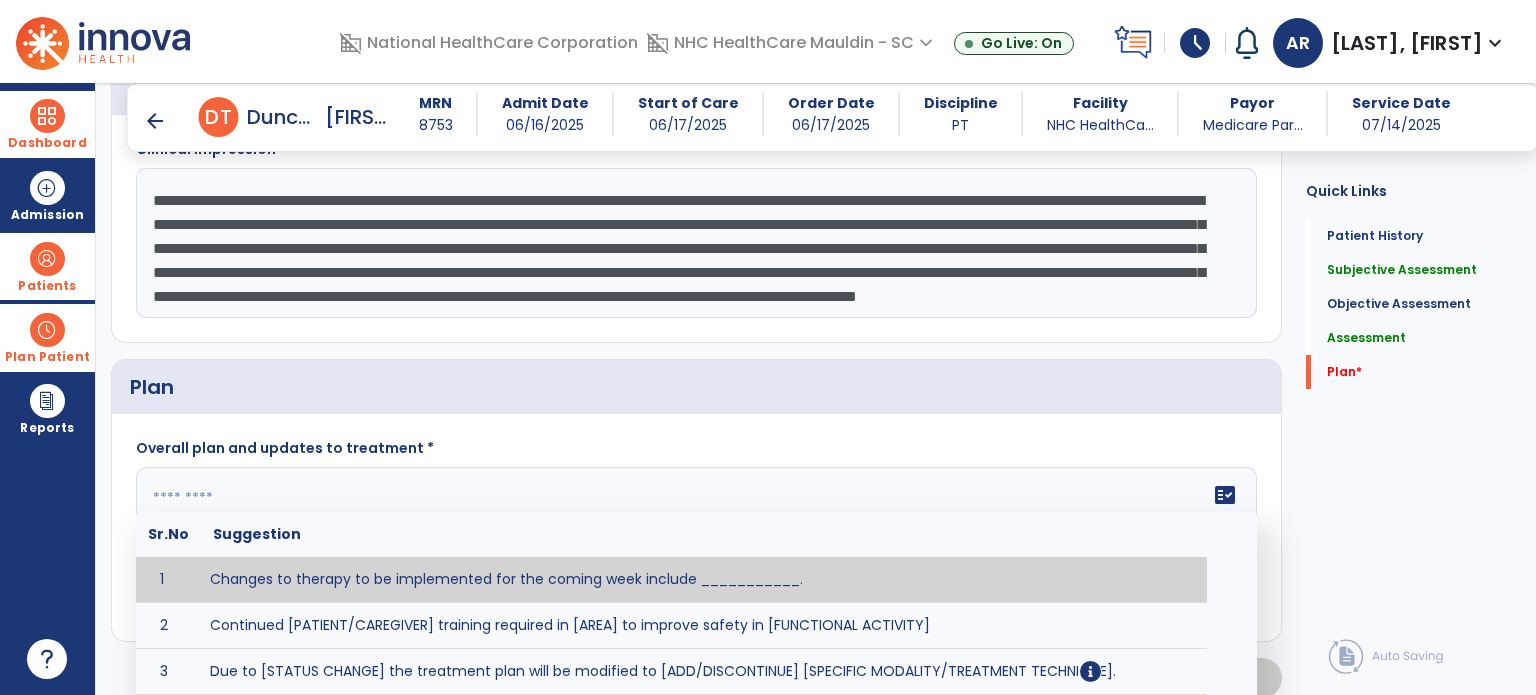 click on "fact_check  Sr.No Suggestion 1 Changes to therapy to be implemented for the coming week include ___________. 2 Continued [PATIENT/CAREGIVER] training required in [AREA] to improve safety in [FUNCTIONAL ACTIVITY] 3 Due to [STATUS CHANGE] the treatment plan will be modified to [ADD/DISCONTINUE] [SPECIFIC MODALITY/TREATMENT TECHNIQUE]. 4 Goals related to ___________ have been met.  Will add new STG's to address _______ in the upcoming week. 5 Updated precautions include ________. 6 Progress treatment to include ____________. 7 Requires further [PATIENT/CAREGIVER] training in ______ to improve safety in ________. 8 Short term goals related to _________ have been met and new short term goals to be added as appropriate for patient. 9 STGs have been met, will now focus on LTGs. 10 The plan for next week's visits include [INTERVENTIONS] with the objective of improving [IMPAIRMENTS] to continue to progress toward long term goal(s). 11 12 13 Changes to therapy to be implemented for the coming week include ___________." 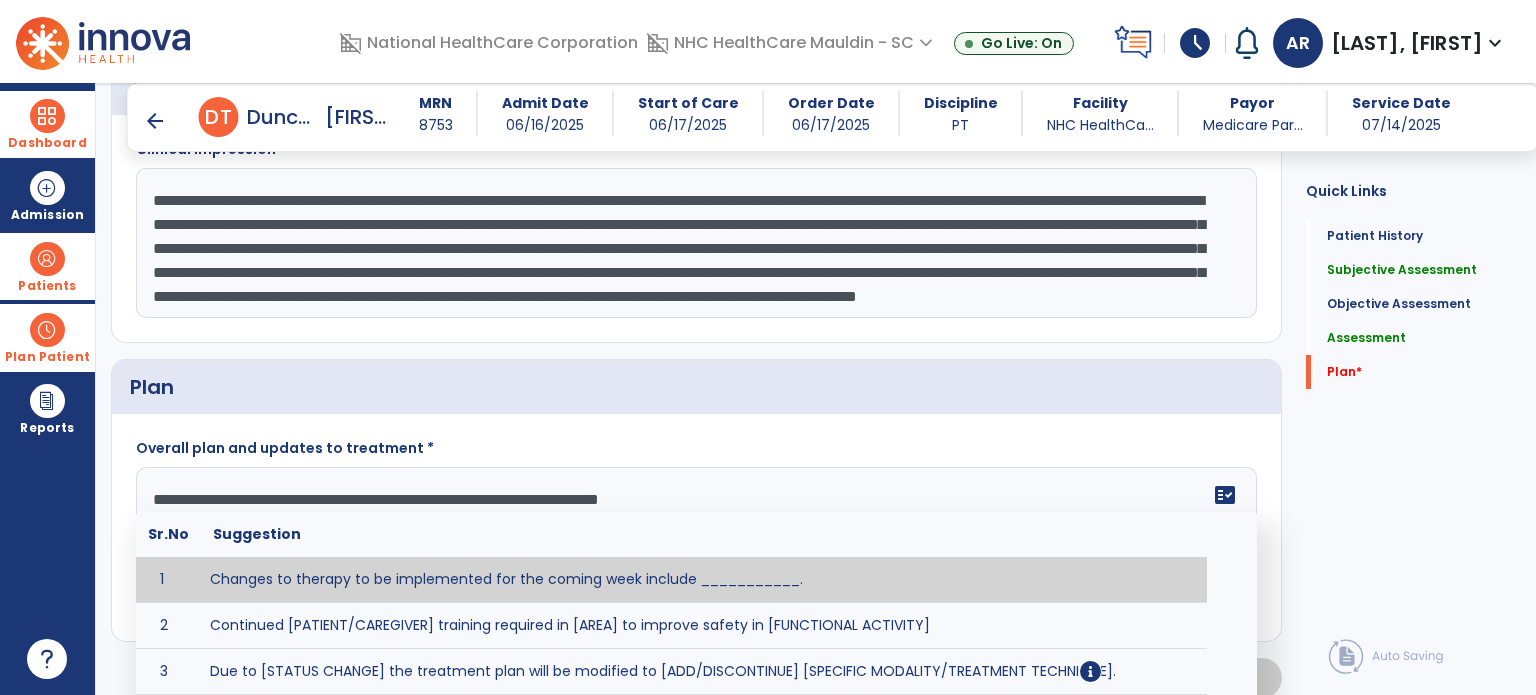 scroll, scrollTop: 87, scrollLeft: 0, axis: vertical 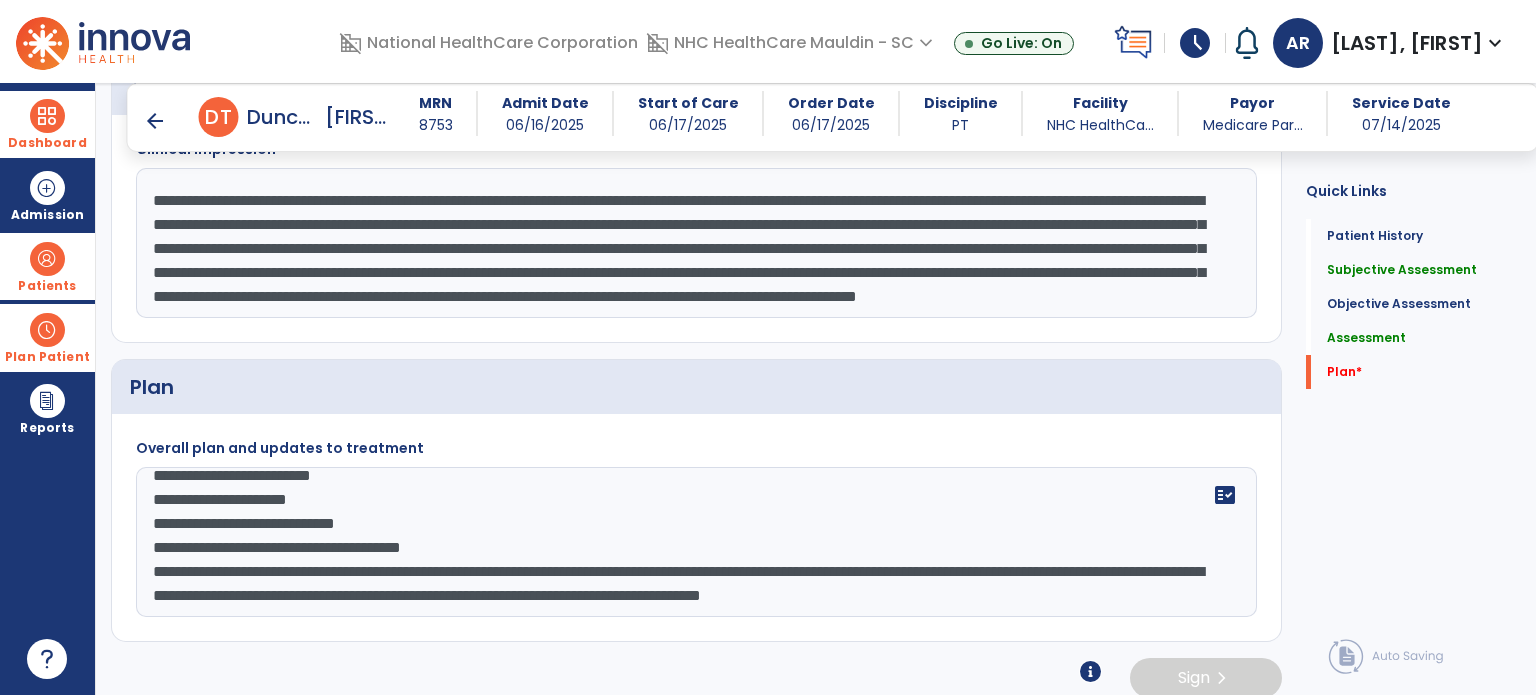 type on "**********" 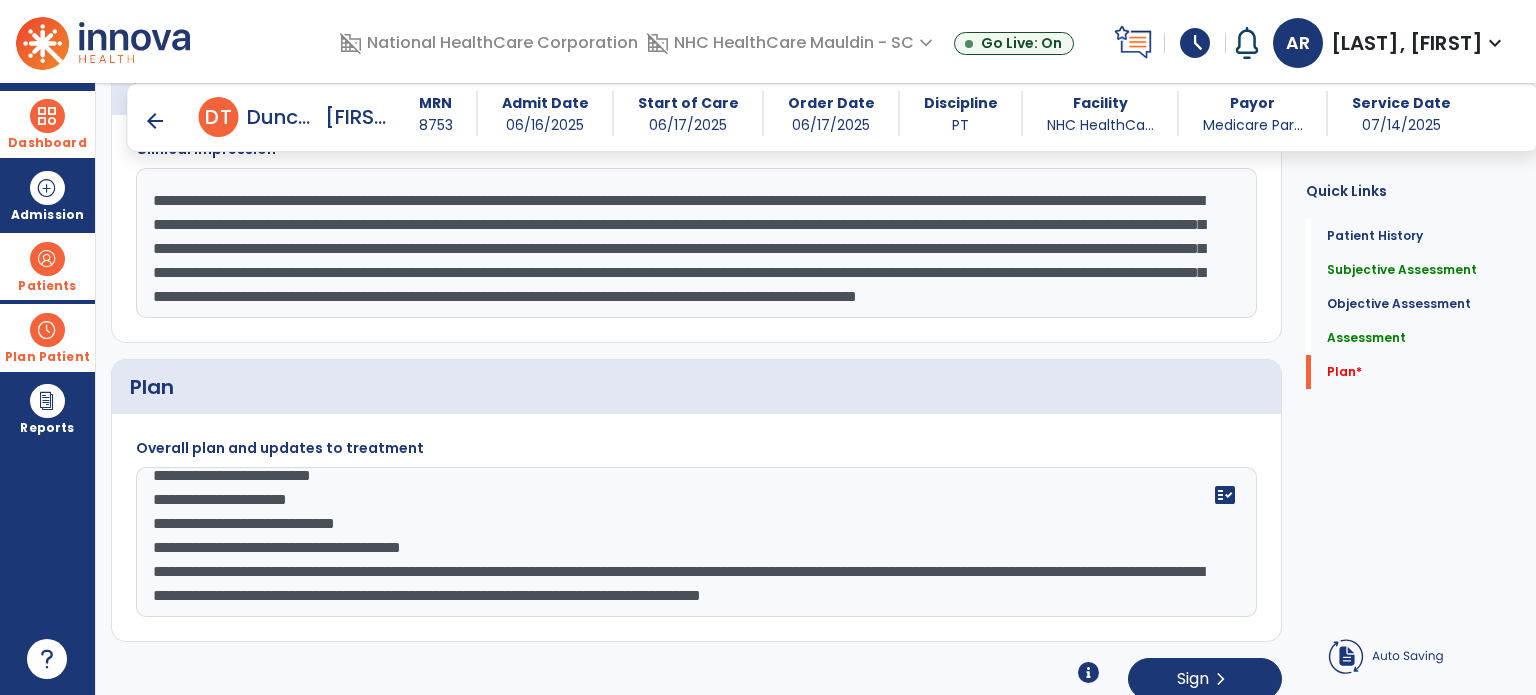click on "**********" 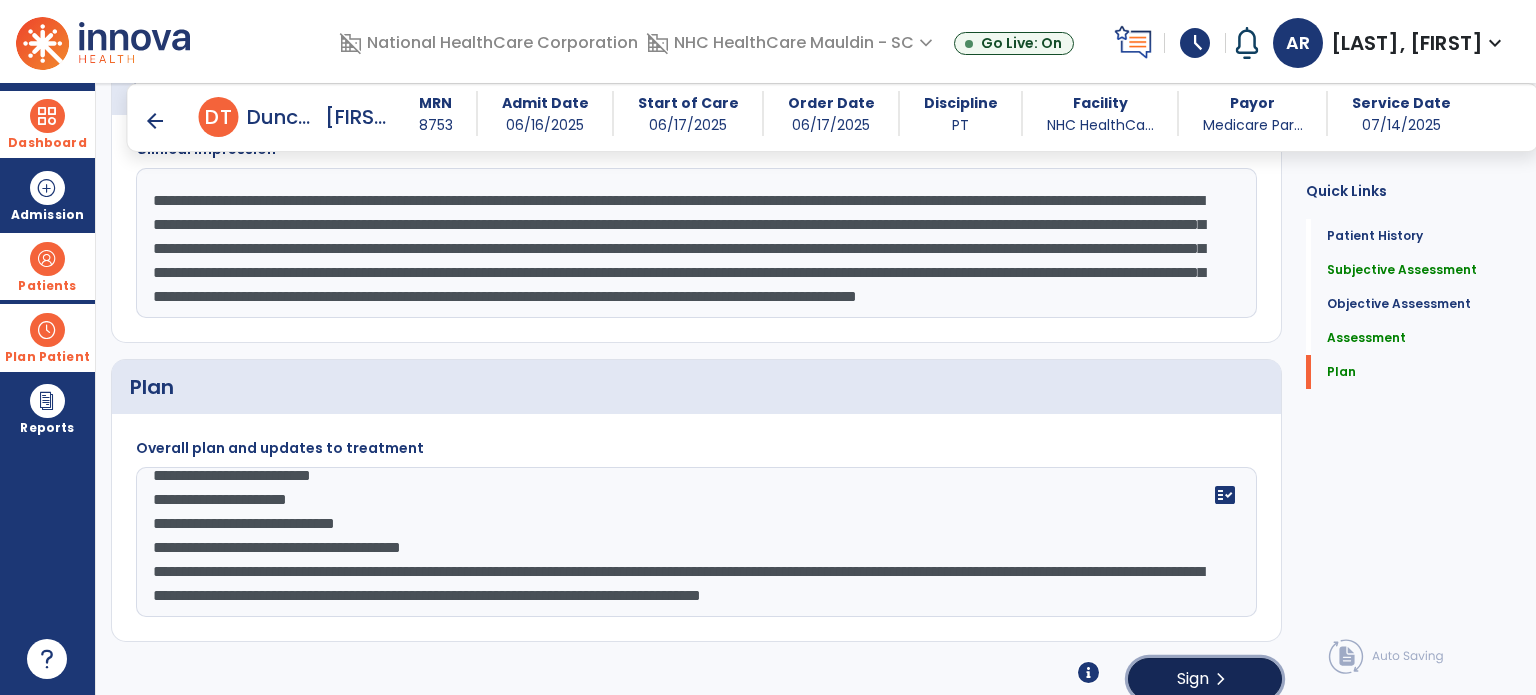 click on "Sign" 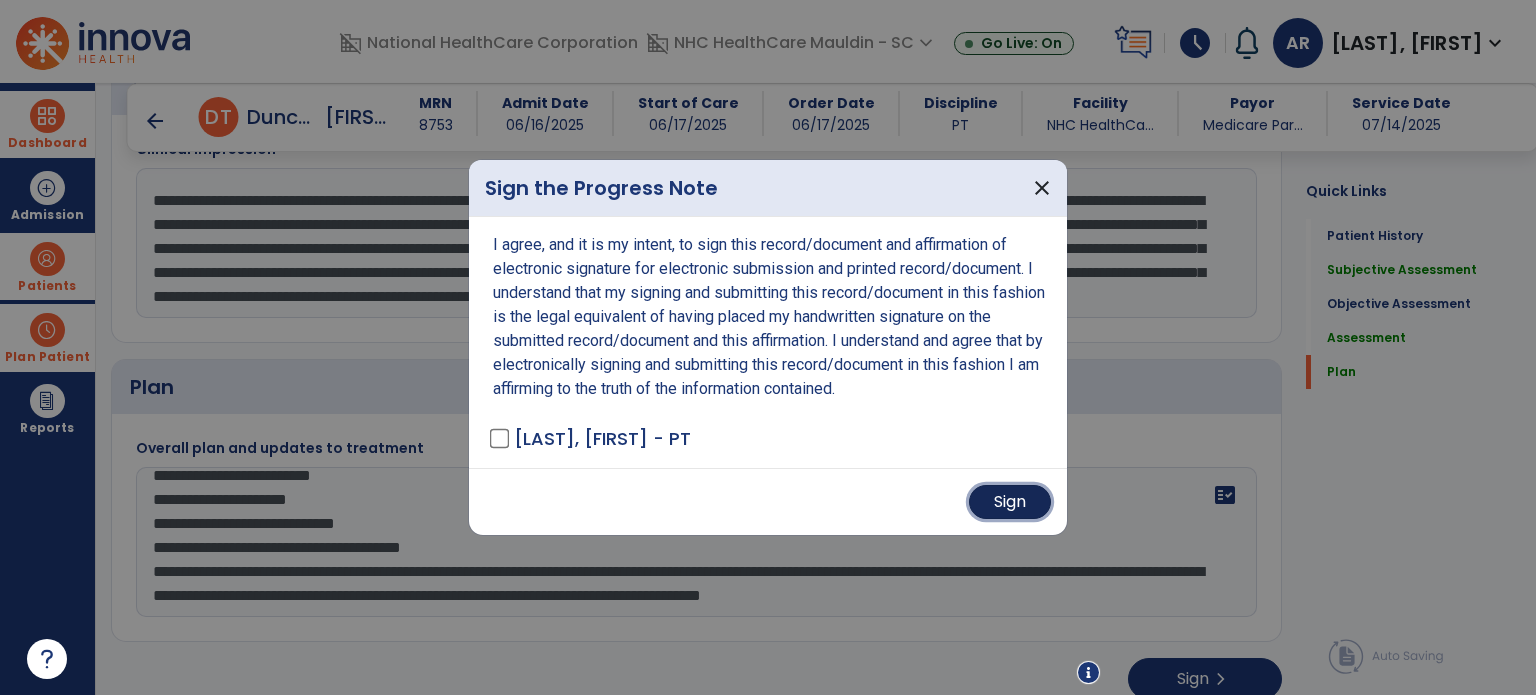 click on "Sign" at bounding box center [1010, 502] 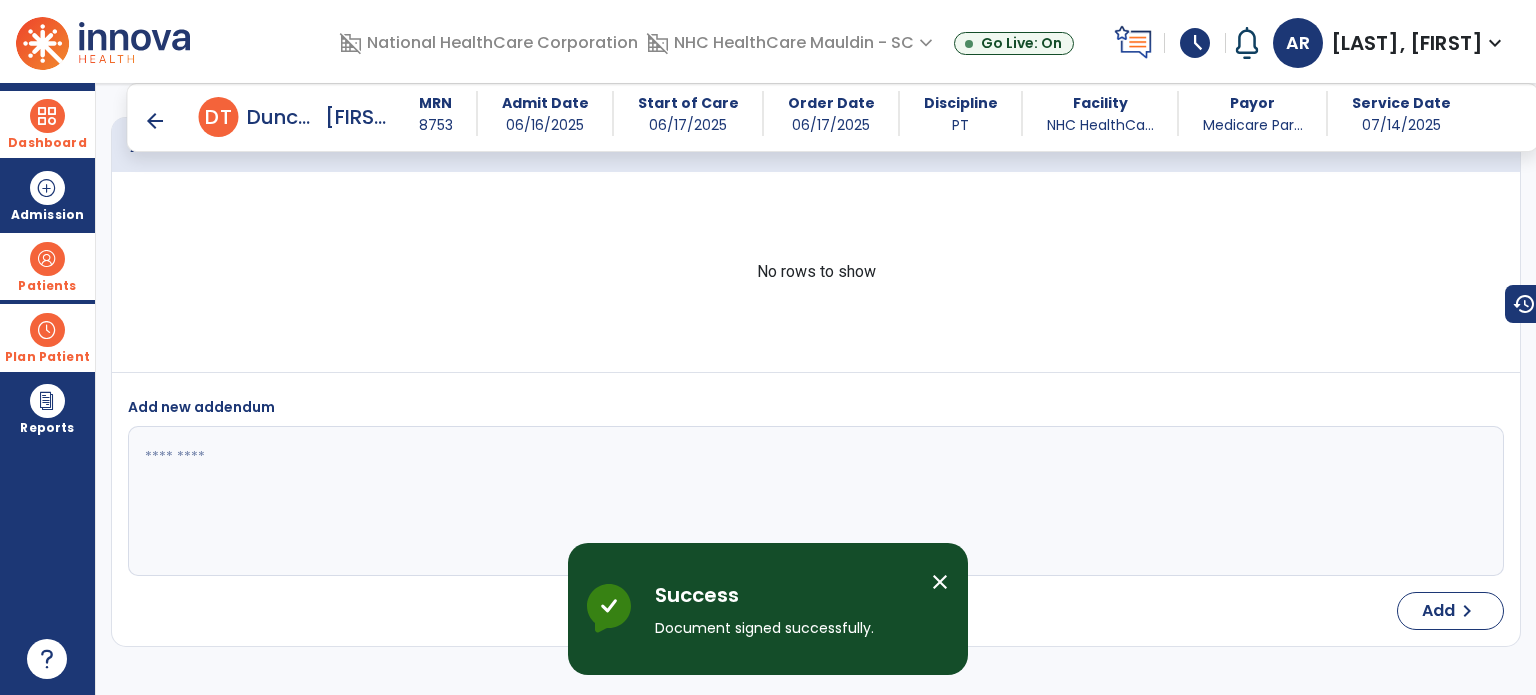 scroll, scrollTop: 2338, scrollLeft: 0, axis: vertical 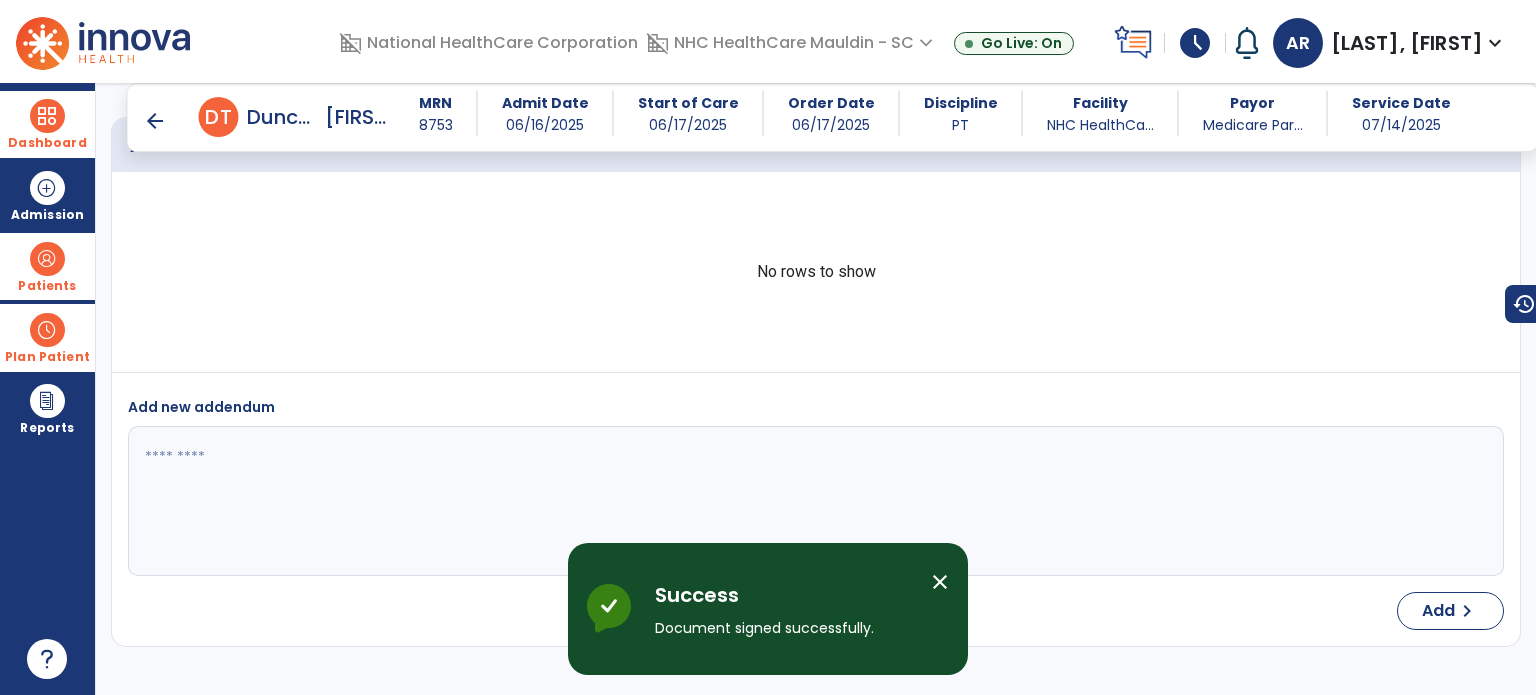 click on "arrow_back" at bounding box center (155, 121) 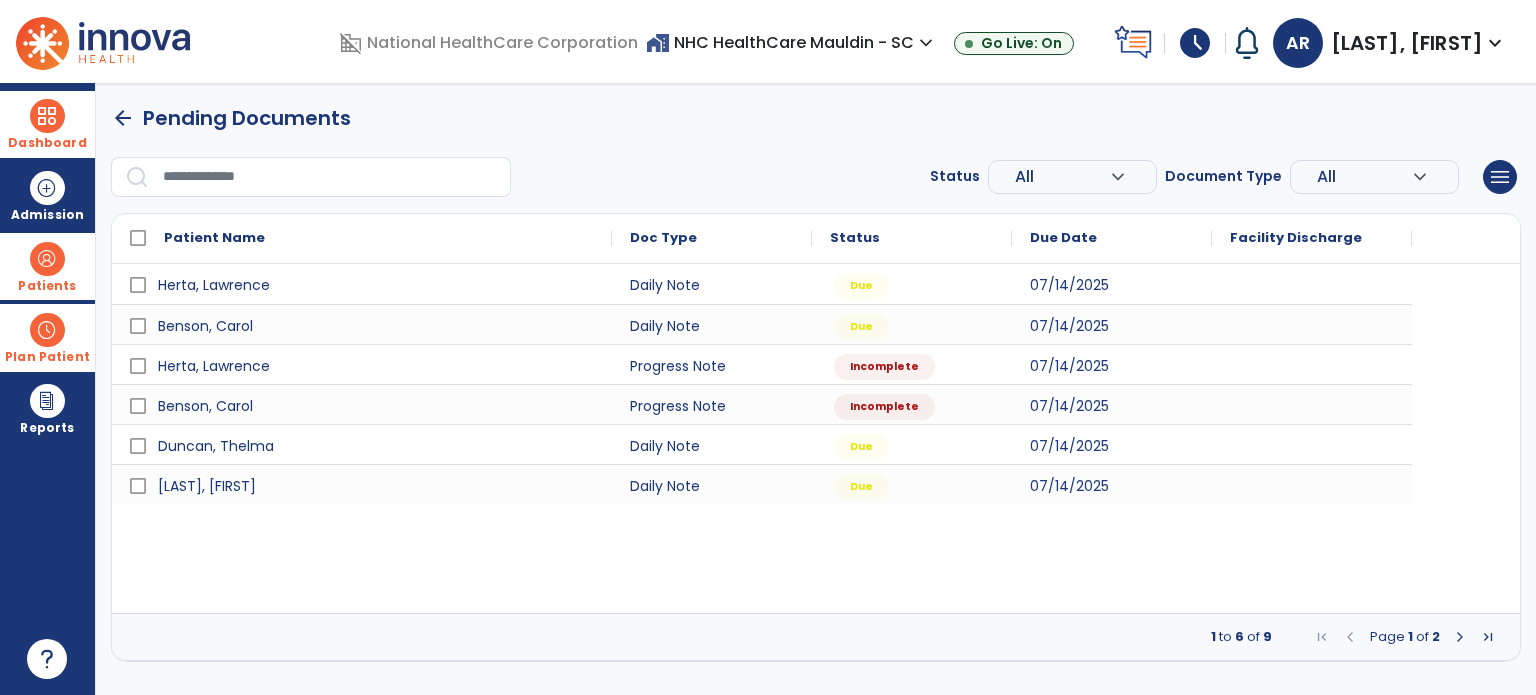 scroll, scrollTop: 0, scrollLeft: 0, axis: both 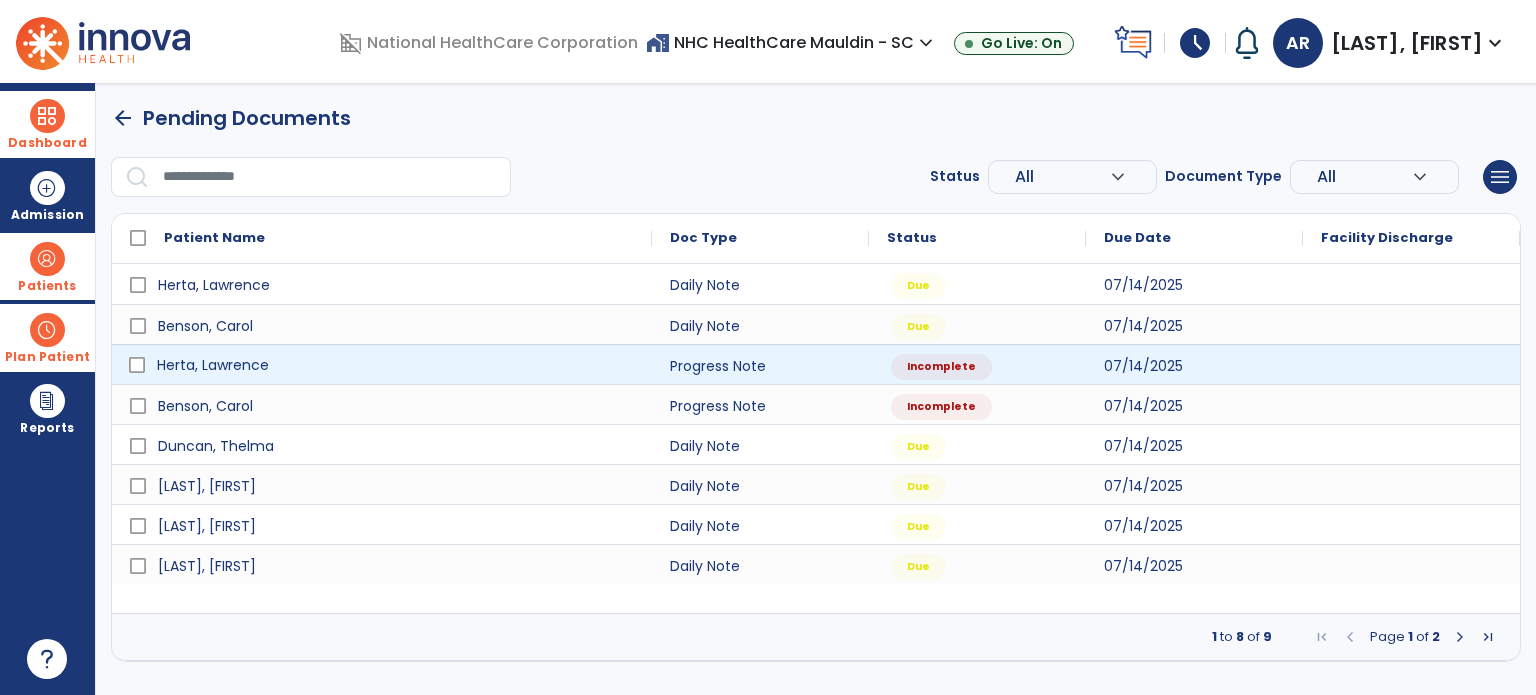 click on "[LAST], [FIRST]" at bounding box center (396, 365) 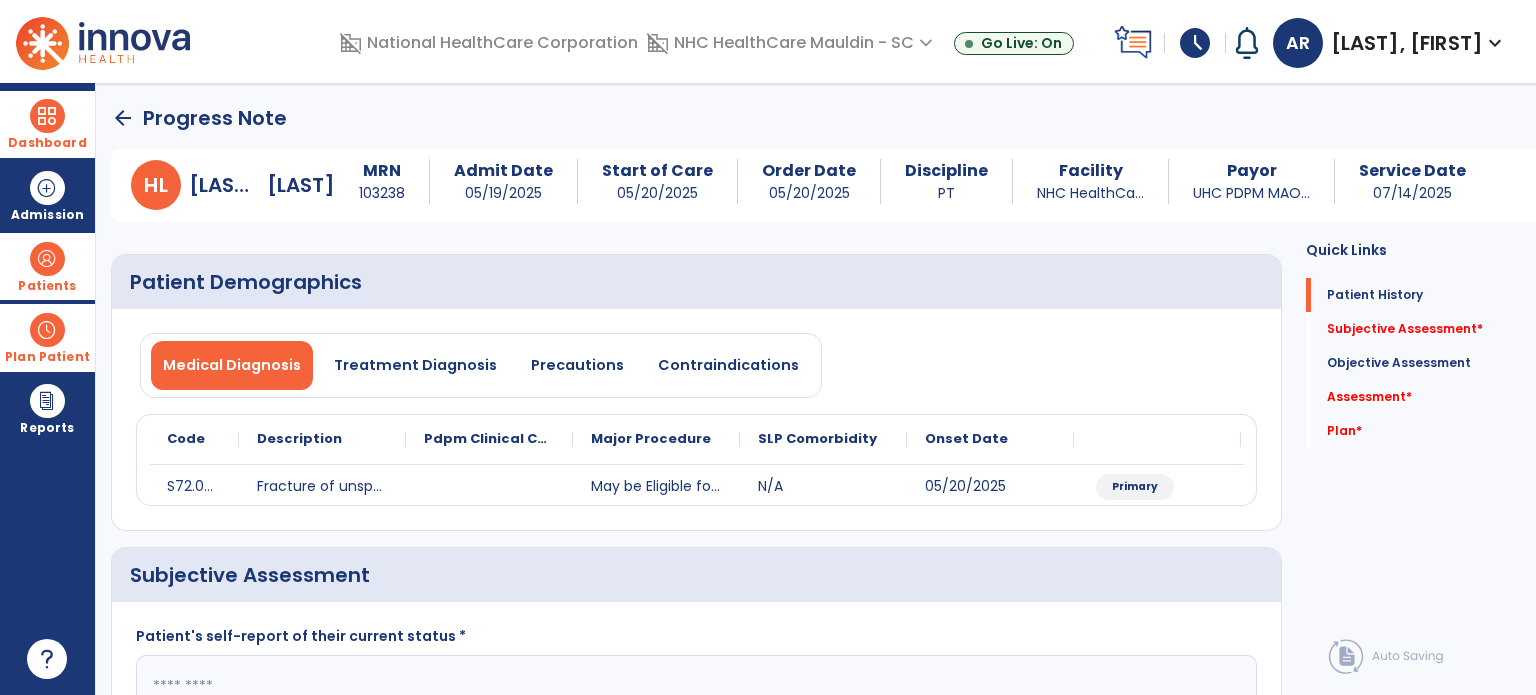 click on "Medical Diagnosis   Treatment Diagnosis   Precautions   Contraindications" 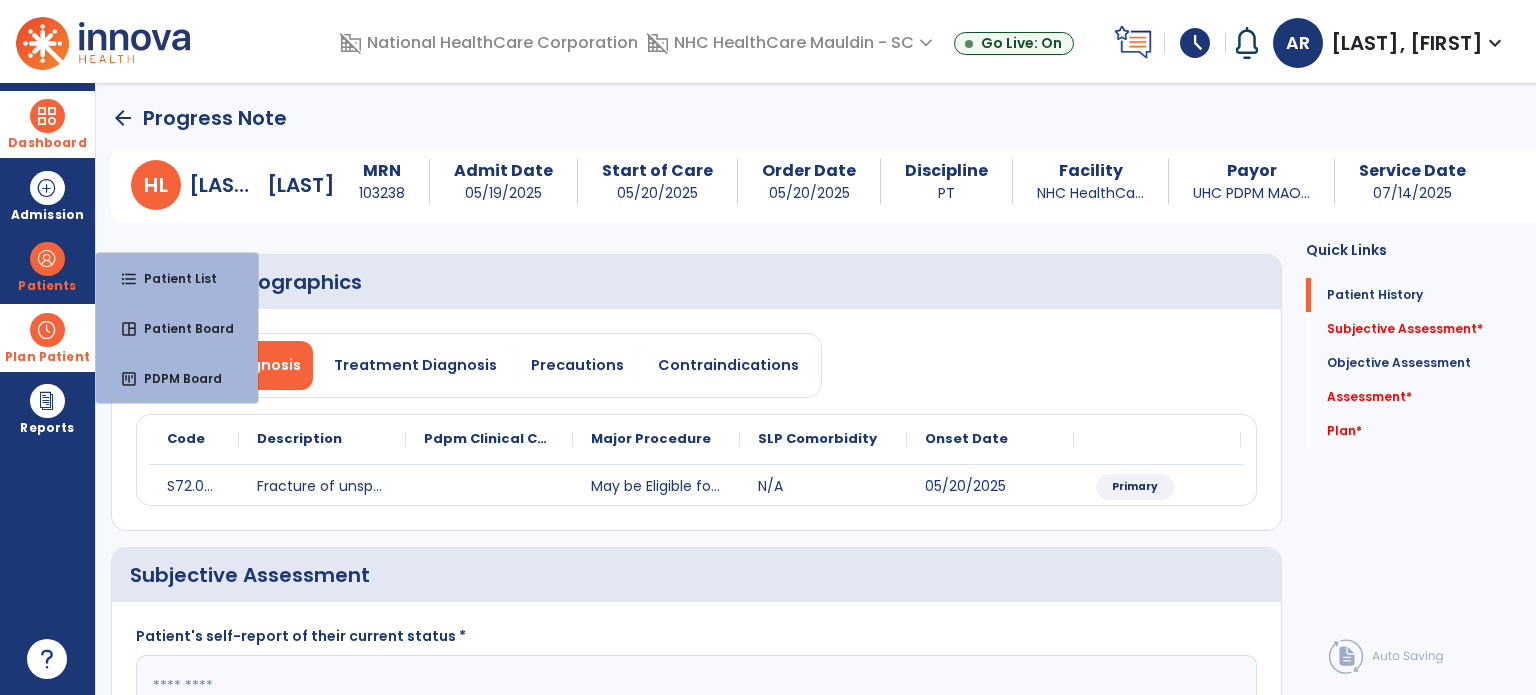 click on "arrow_back" 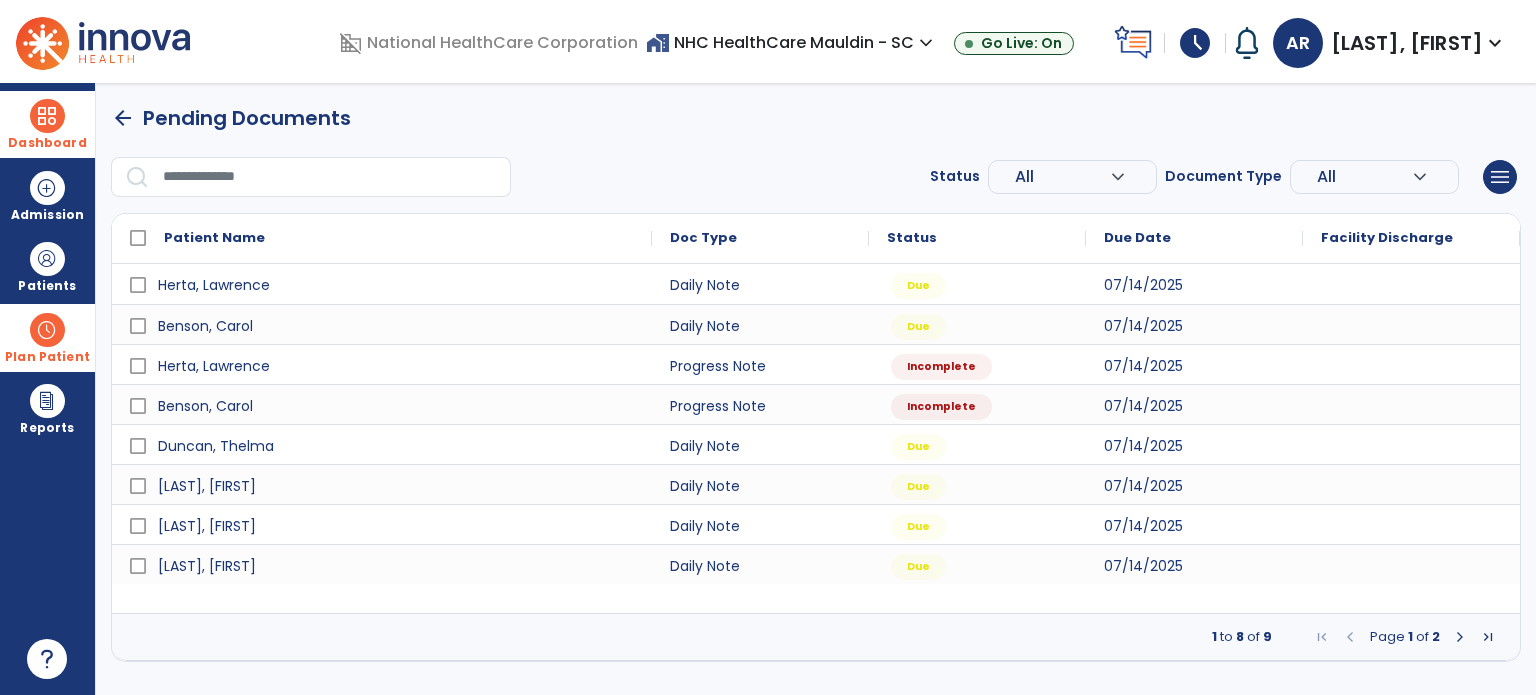 click at bounding box center [47, 330] 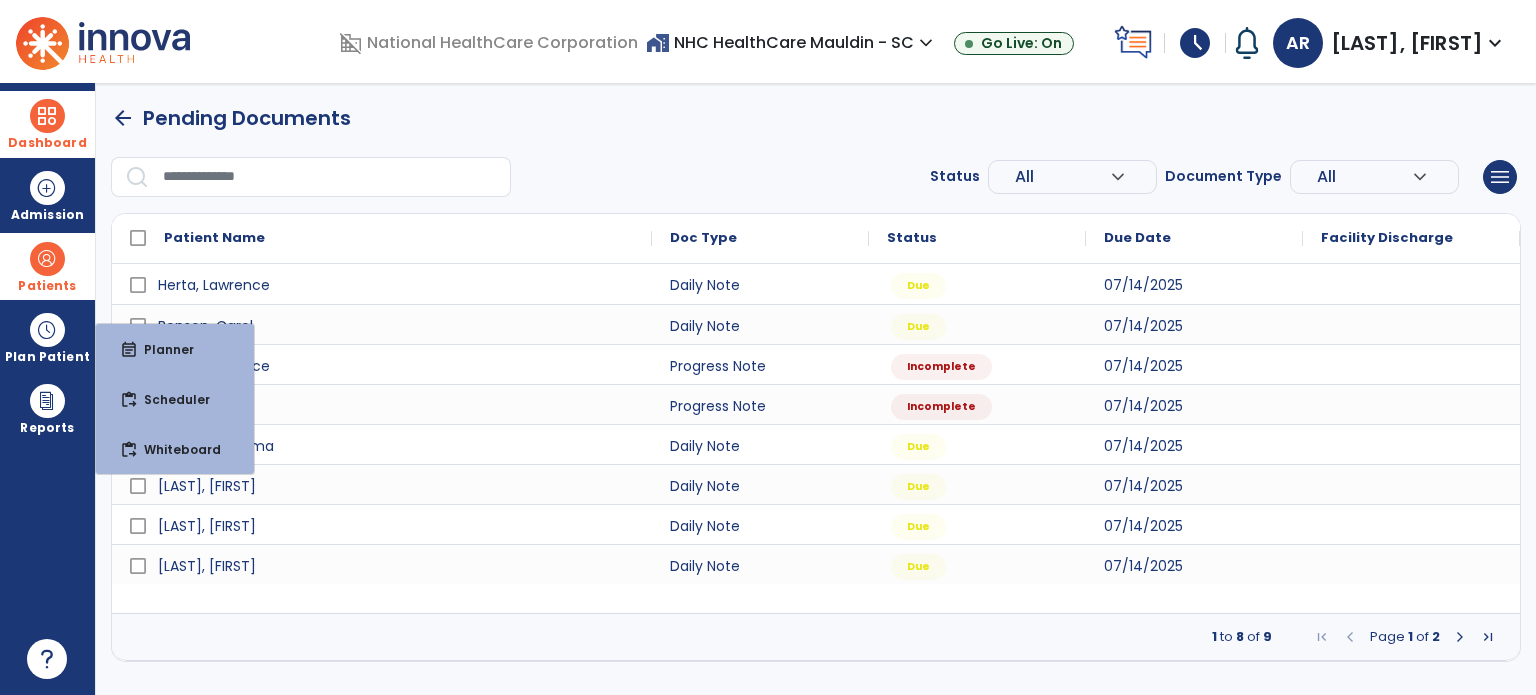 click on "Patients" at bounding box center (47, 286) 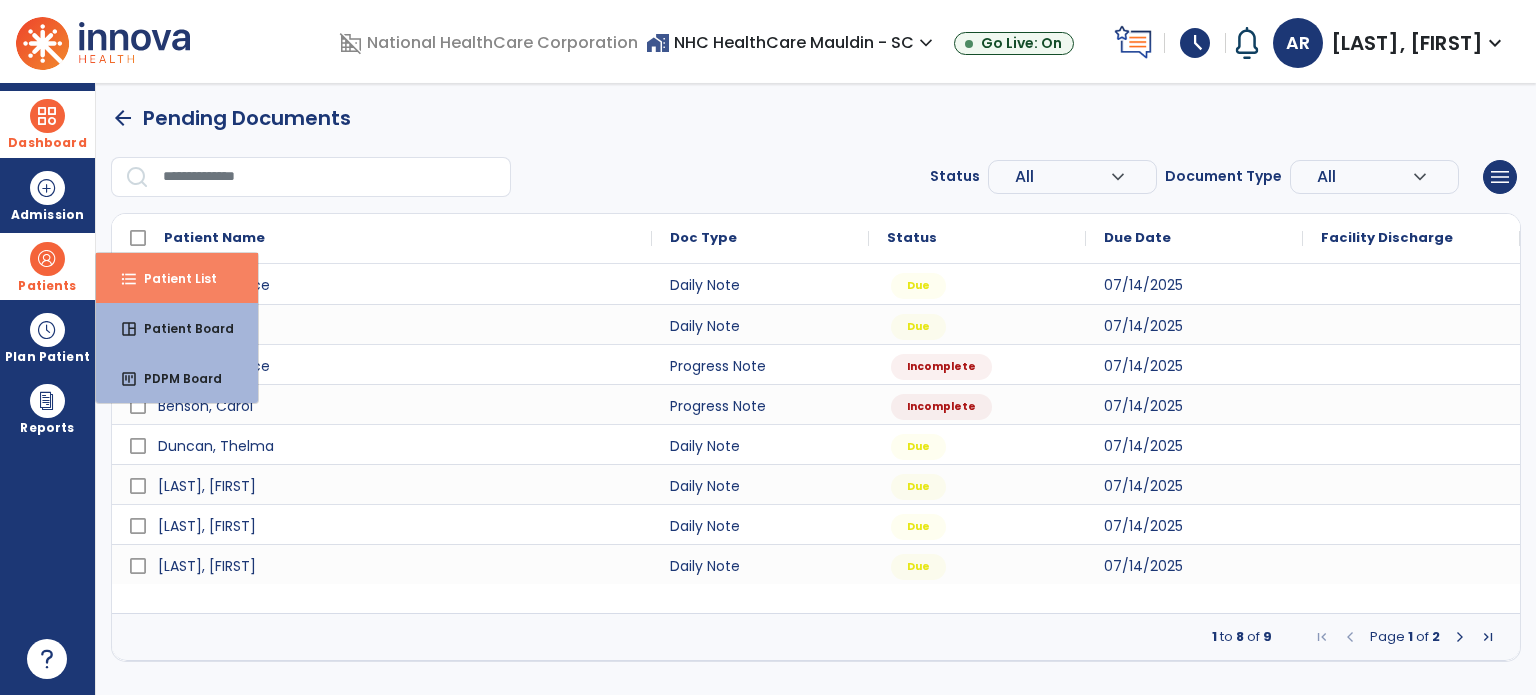 click on "Patient List" at bounding box center (172, 278) 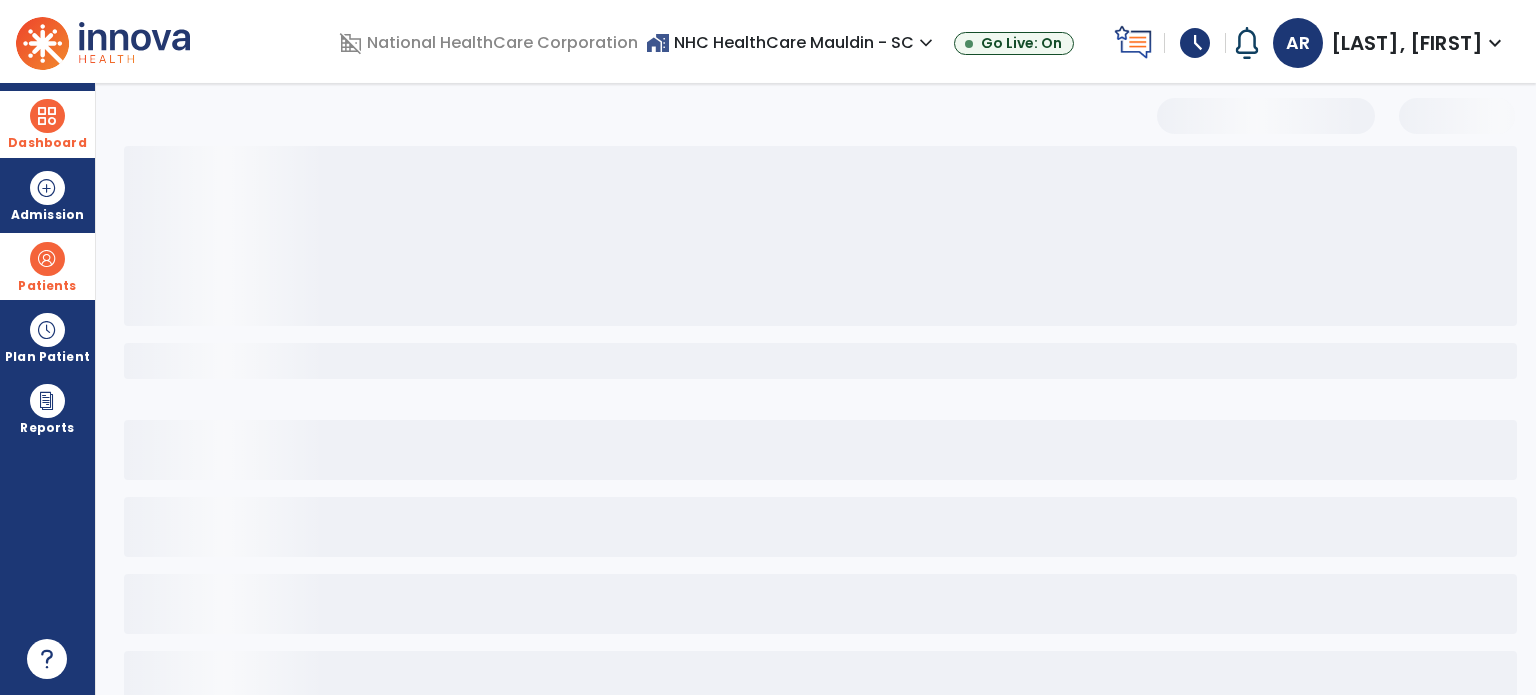 select on "***" 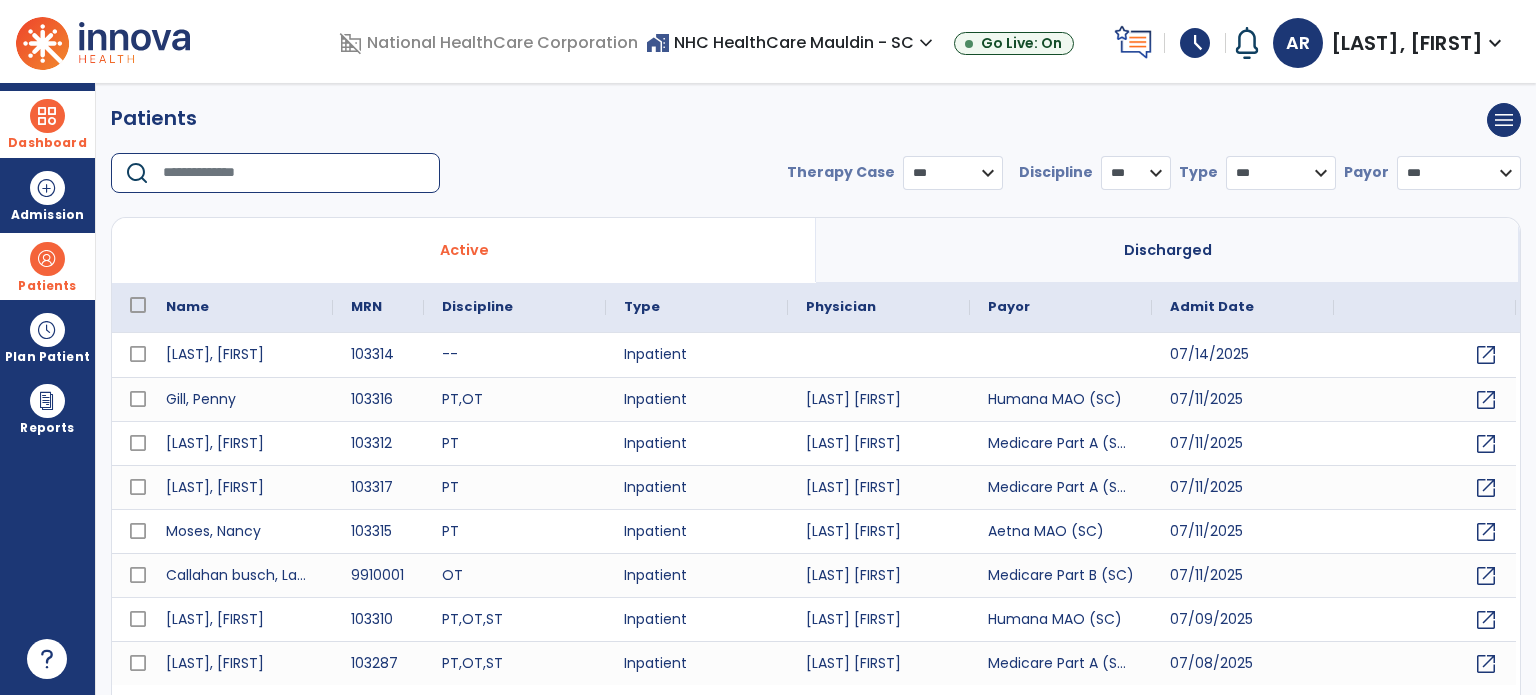 click at bounding box center (294, 173) 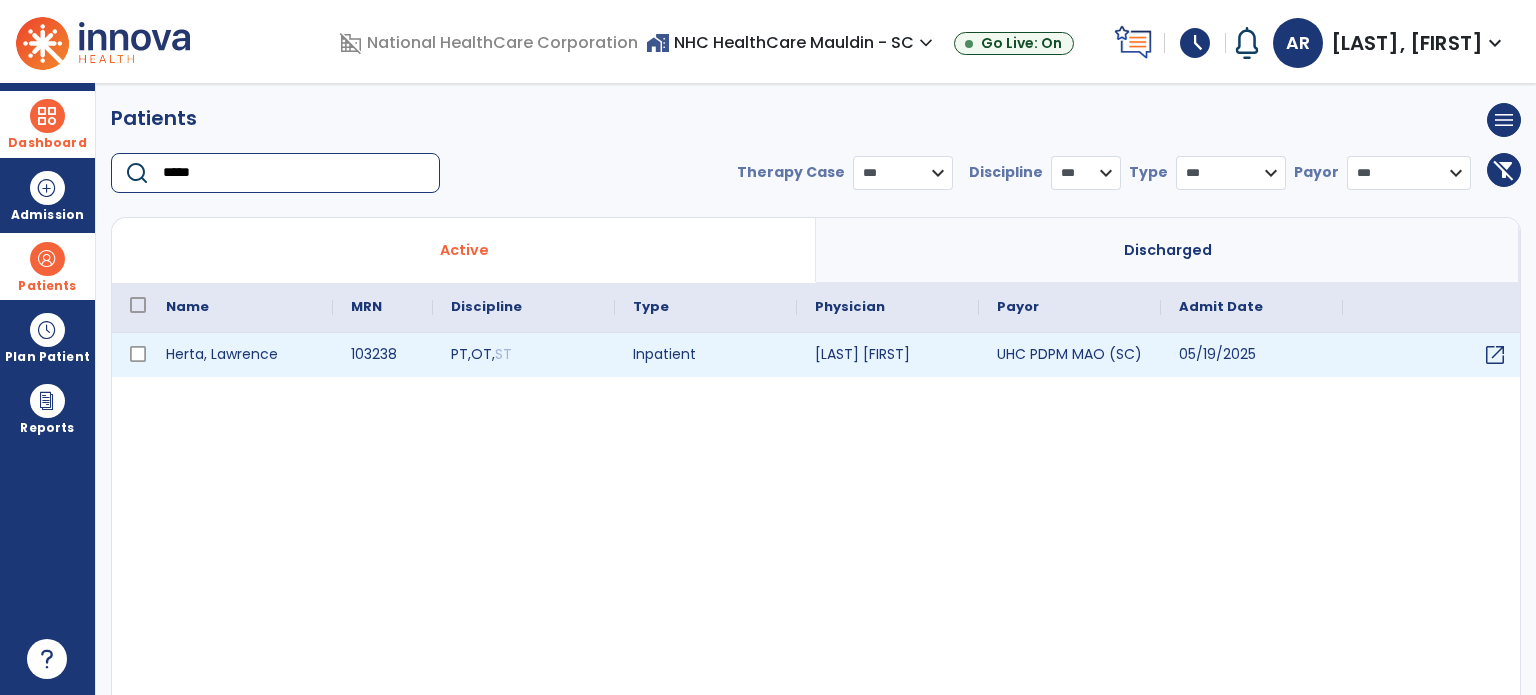 type on "*****" 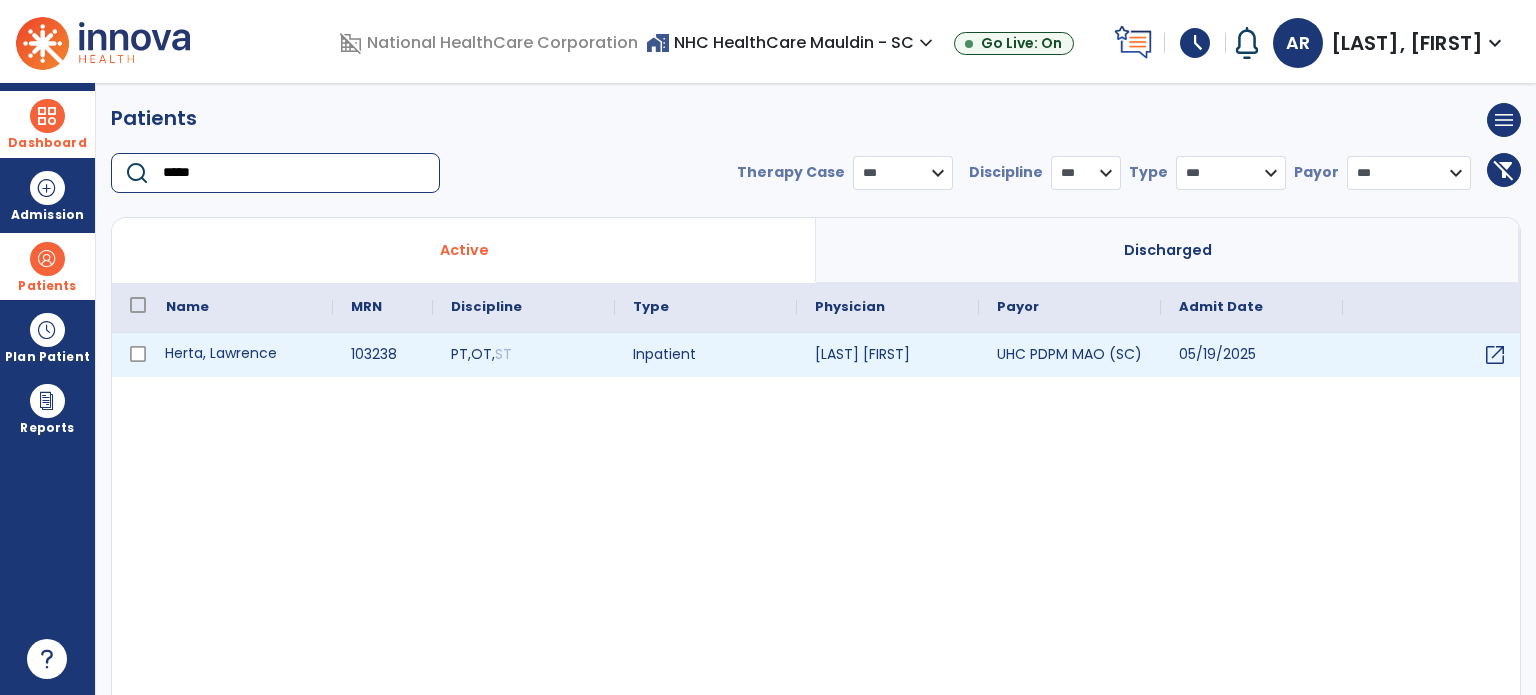 click on "[LAST], [FIRST]" at bounding box center (240, 355) 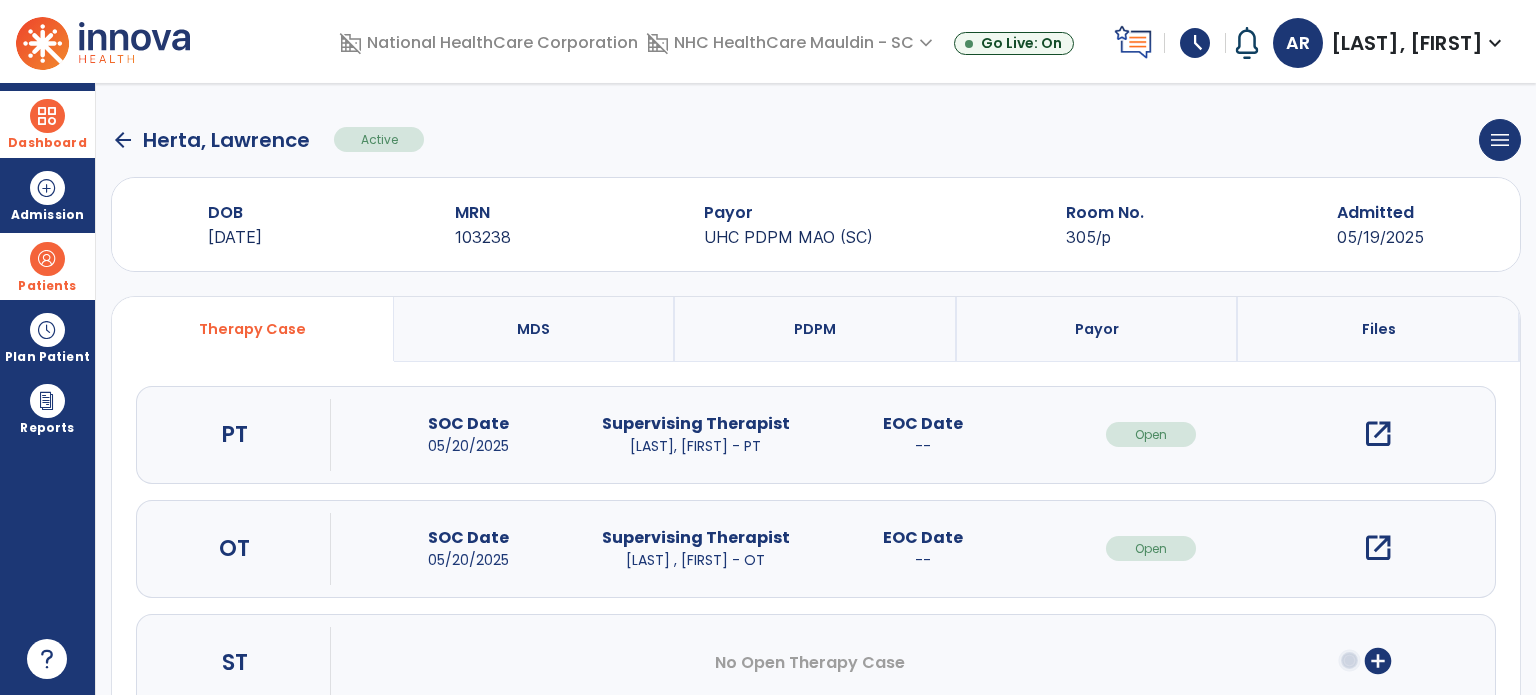 click on "open_in_new" at bounding box center (1378, 434) 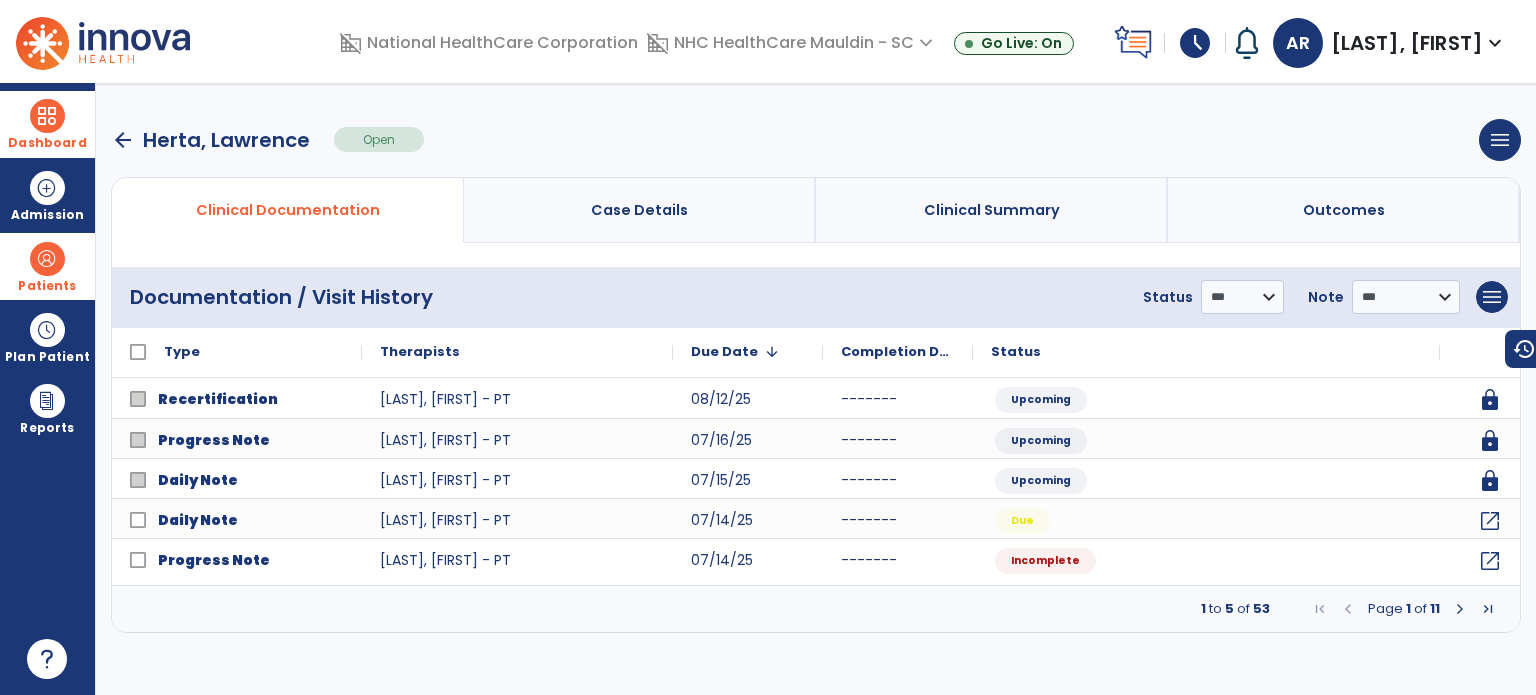 click at bounding box center [1460, 609] 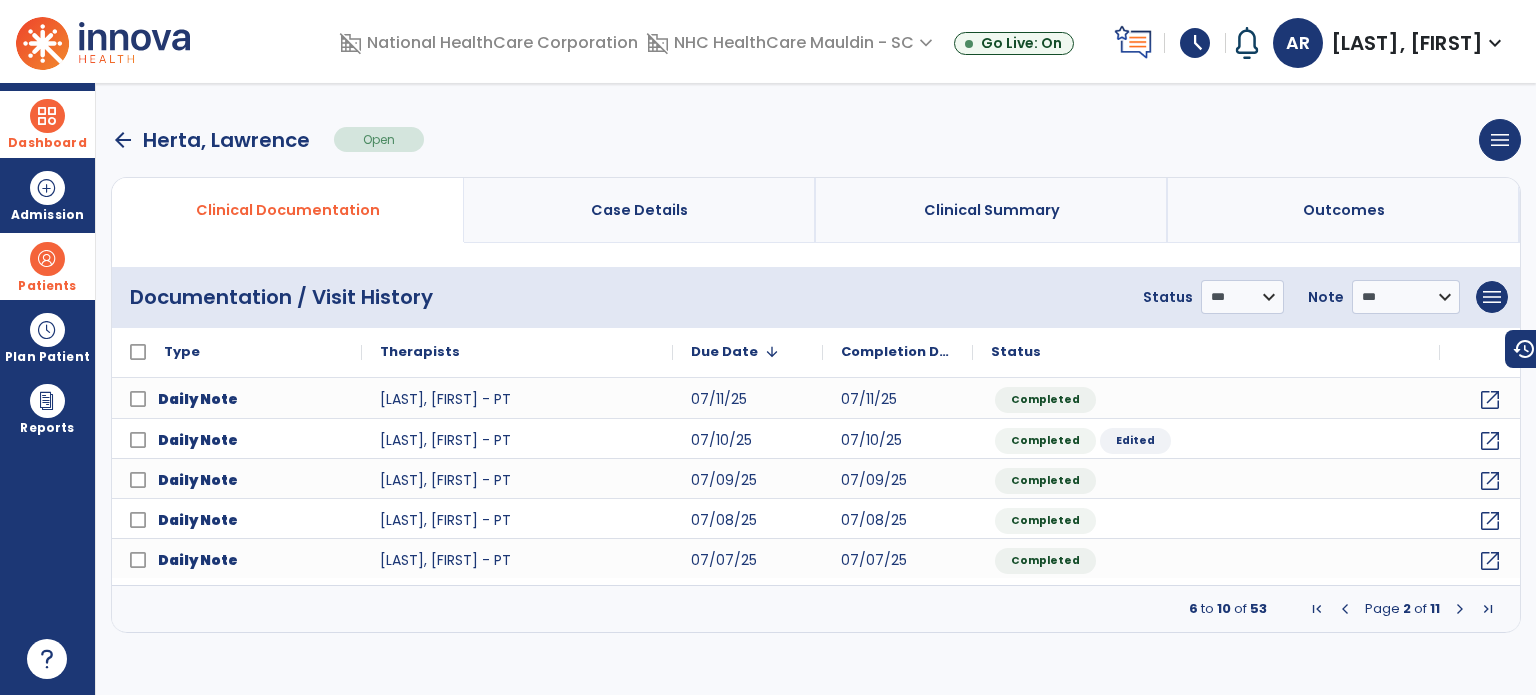 drag, startPoint x: 1460, startPoint y: 609, endPoint x: 1404, endPoint y: 664, distance: 78.492035 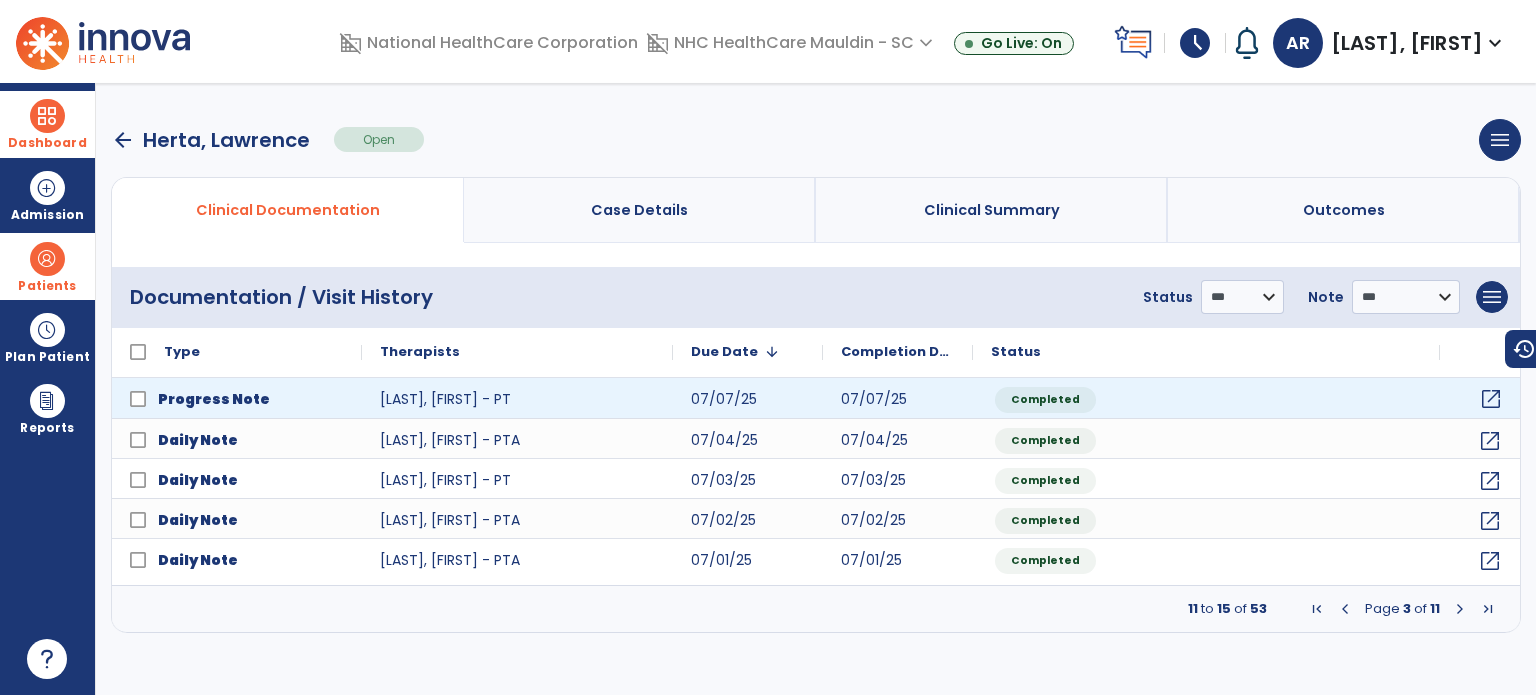 click on "open_in_new" 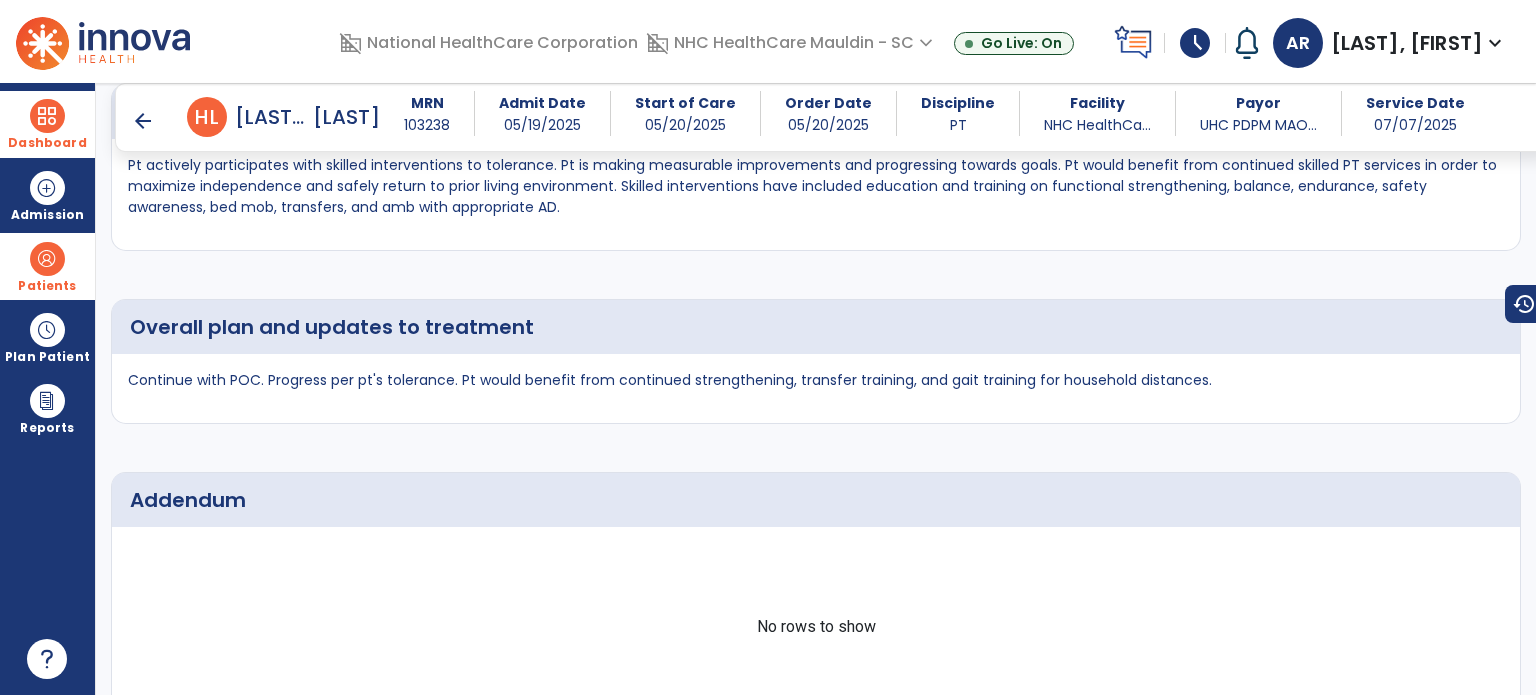 scroll, scrollTop: 1896, scrollLeft: 0, axis: vertical 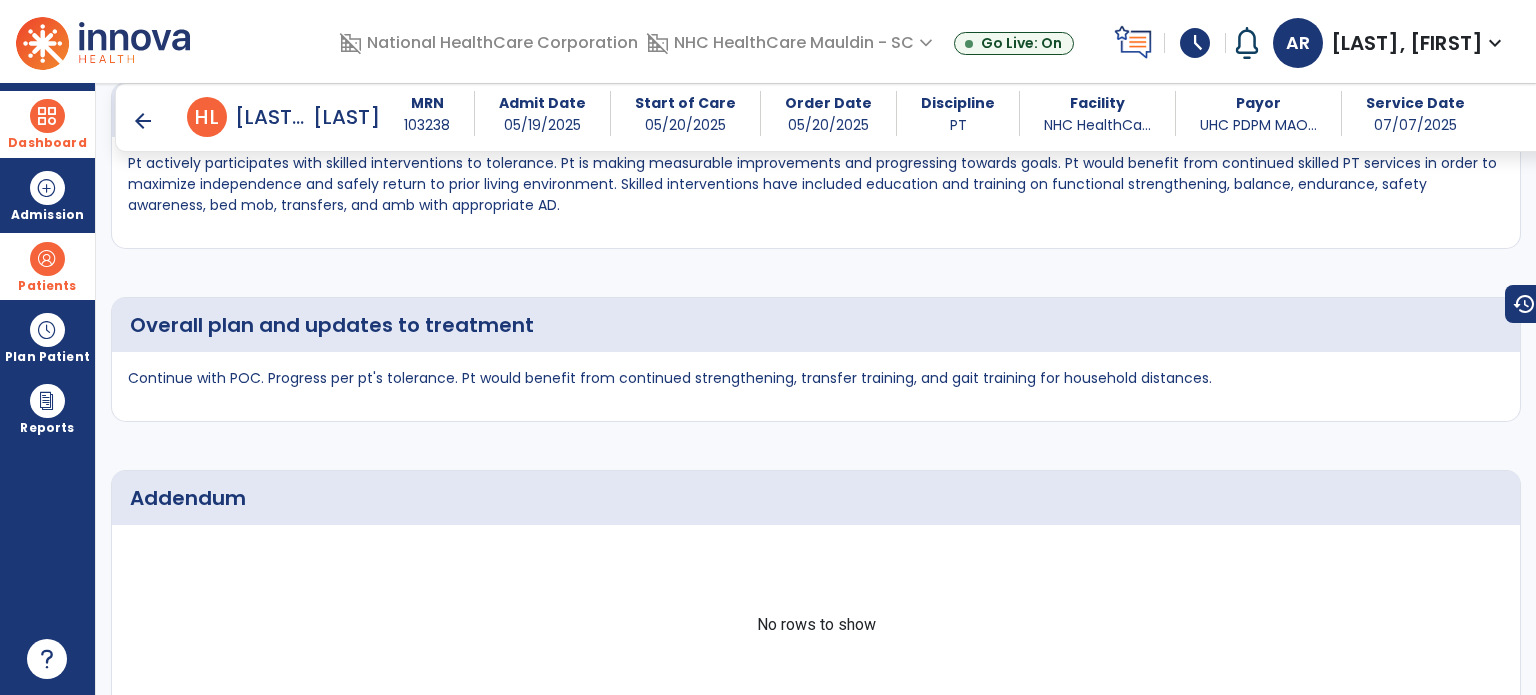 click on "arrow_back      H  L  Herta,   Lawrence  MRN 103238 Admit Date 05/19/2025 Start of Care 05/20/2025 Order Date 05/20/2025 Discipline PT Facility NHC HealthCa... Payor UHC PDPM MAO... Service Date 07/07/2025" at bounding box center (834, 117) 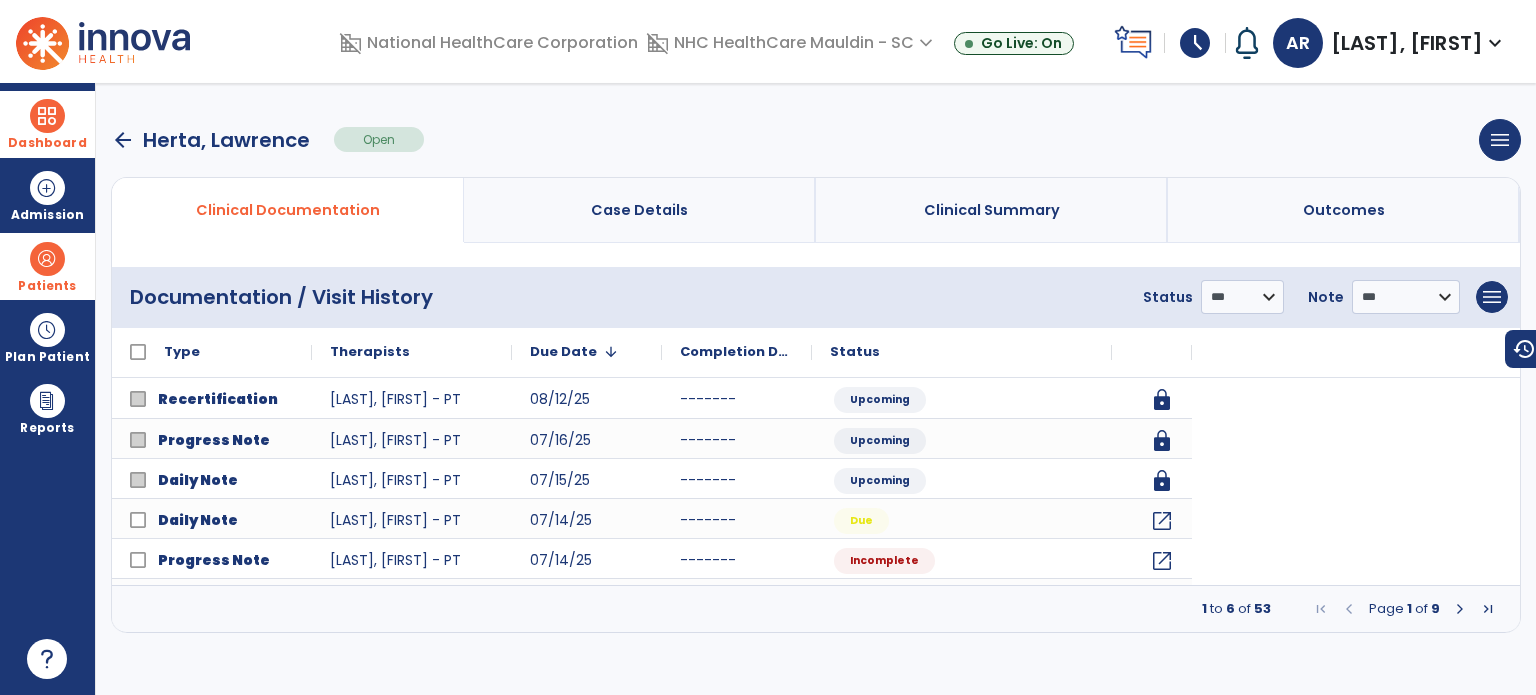 scroll, scrollTop: 0, scrollLeft: 0, axis: both 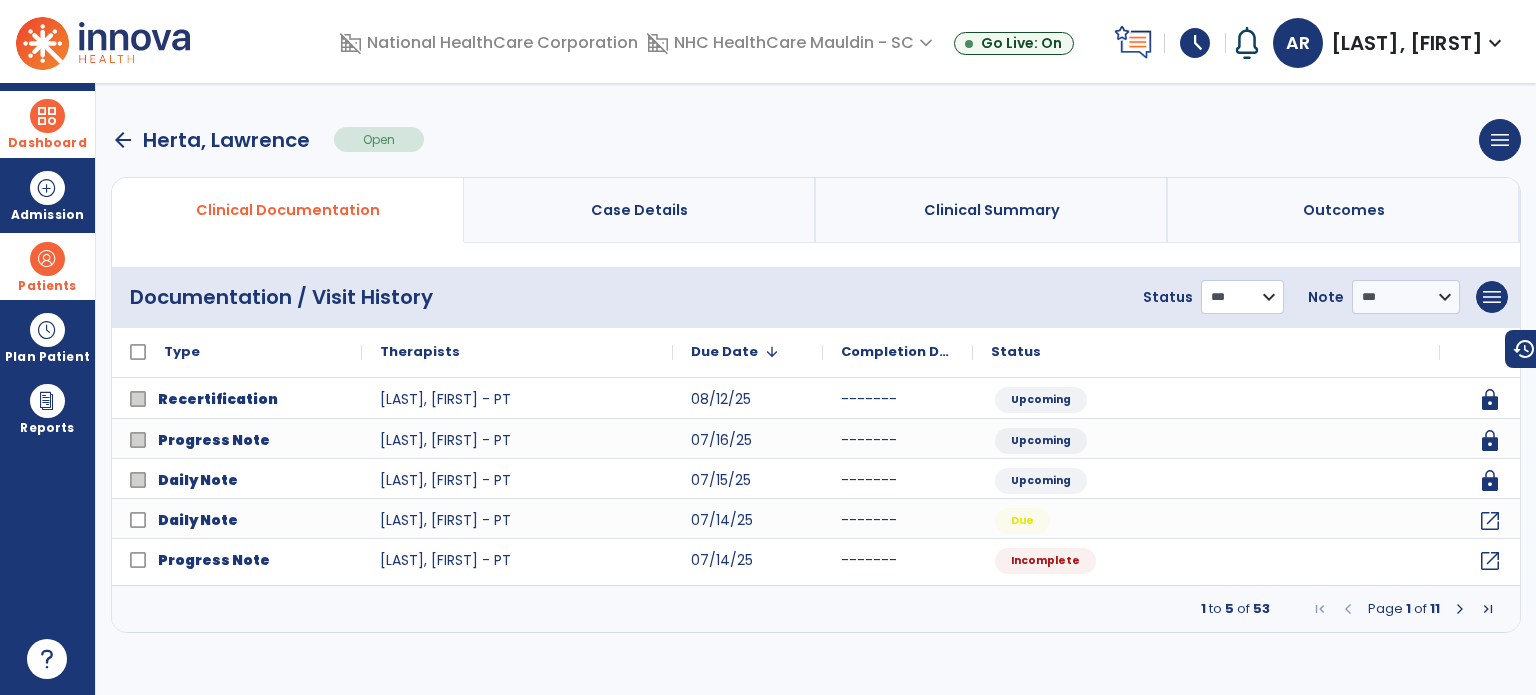 click on "**********" at bounding box center [1242, 297] 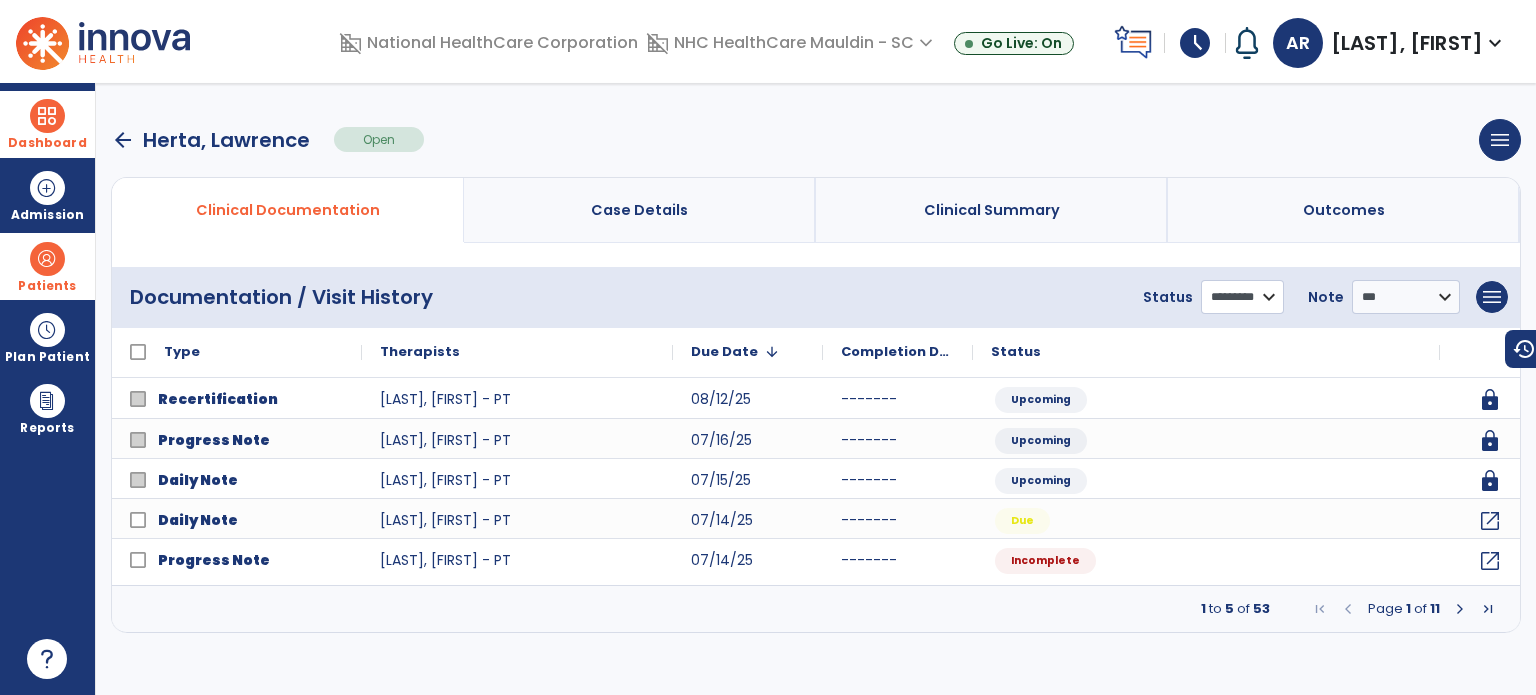 click on "**********" at bounding box center (1242, 297) 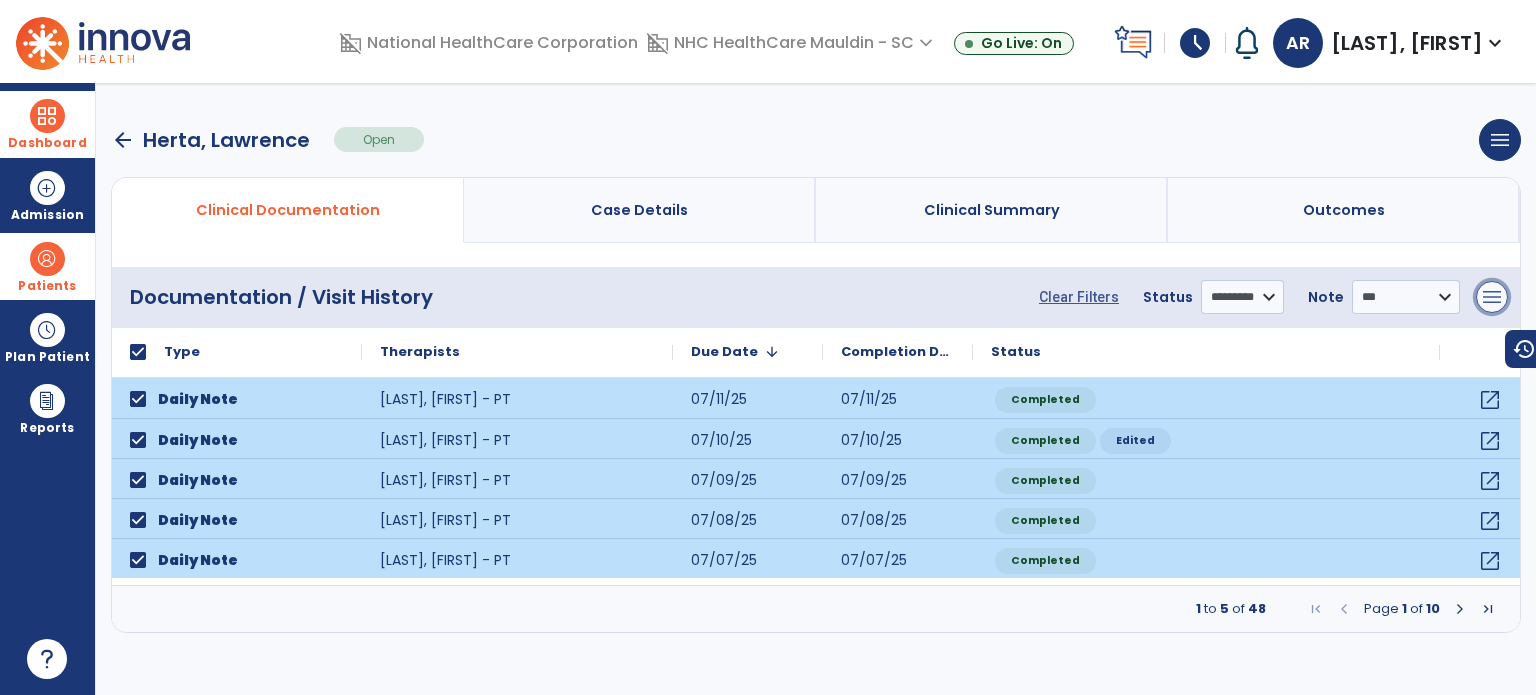 click on "menu" at bounding box center (1492, 297) 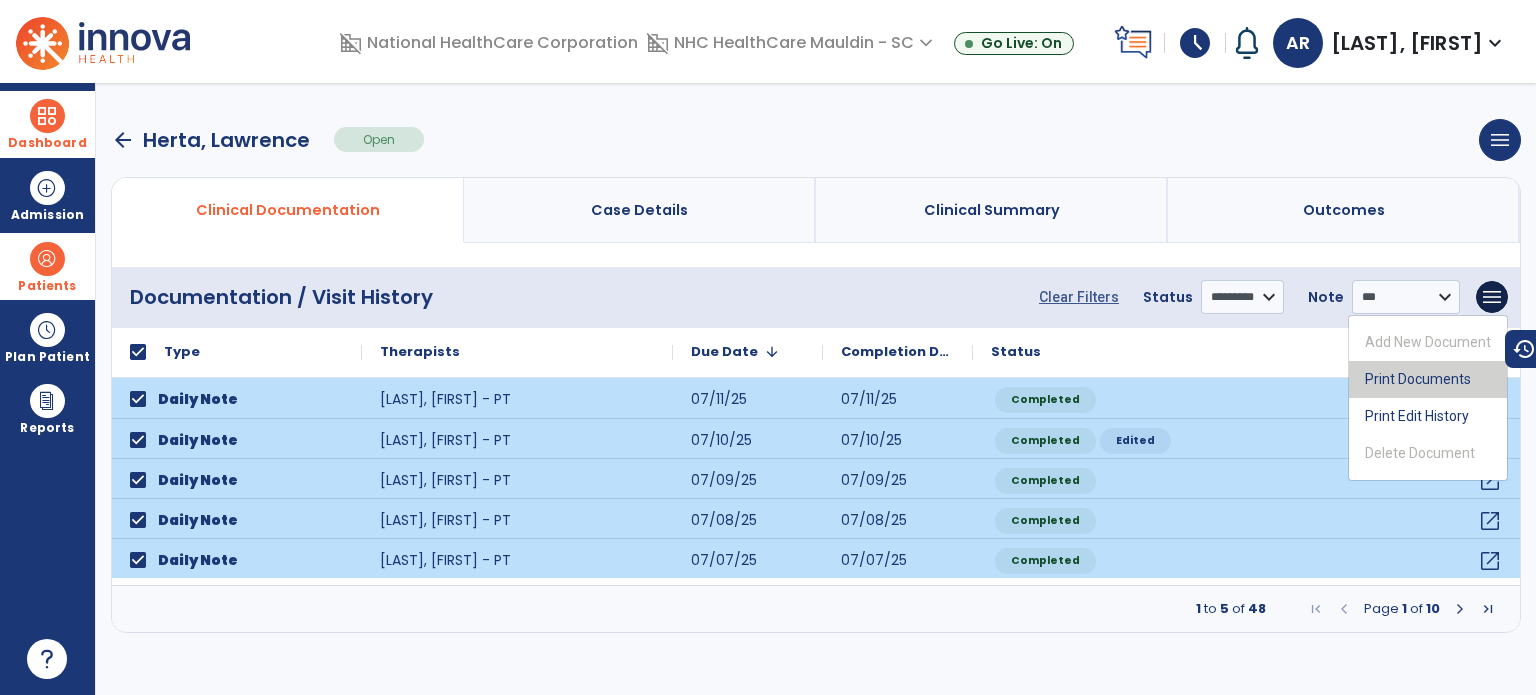 click on "Print Documents" at bounding box center (1428, 379) 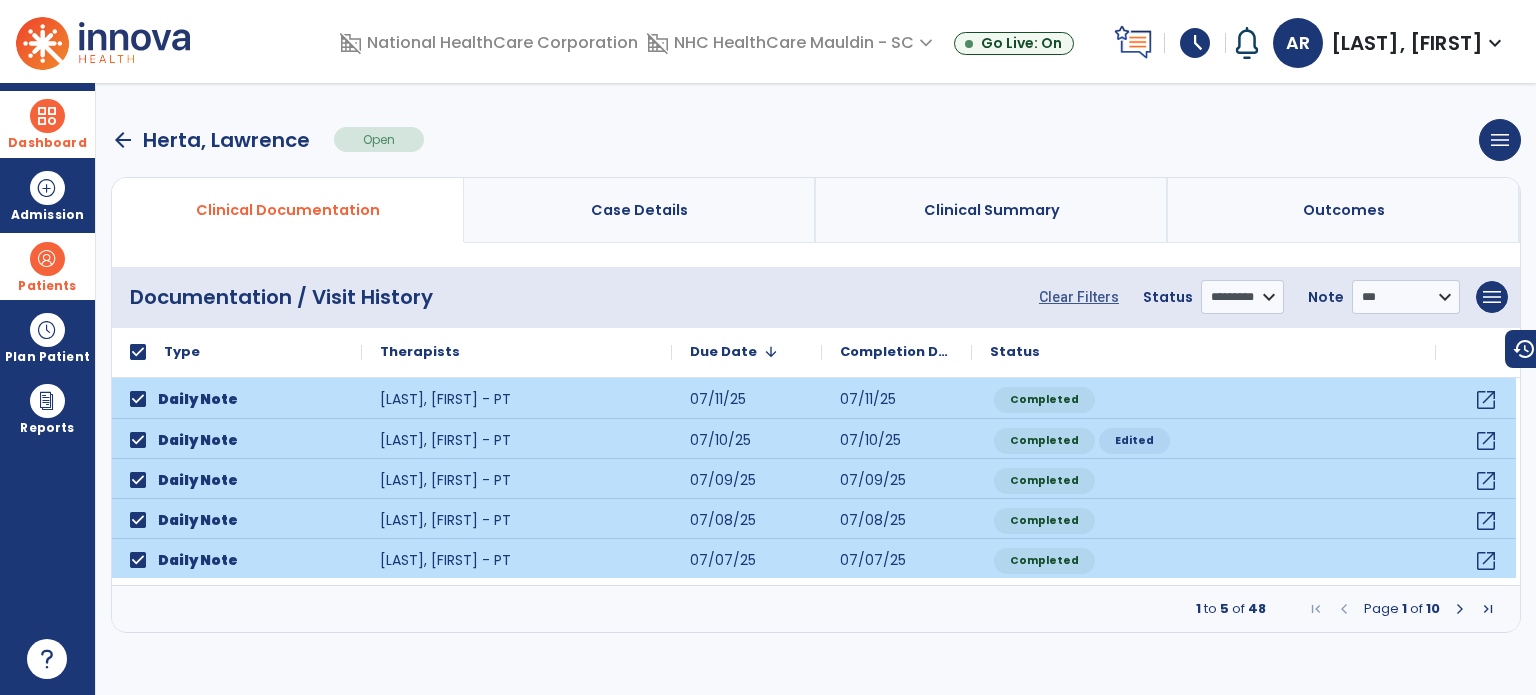 select on "***" 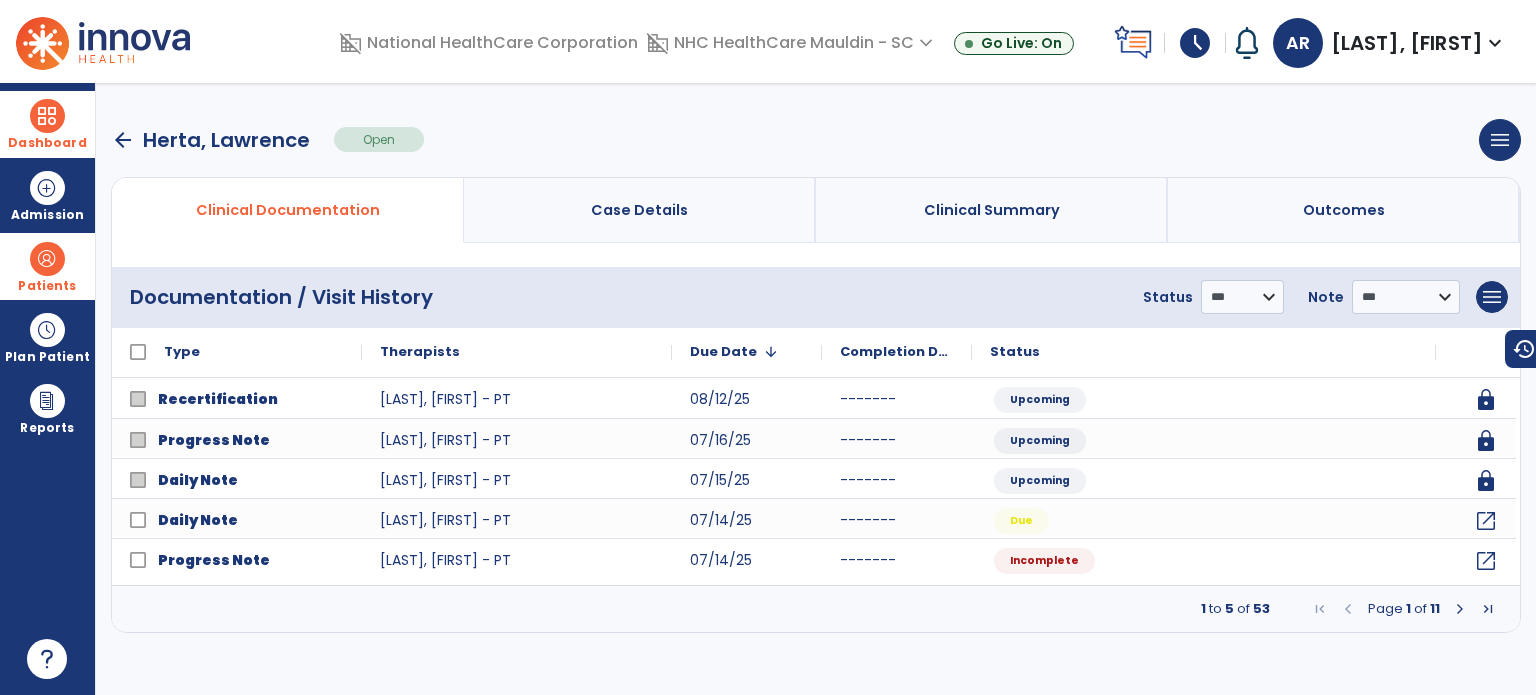 click on "Status" 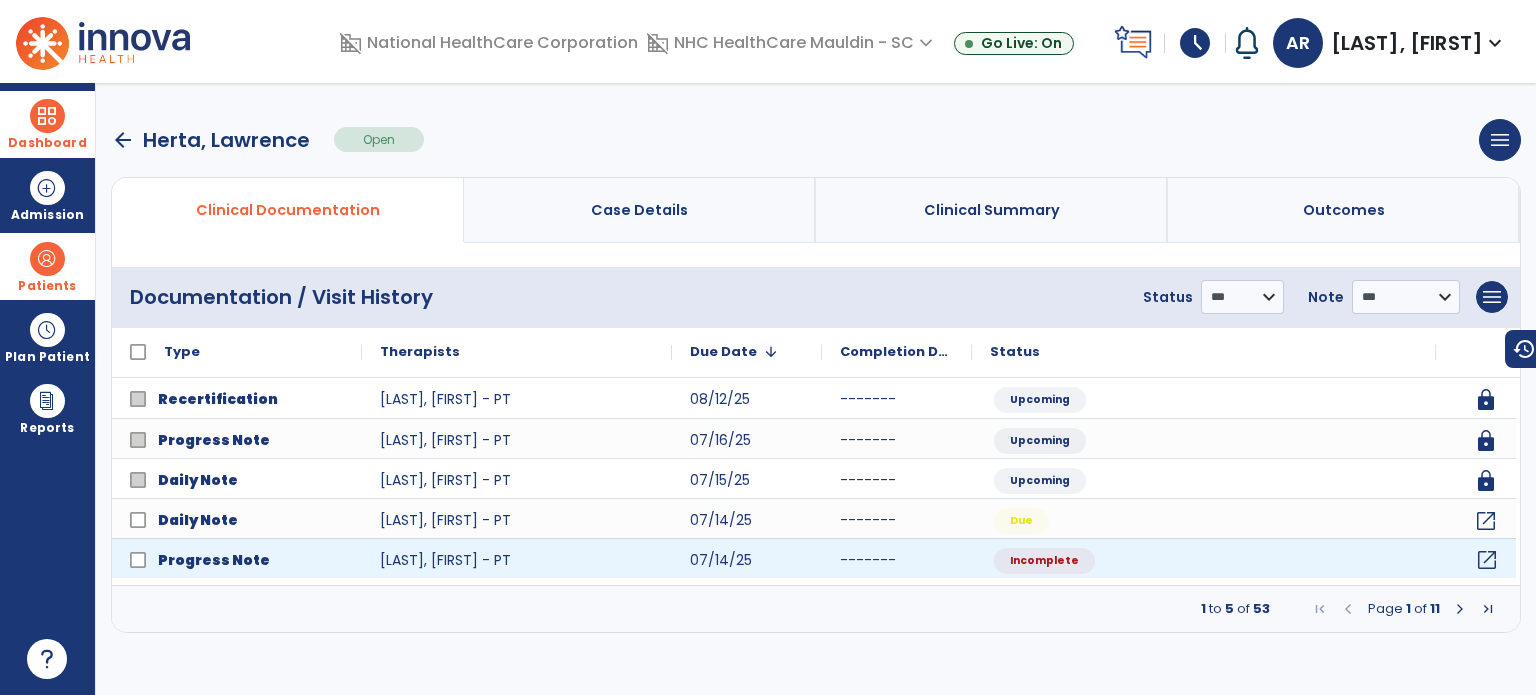 click on "open_in_new" 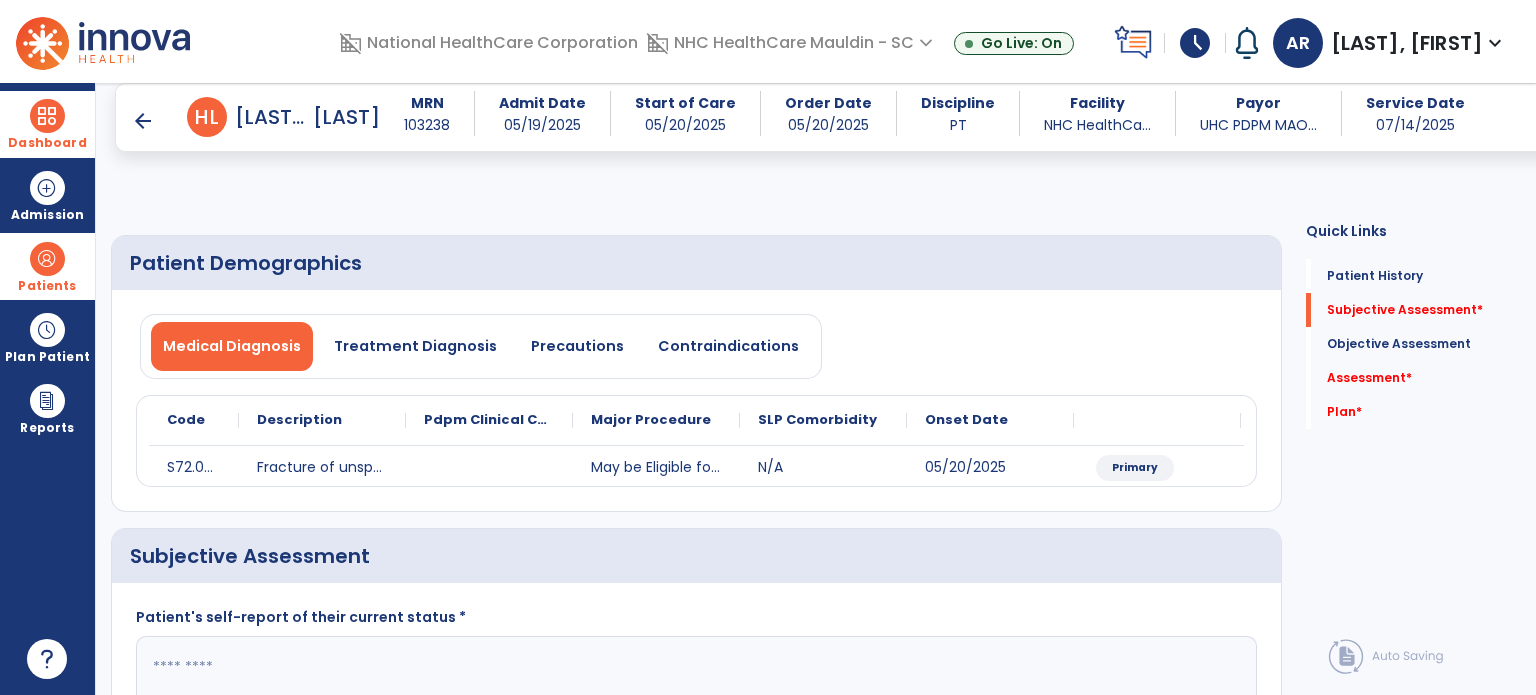 scroll, scrollTop: 255, scrollLeft: 0, axis: vertical 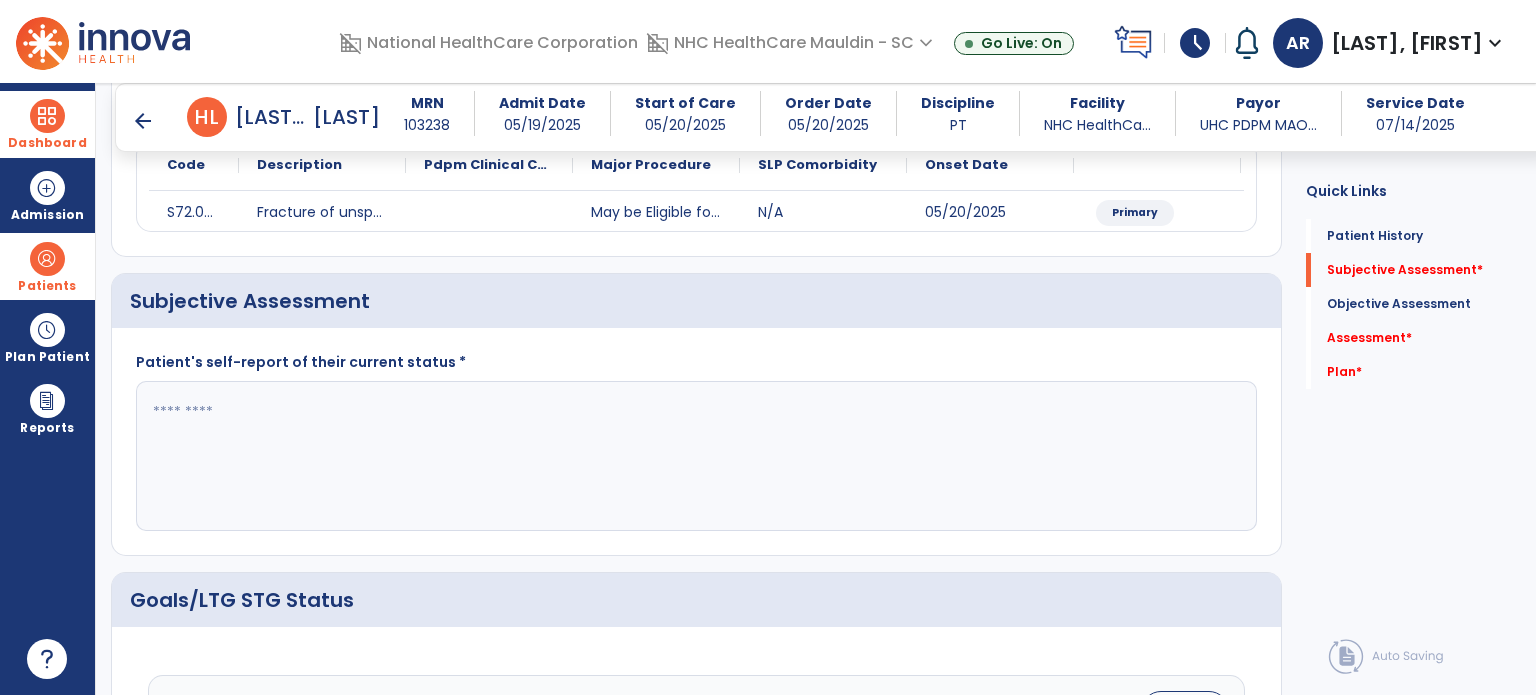 click 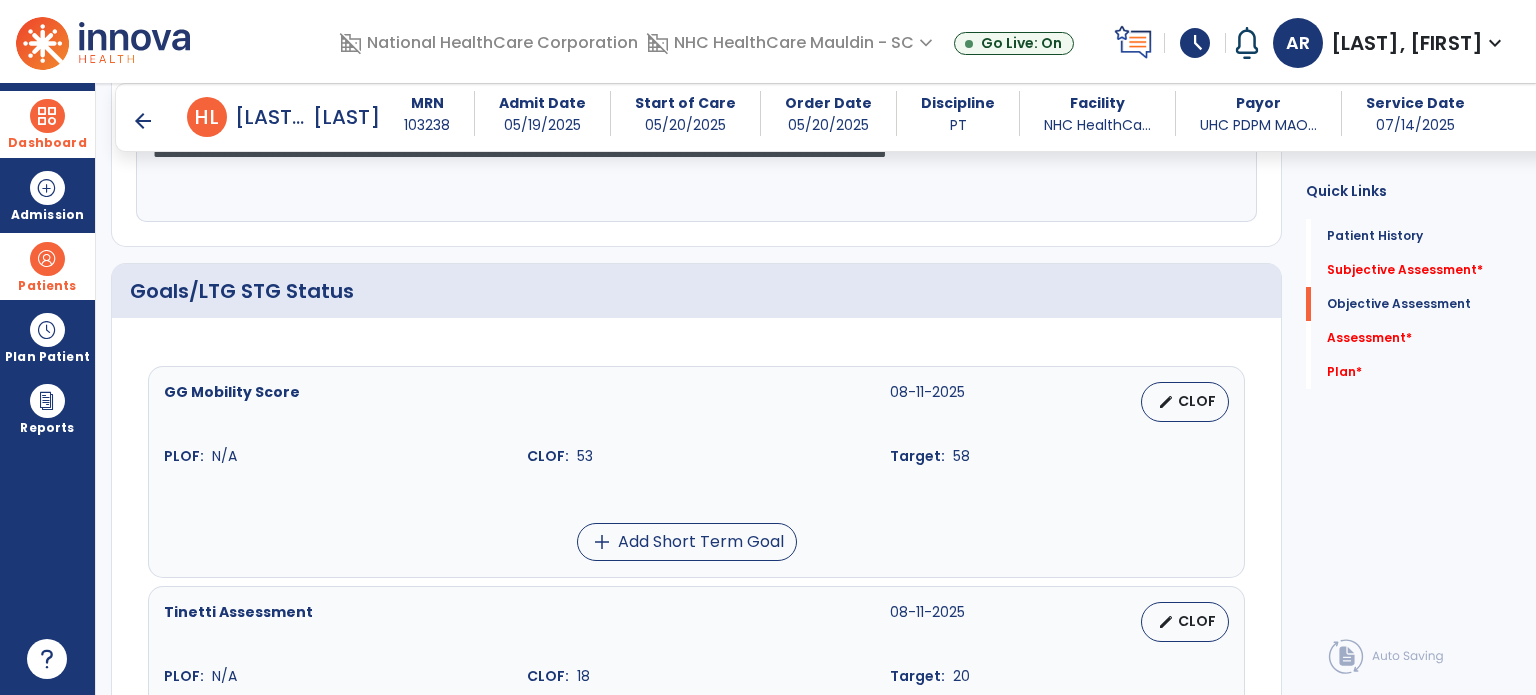 scroll, scrollTop: 564, scrollLeft: 0, axis: vertical 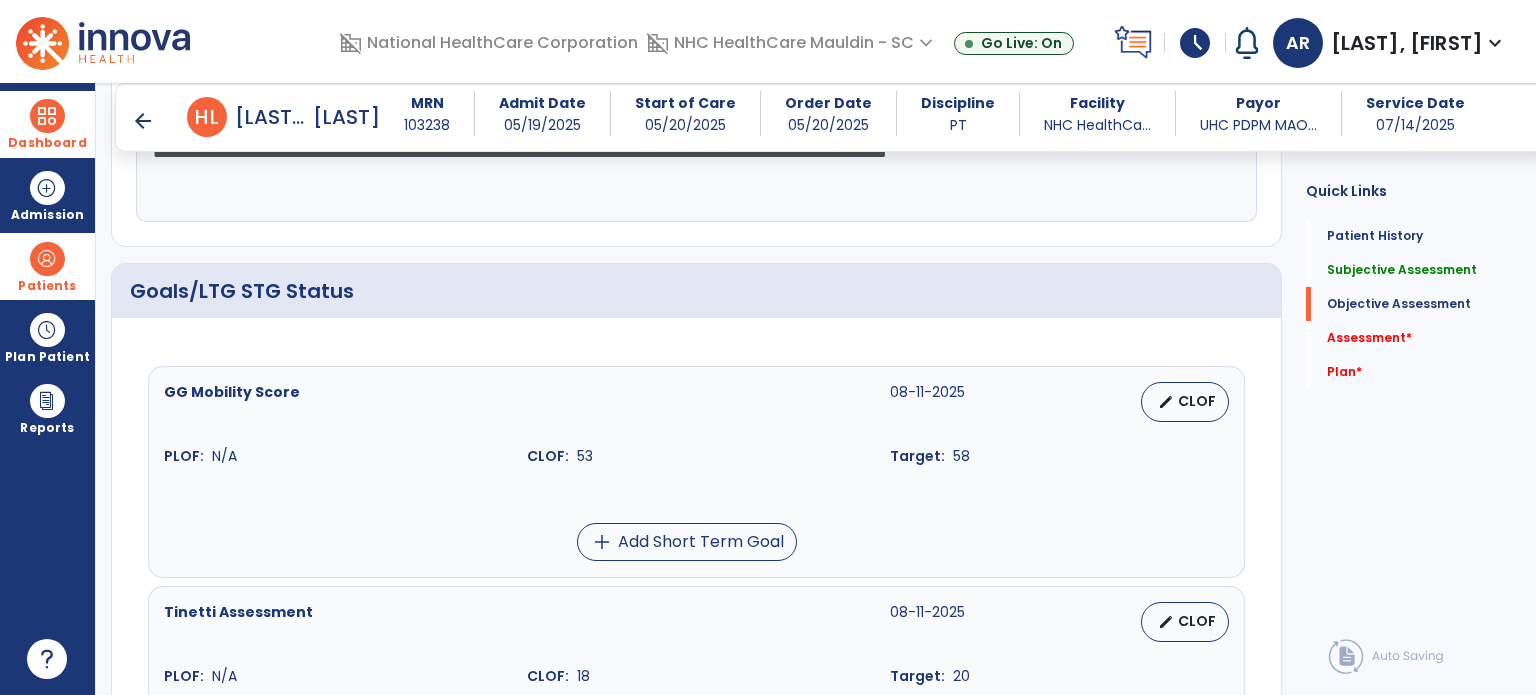 type on "**********" 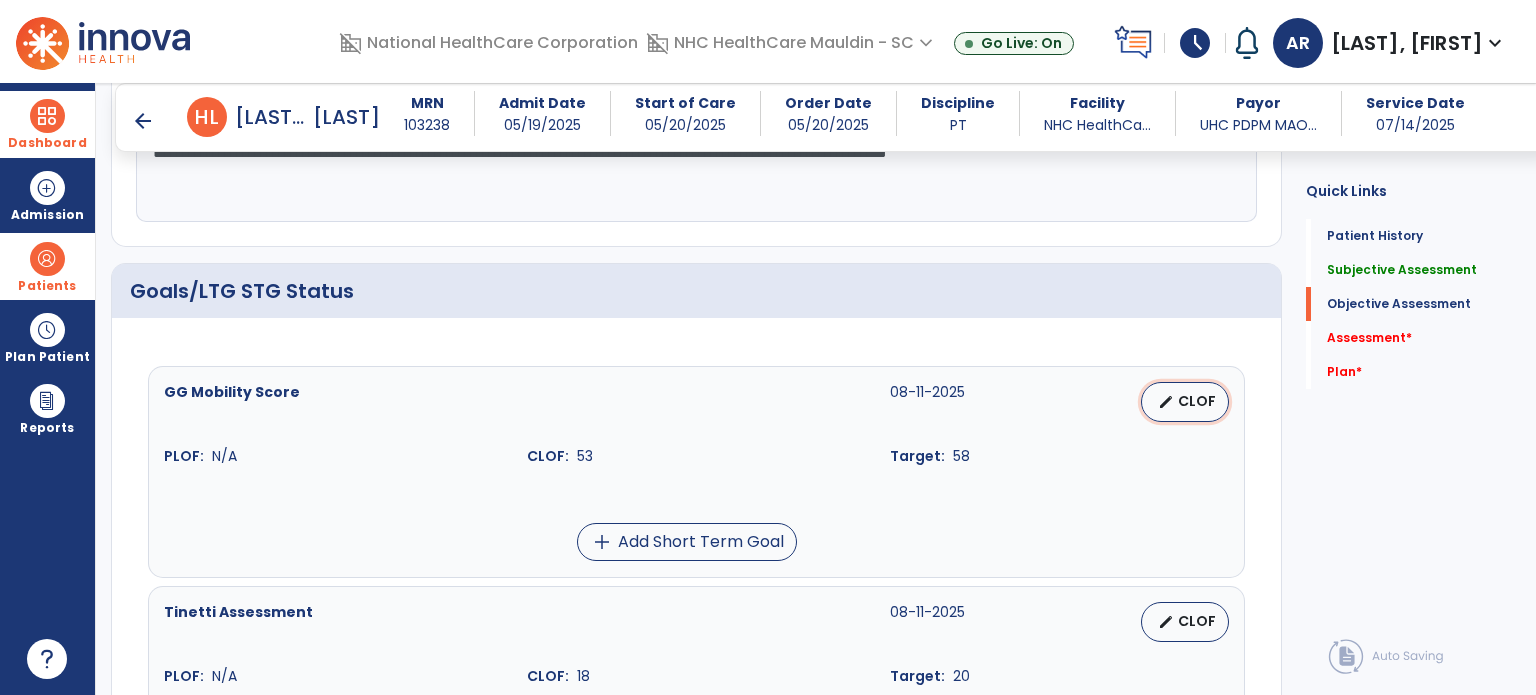 click on "CLOF" at bounding box center [1197, 401] 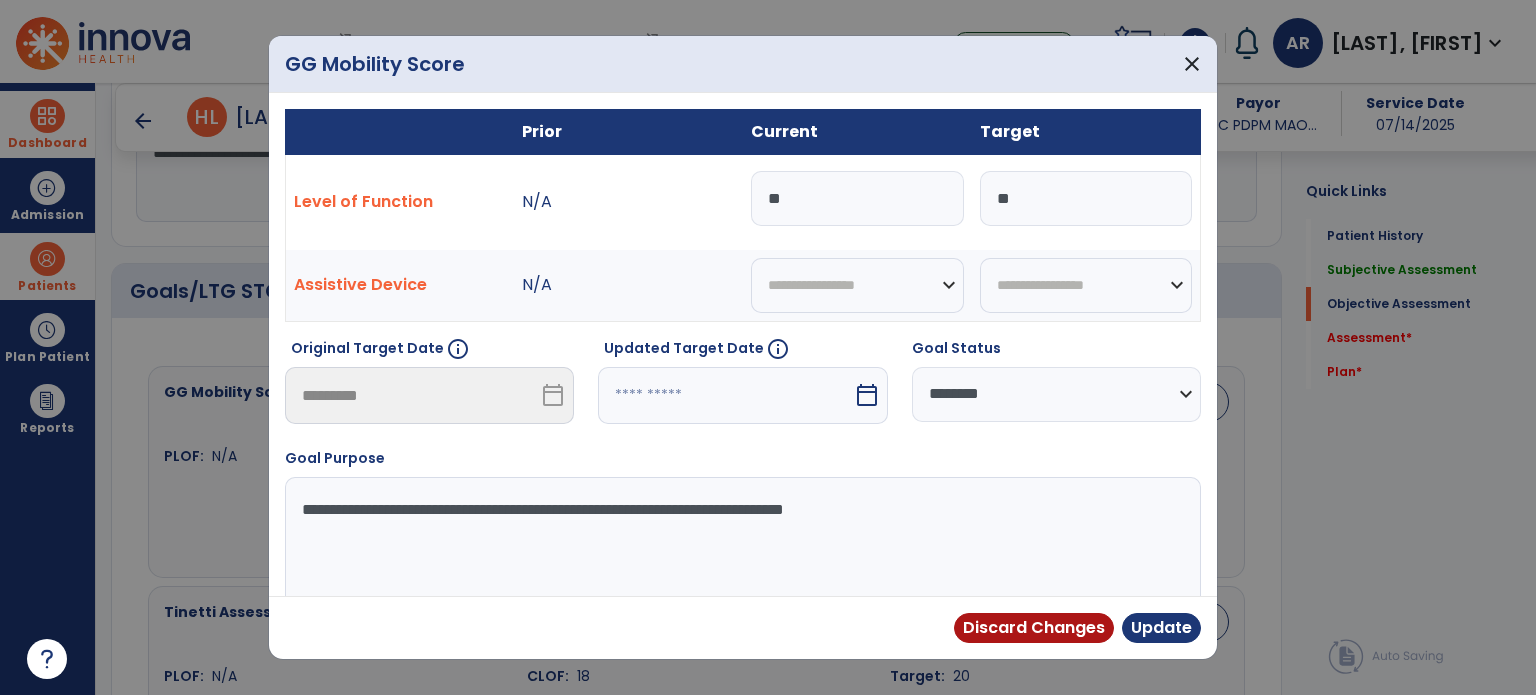 click on "**" at bounding box center [857, 198] 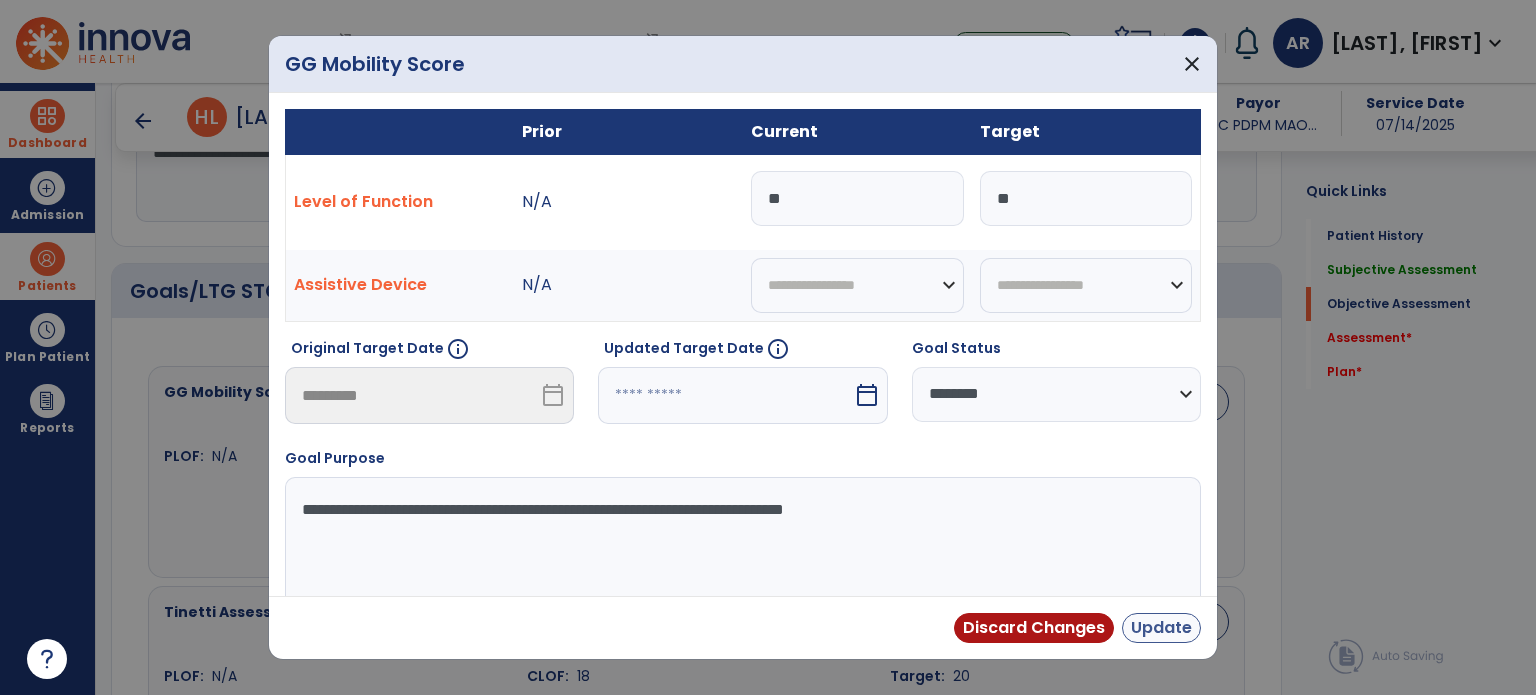 type on "**" 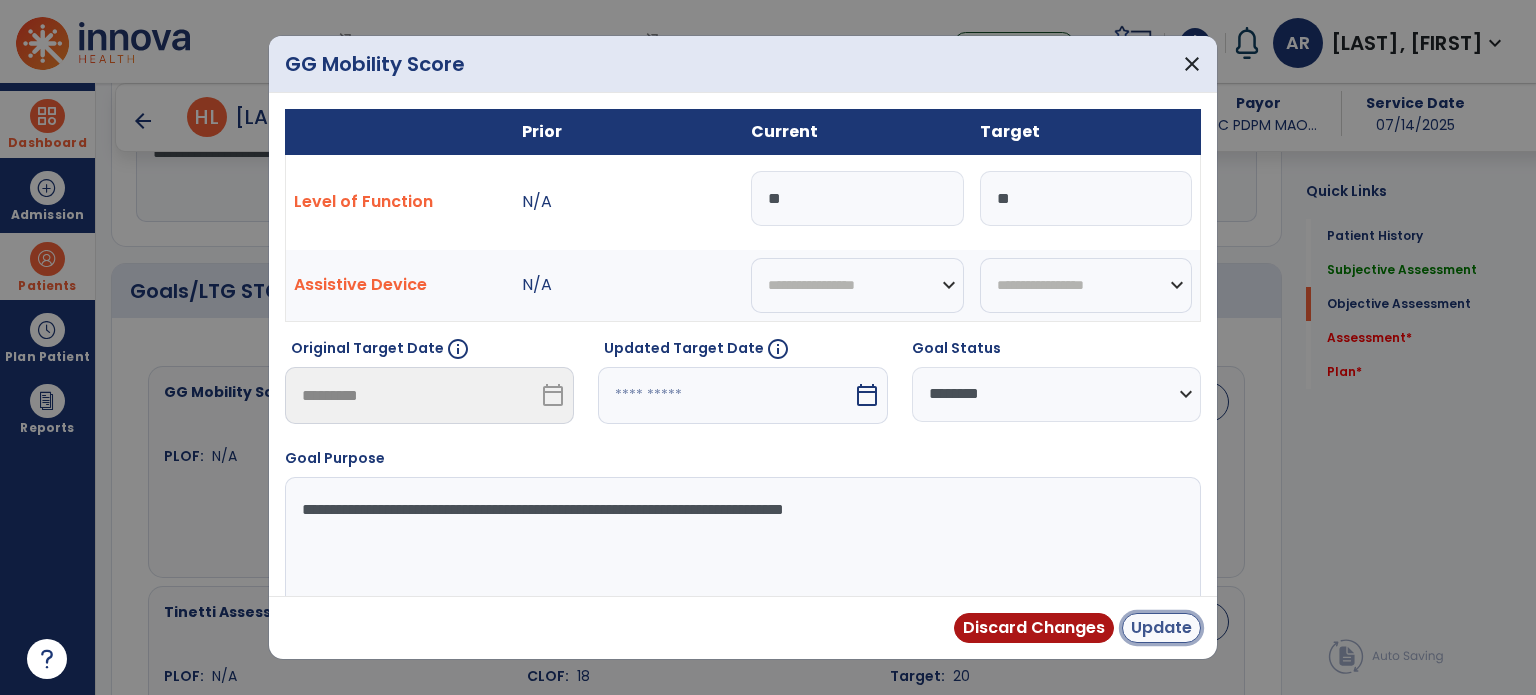 click on "Update" at bounding box center [1161, 628] 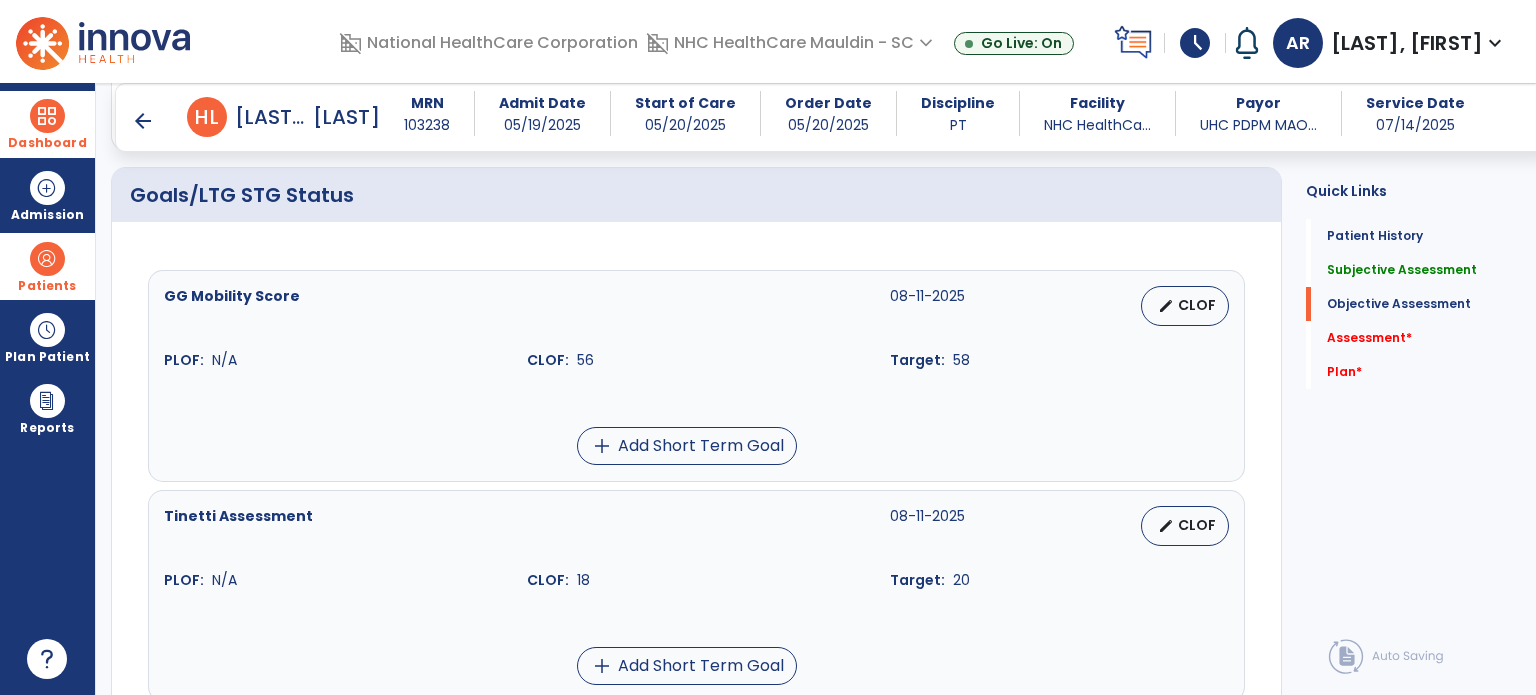 scroll, scrollTop: 660, scrollLeft: 0, axis: vertical 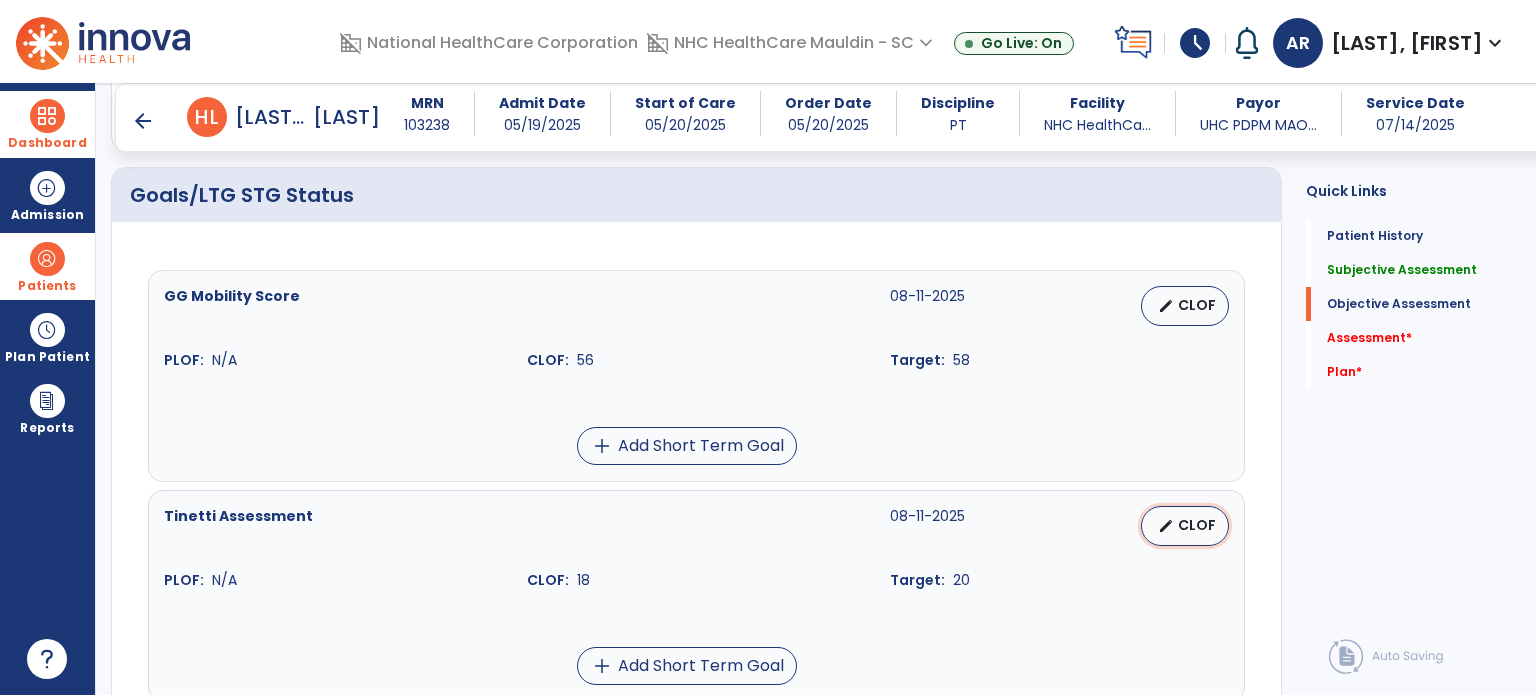 click on "CLOF" at bounding box center [1197, 525] 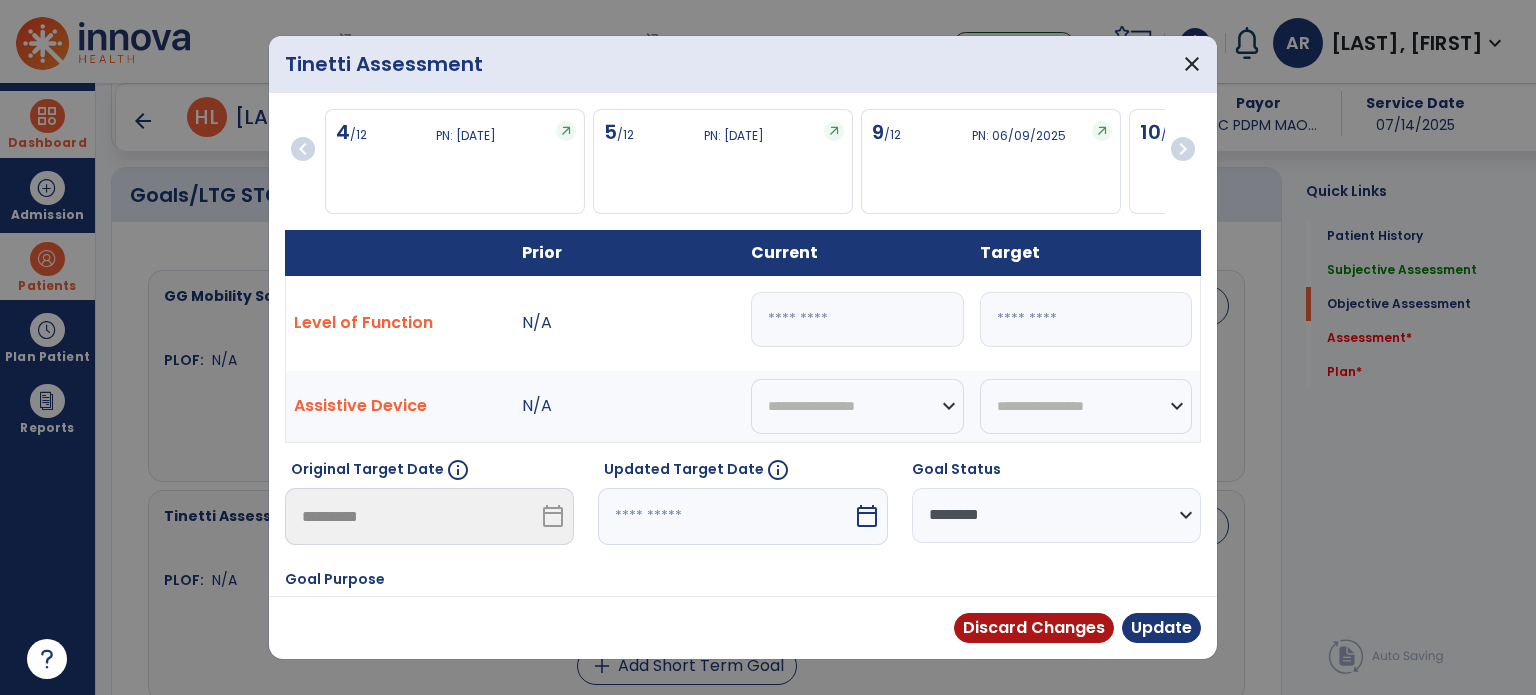 click on "**" at bounding box center (857, 319) 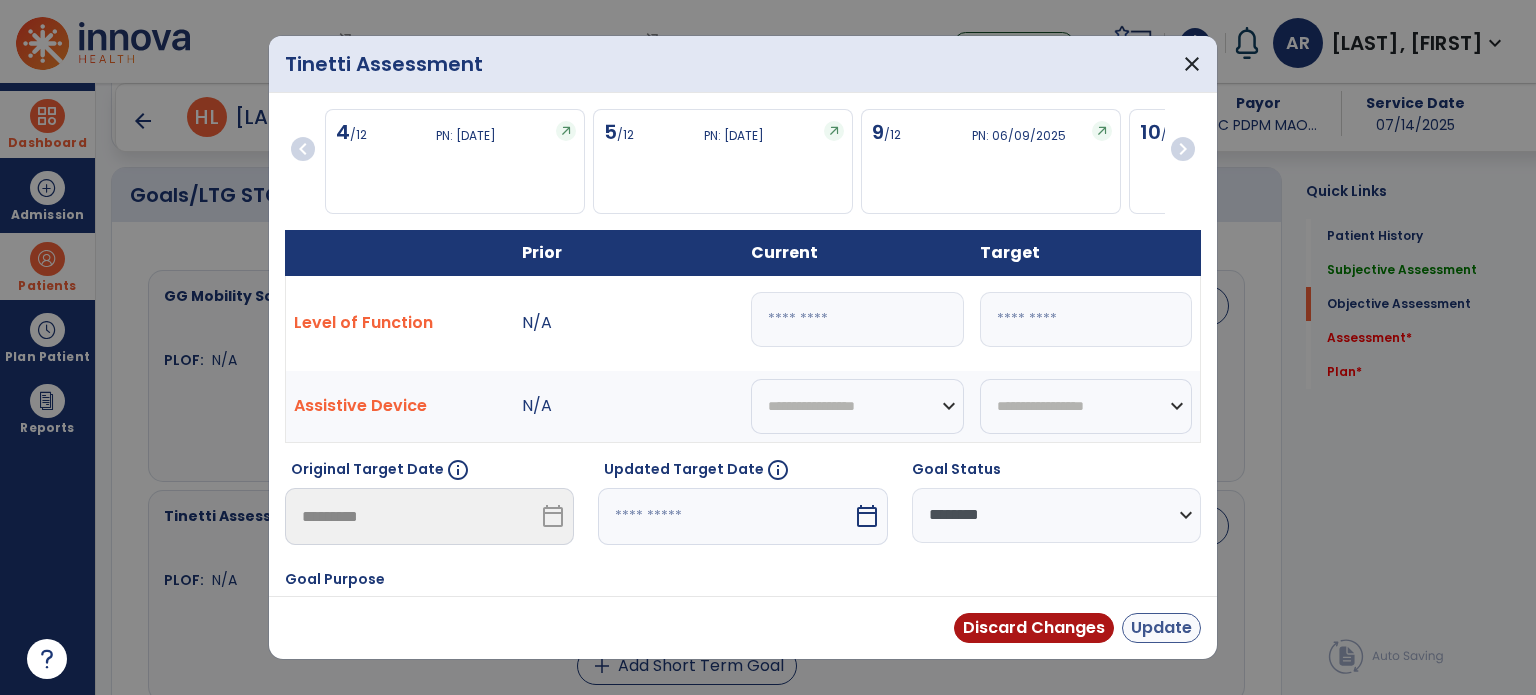 type on "**" 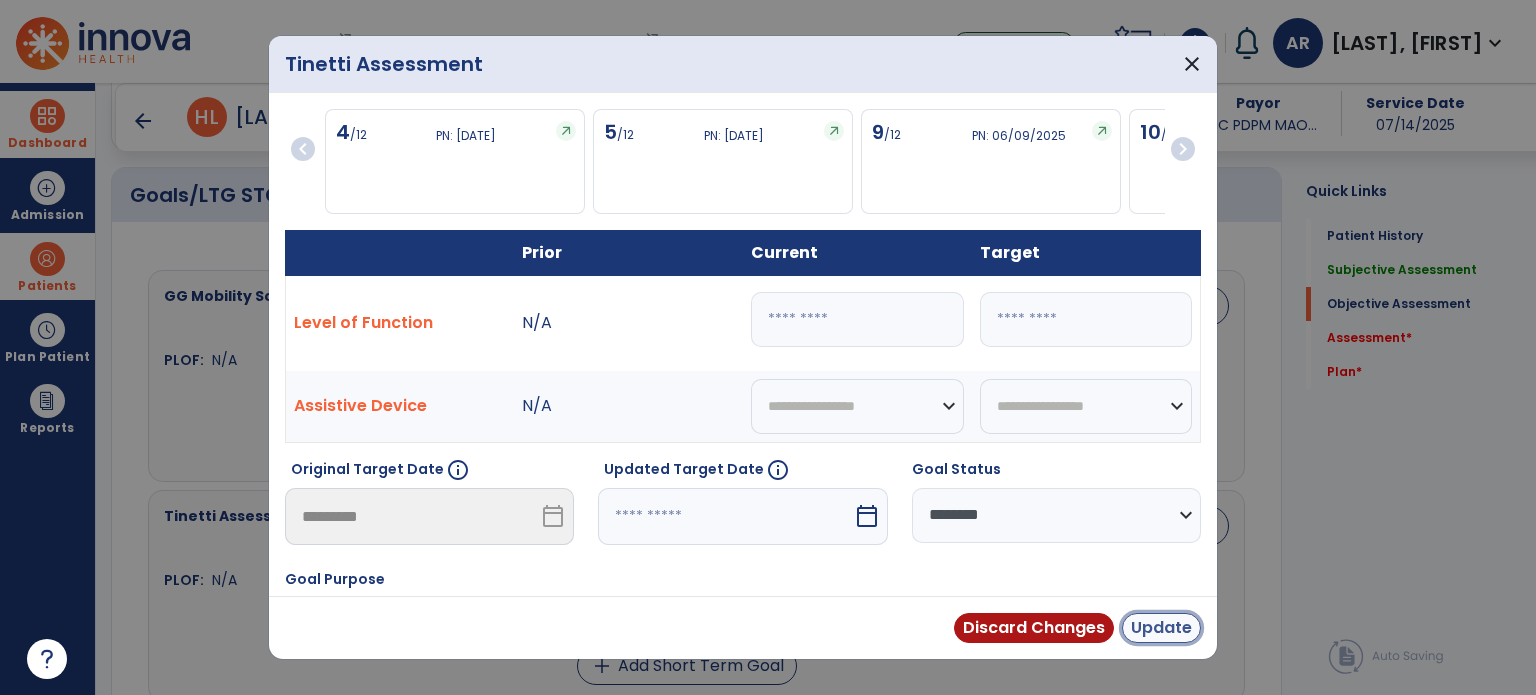 click on "Update" at bounding box center [1161, 628] 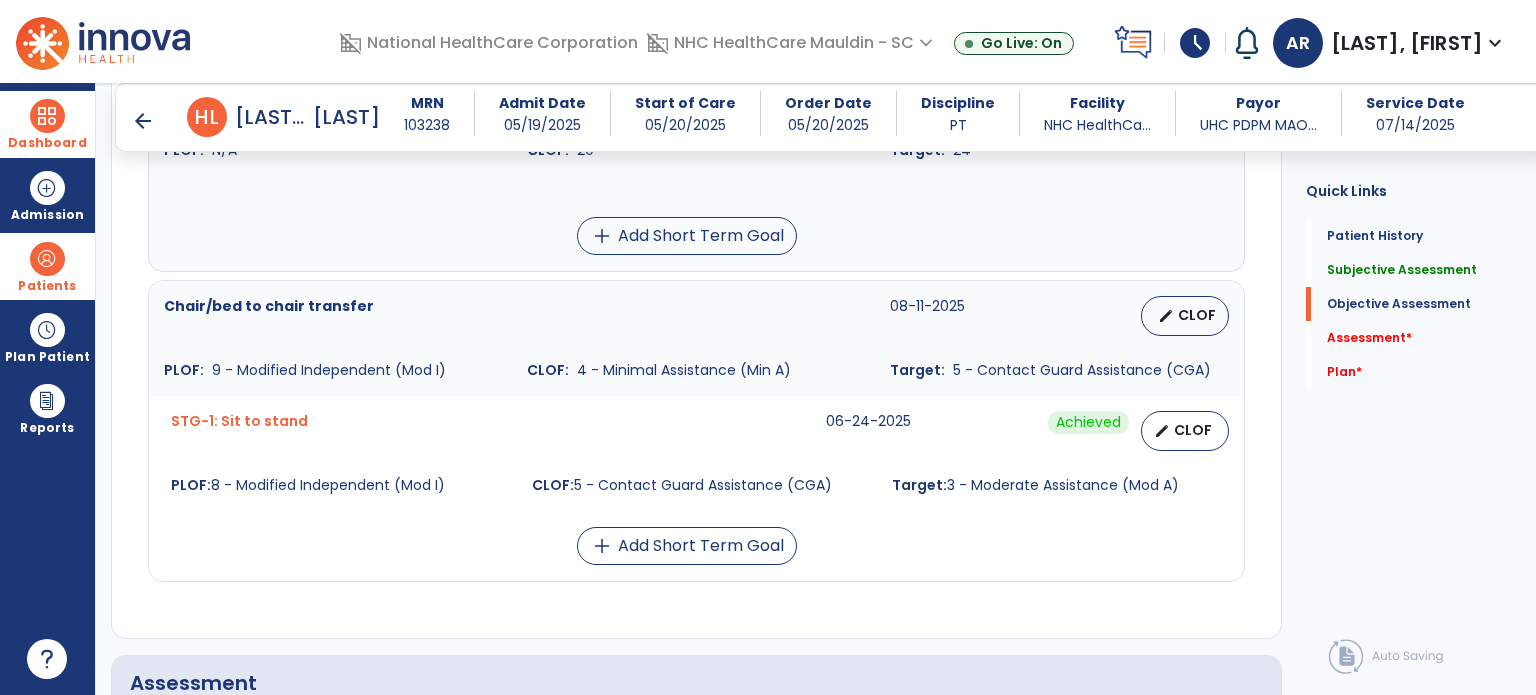 scroll, scrollTop: 1092, scrollLeft: 0, axis: vertical 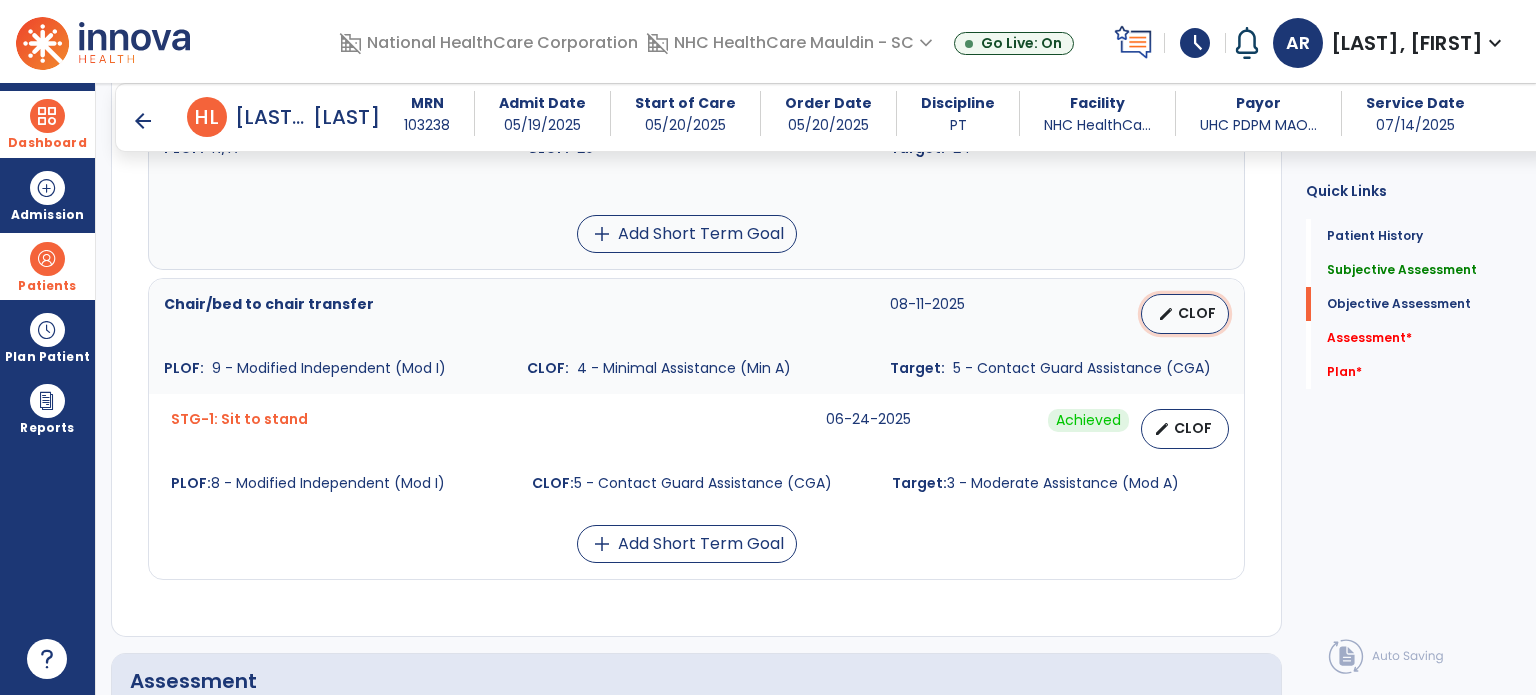 click on "CLOF" at bounding box center (1197, 313) 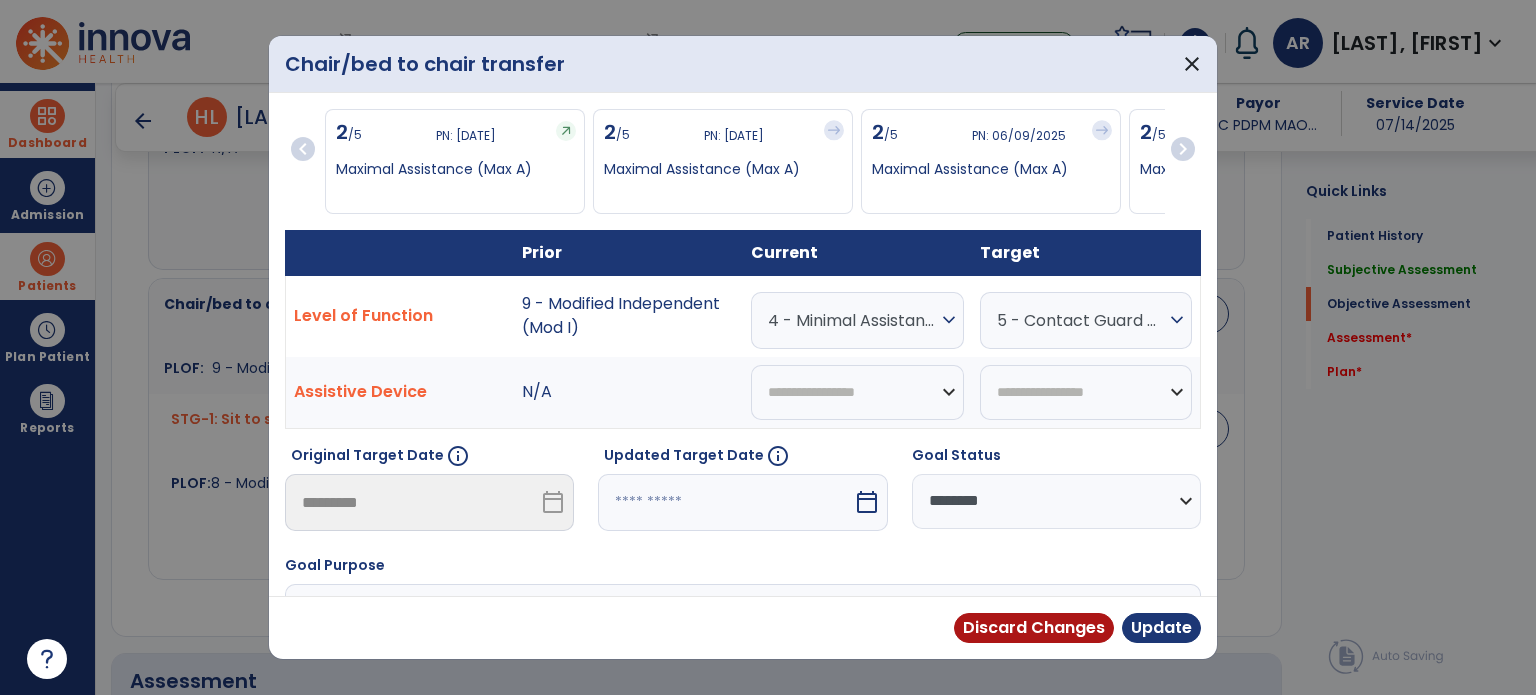 click on "4 - Minimal Assistance (Min A)" at bounding box center (852, 320) 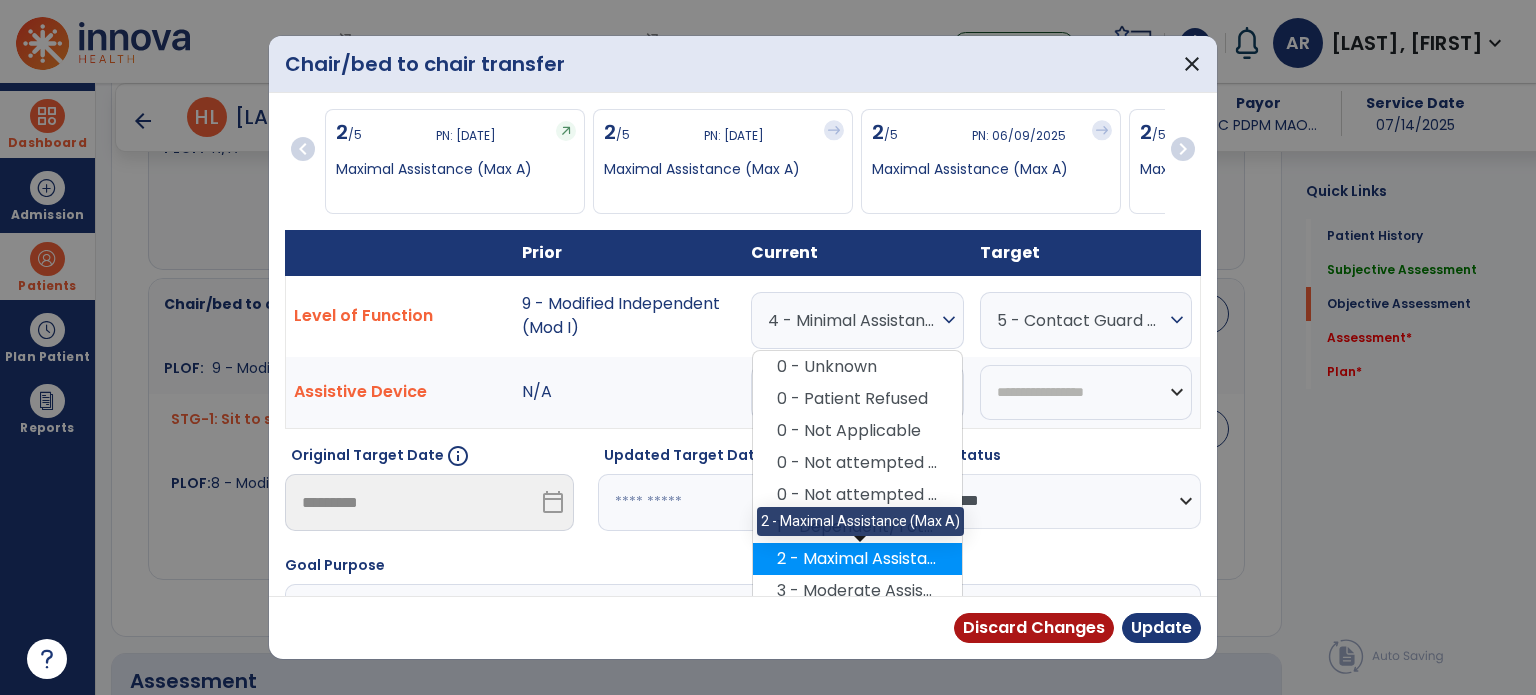 scroll, scrollTop: 84, scrollLeft: 0, axis: vertical 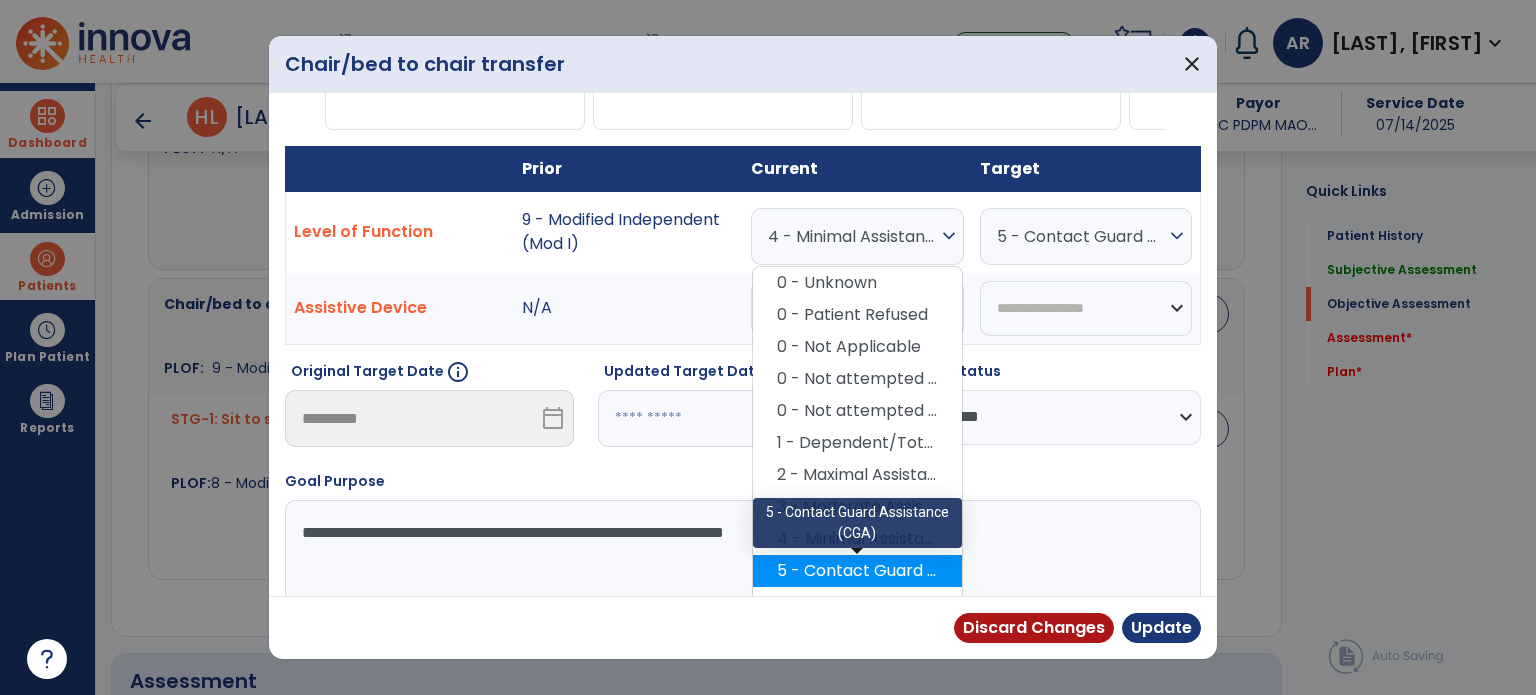 click on "5 - Contact Guard Assistance (CGA)" at bounding box center (857, 571) 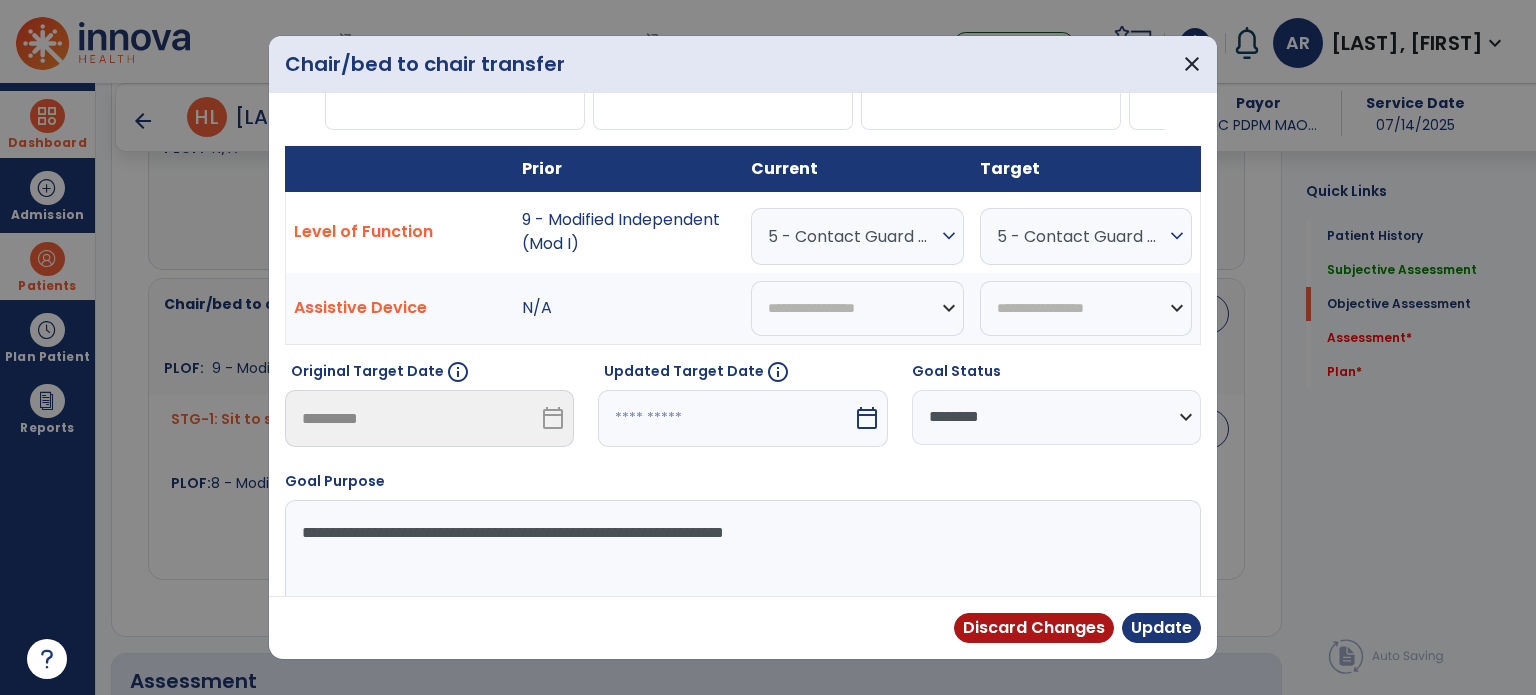 click on "Discard Changes  Update" at bounding box center (743, 627) 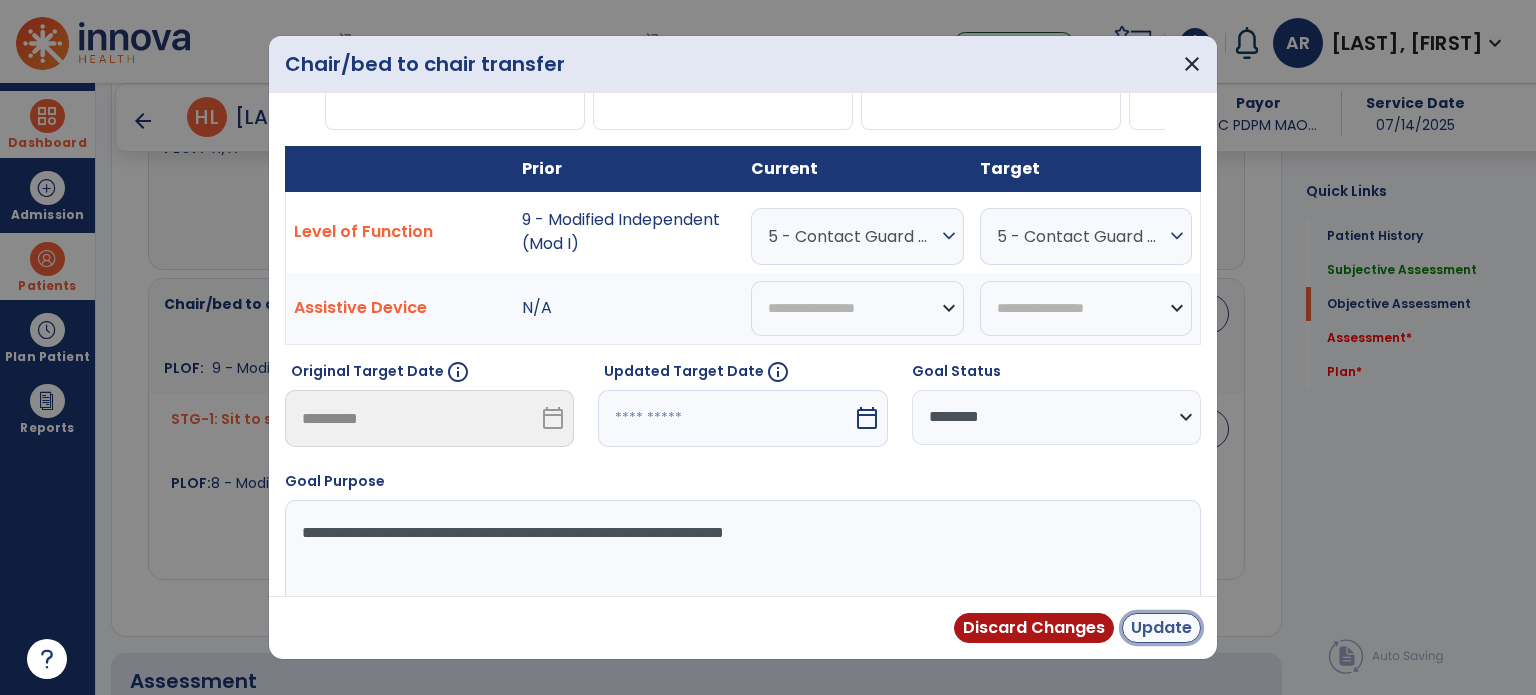 click on "Update" at bounding box center (1161, 628) 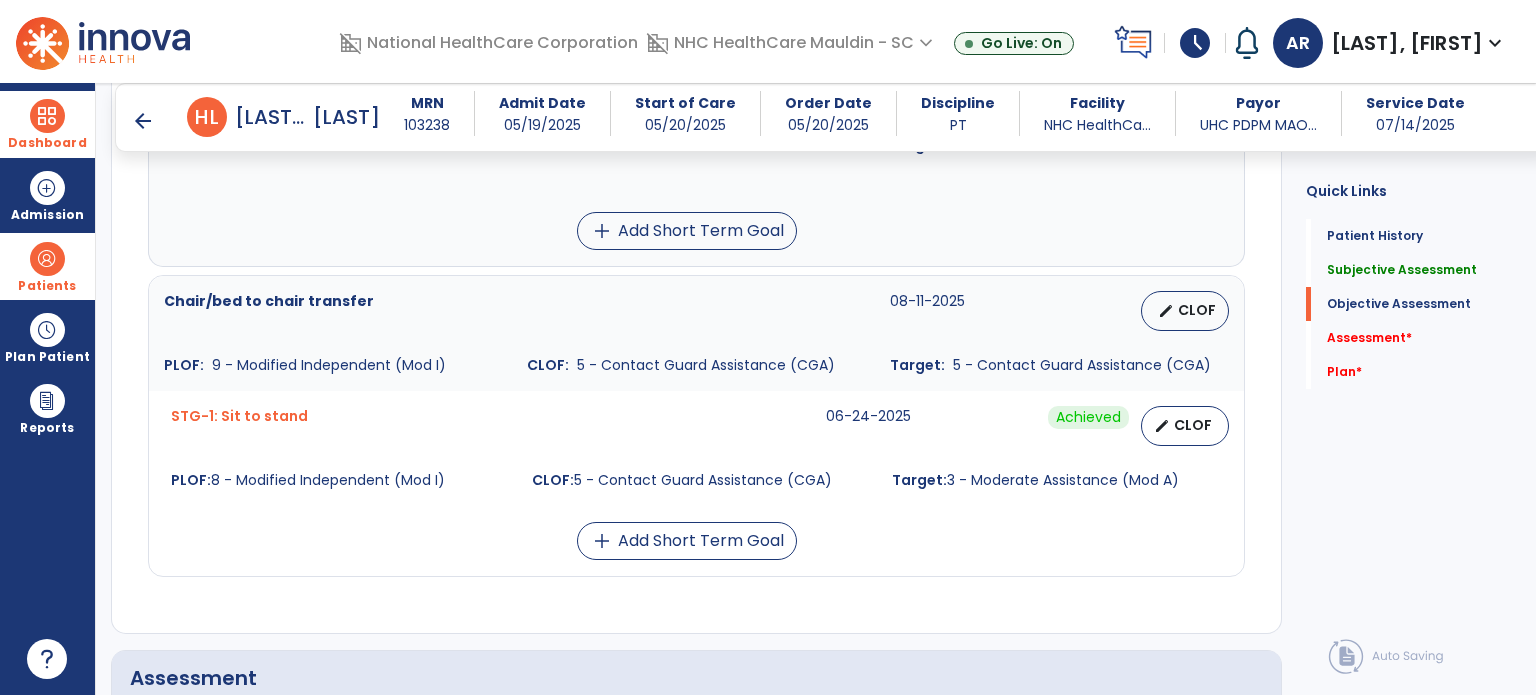 scroll, scrollTop: 1096, scrollLeft: 0, axis: vertical 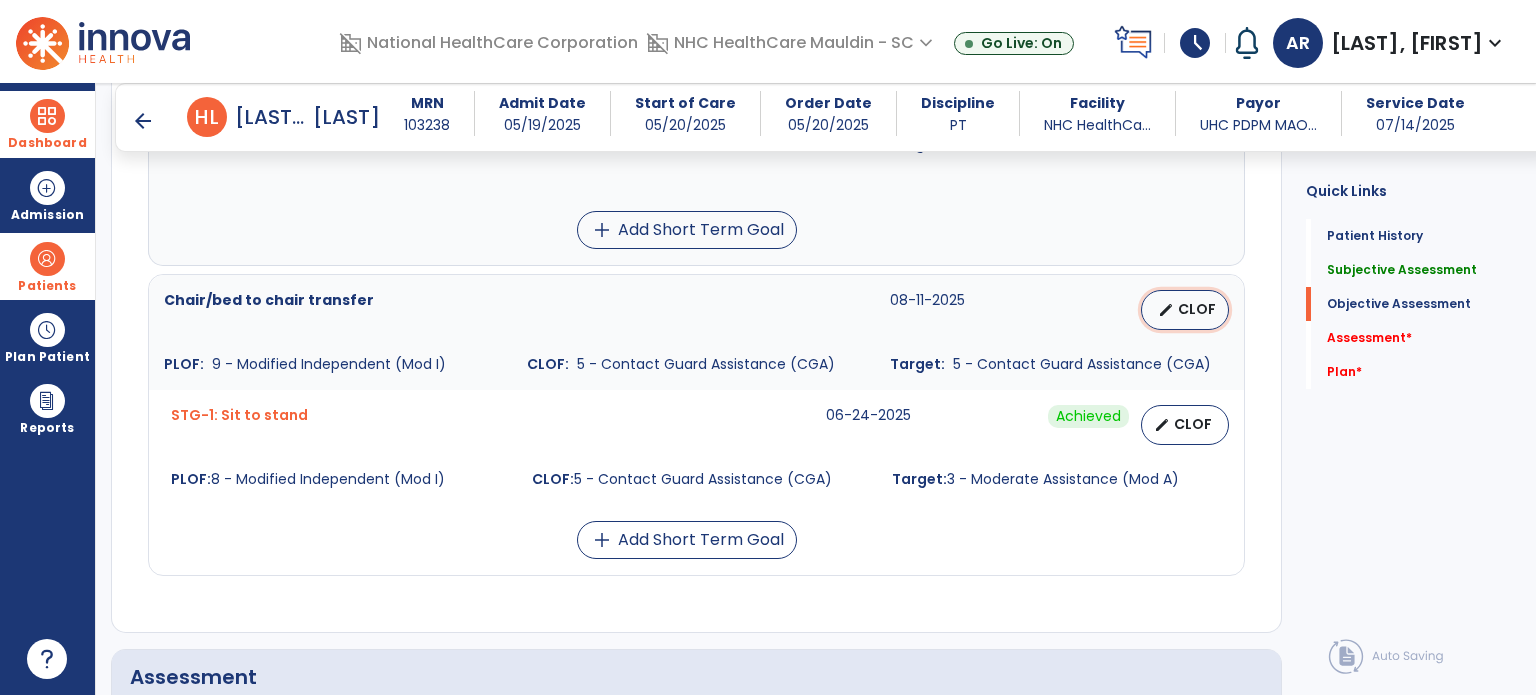 click on "CLOF" at bounding box center [1197, 309] 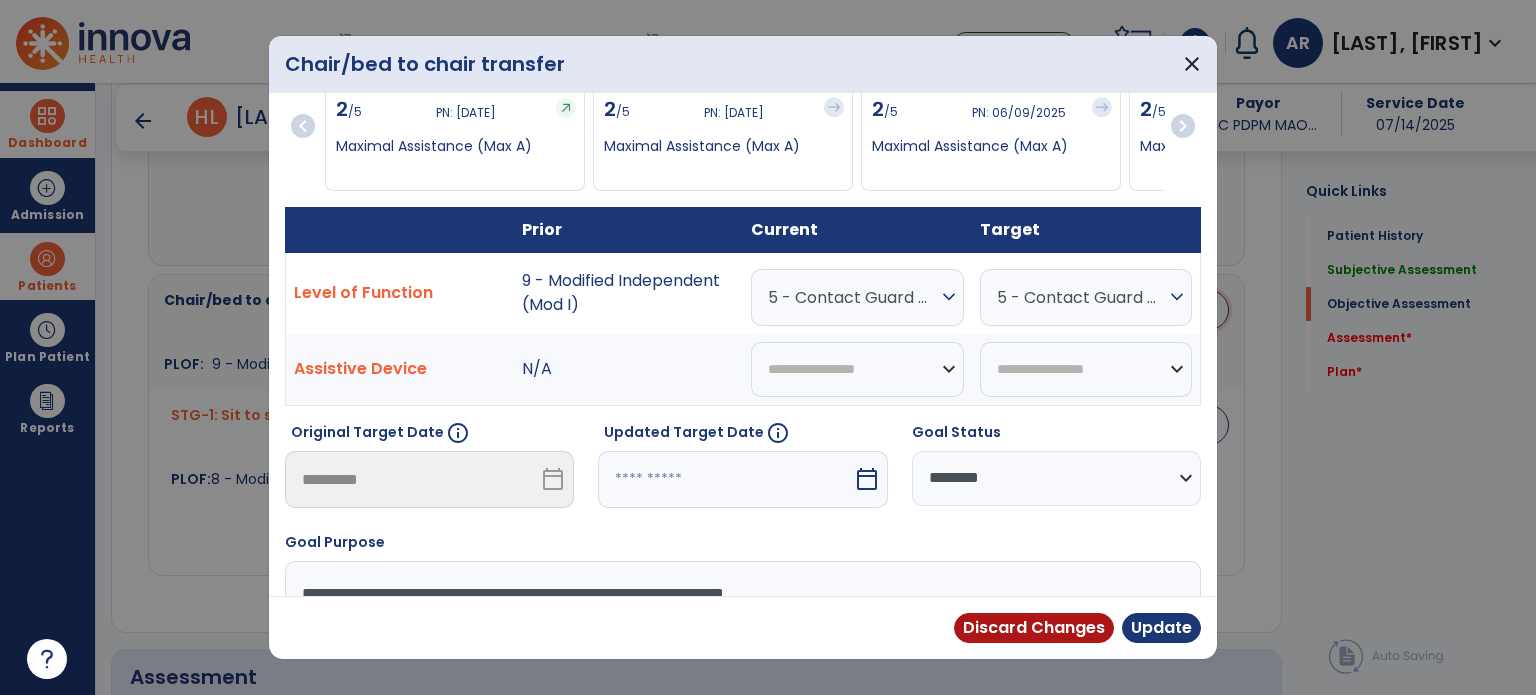 scroll, scrollTop: 24, scrollLeft: 0, axis: vertical 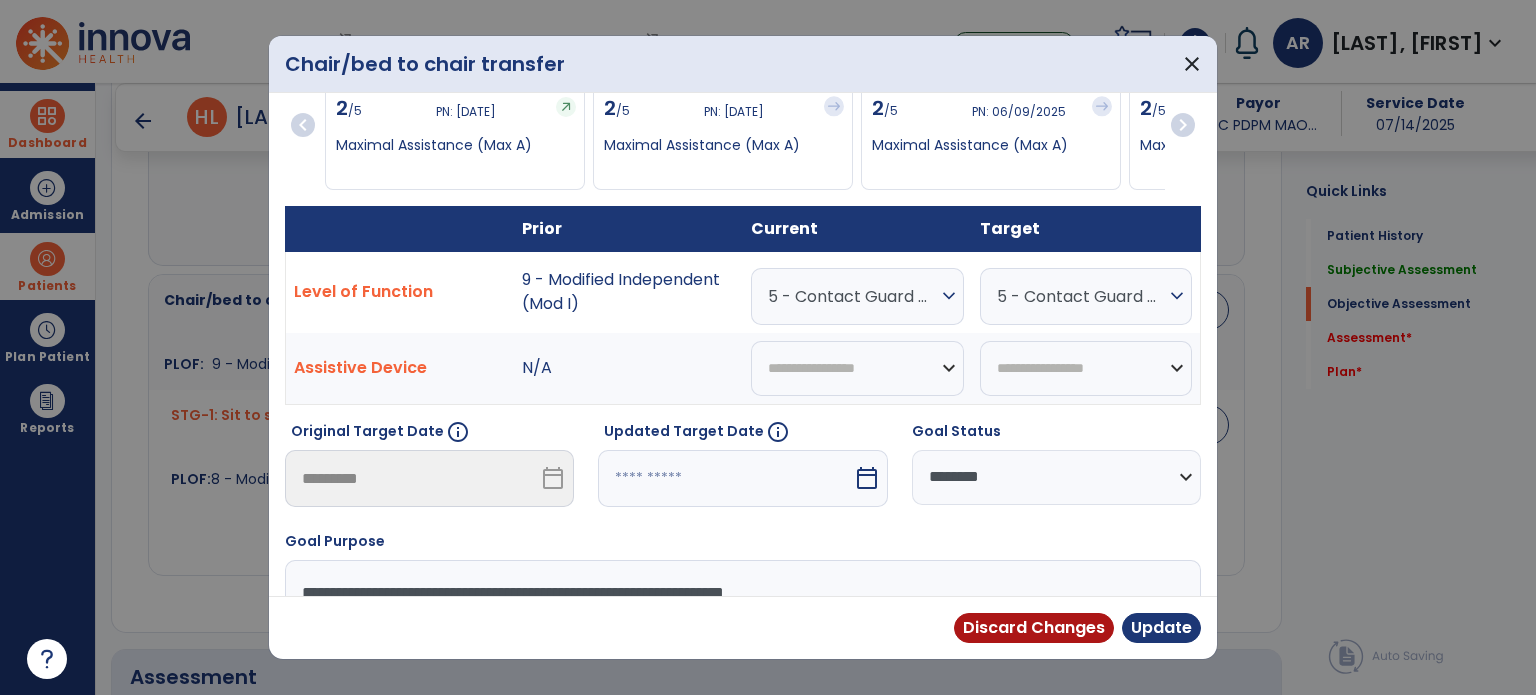 click on "**********" at bounding box center (1056, 477) 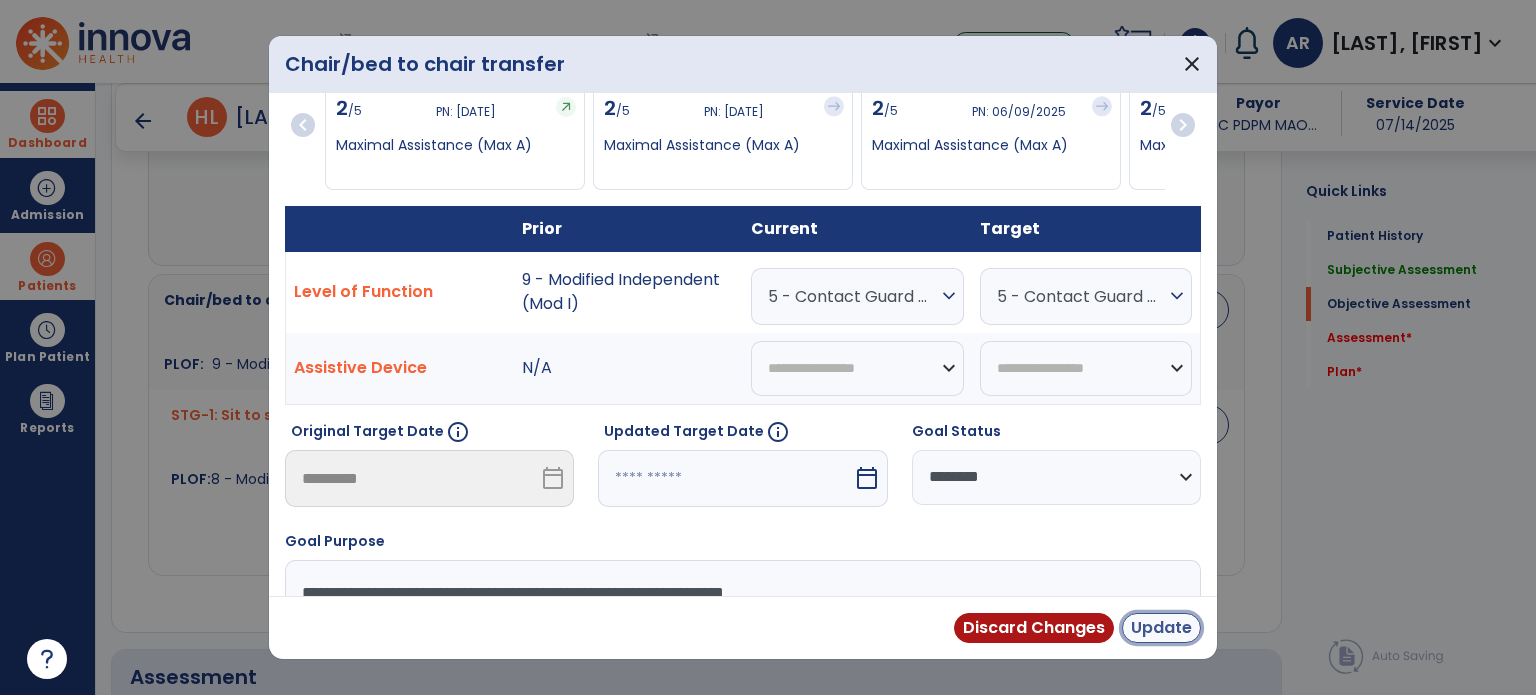 click on "Update" at bounding box center (1161, 628) 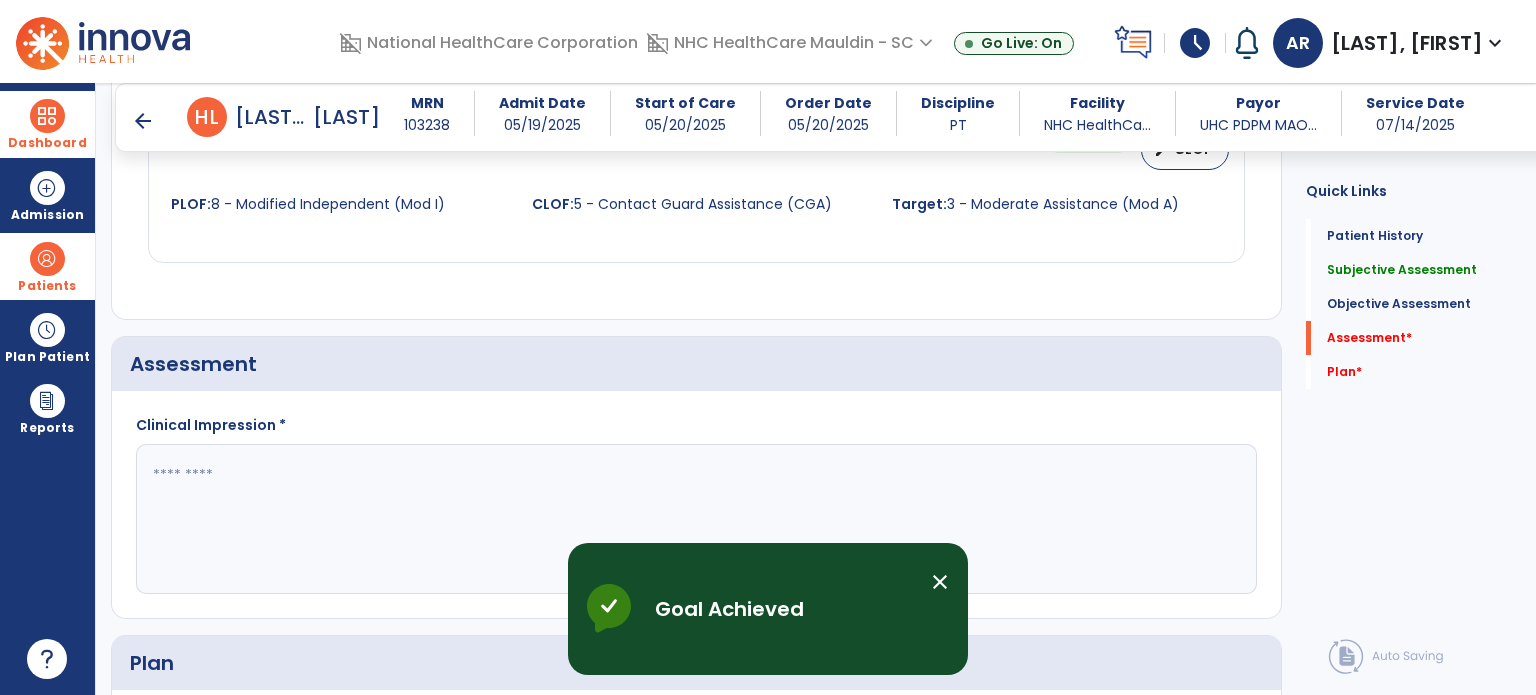 scroll, scrollTop: 1375, scrollLeft: 0, axis: vertical 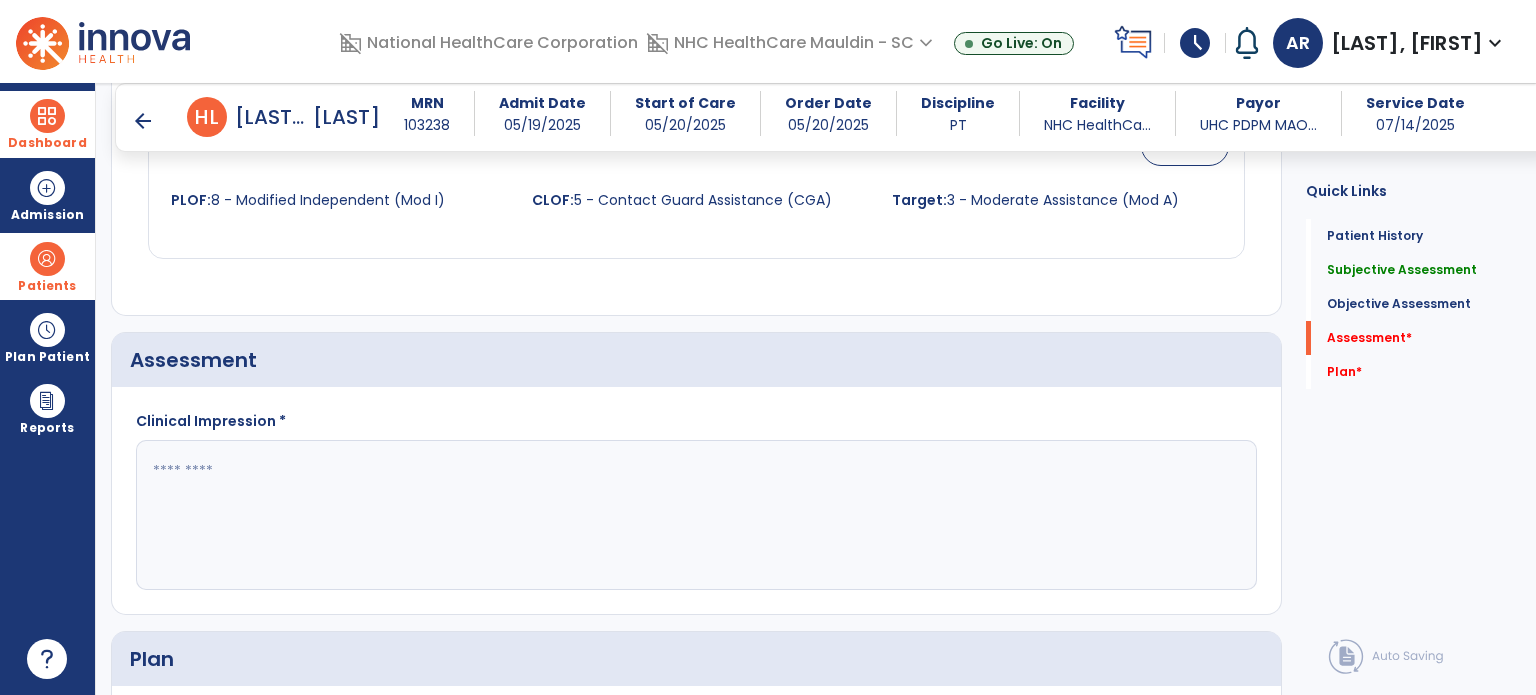 click 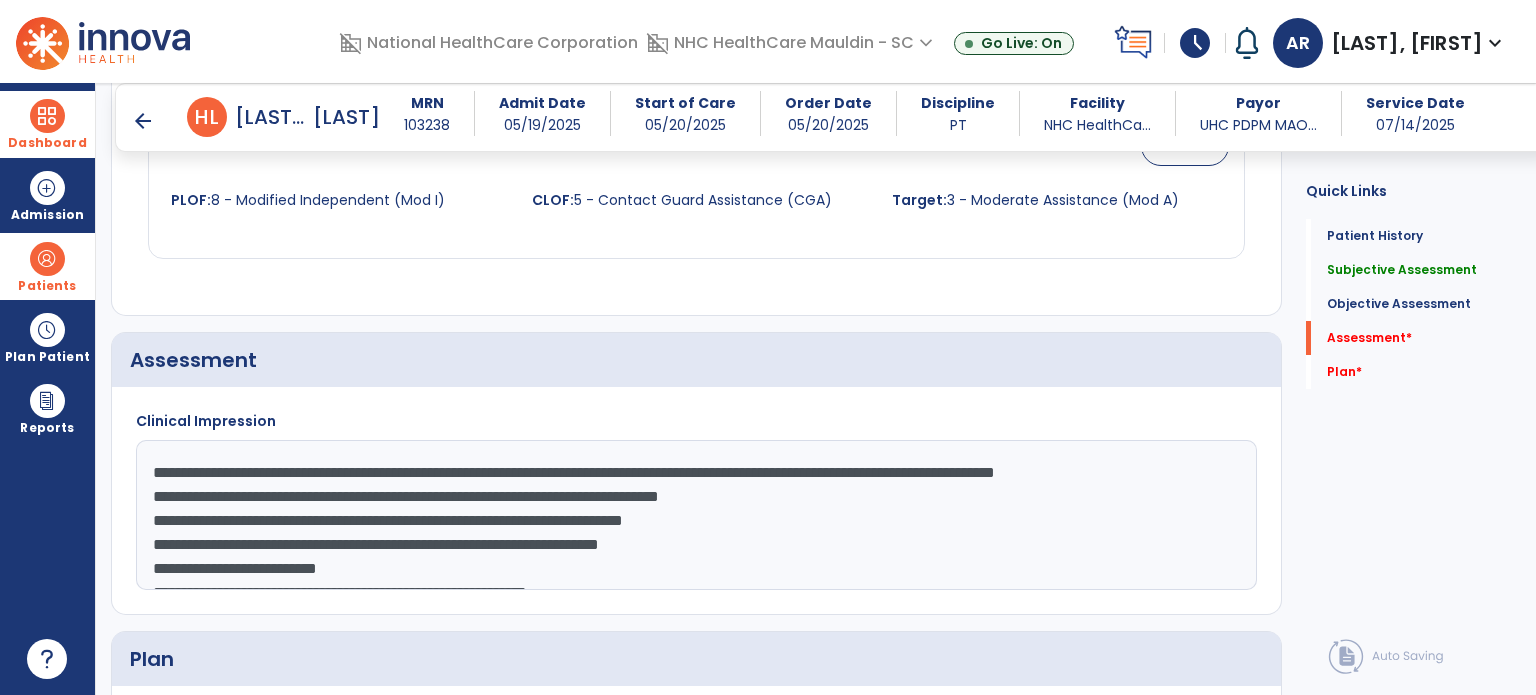 scroll, scrollTop: 88, scrollLeft: 0, axis: vertical 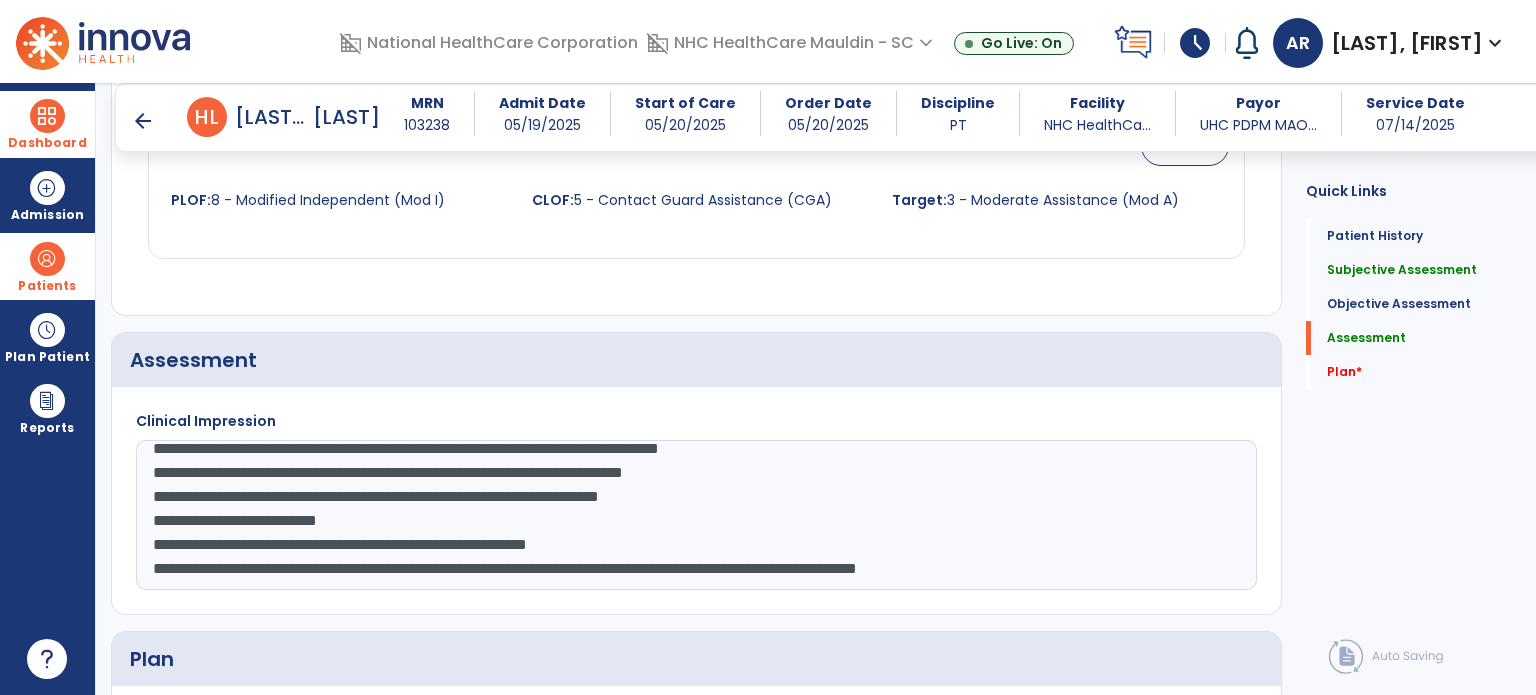 click on "**********" 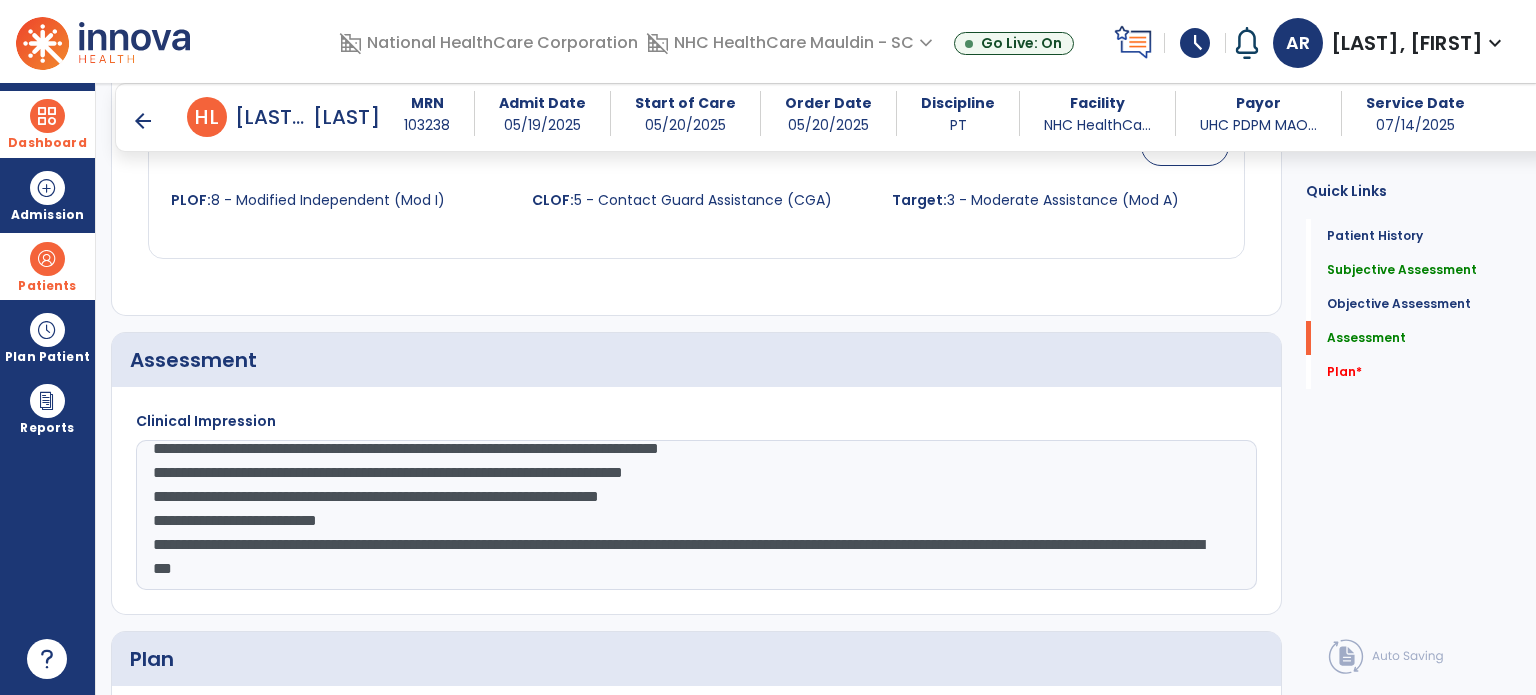 click on "**********" 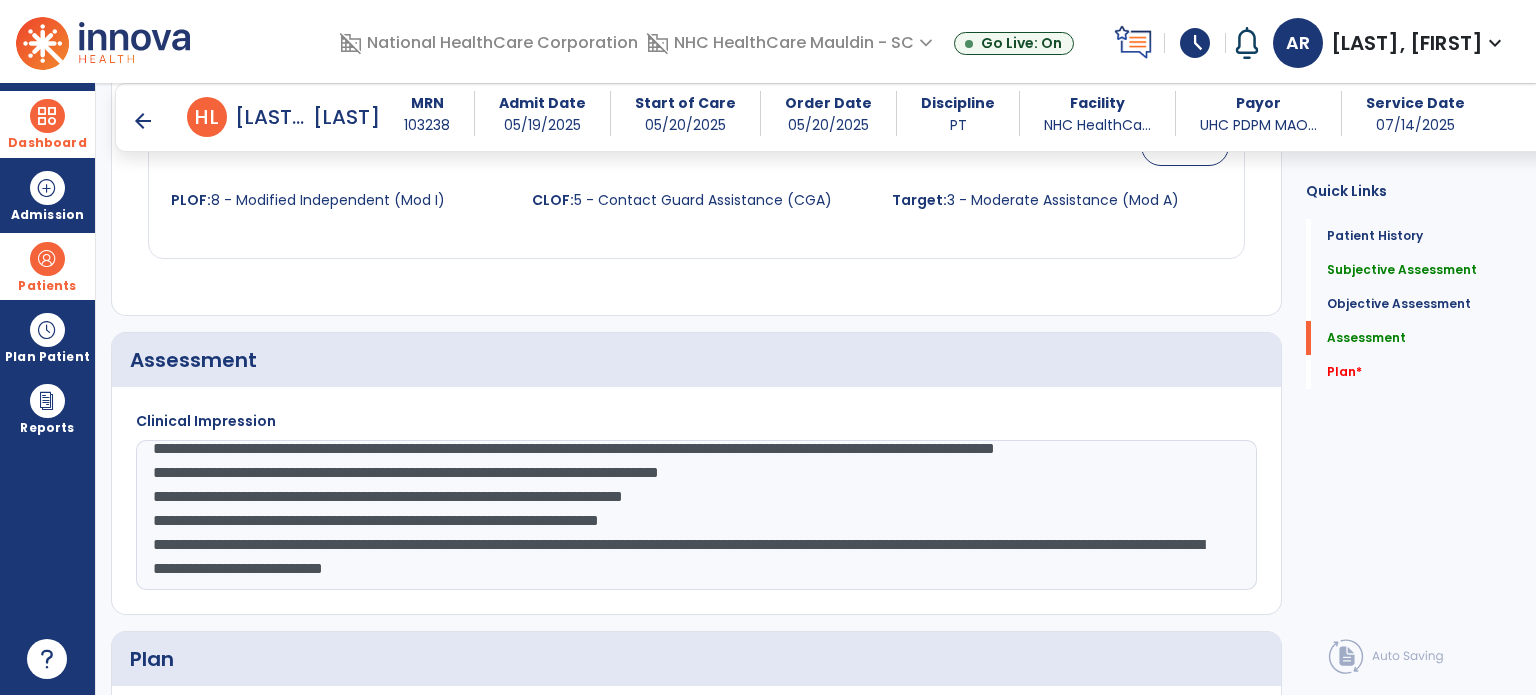scroll, scrollTop: 72, scrollLeft: 0, axis: vertical 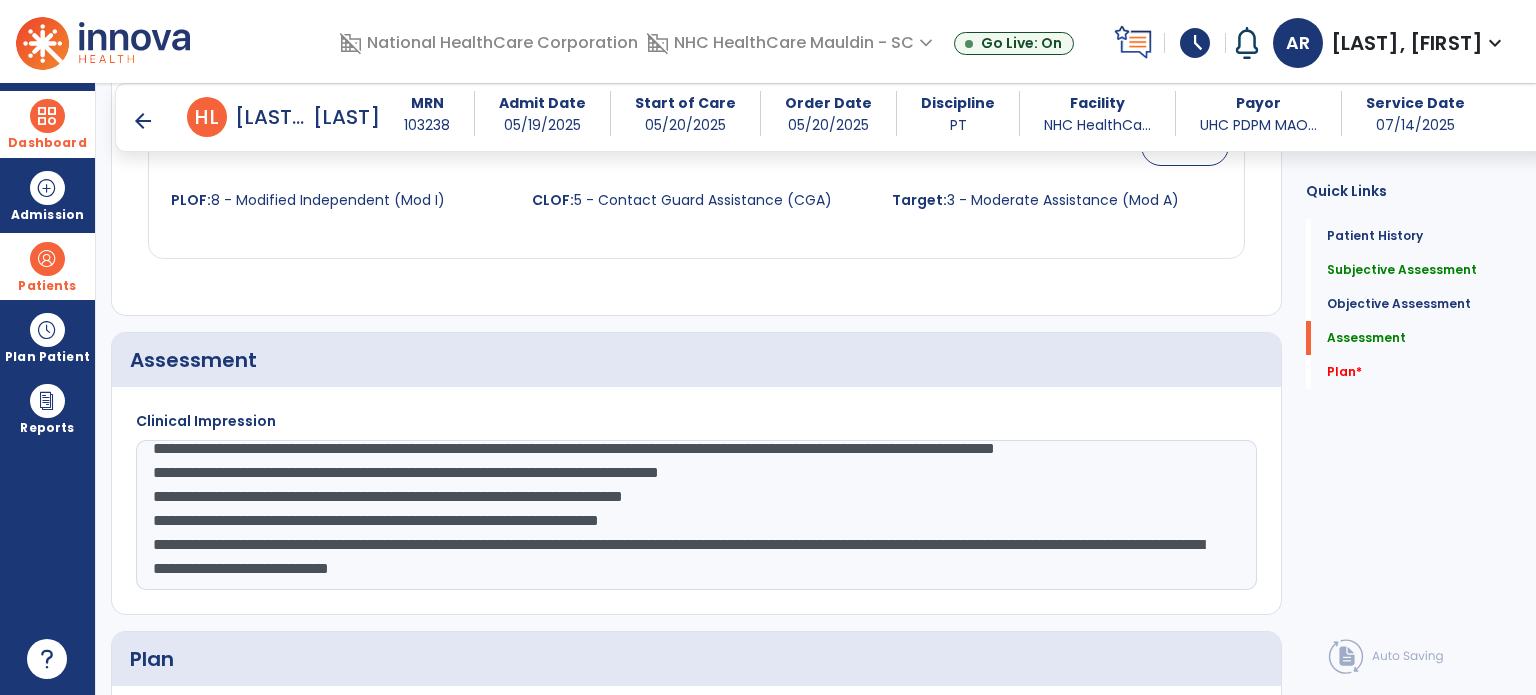 click on "**********" 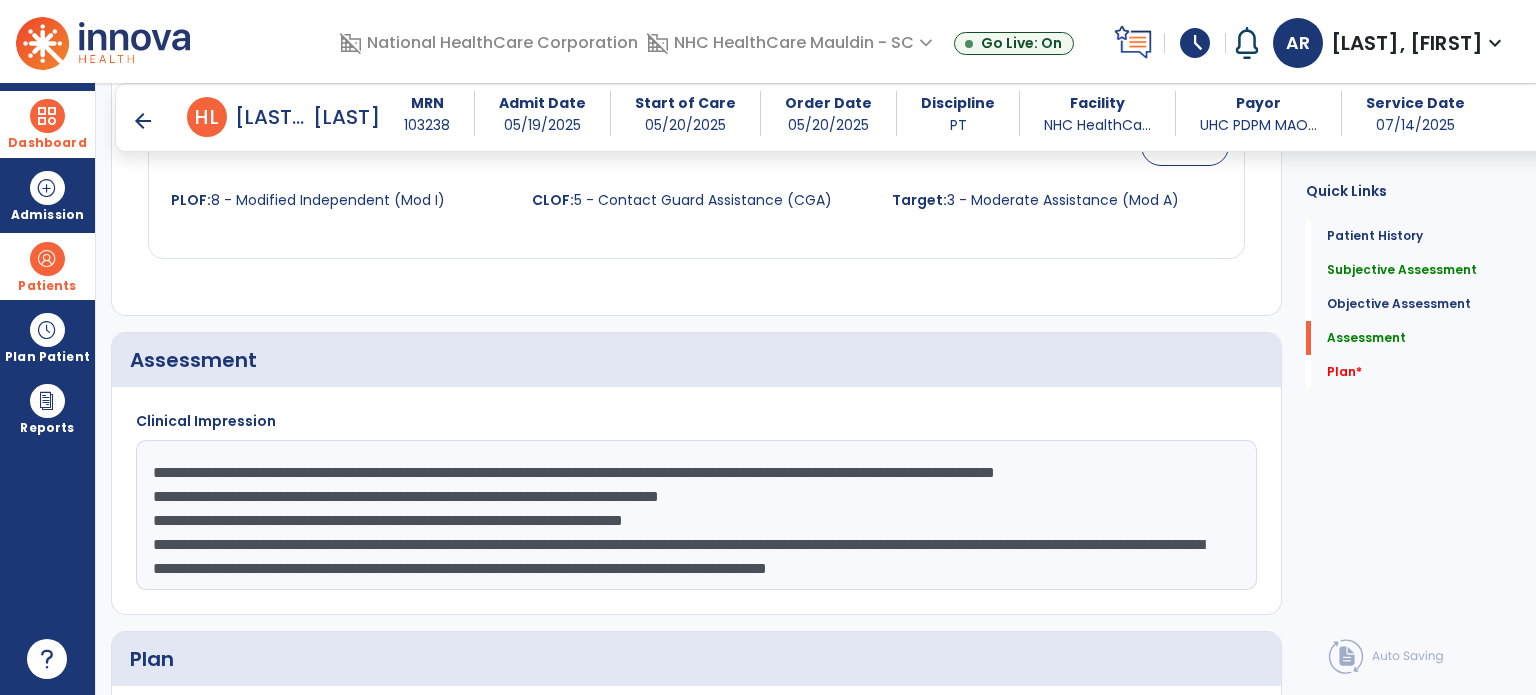 click on "**********" 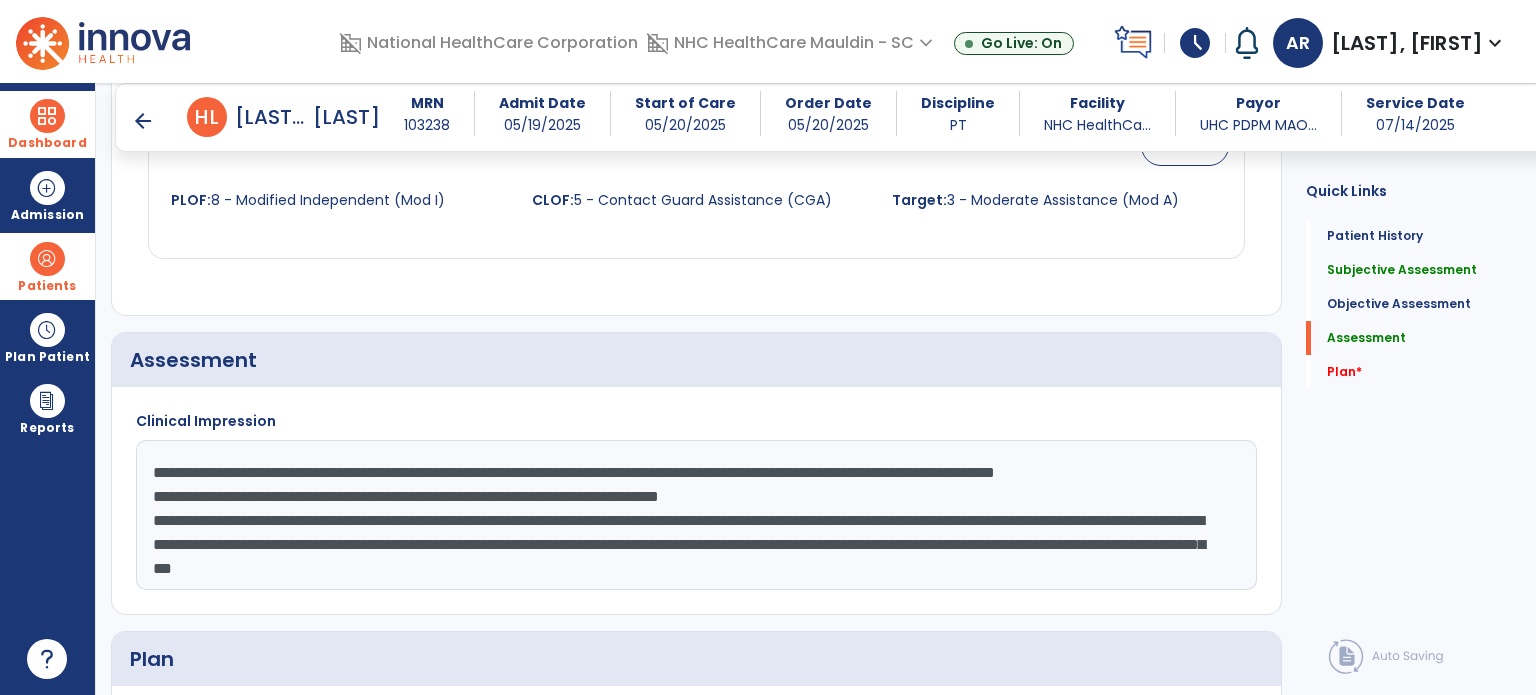 scroll, scrollTop: 48, scrollLeft: 0, axis: vertical 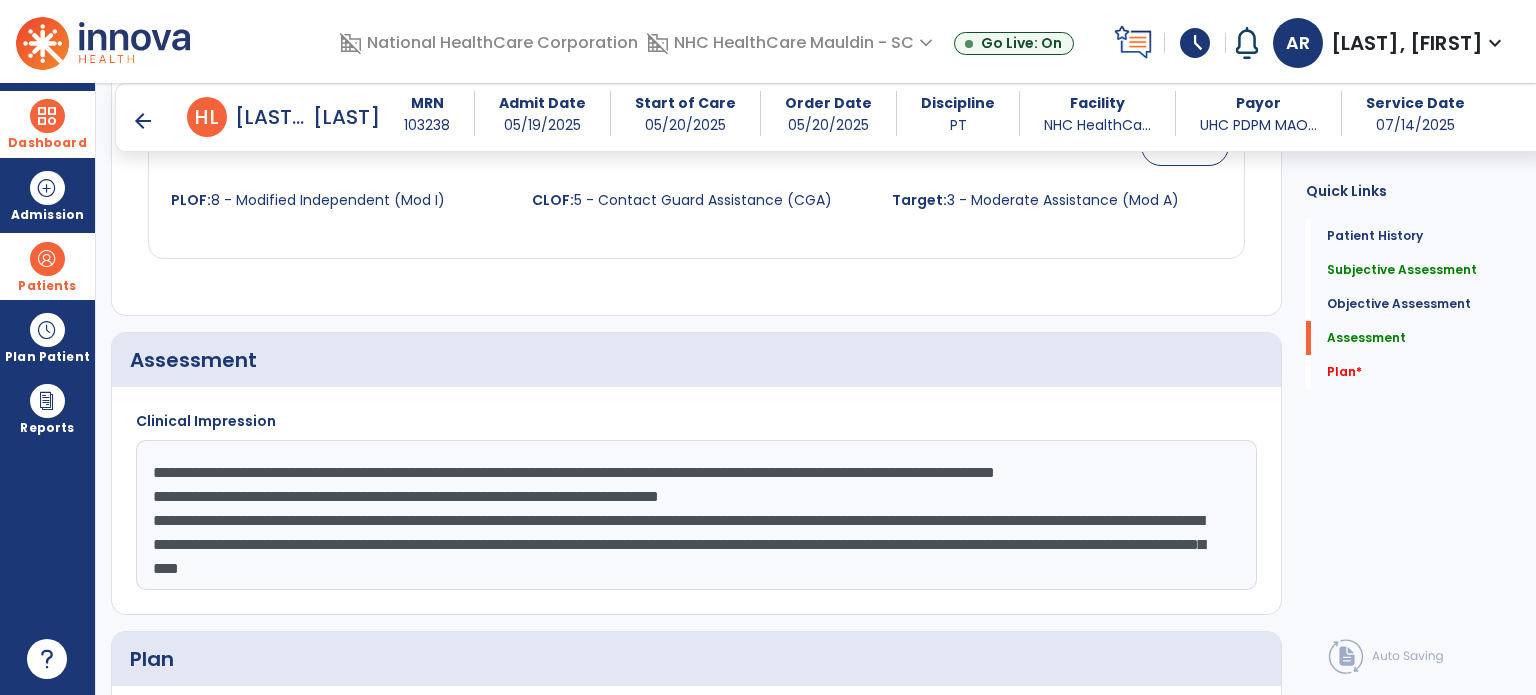 click on "**********" 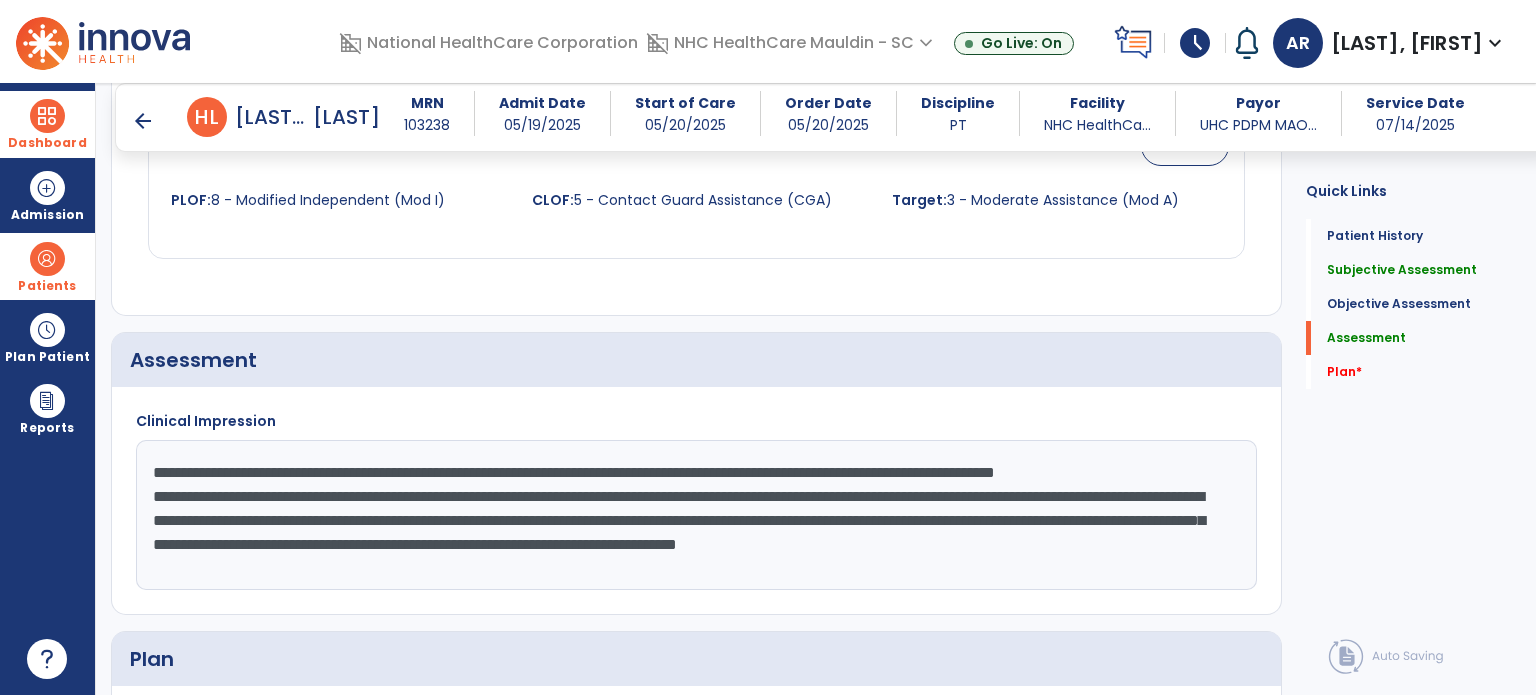 click on "**********" 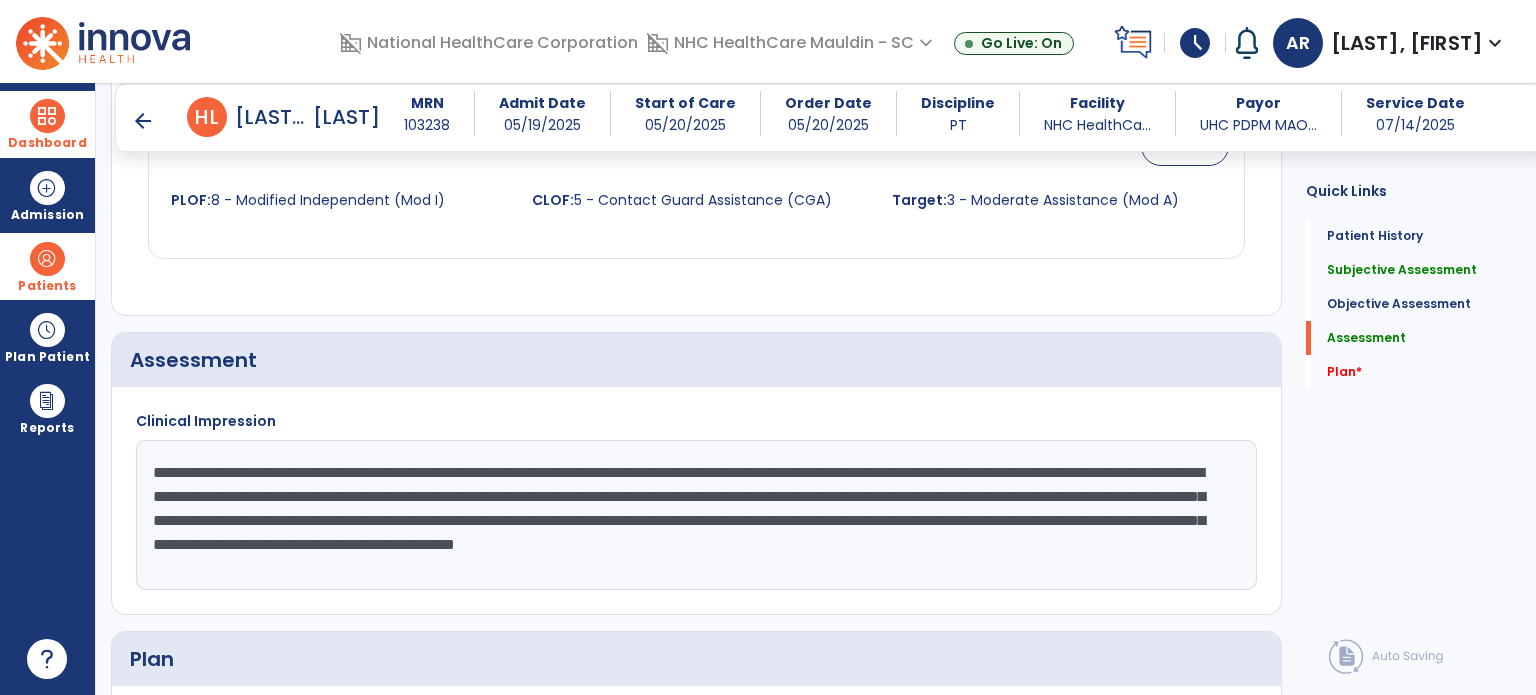 scroll, scrollTop: 24, scrollLeft: 0, axis: vertical 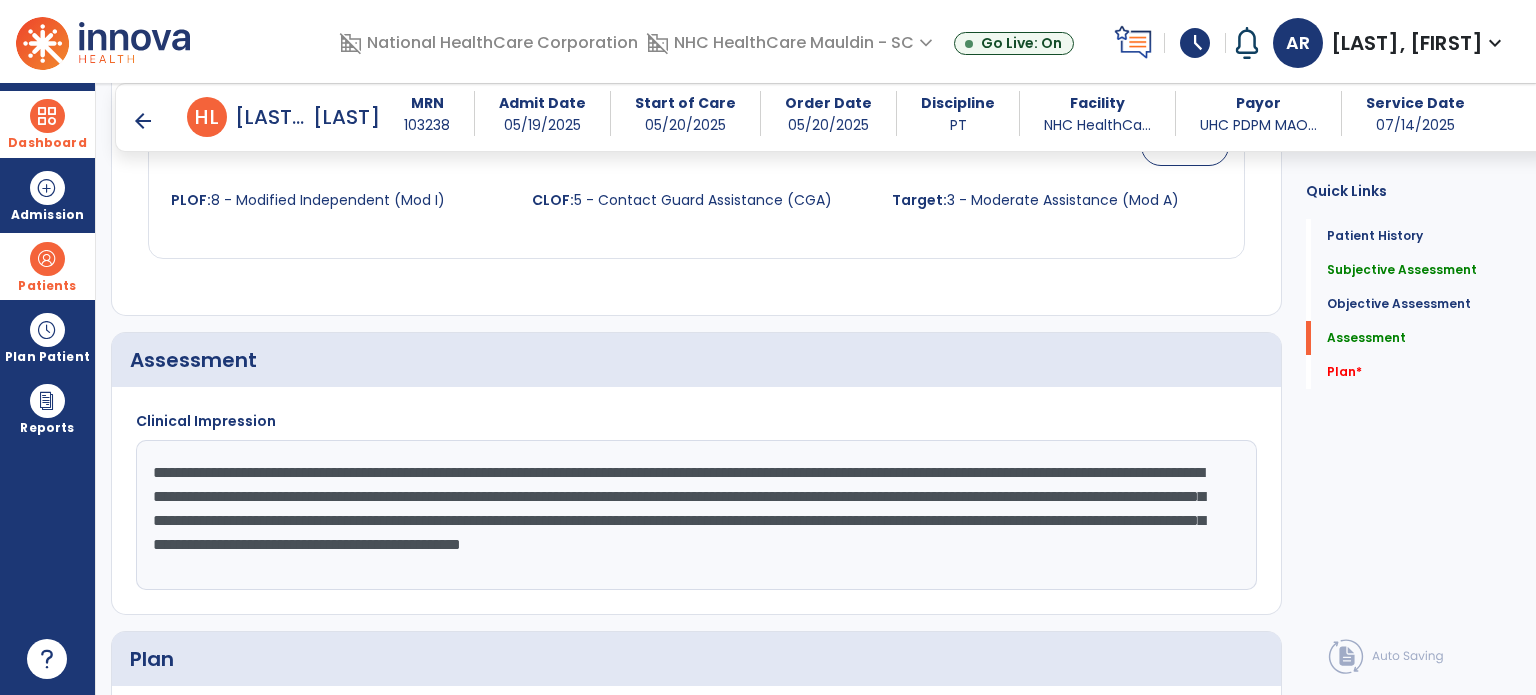 click on "**********" 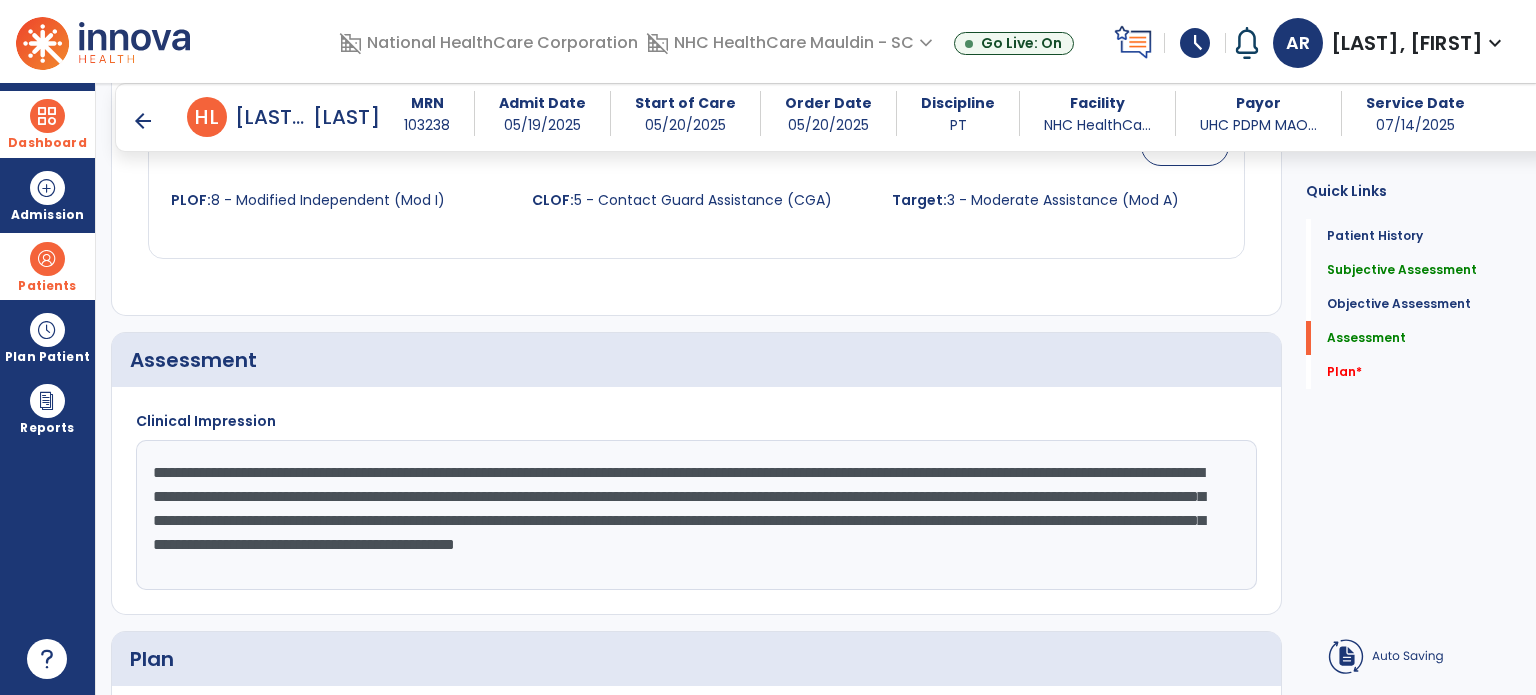 scroll, scrollTop: 20, scrollLeft: 0, axis: vertical 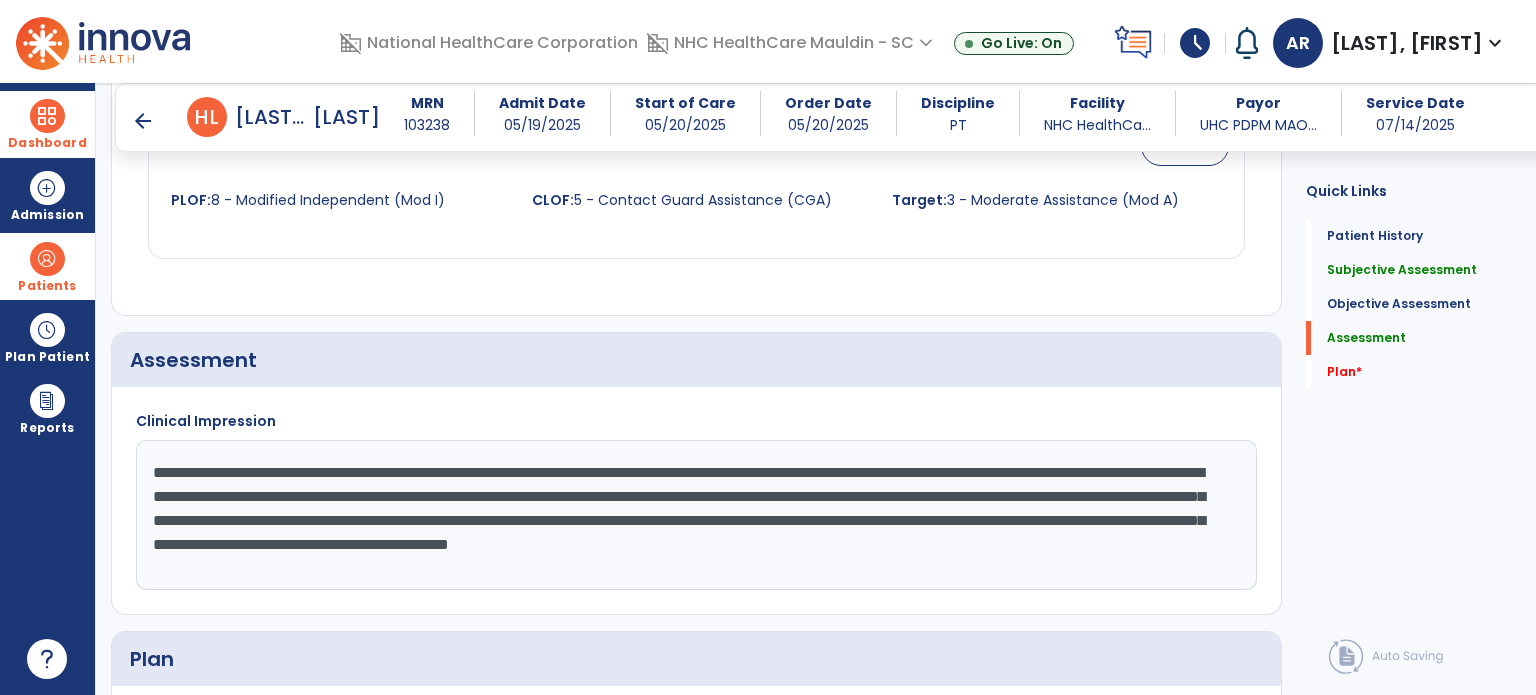 drag, startPoint x: 684, startPoint y: 452, endPoint x: 483, endPoint y: 464, distance: 201.3579 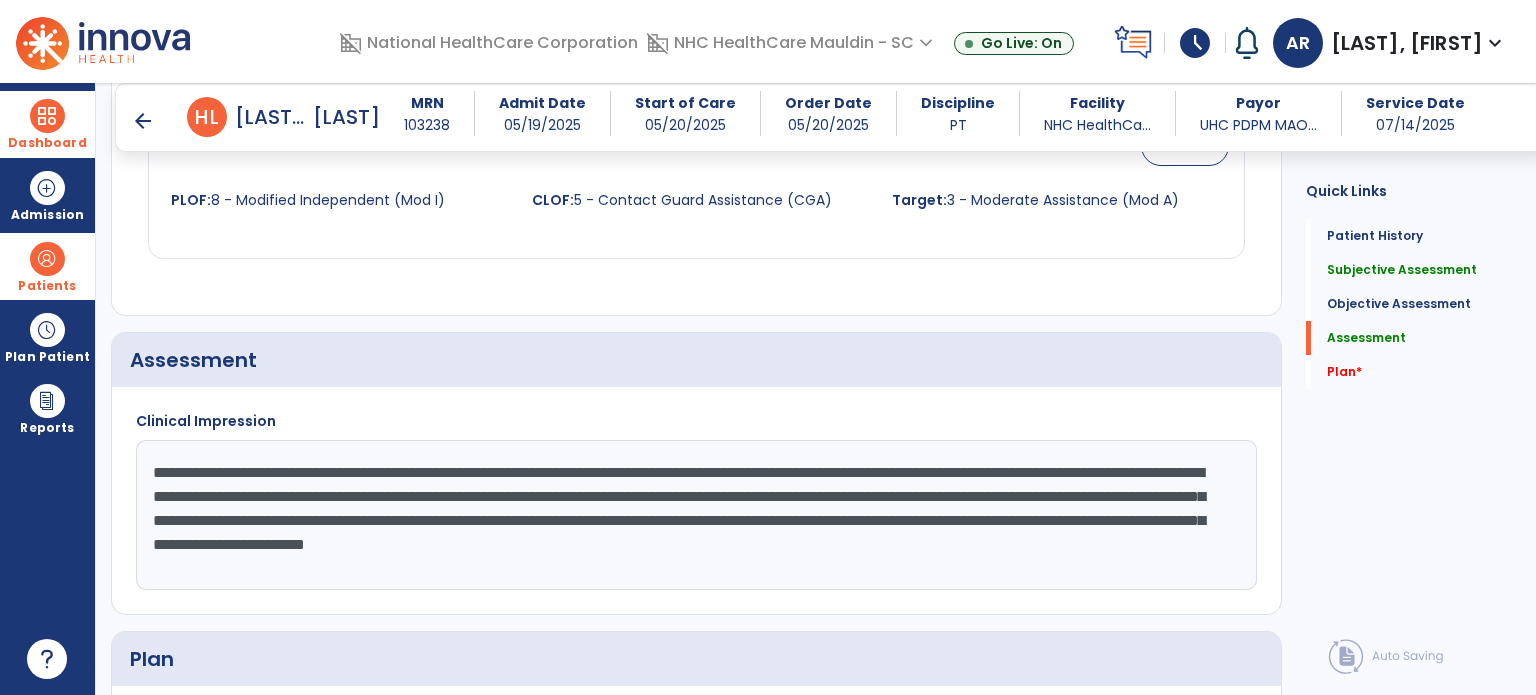 click on "**********" 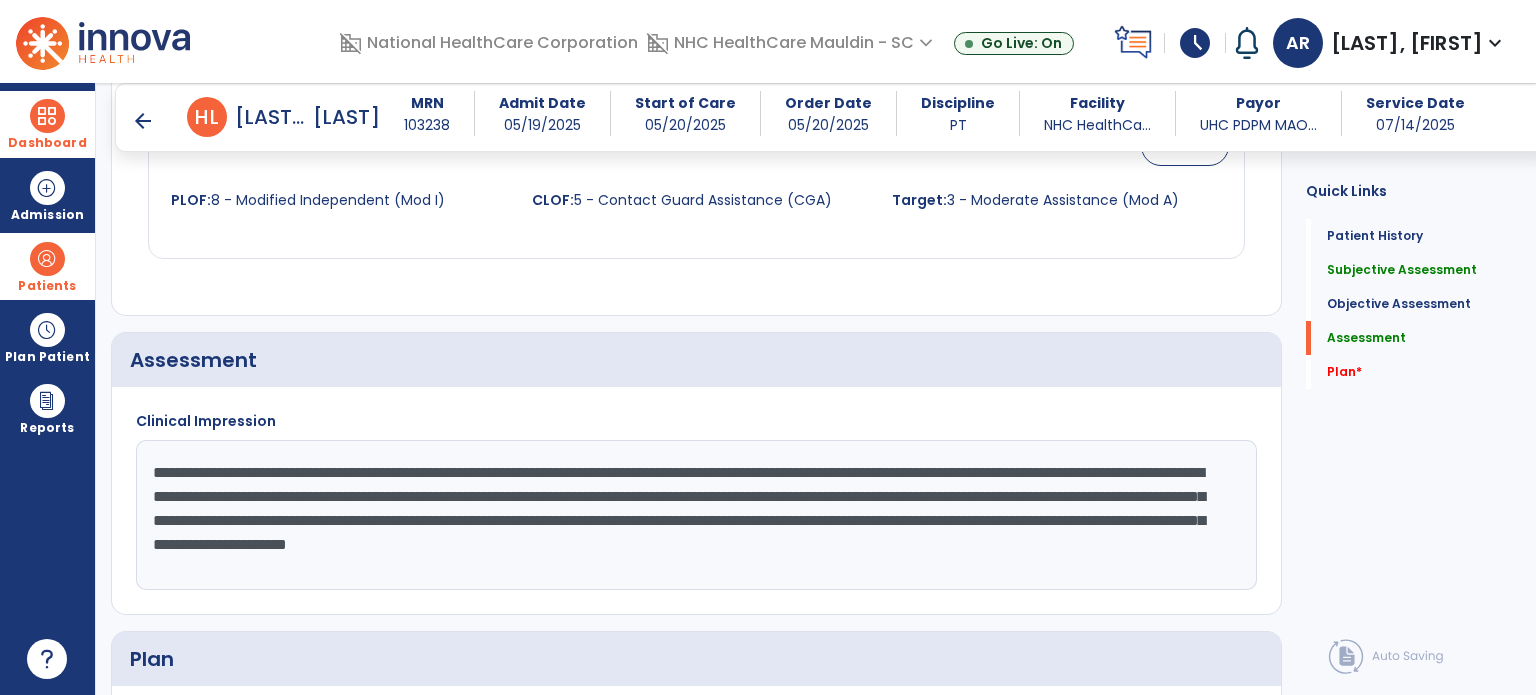drag, startPoint x: 1116, startPoint y: 391, endPoint x: 767, endPoint y: 564, distance: 389.52536 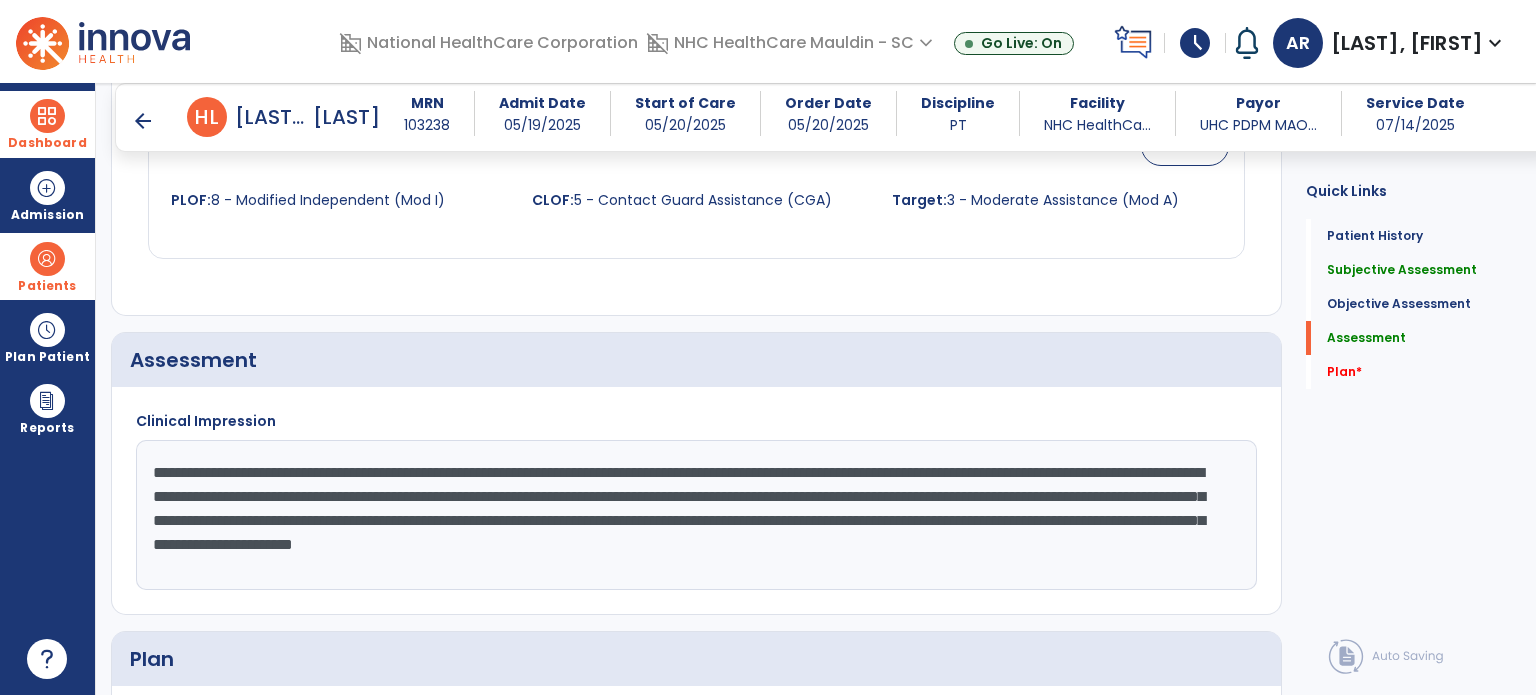 paste on "**********" 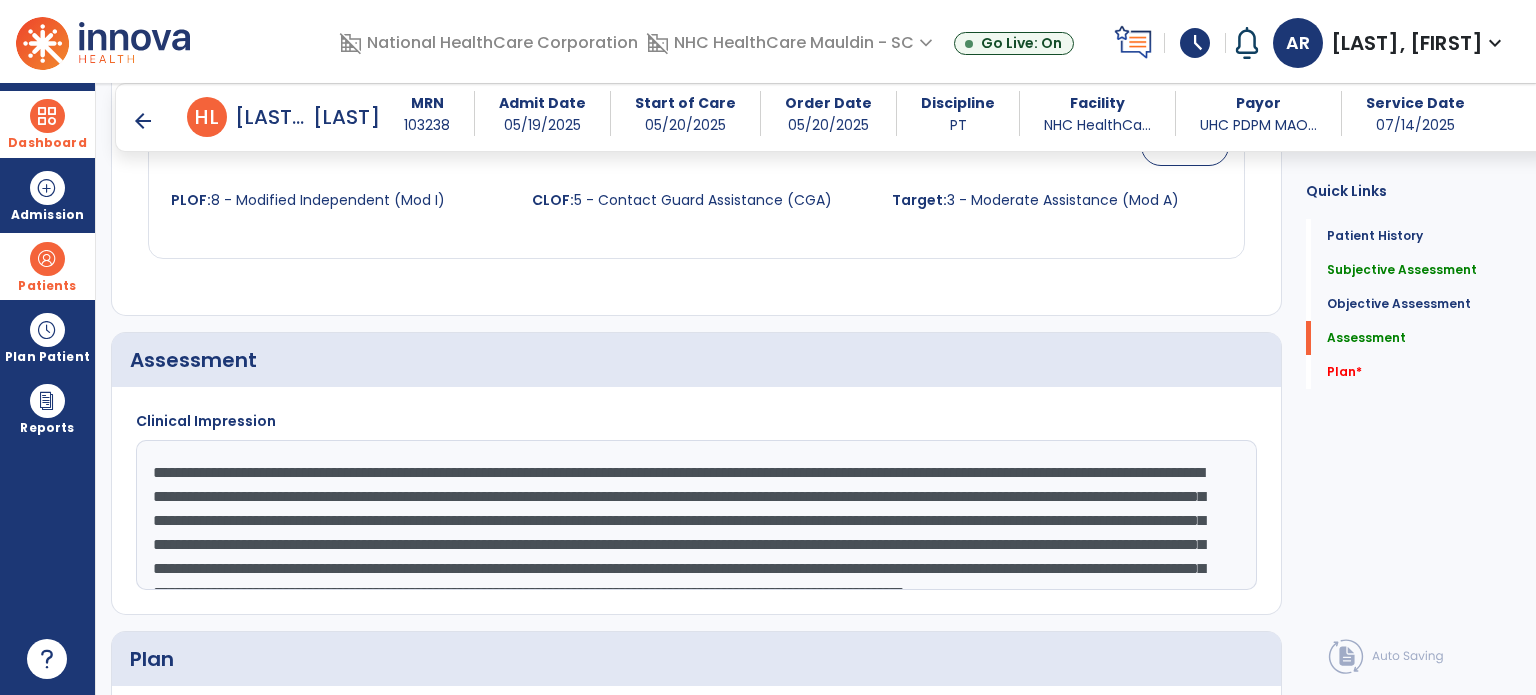 scroll, scrollTop: 64, scrollLeft: 0, axis: vertical 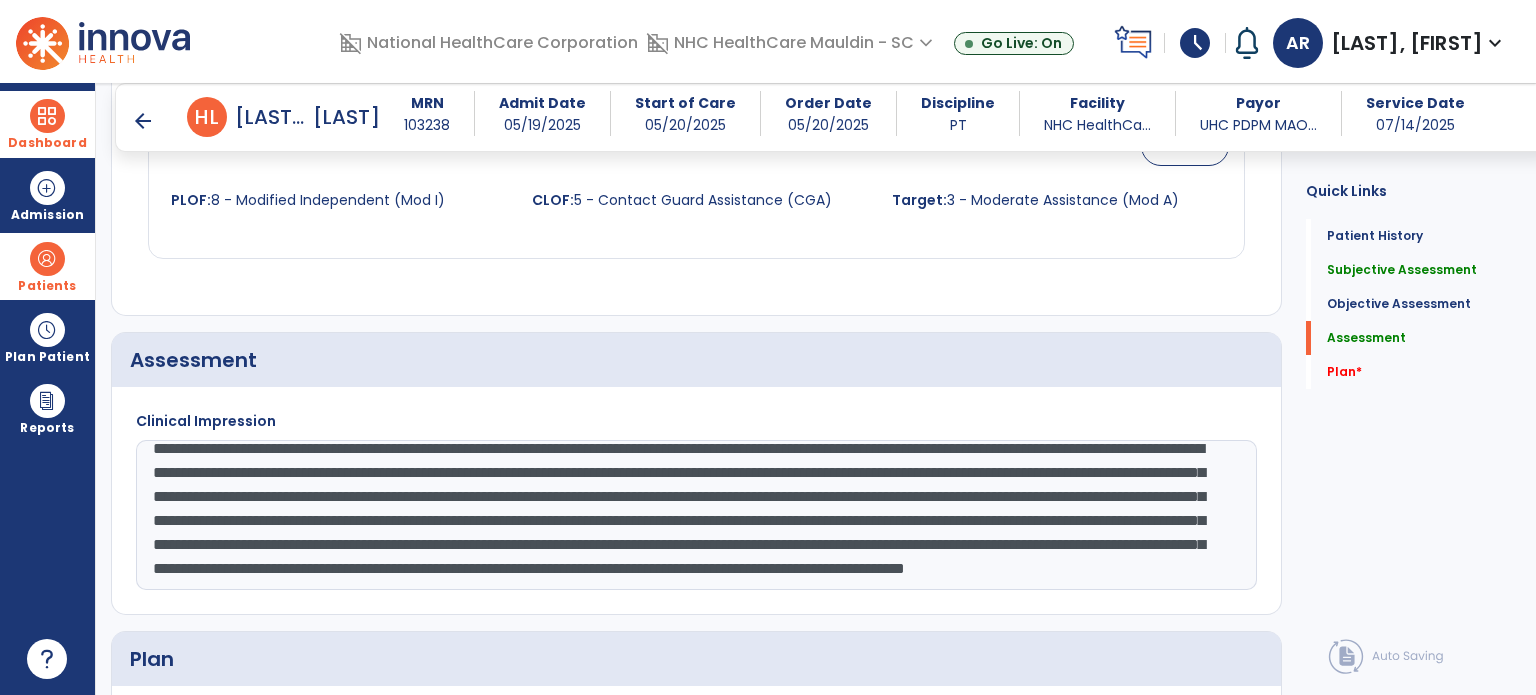 type on "**********" 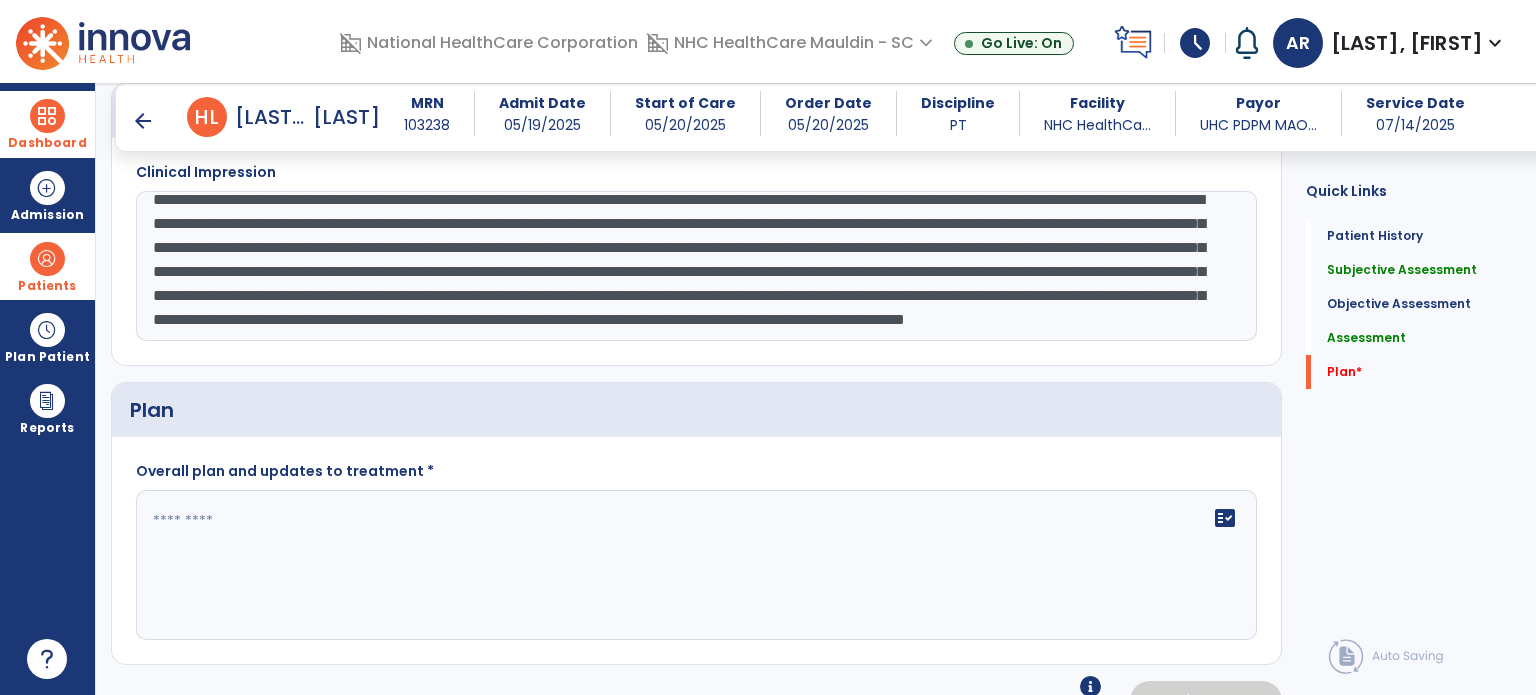 scroll, scrollTop: 1660, scrollLeft: 0, axis: vertical 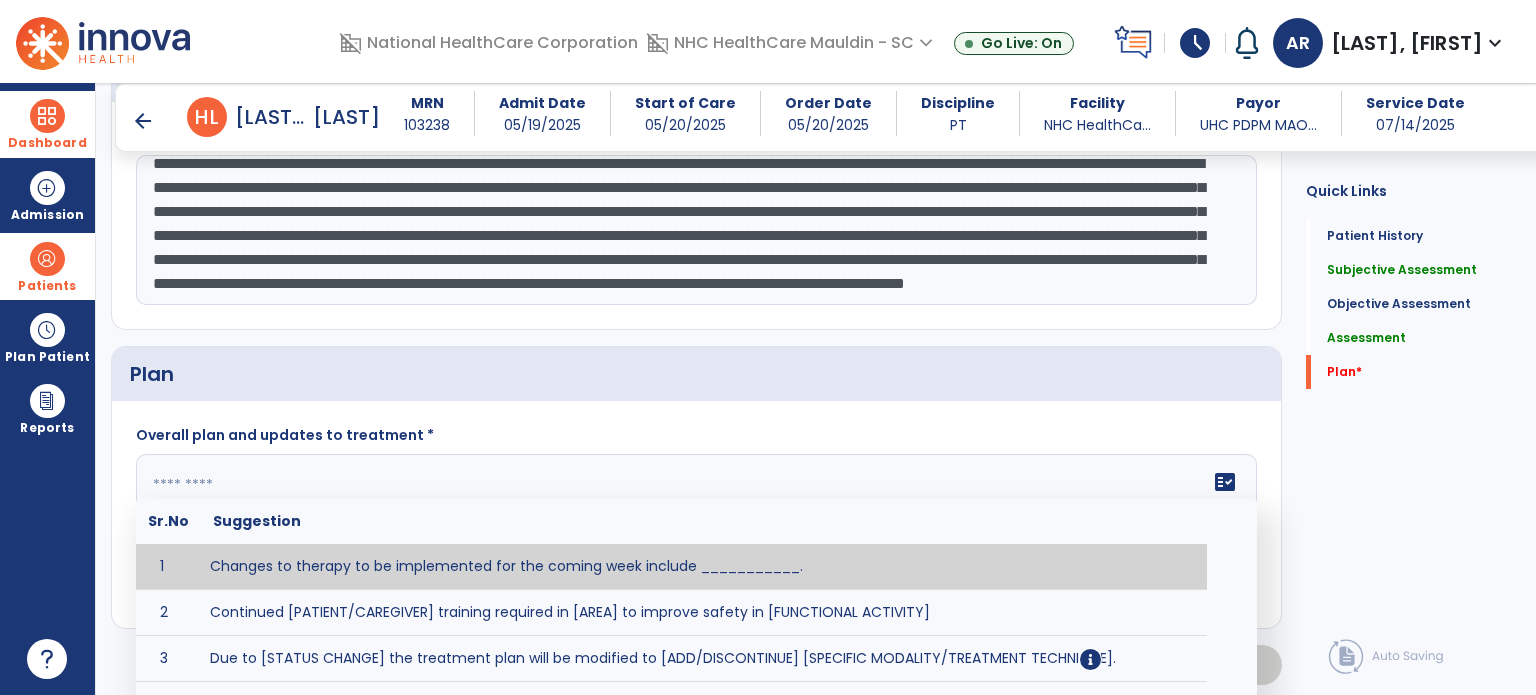 click on "fact_check  Sr.No Suggestion 1 Changes to therapy to be implemented for the coming week include ___________. 2 Continued [PATIENT/CAREGIVER] training required in [AREA] to improve safety in [FUNCTIONAL ACTIVITY] 3 Due to [STATUS CHANGE] the treatment plan will be modified to [ADD/DISCONTINUE] [SPECIFIC MODALITY/TREATMENT TECHNIQUE]. 4 Goals related to ___________ have been met.  Will add new STG's to address _______ in the upcoming week. 5 Updated precautions include ________. 6 Progress treatment to include ____________. 7 Requires further [PATIENT/CAREGIVER] training in ______ to improve safety in ________. 8 Short term goals related to _________ have been met and new short term goals to be added as appropriate for patient. 9 STGs have been met, will now focus on LTGs. 10 The plan for next week's visits include [INTERVENTIONS] with the objective of improving [IMPAIRMENTS] to continue to progress toward long term goal(s). 11 12 13 Changes to therapy to be implemented for the coming week include ___________." 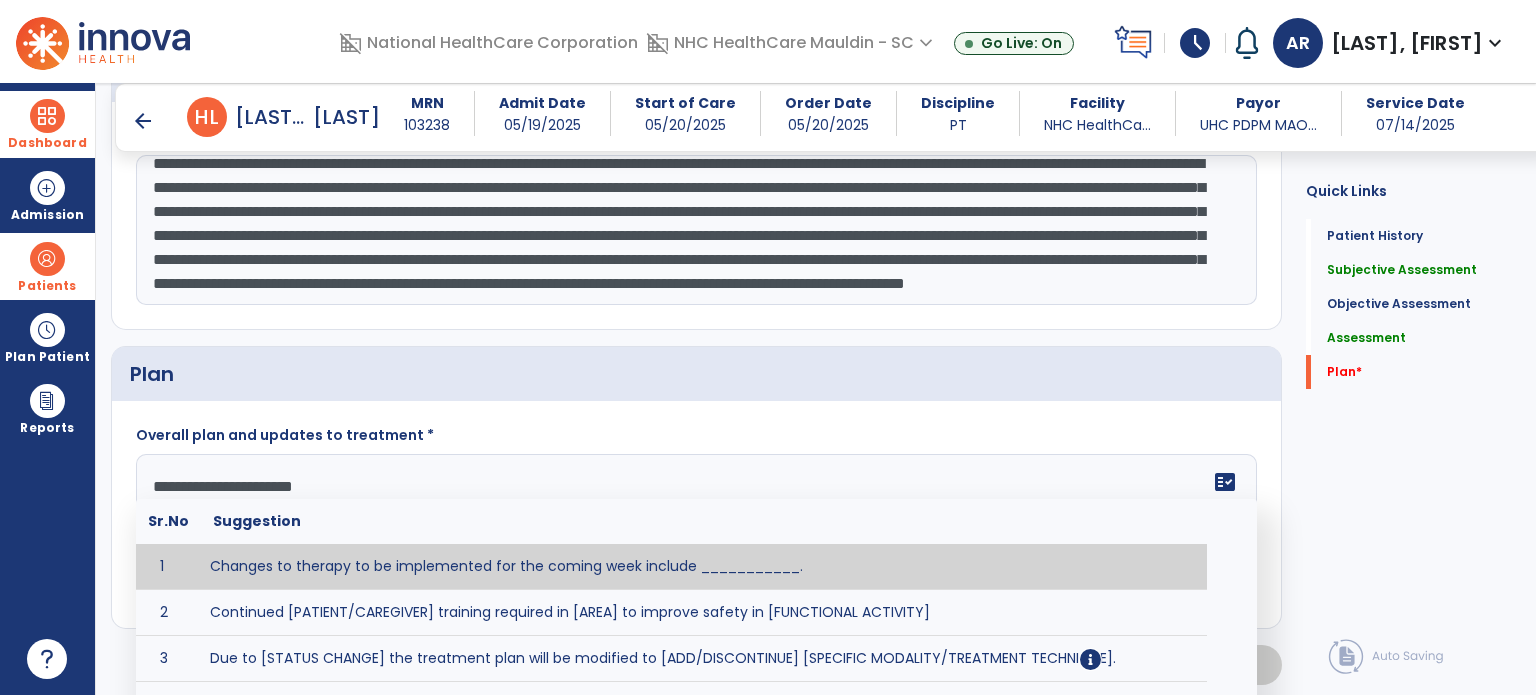 scroll, scrollTop: 39, scrollLeft: 0, axis: vertical 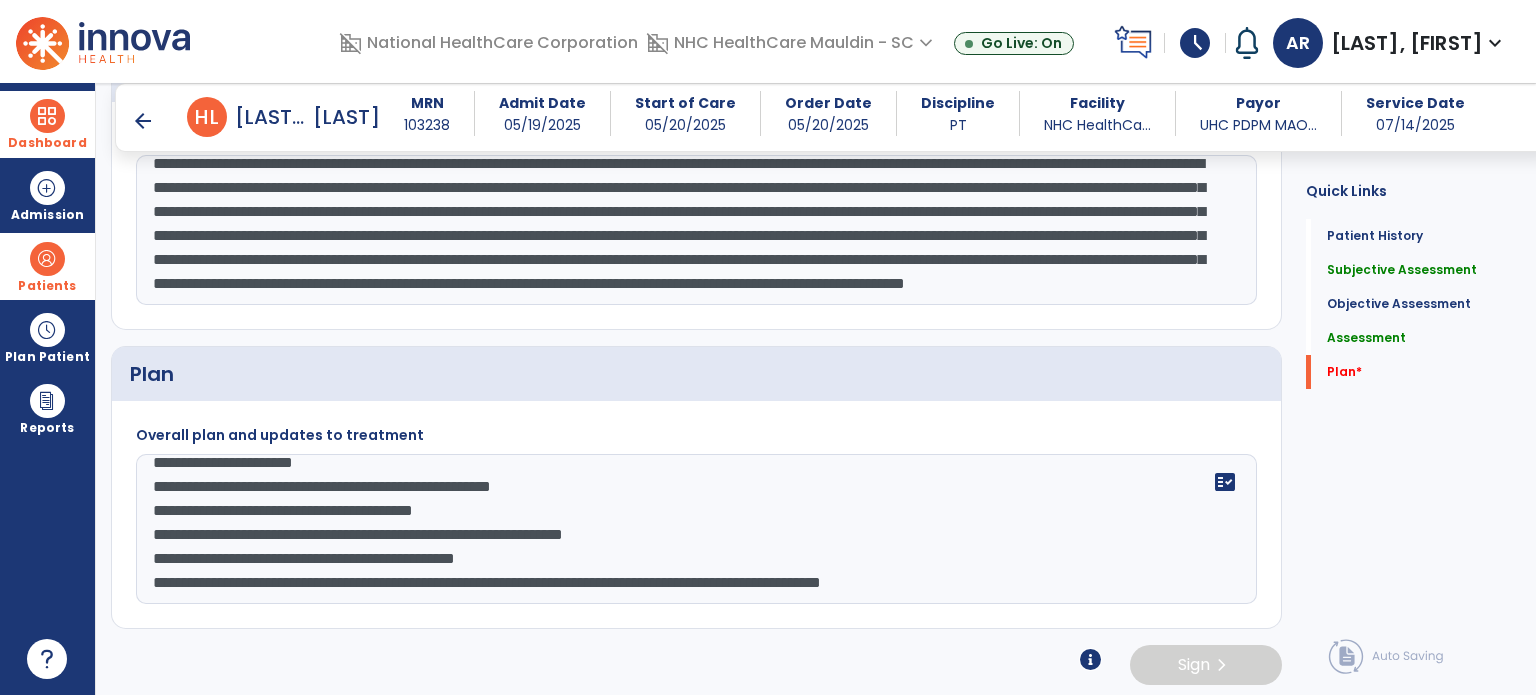 type on "**********" 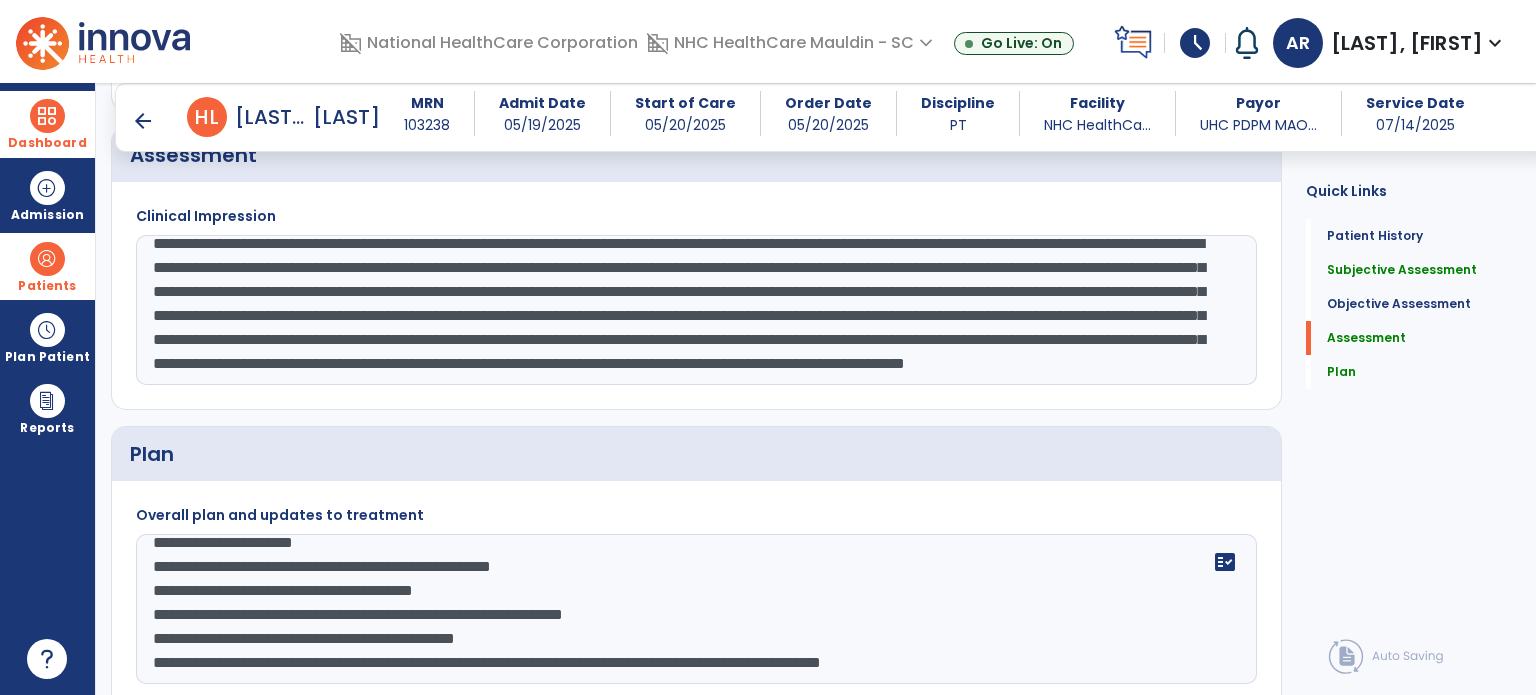 scroll, scrollTop: 1567, scrollLeft: 0, axis: vertical 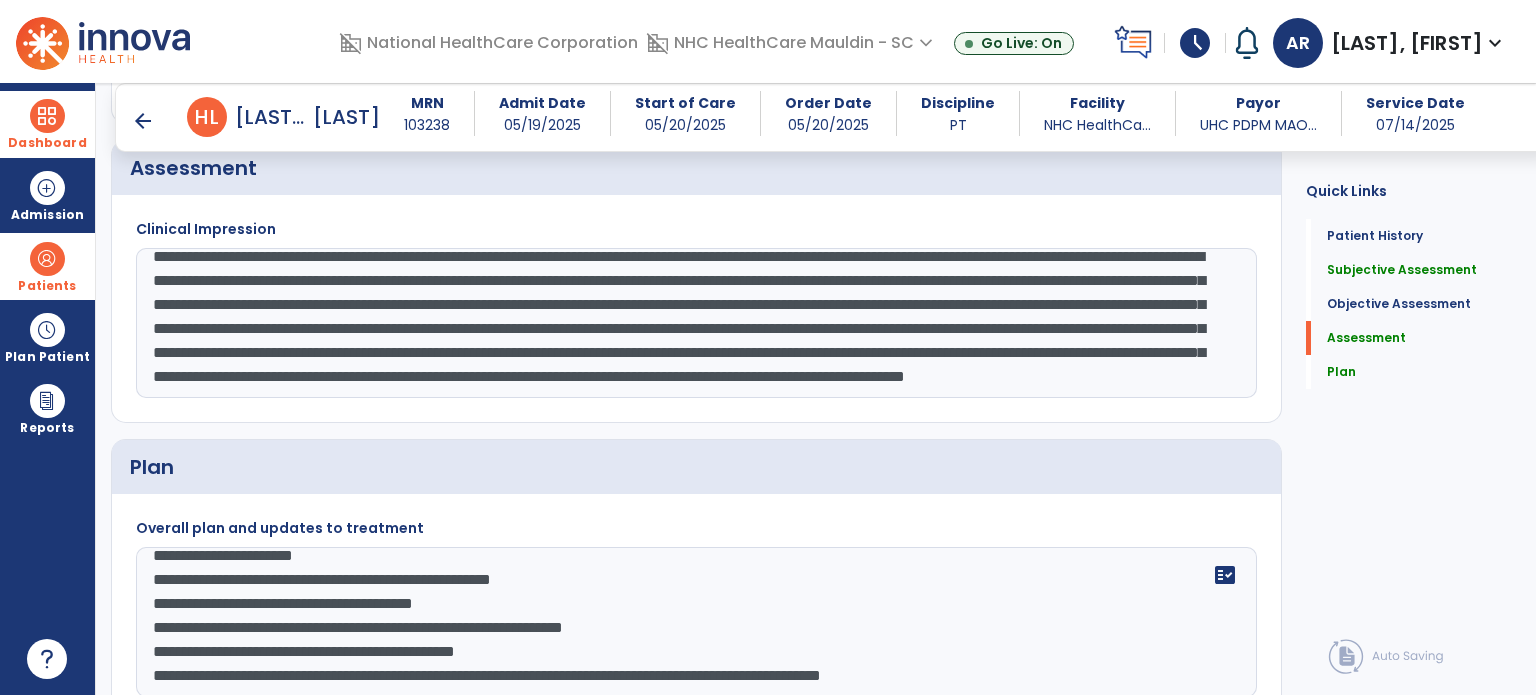 drag, startPoint x: 1190, startPoint y: 292, endPoint x: 1012, endPoint y: 277, distance: 178.6309 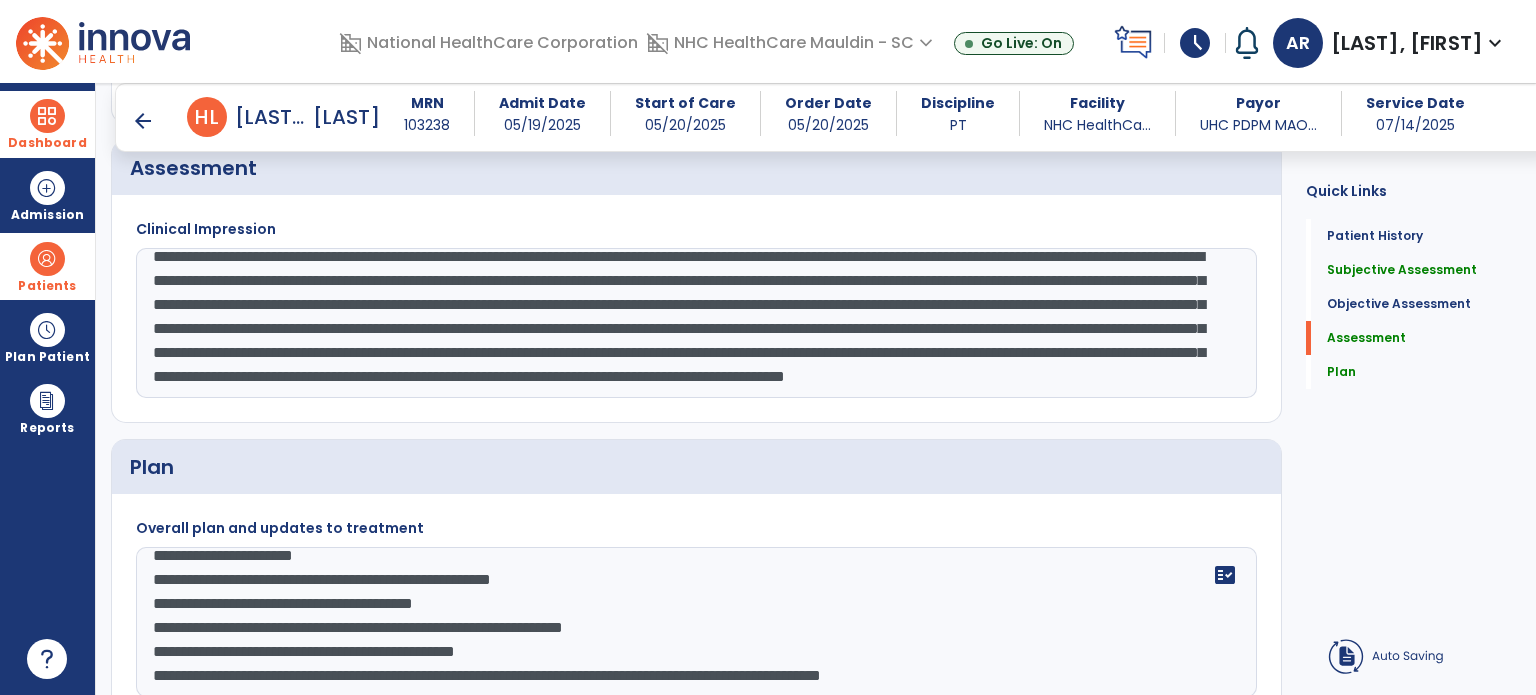 scroll, scrollTop: 56, scrollLeft: 0, axis: vertical 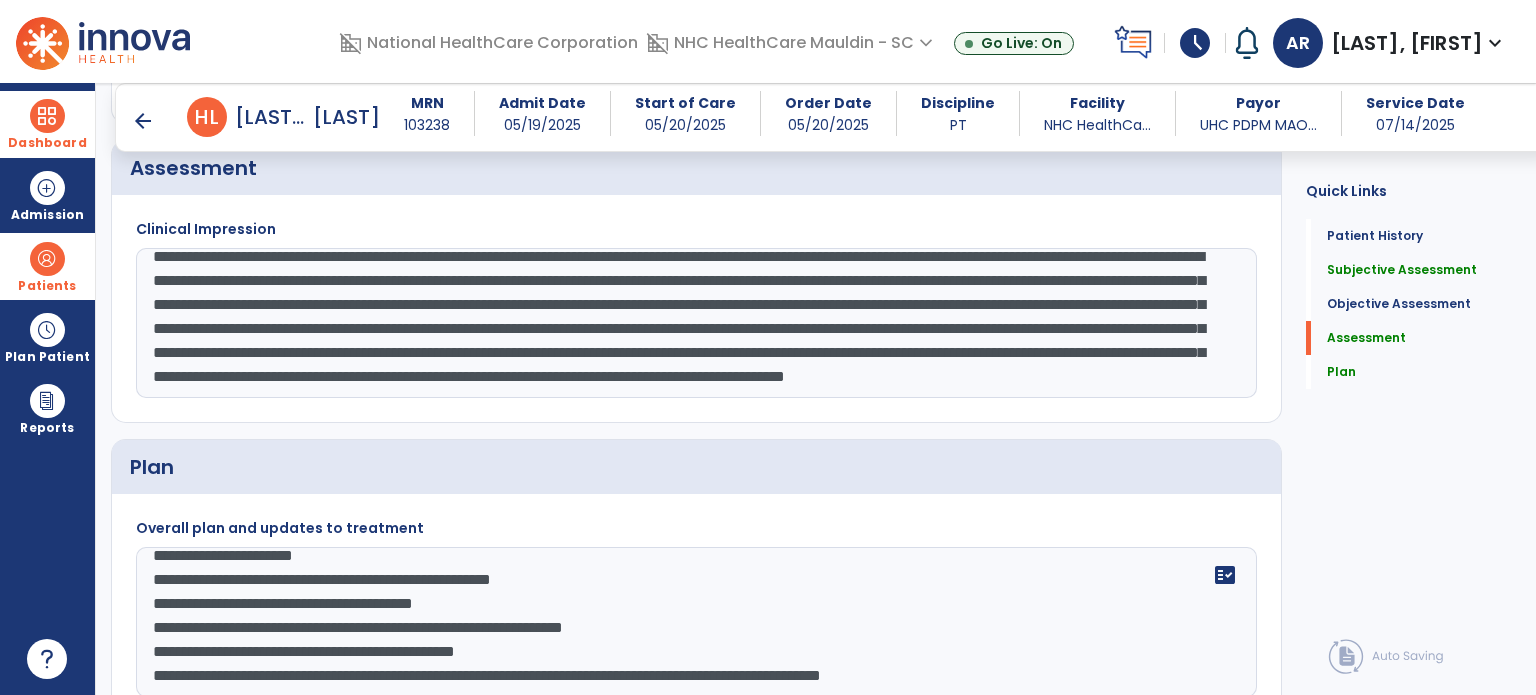 drag, startPoint x: 1204, startPoint y: 263, endPoint x: 980, endPoint y: 282, distance: 224.80435 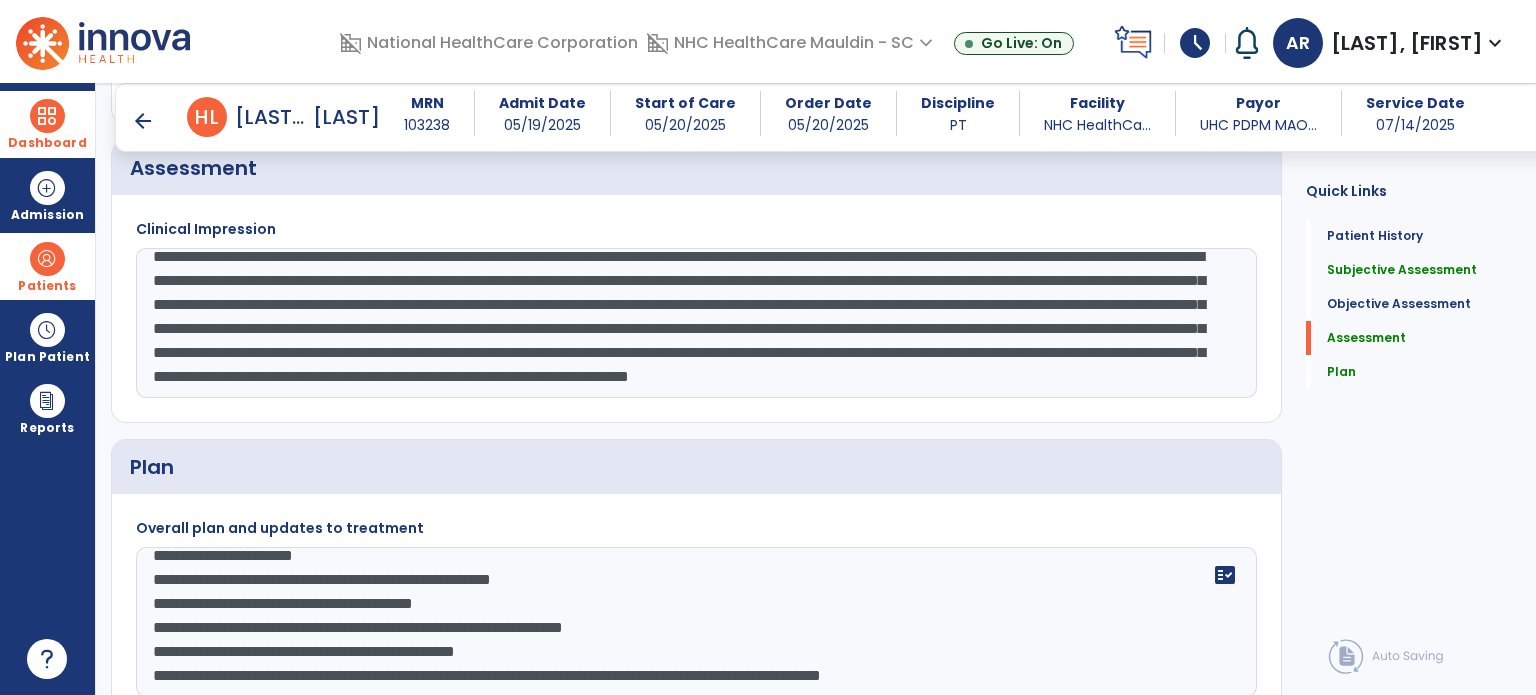 click on "**********" 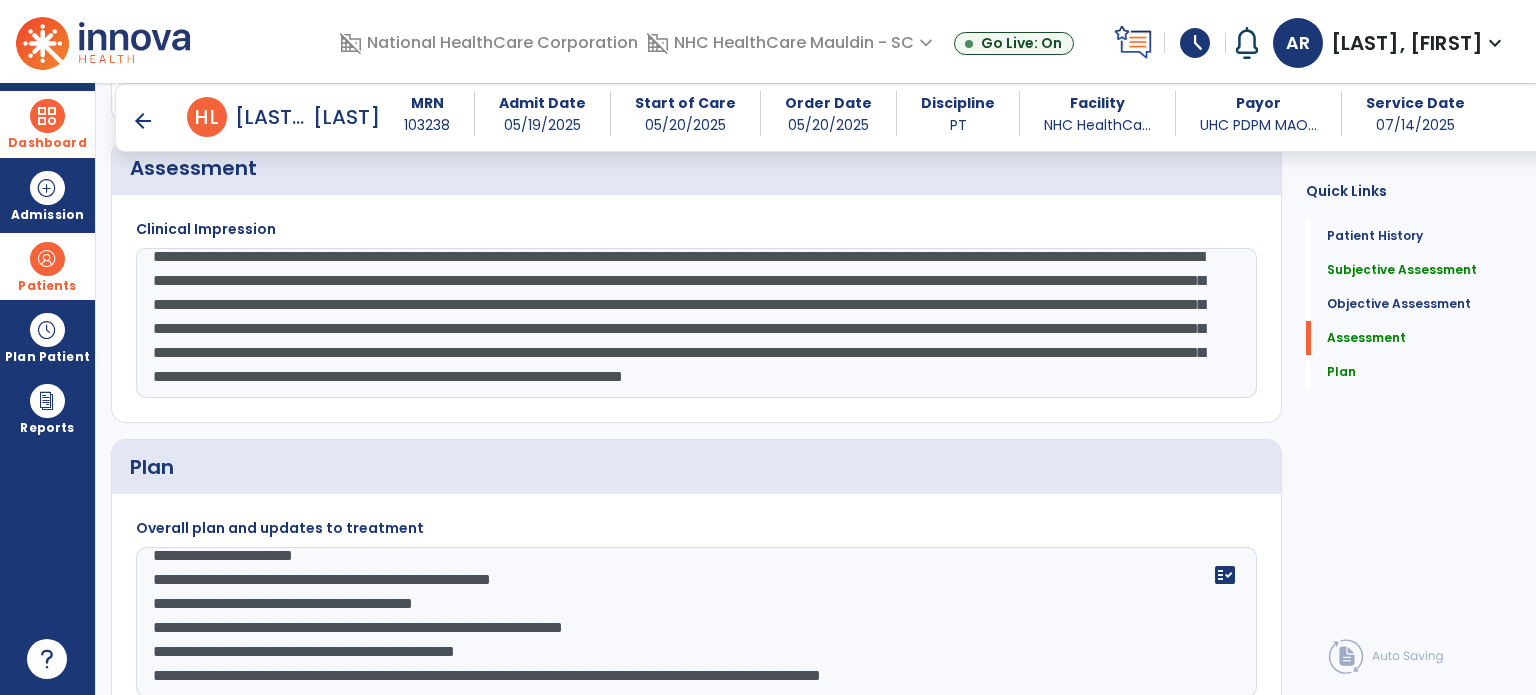 scroll, scrollTop: 23, scrollLeft: 0, axis: vertical 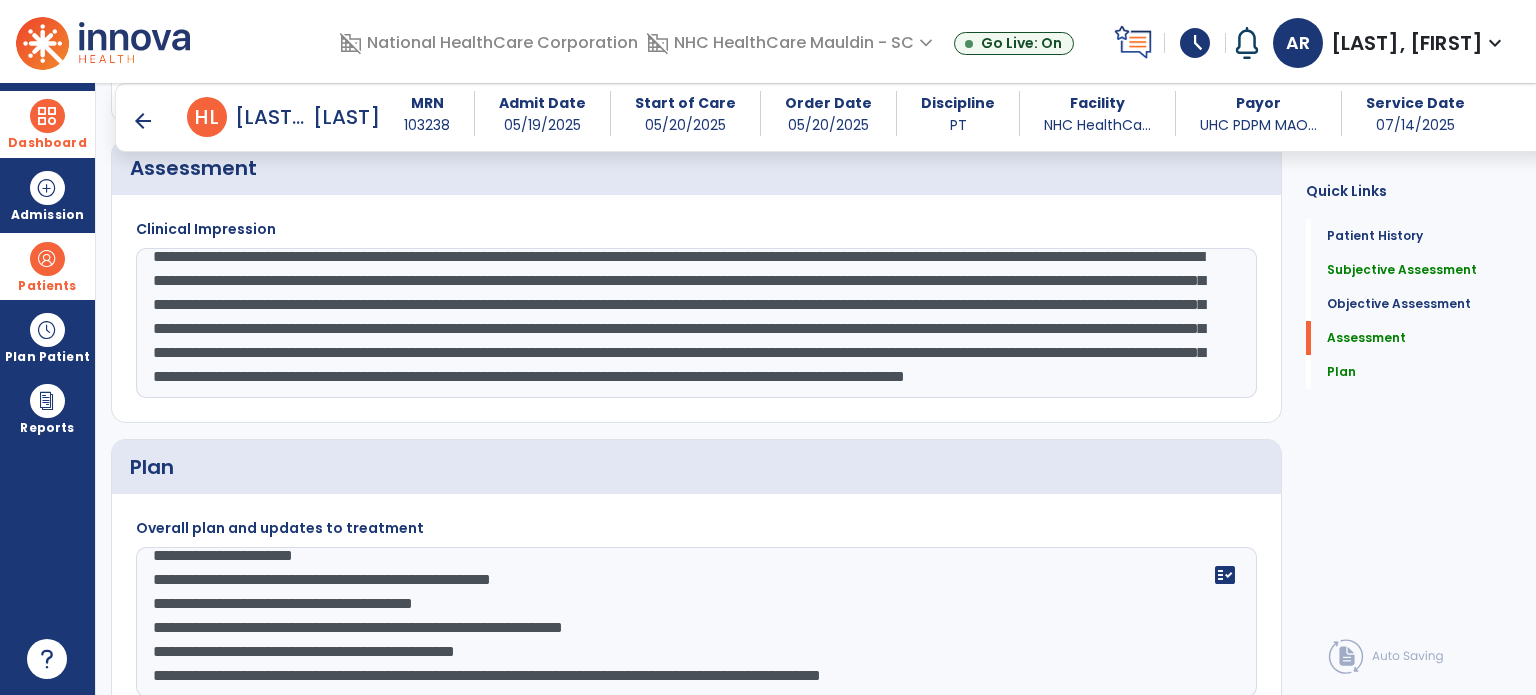drag, startPoint x: 1108, startPoint y: 344, endPoint x: 431, endPoint y: 351, distance: 677.0362 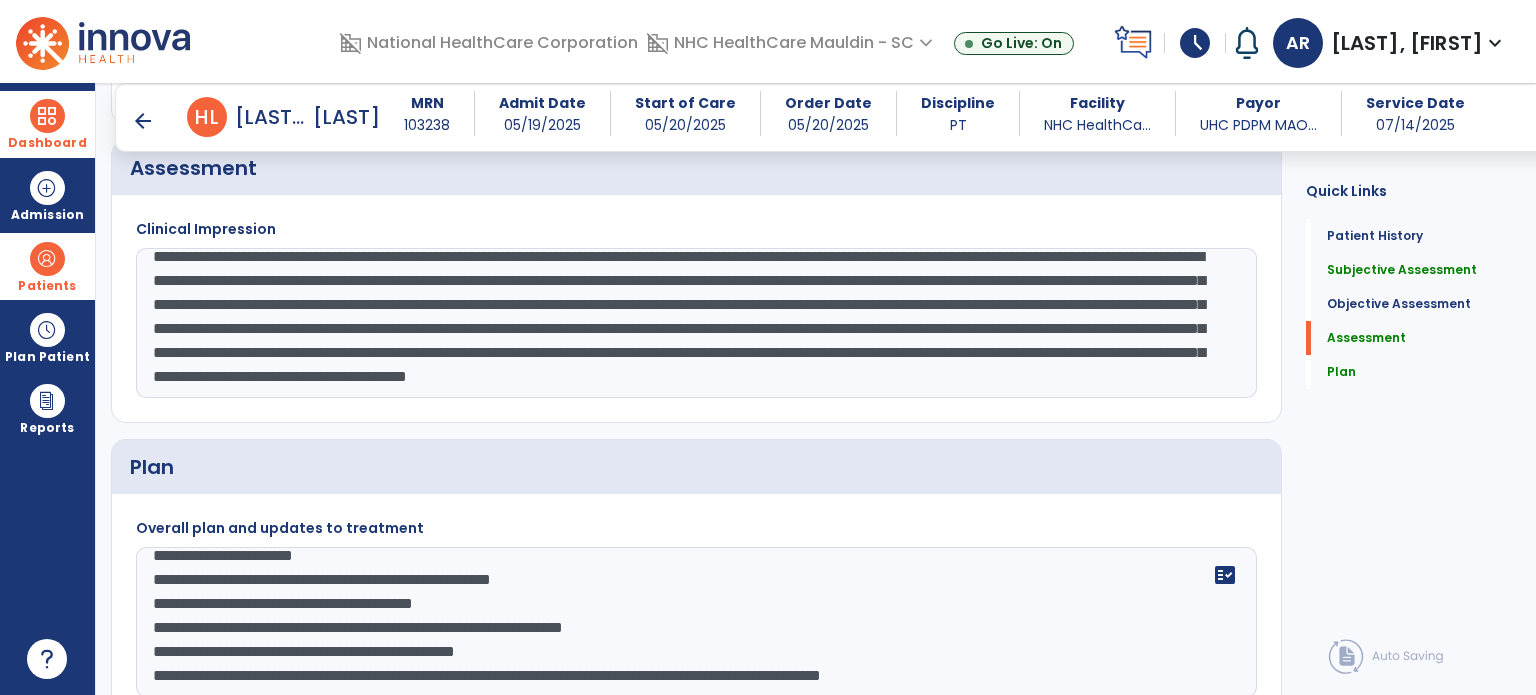 type on "**********" 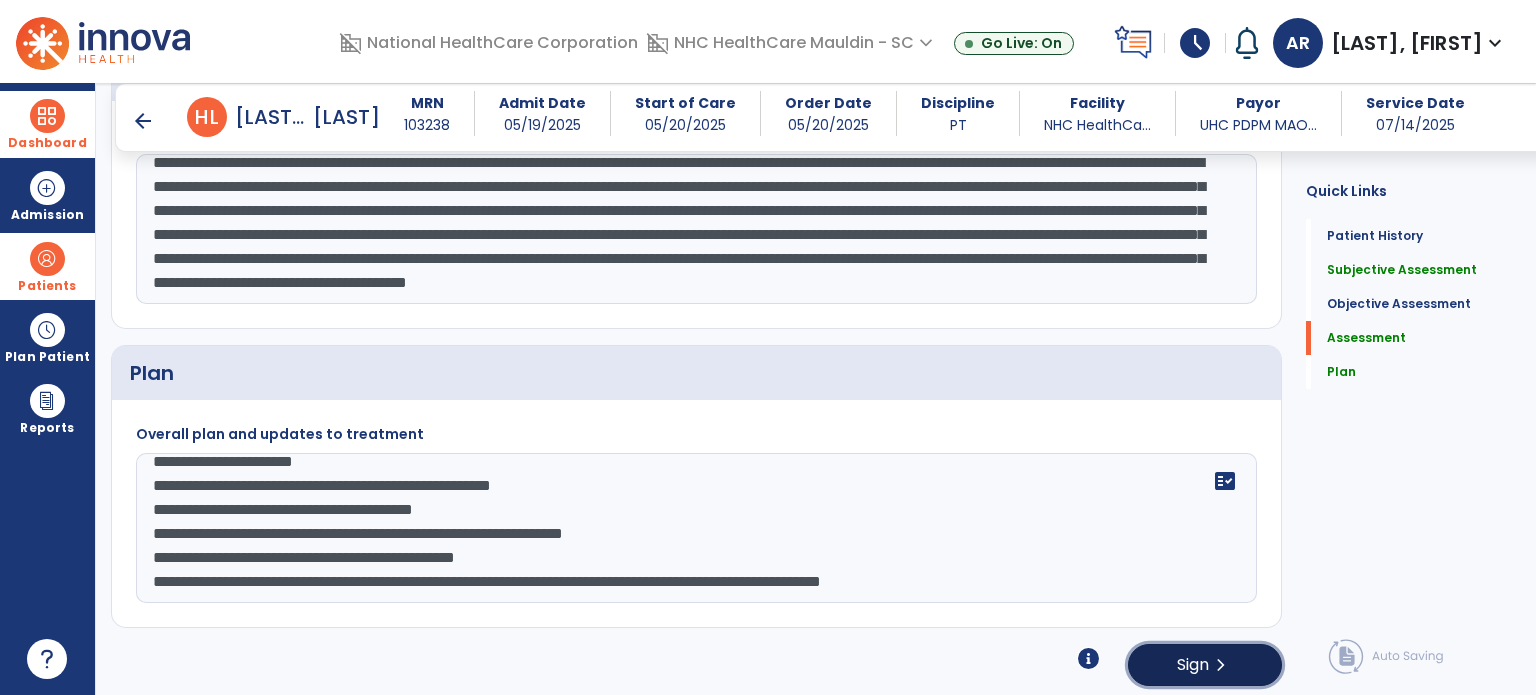 click on "chevron_right" 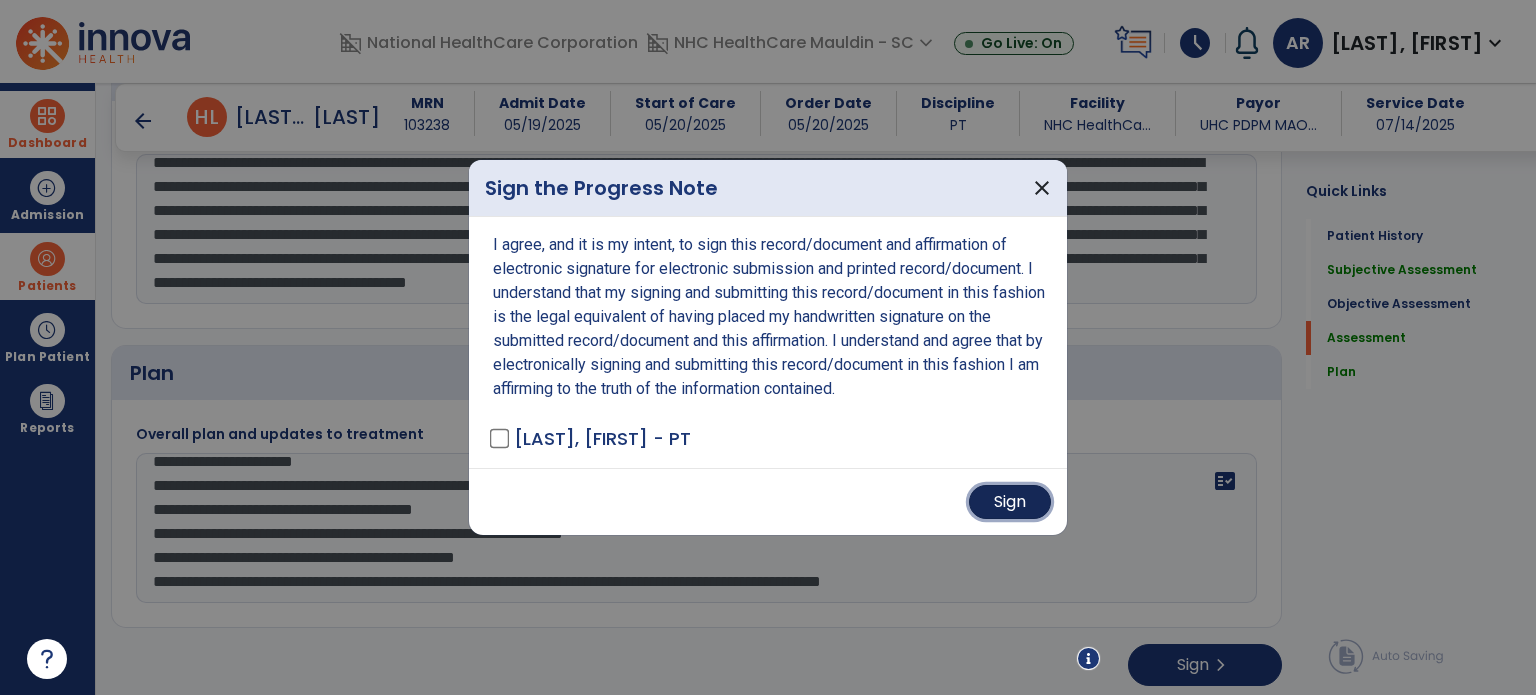 click on "Sign" at bounding box center (1010, 502) 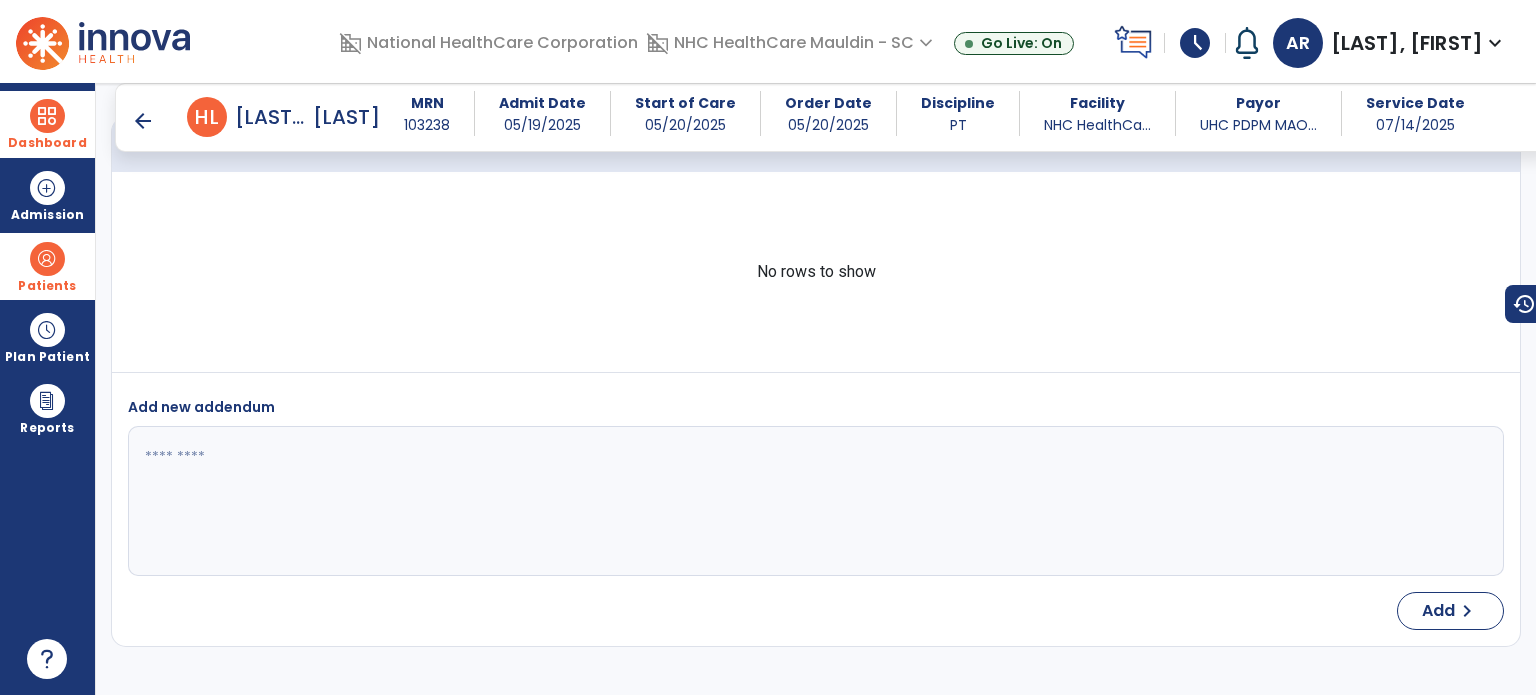 click on "schedule" at bounding box center (1195, 43) 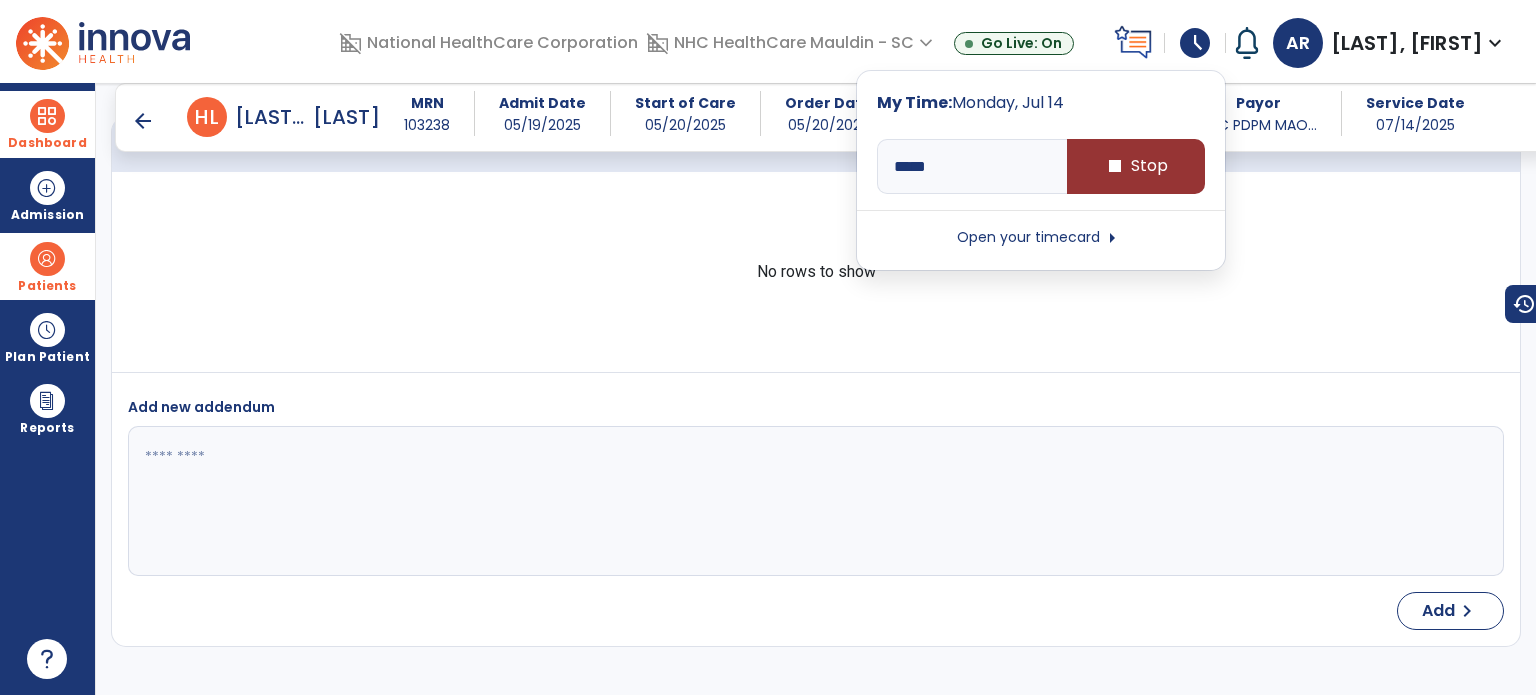 click on "stop  Stop" at bounding box center [1136, 166] 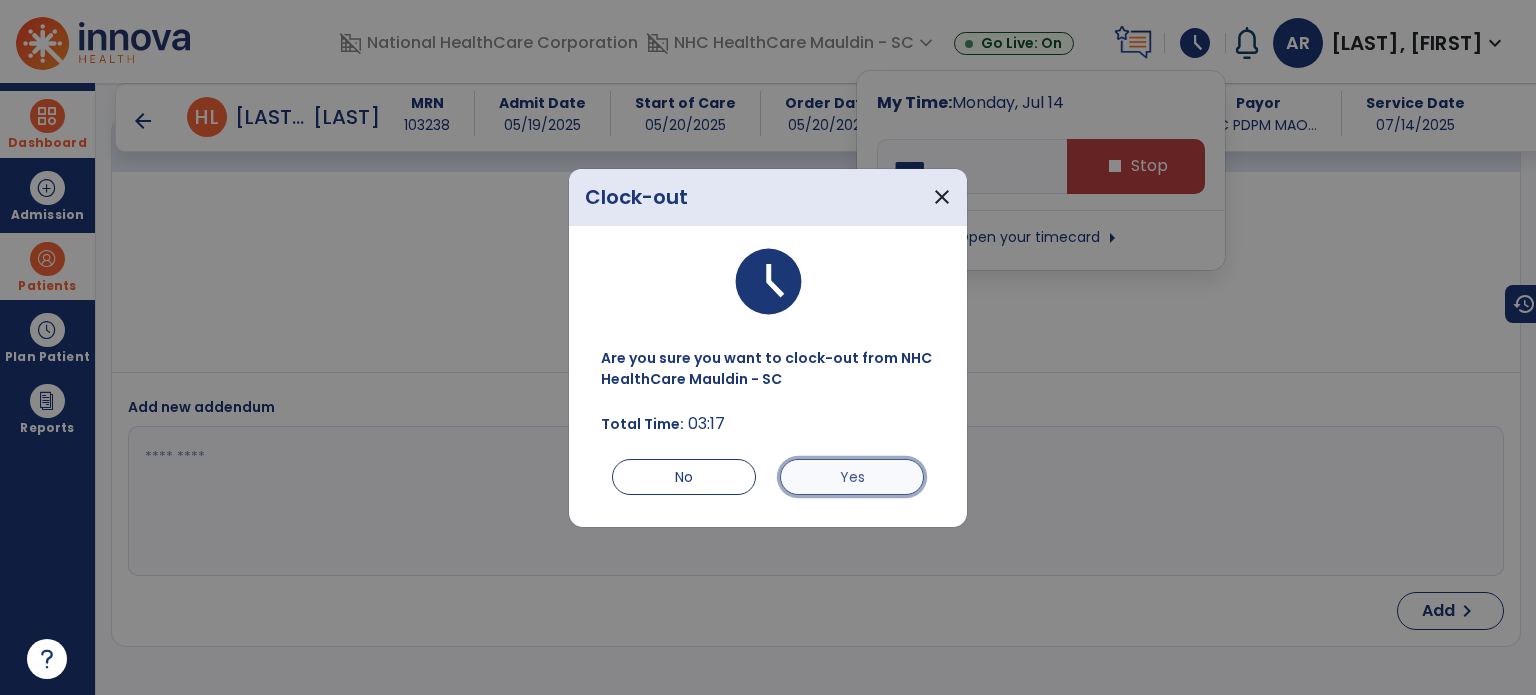 click on "Yes" at bounding box center [852, 477] 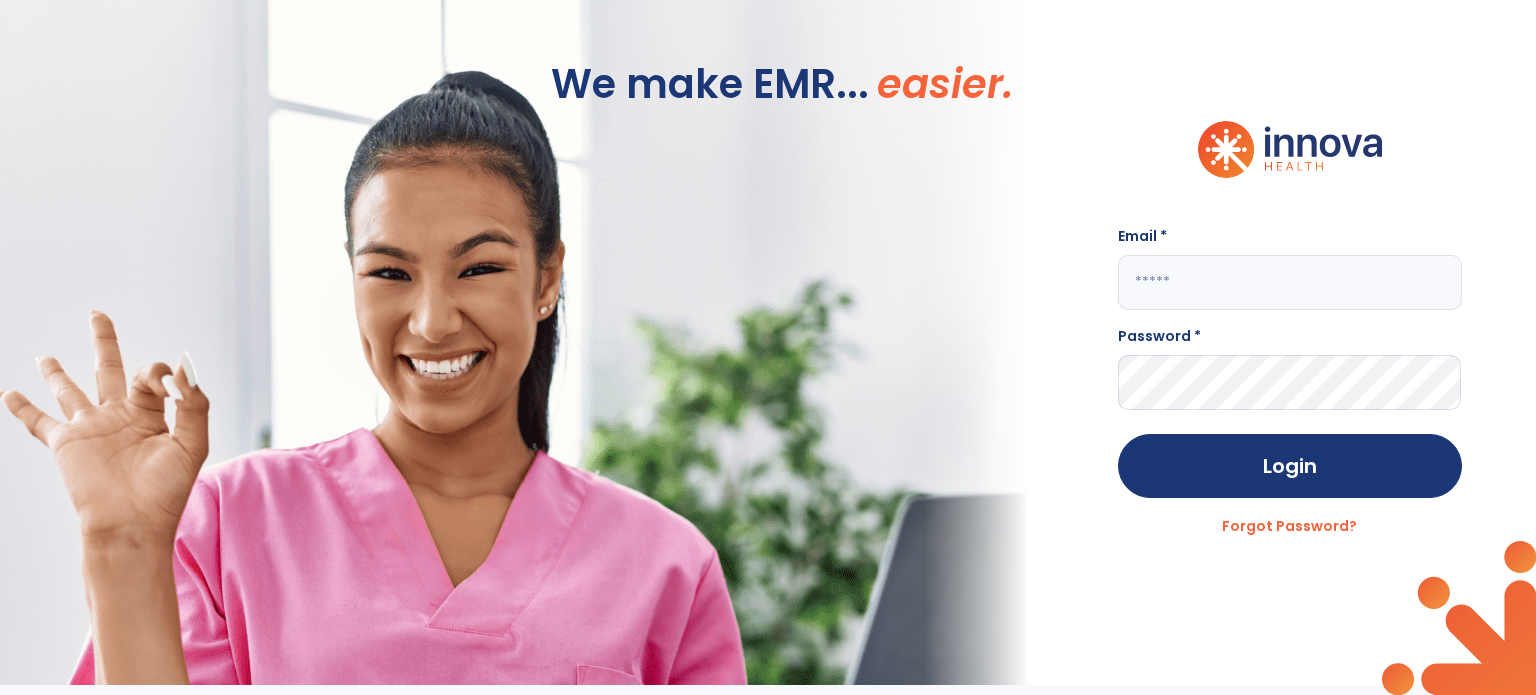 scroll, scrollTop: 0, scrollLeft: 0, axis: both 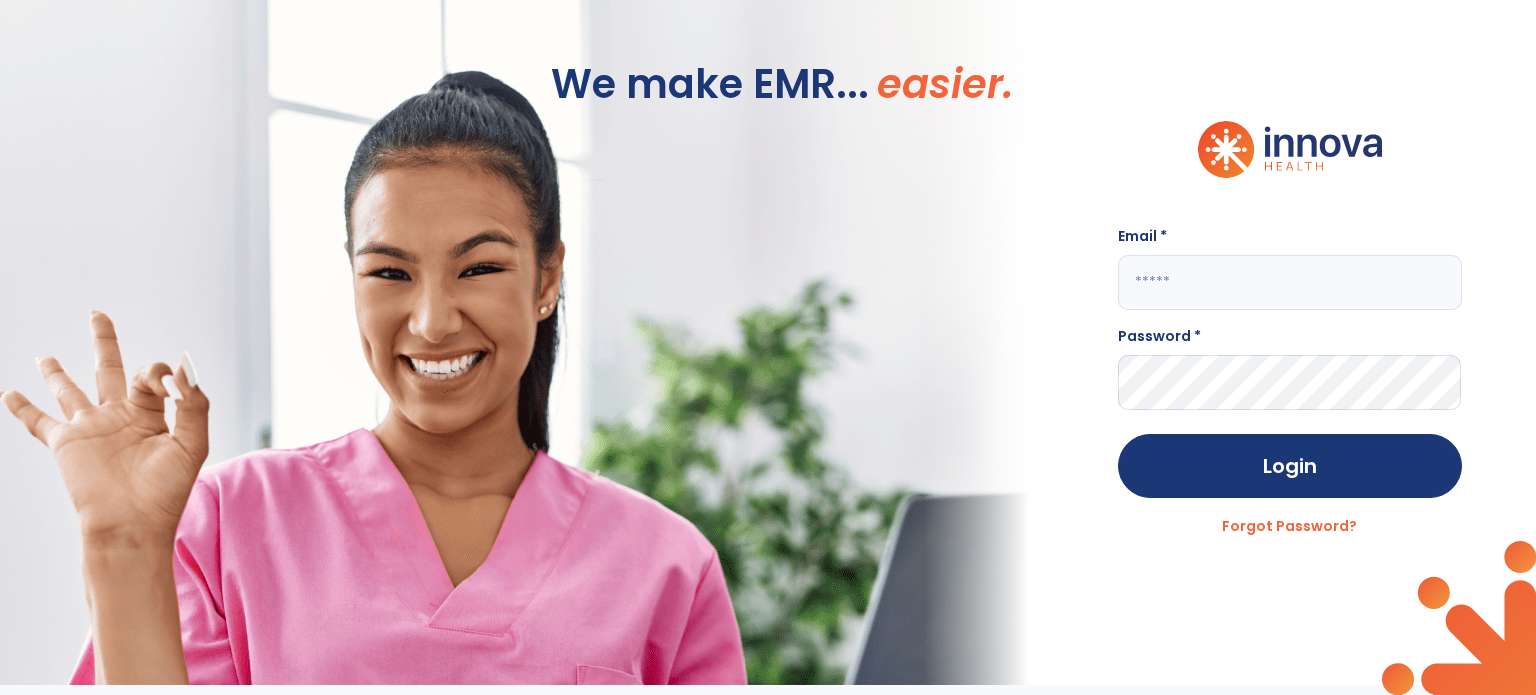 type on "**********" 